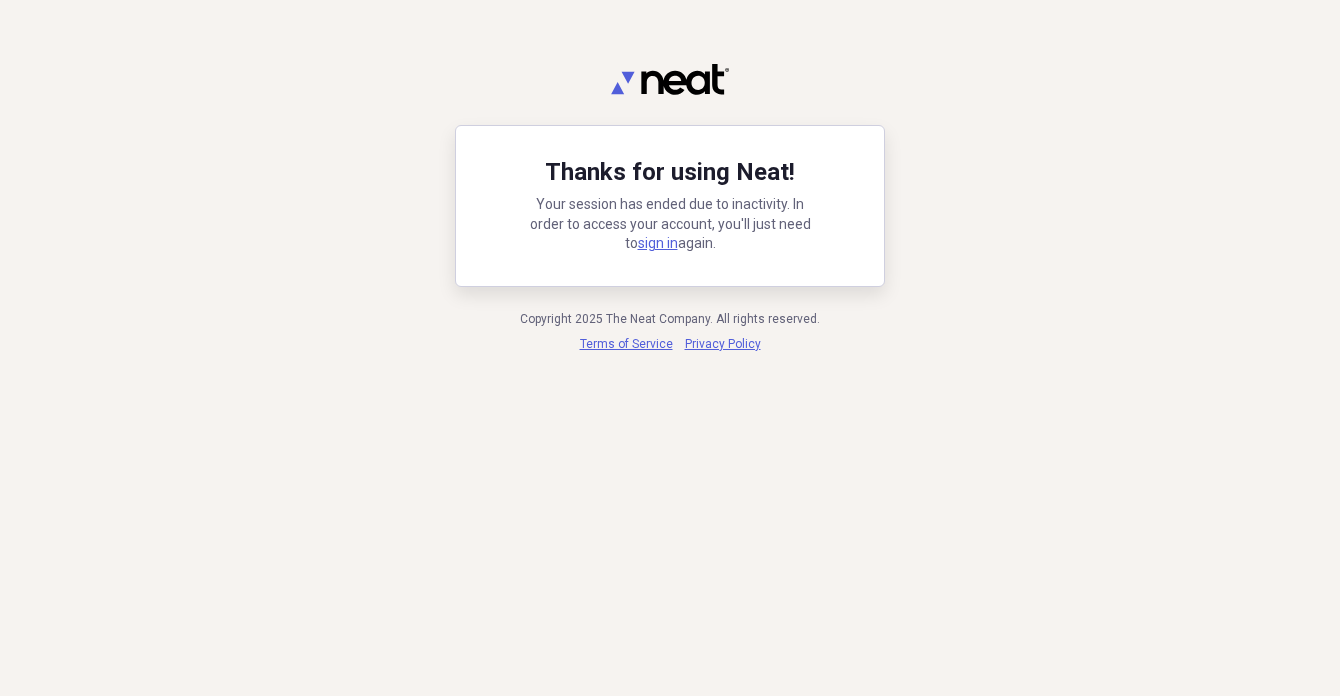 scroll, scrollTop: 0, scrollLeft: 0, axis: both 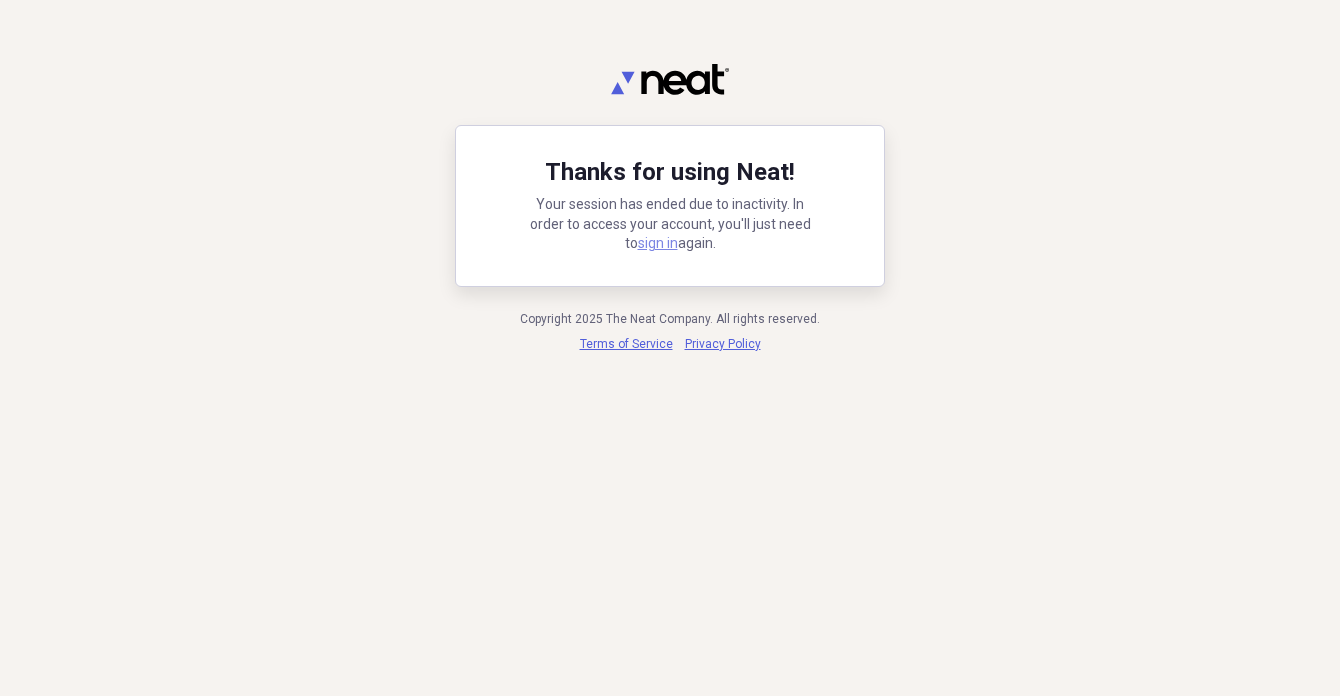 click on "sign in" at bounding box center [658, 243] 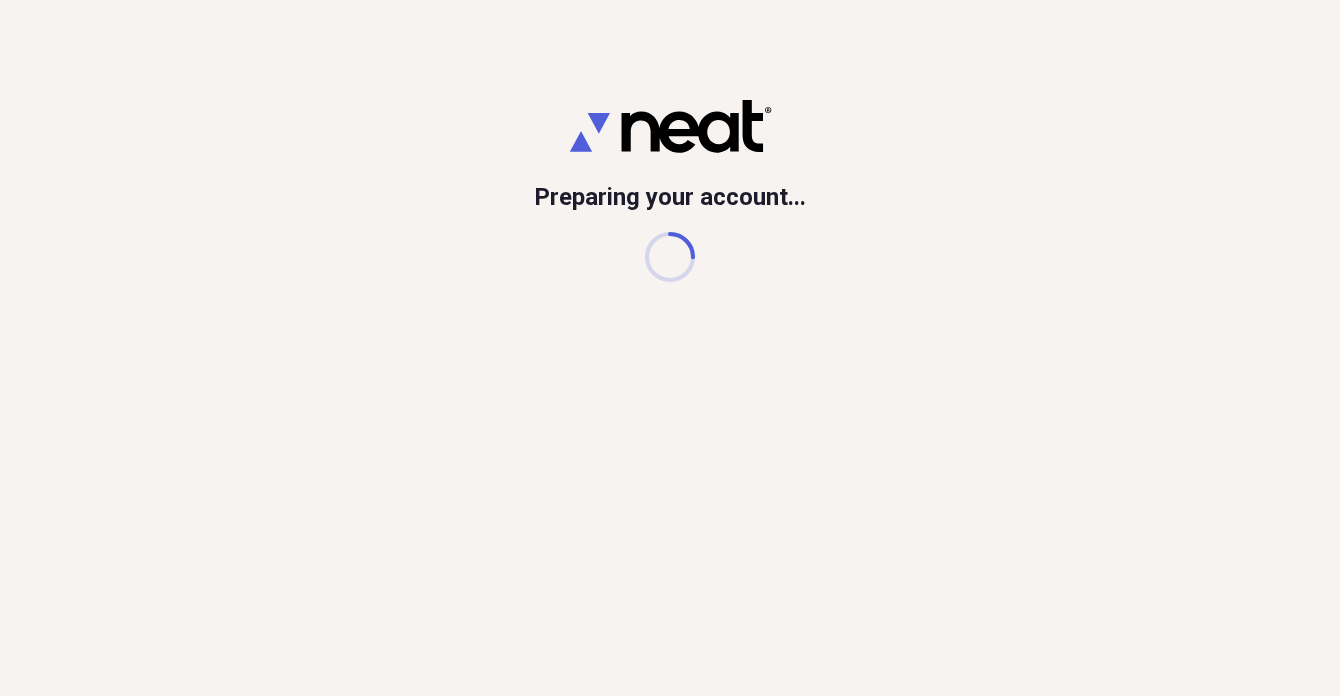 scroll, scrollTop: 0, scrollLeft: 0, axis: both 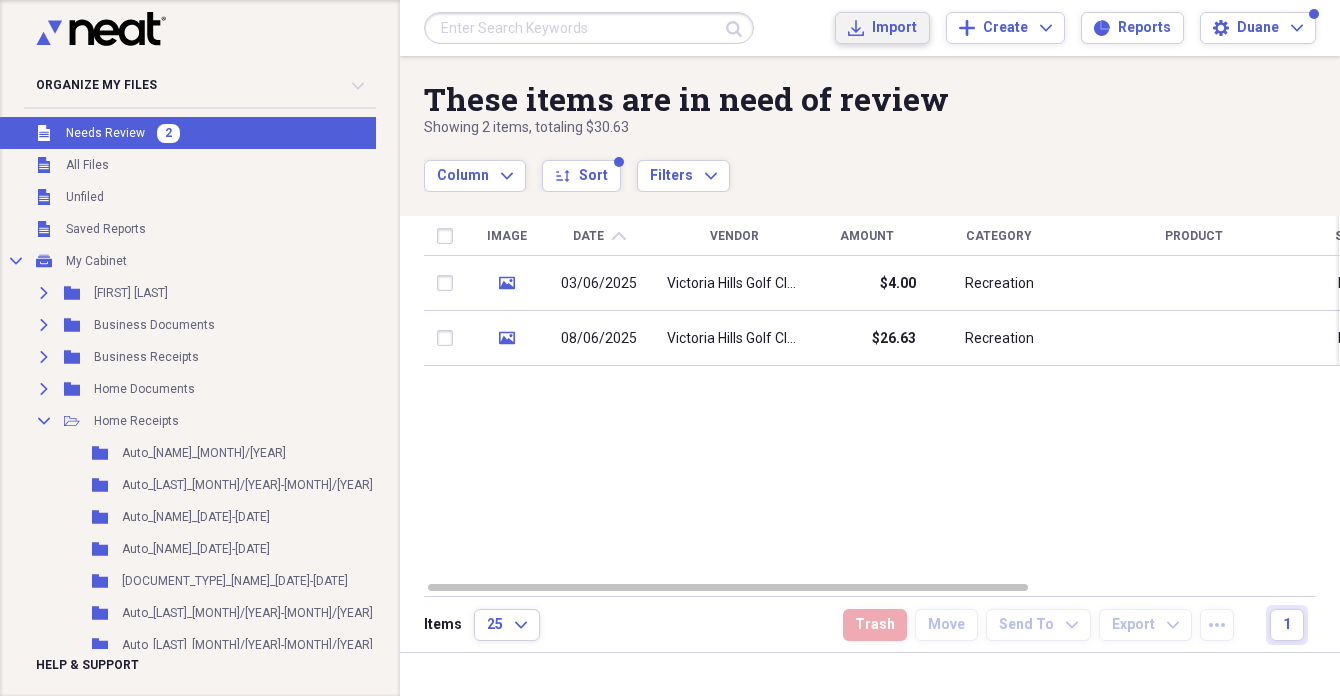 click on "Import" at bounding box center [894, 28] 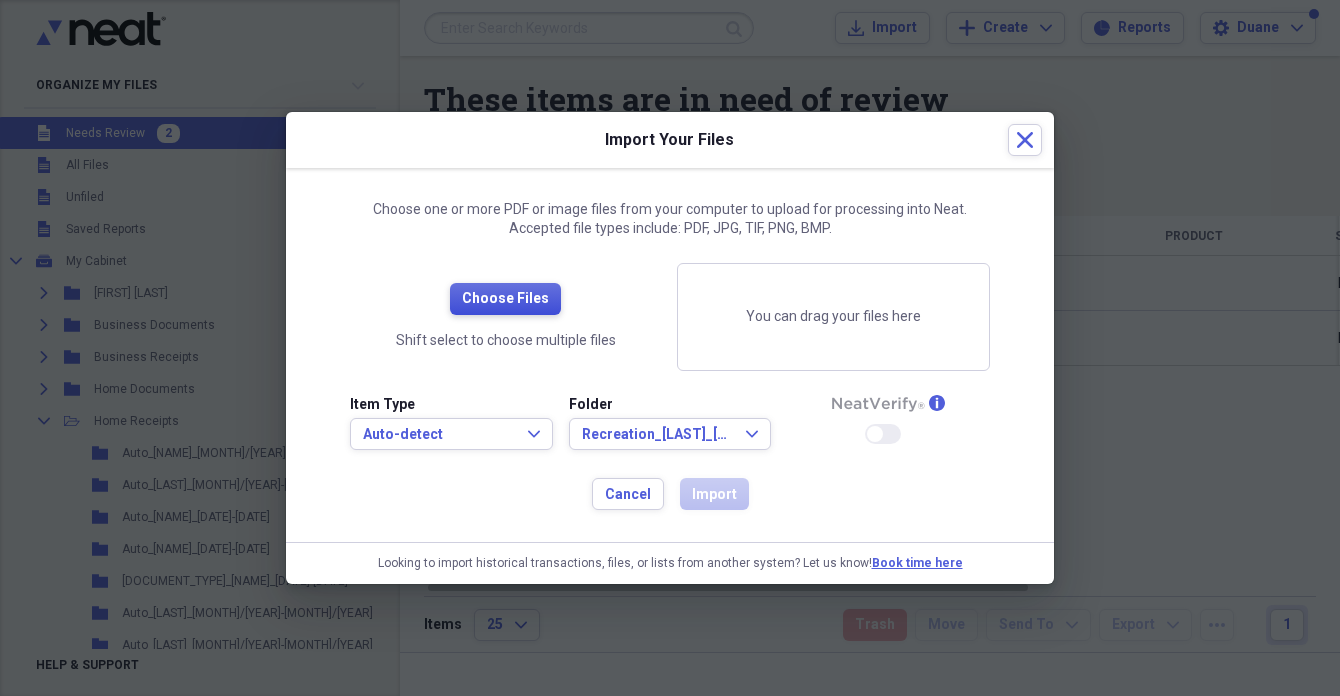 click on "Choose Files" at bounding box center (505, 299) 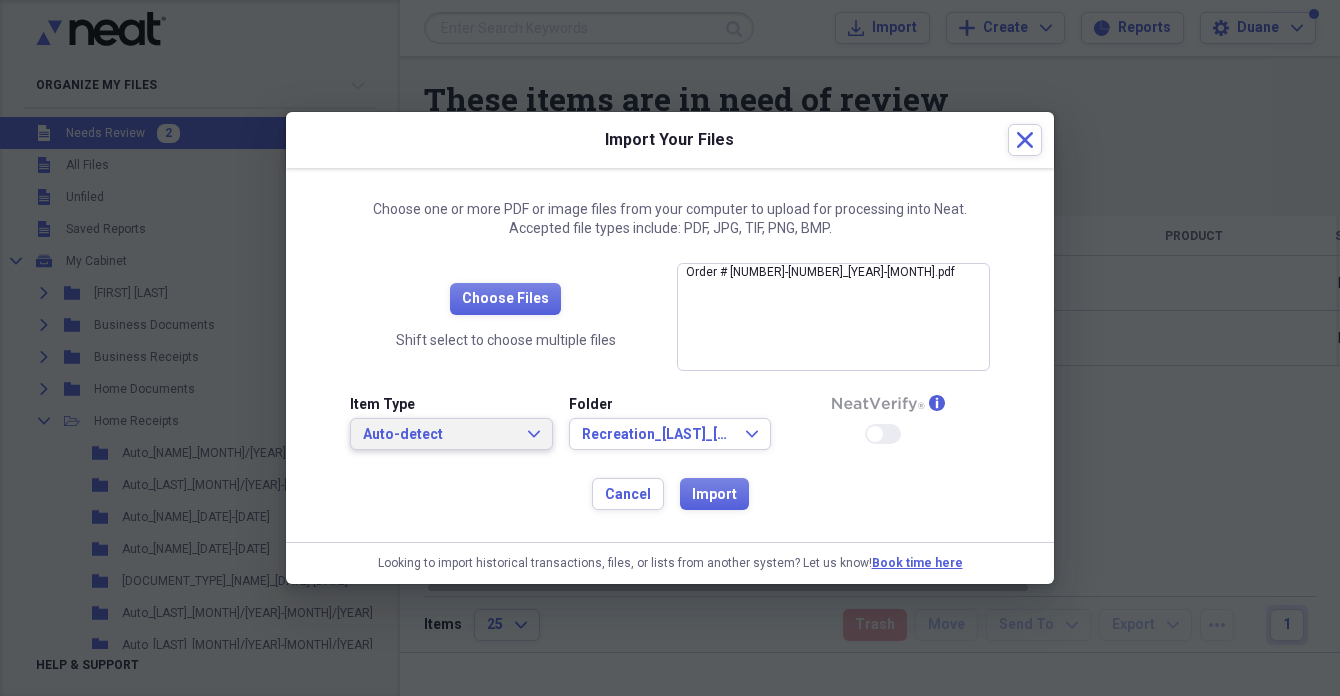 click on "Auto-detect" at bounding box center [439, 435] 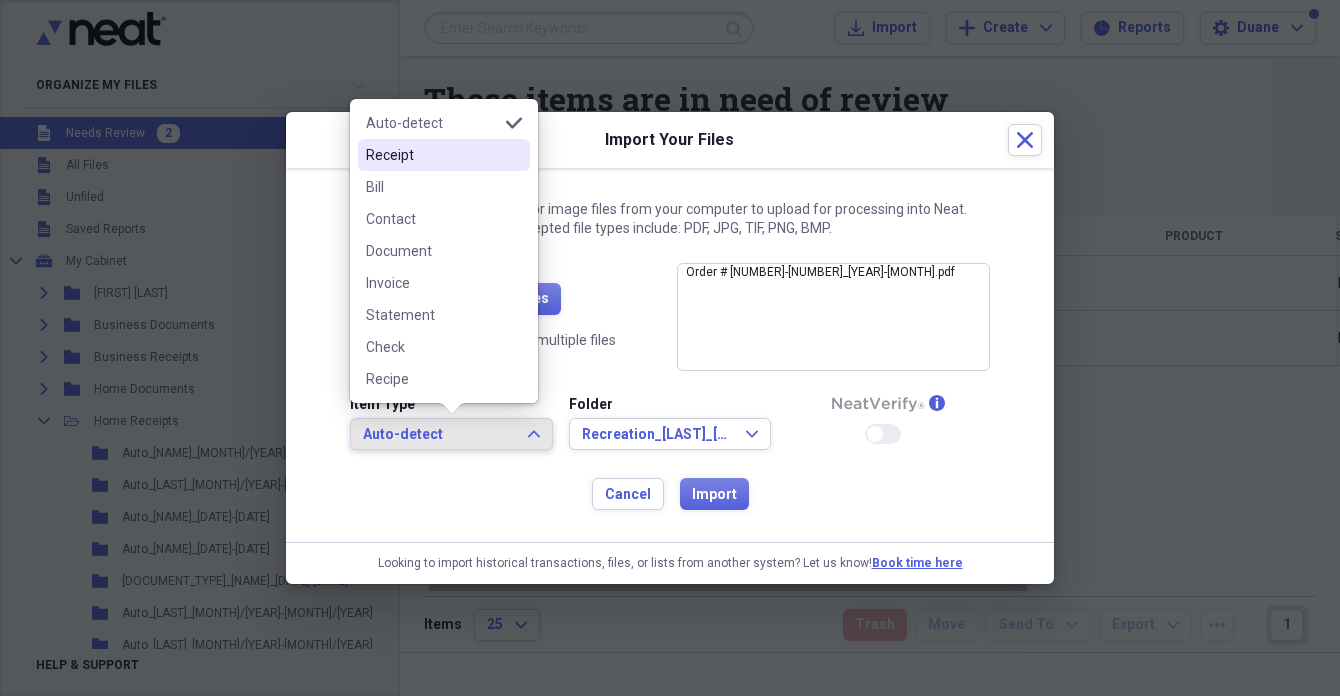 click on "Receipt" at bounding box center (432, 155) 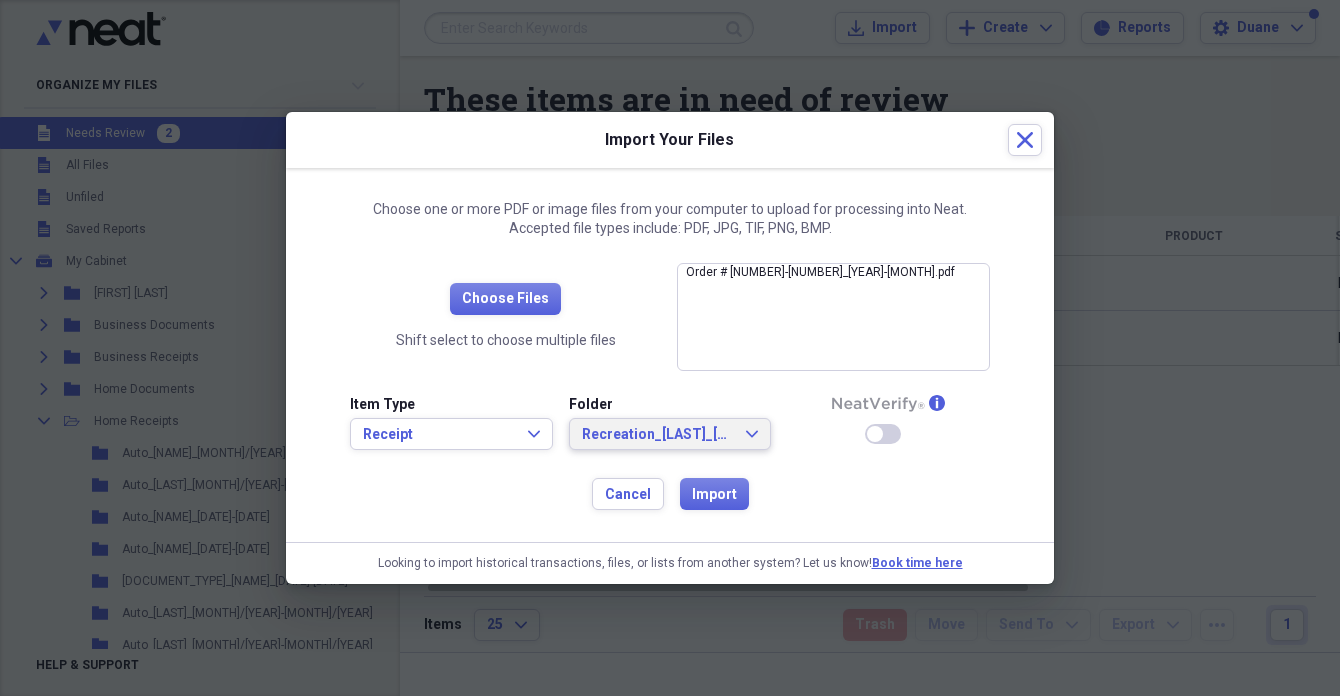 click on "Recreation_[LAST]_[MM]/[YYYY]" at bounding box center (658, 435) 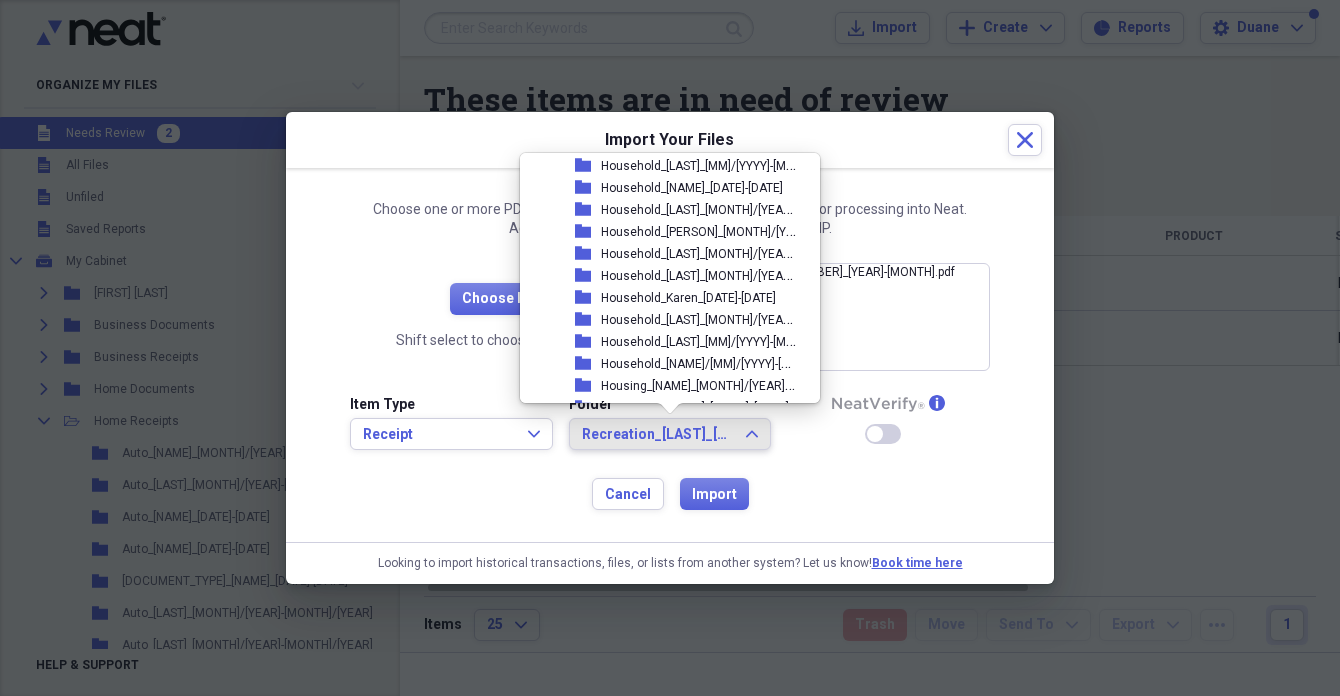 scroll, scrollTop: 2380, scrollLeft: 0, axis: vertical 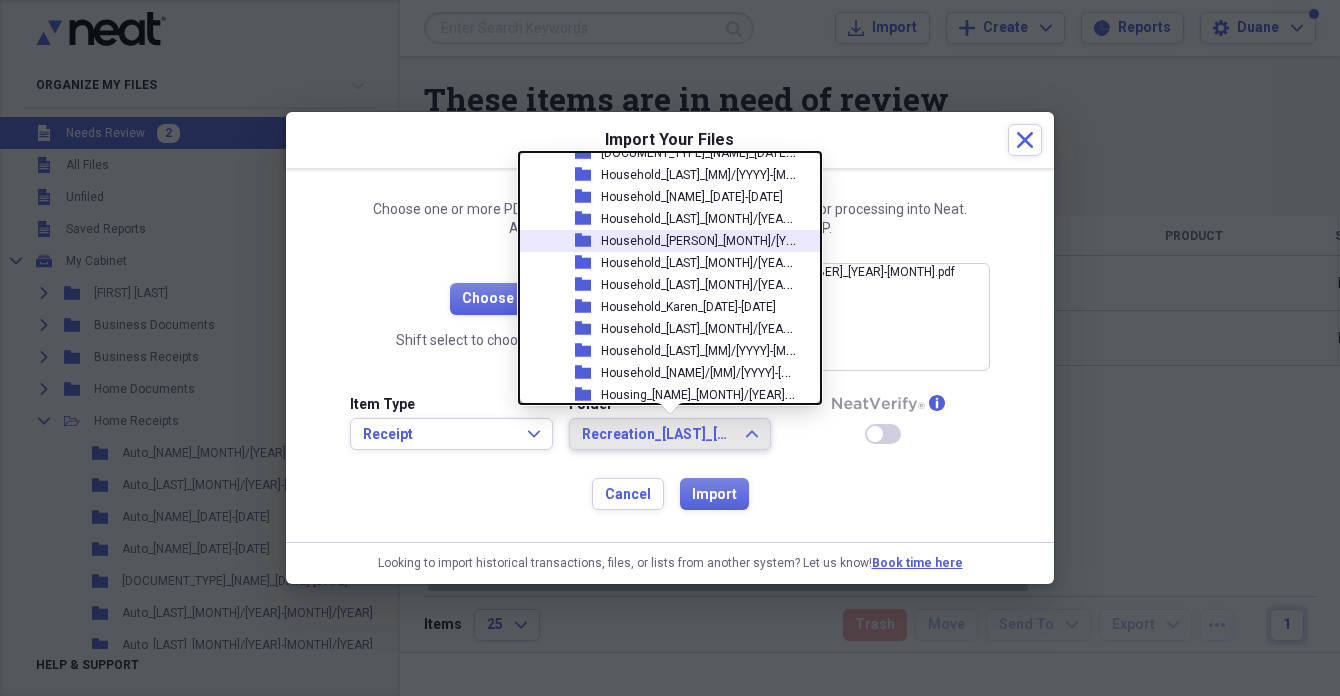 click on "Household_[PERSON]_[MONTH]/[YEAR]" at bounding box center [699, 241] 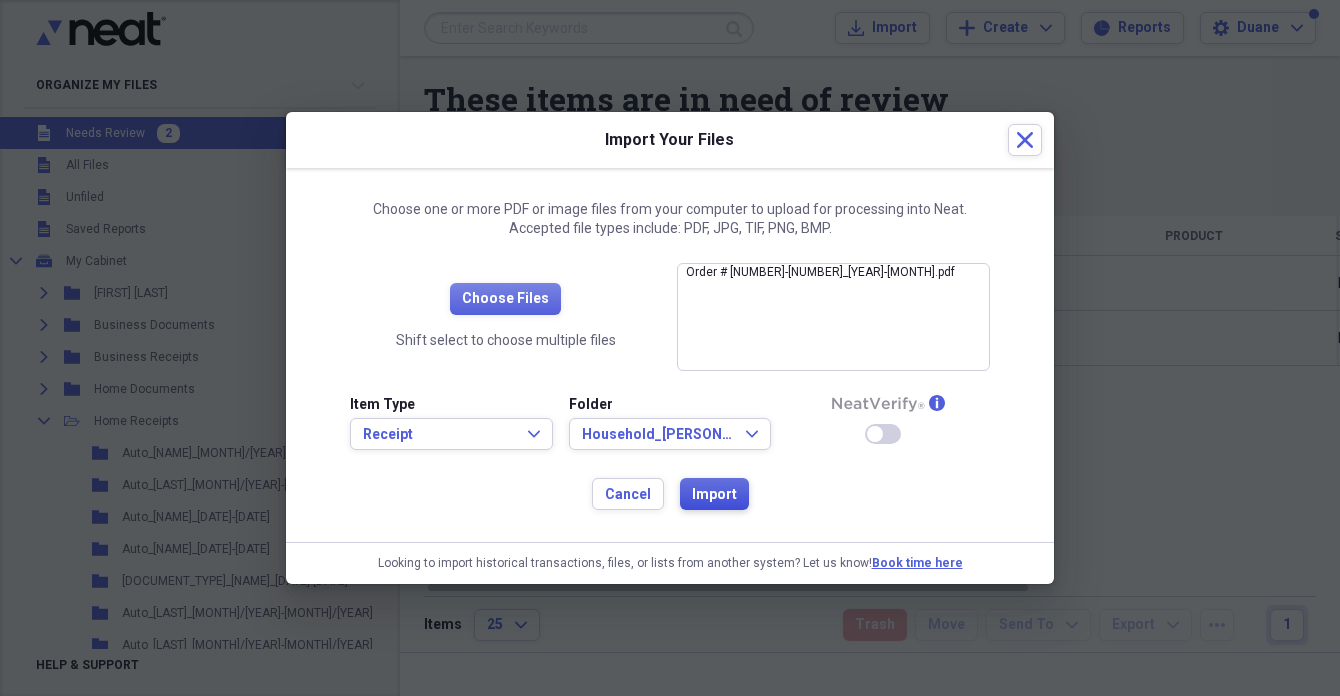 click on "Import" at bounding box center [714, 495] 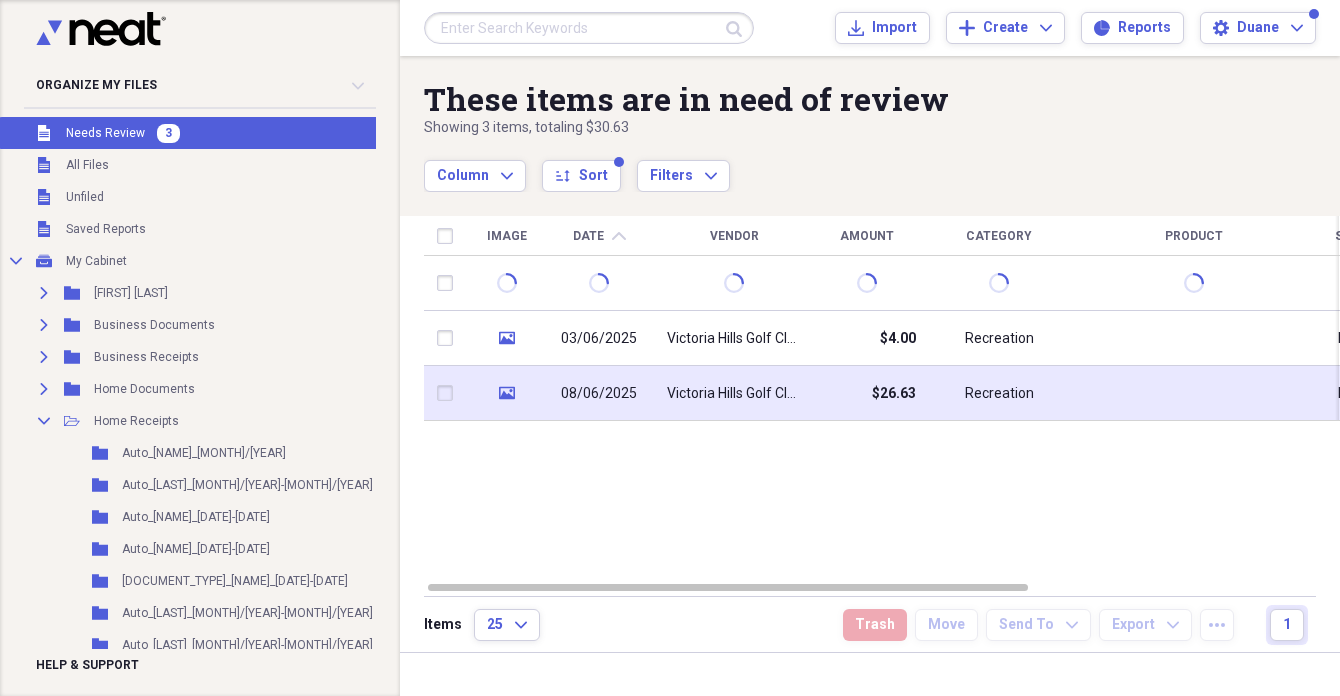 click on "08/06/2025" at bounding box center [599, 394] 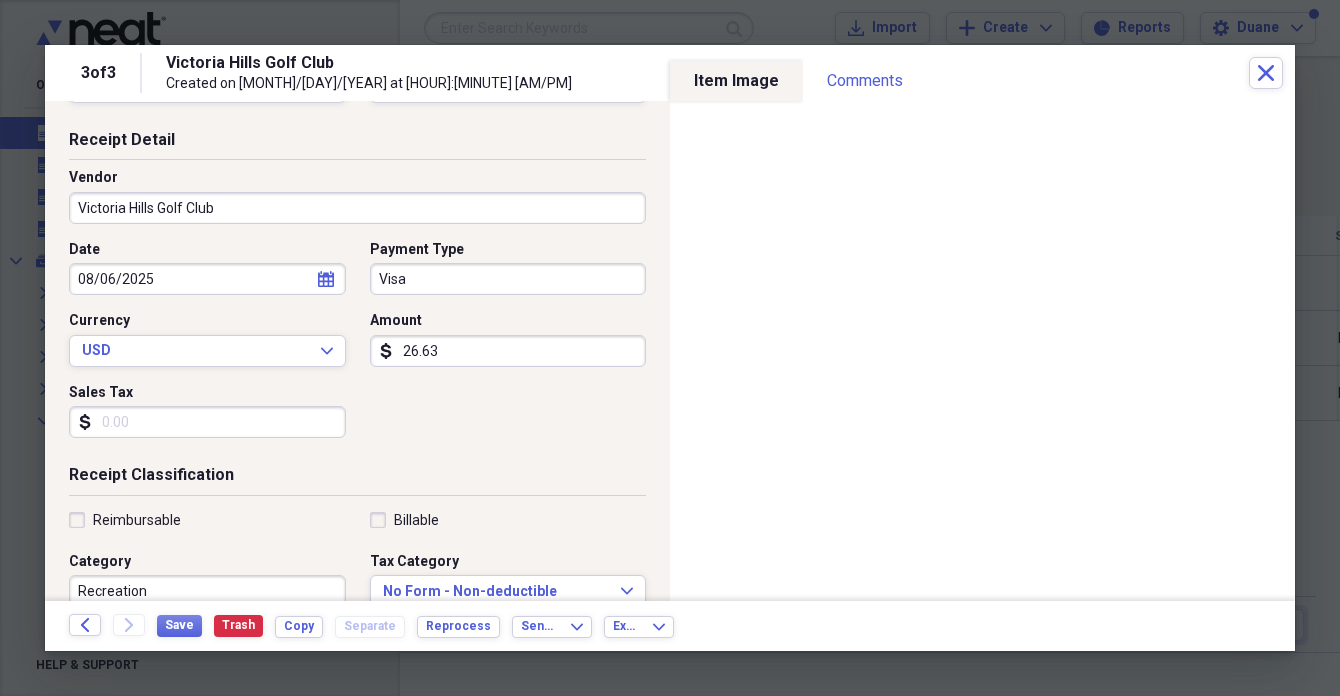click on "Sales Tax" at bounding box center [207, 422] 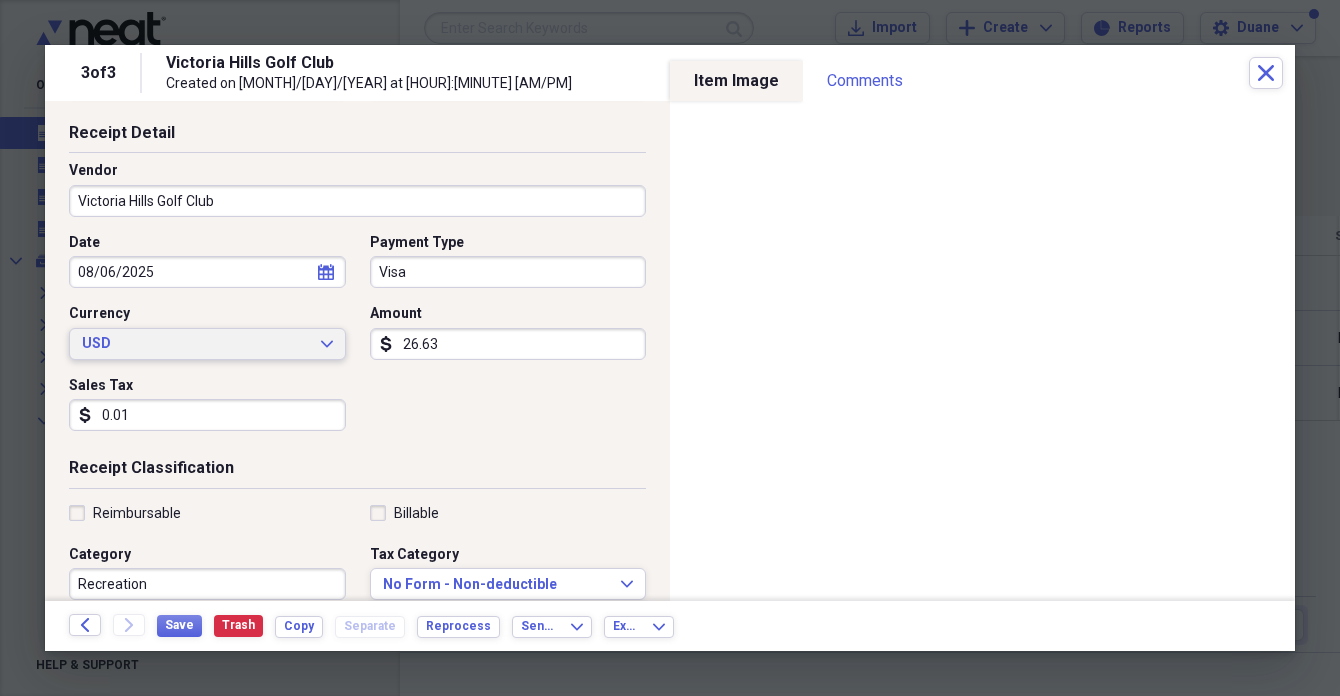 type on "0.01" 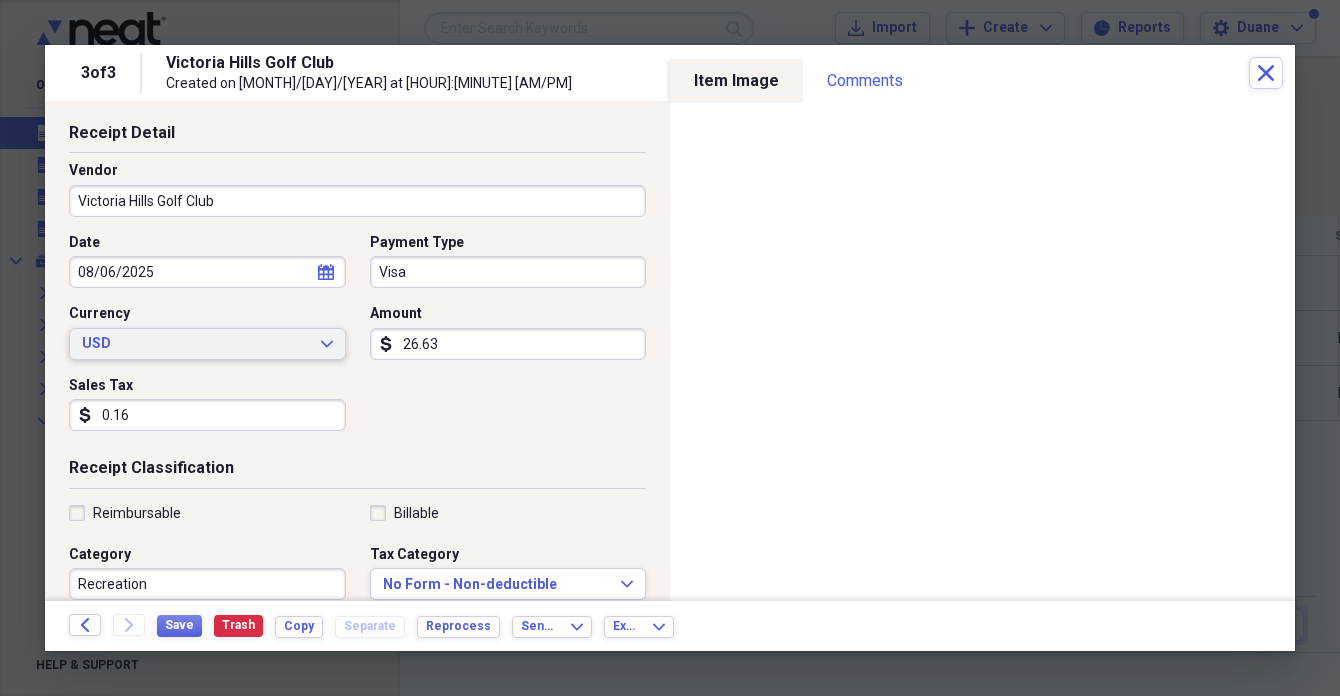 type on "1.63" 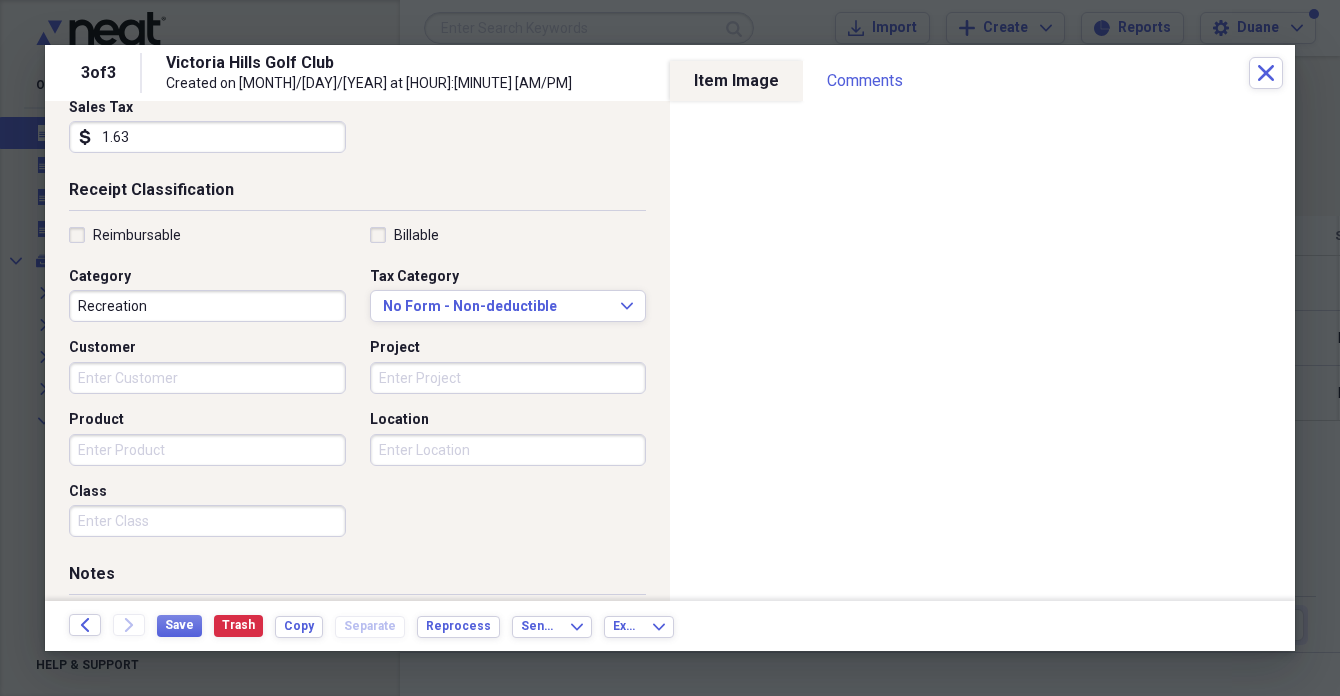 scroll, scrollTop: 375, scrollLeft: 0, axis: vertical 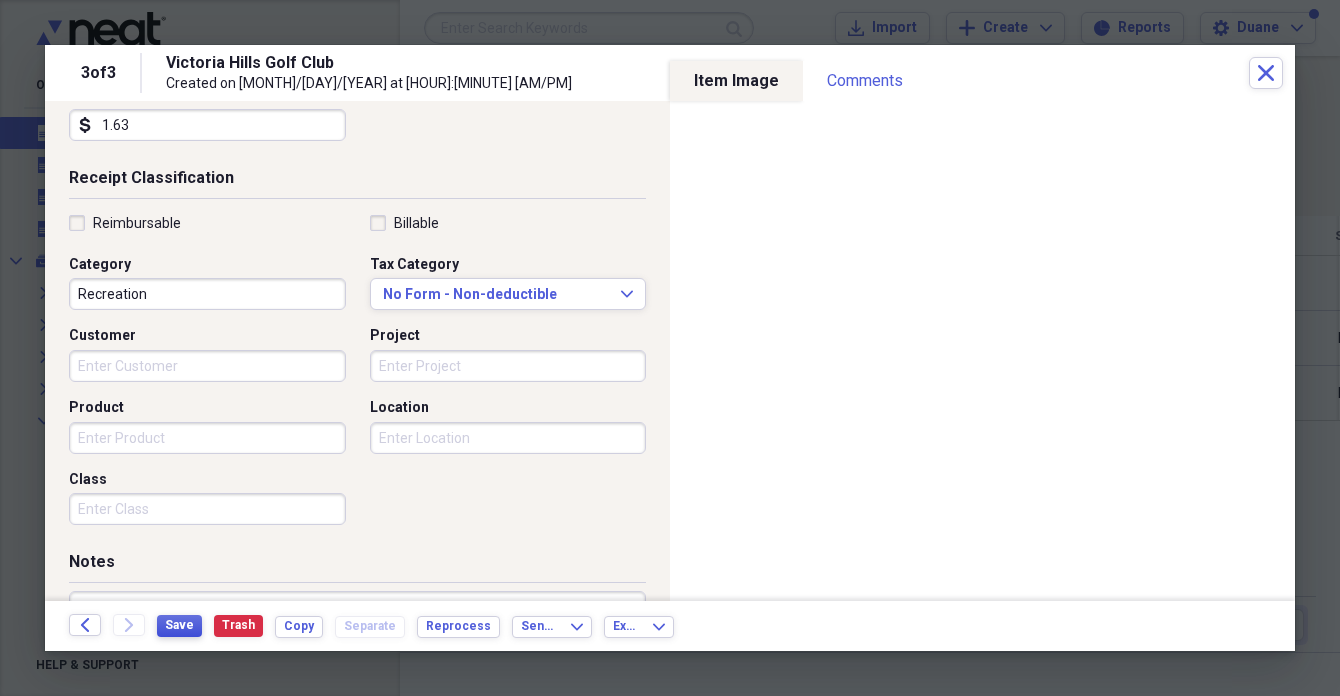 click on "Save" at bounding box center (179, 625) 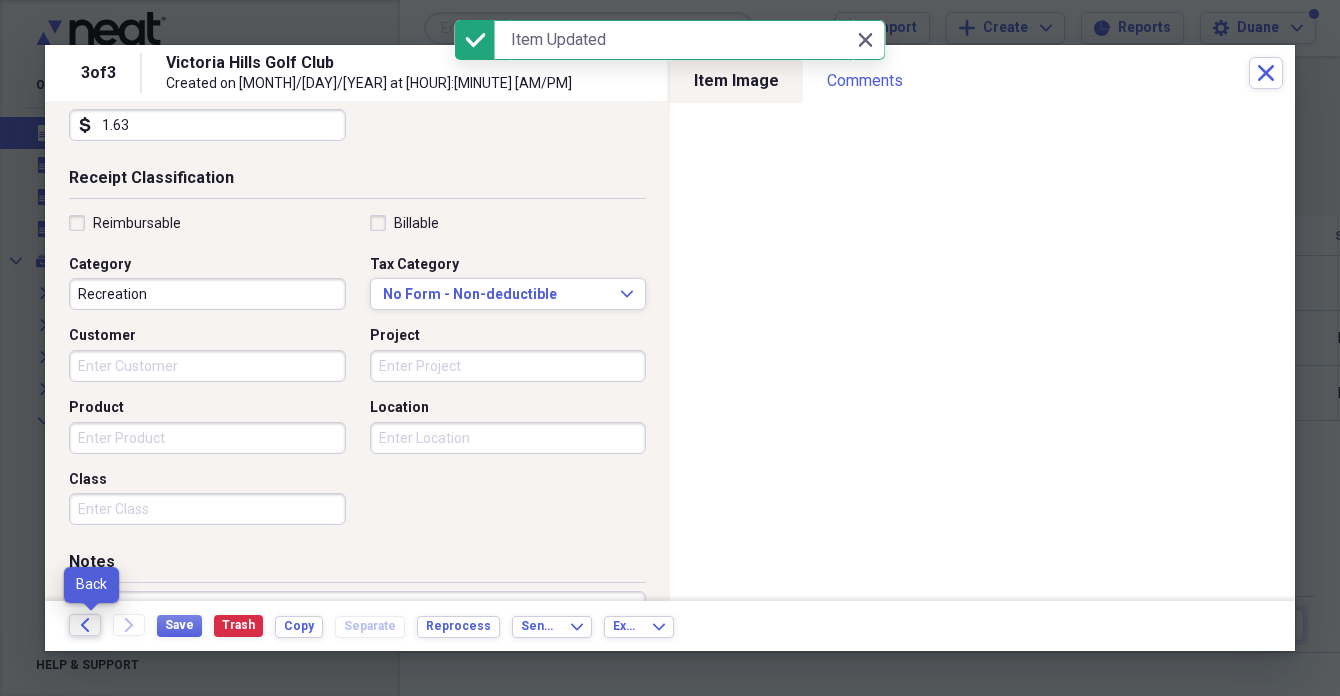 click on "Back" 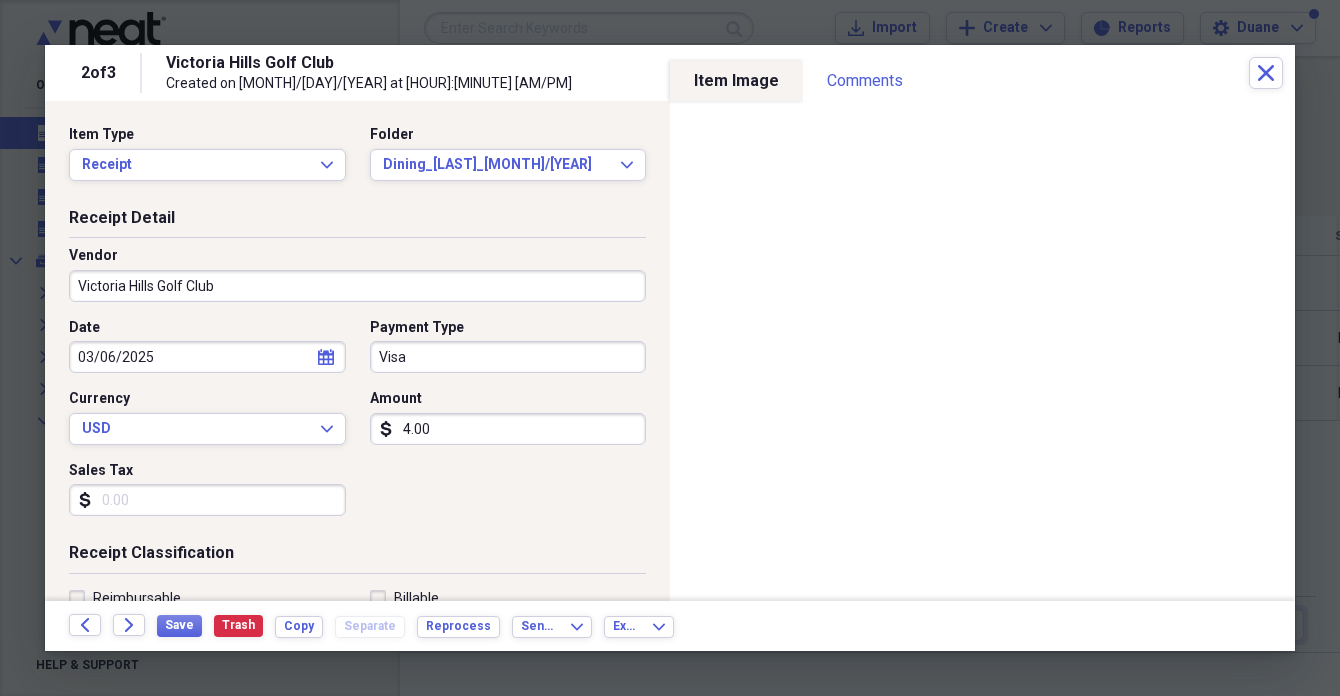 click on "Sales Tax" at bounding box center (207, 500) 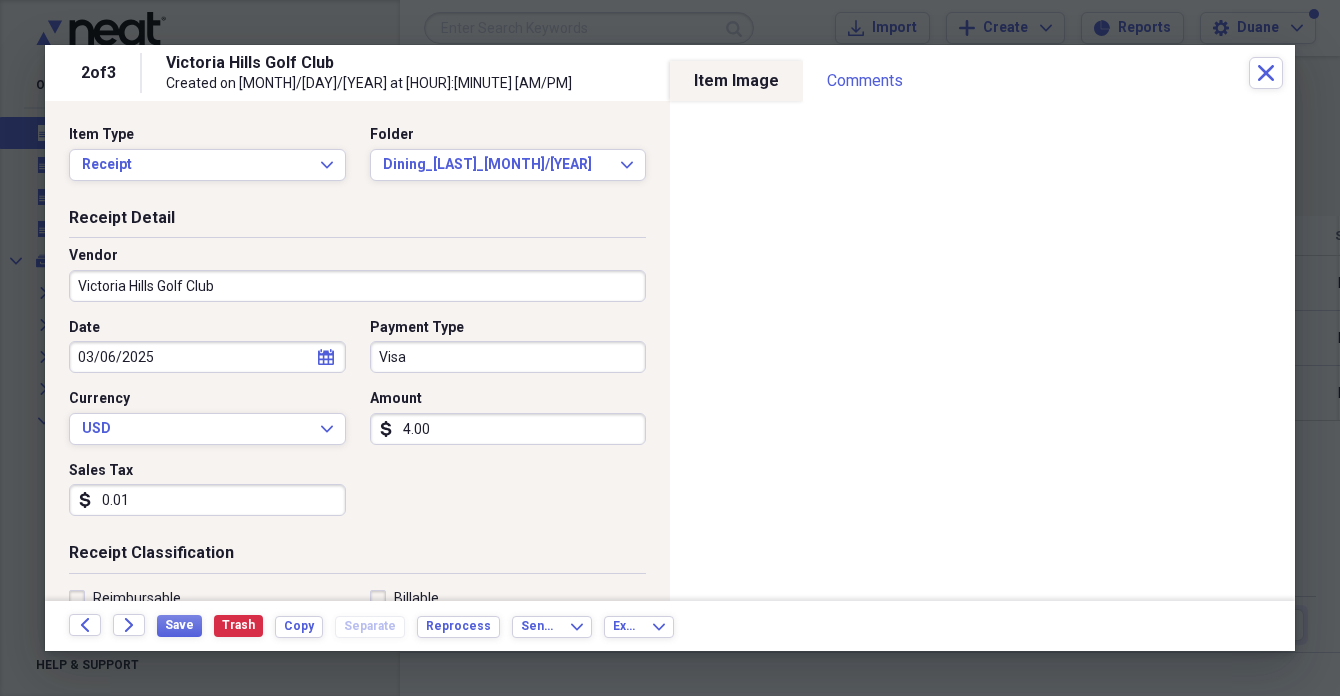 type on "0.18" 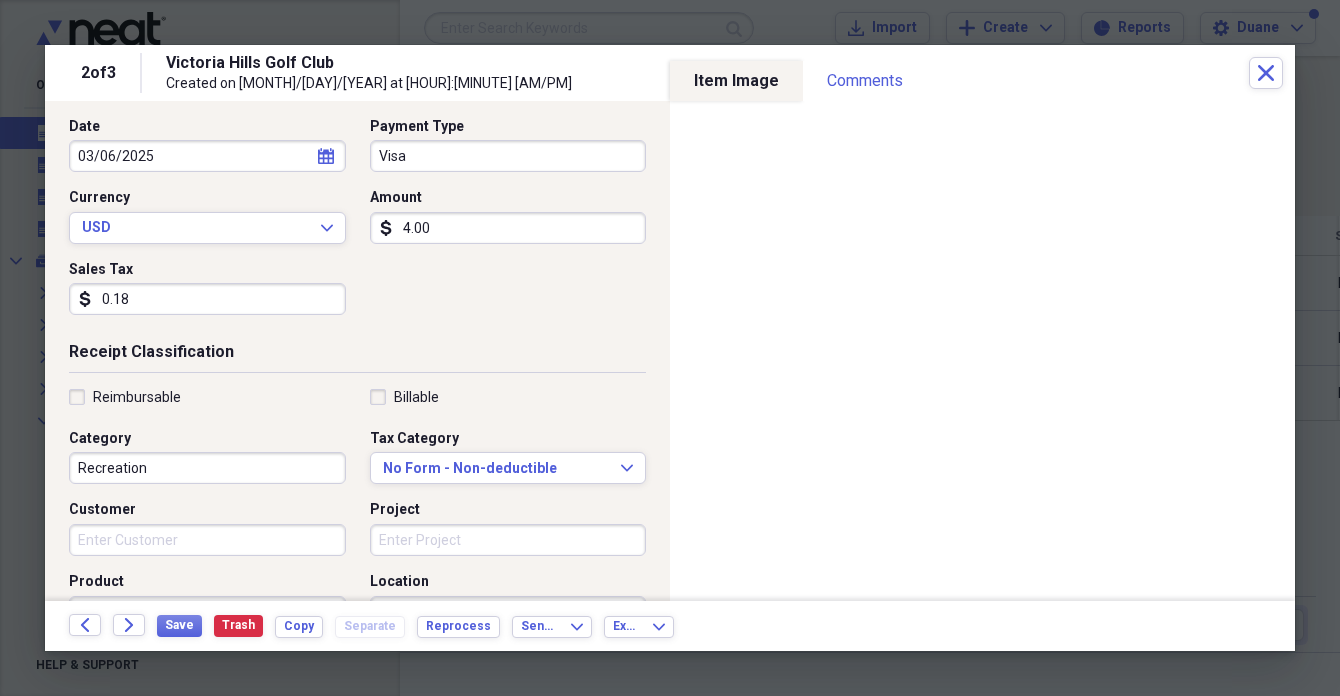 scroll, scrollTop: 203, scrollLeft: 0, axis: vertical 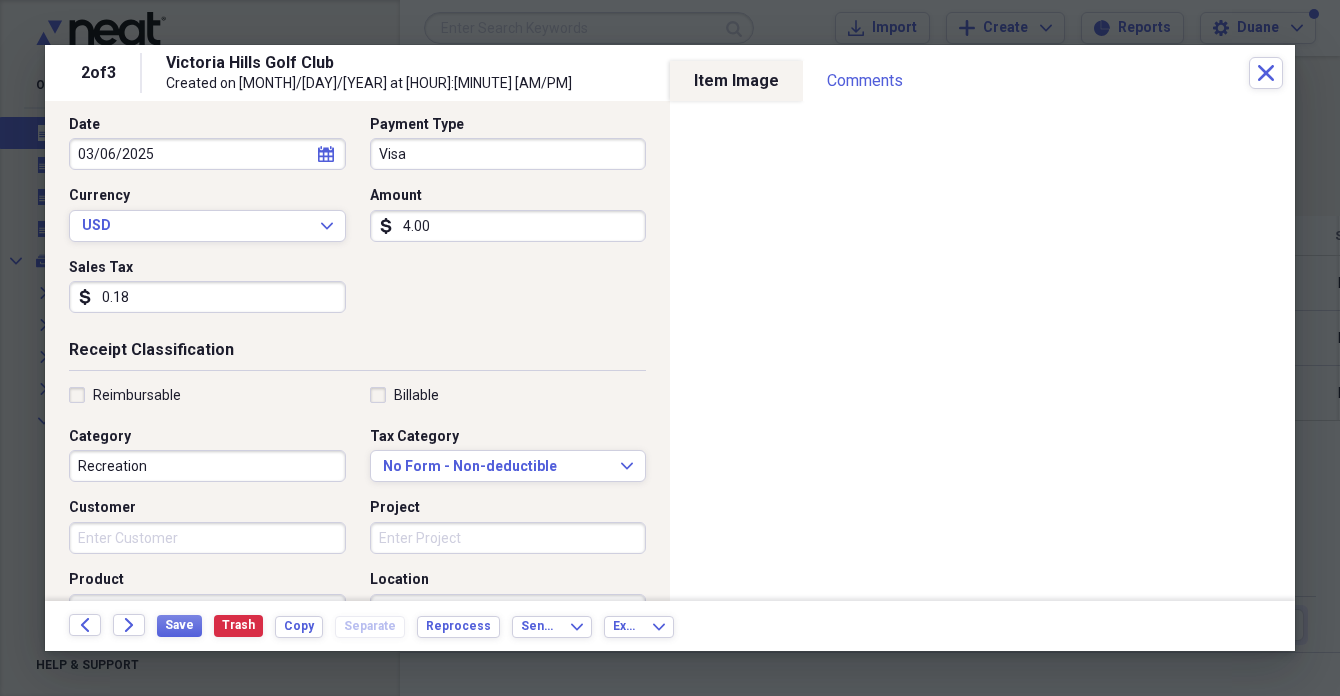 click on "Recreation" at bounding box center (207, 466) 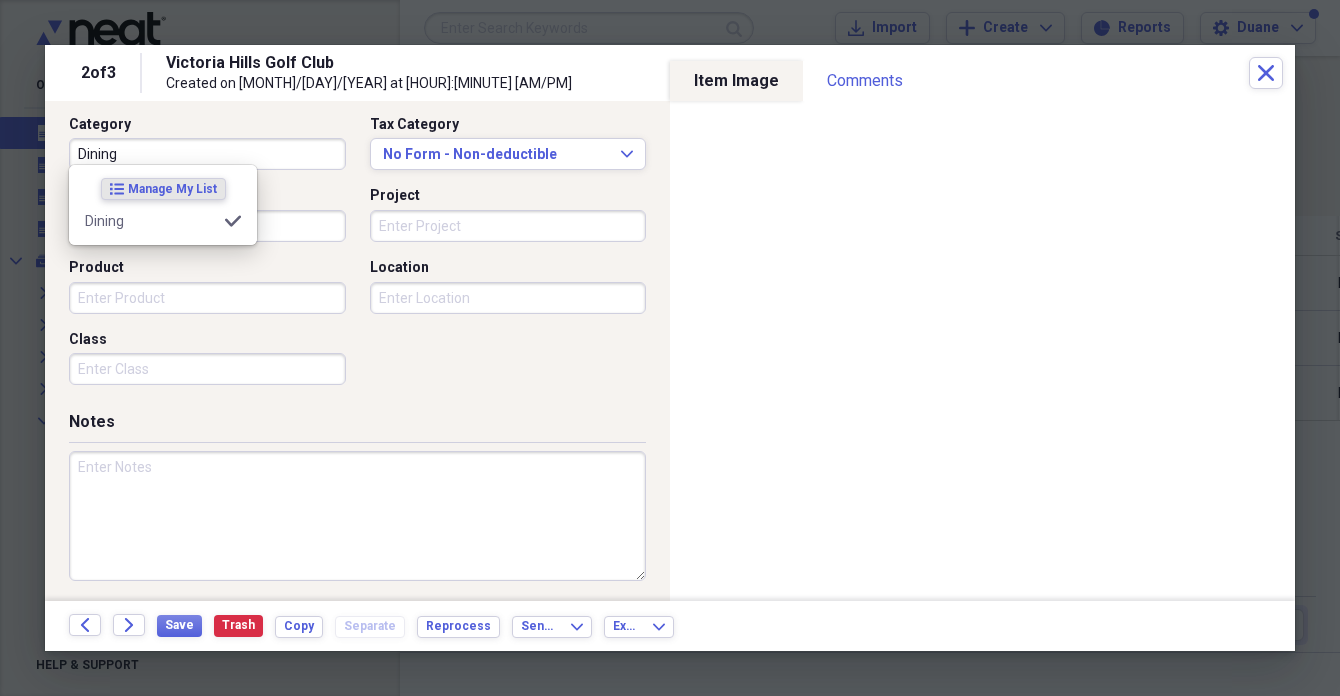 type on "Dining" 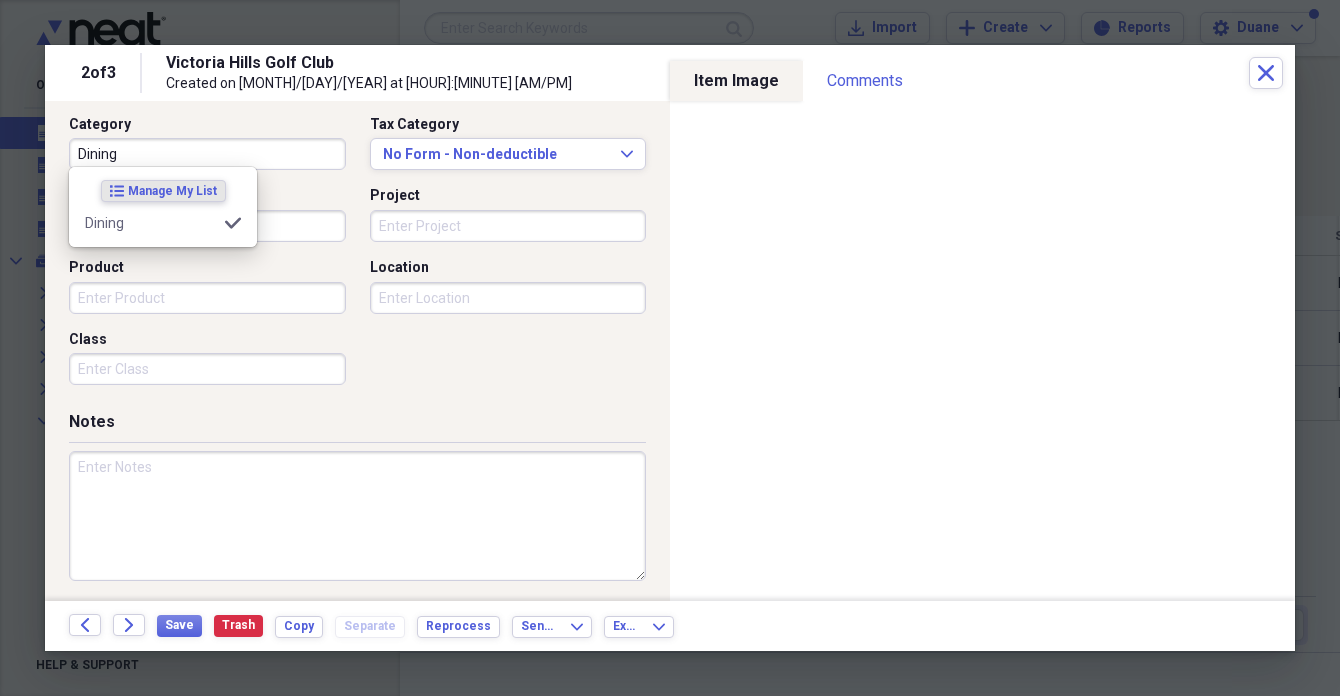 click at bounding box center (357, 516) 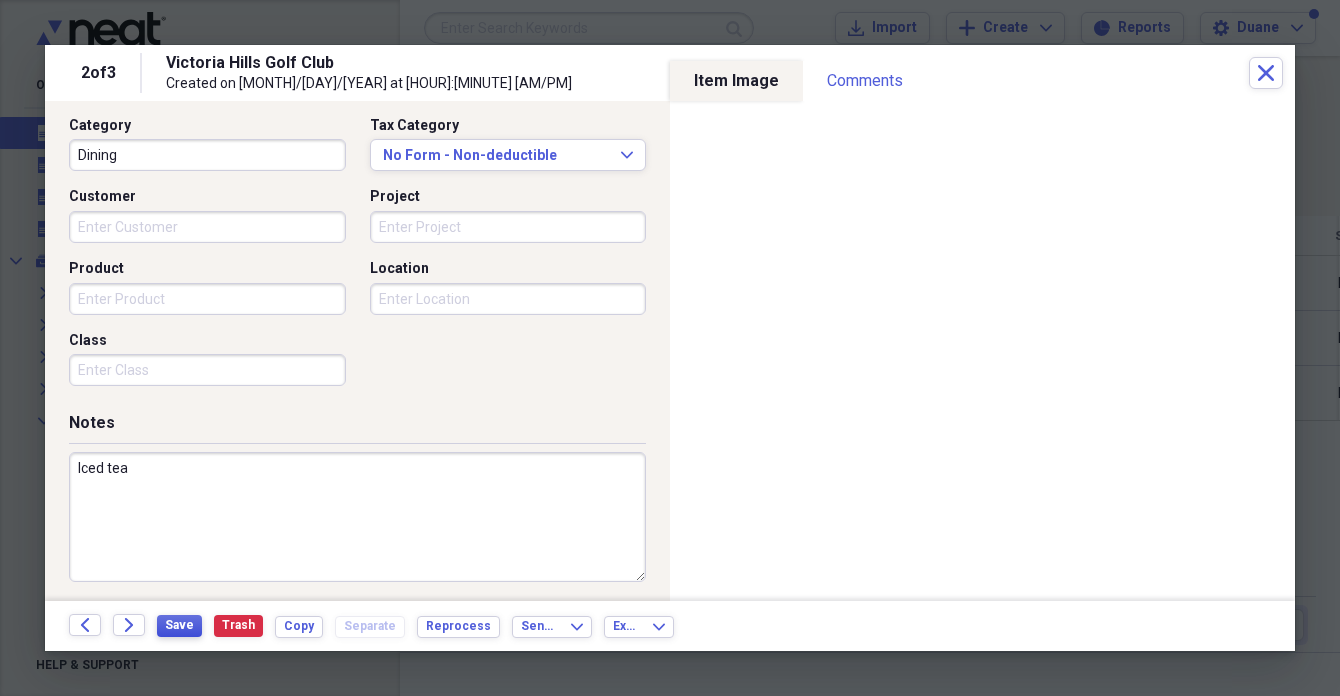 type on "Iced tea" 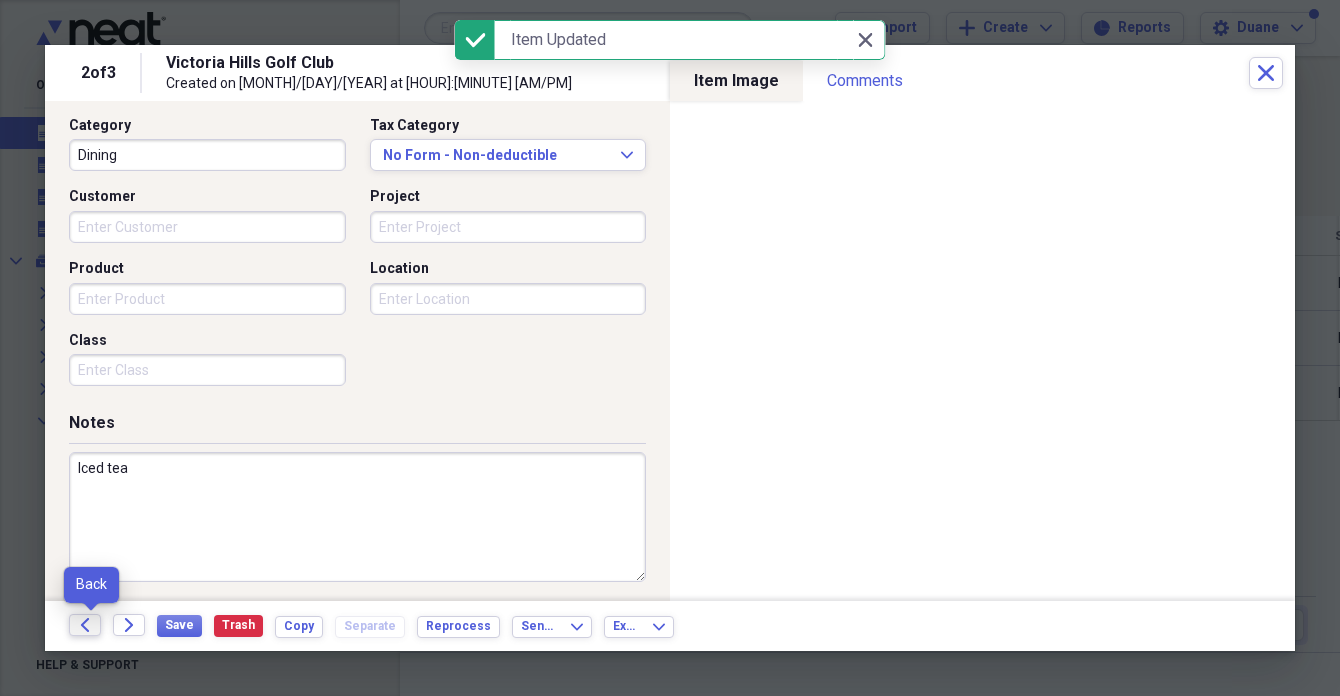 click on "Back" 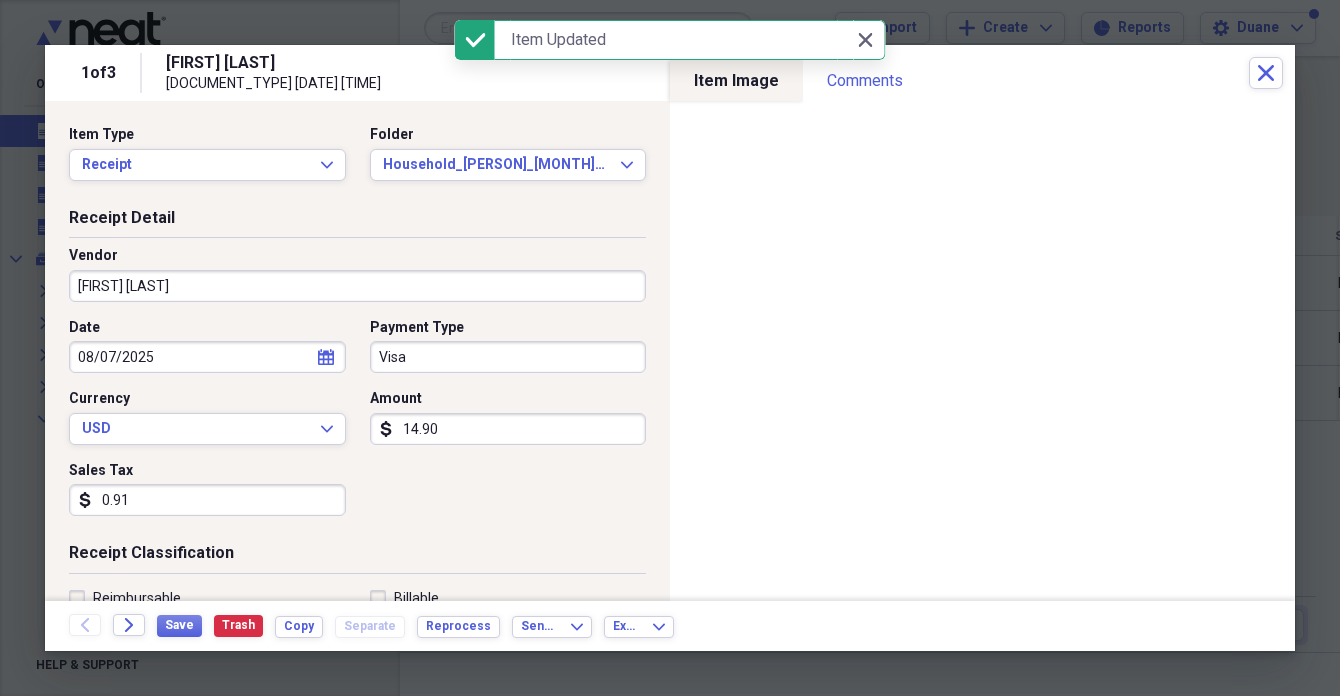 click on "Vendor [LAST]" at bounding box center (357, 282) 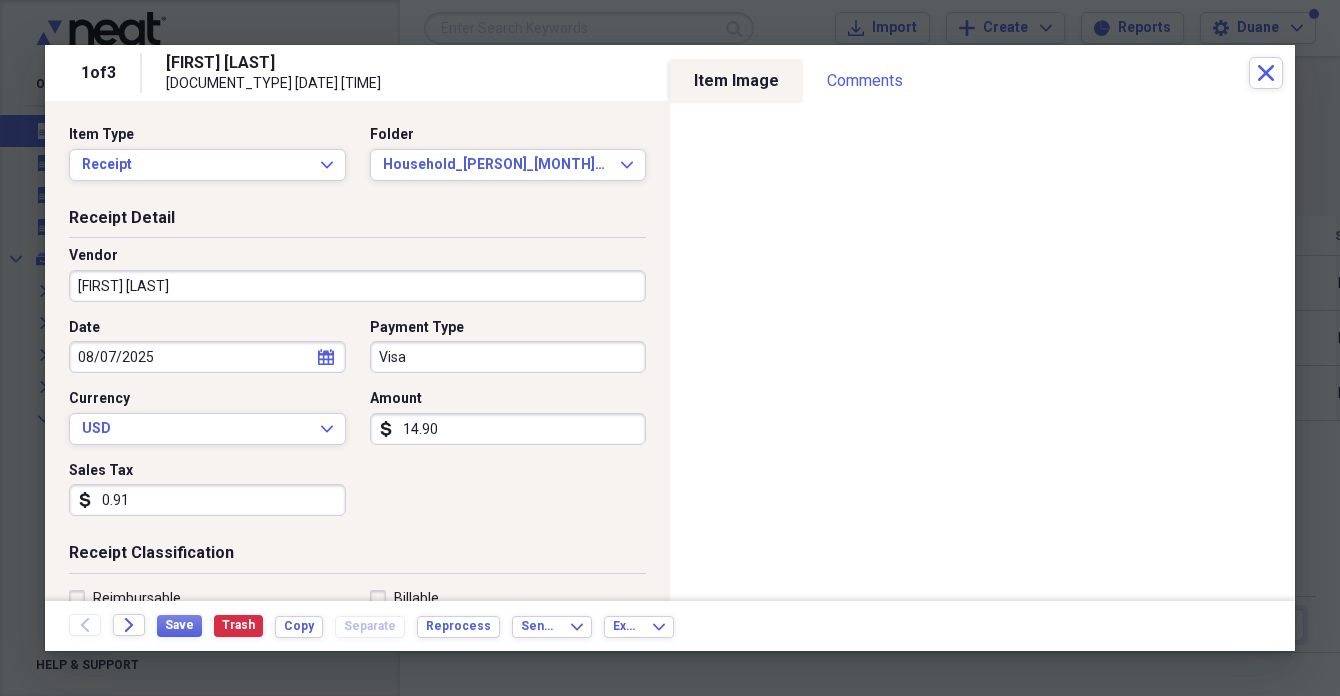 click on "[FIRST] [LAST]" at bounding box center [357, 286] 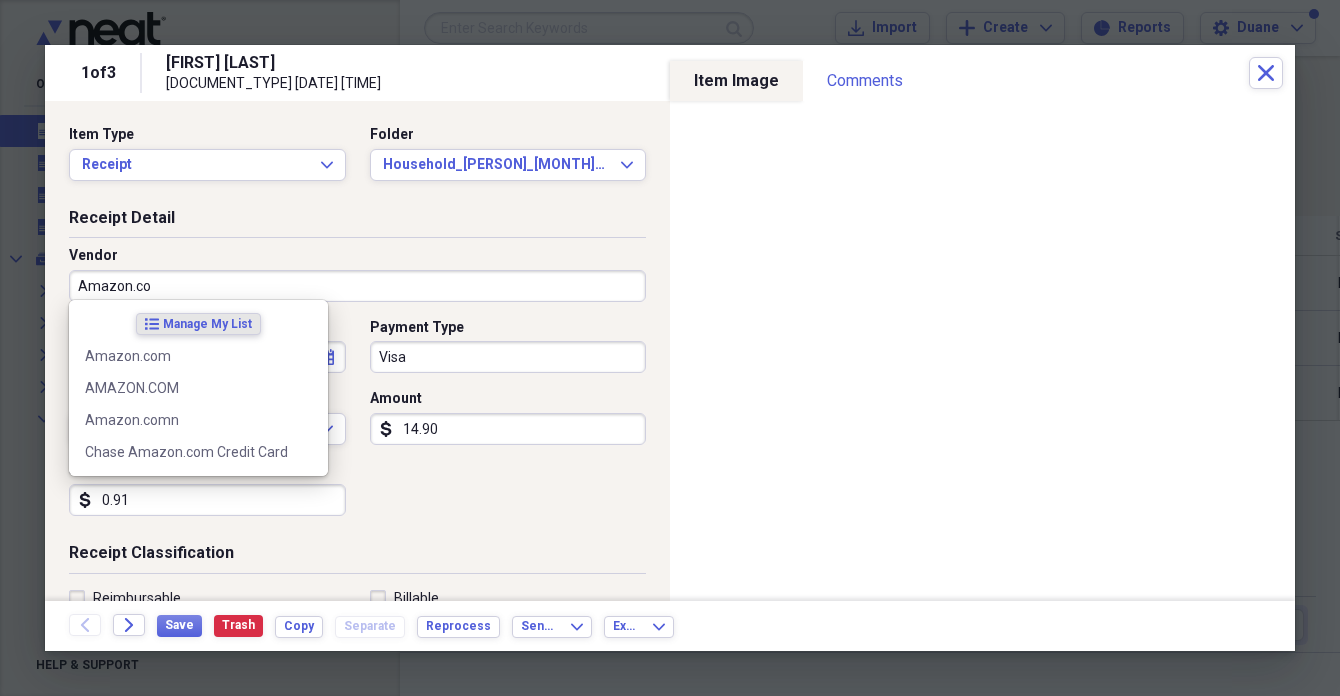 type on "Amazon.com" 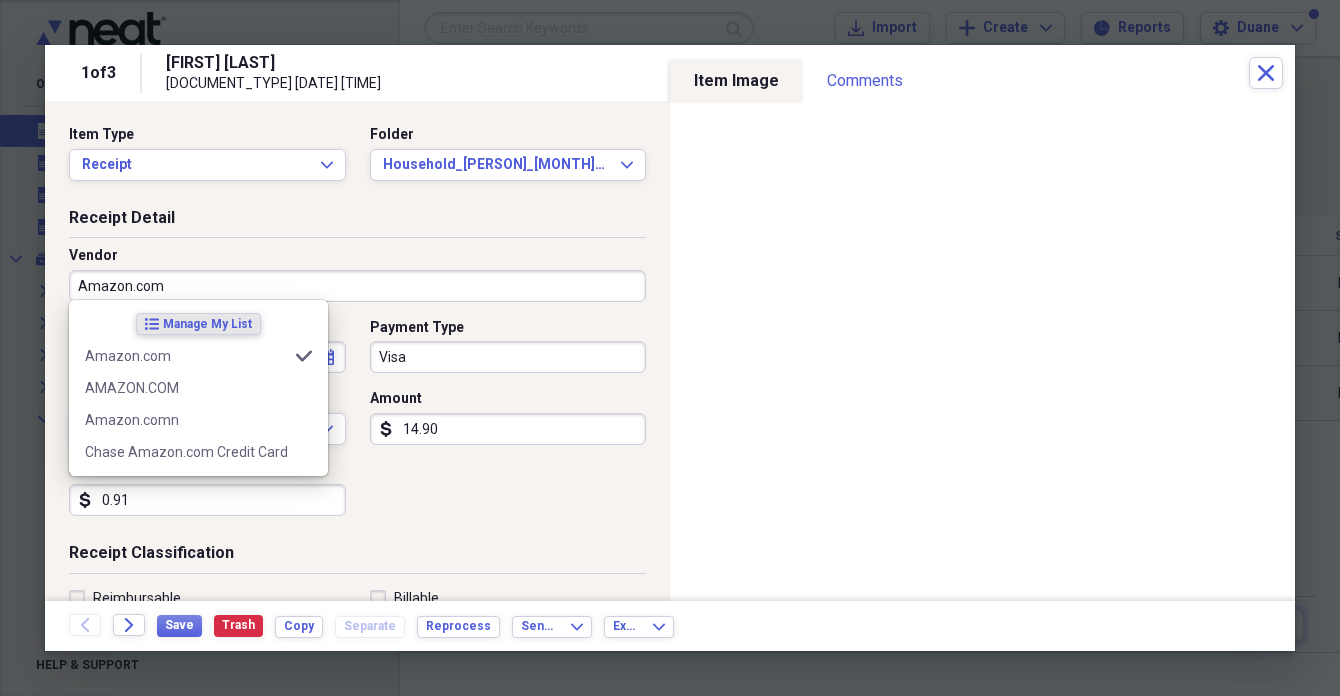 type on "Household" 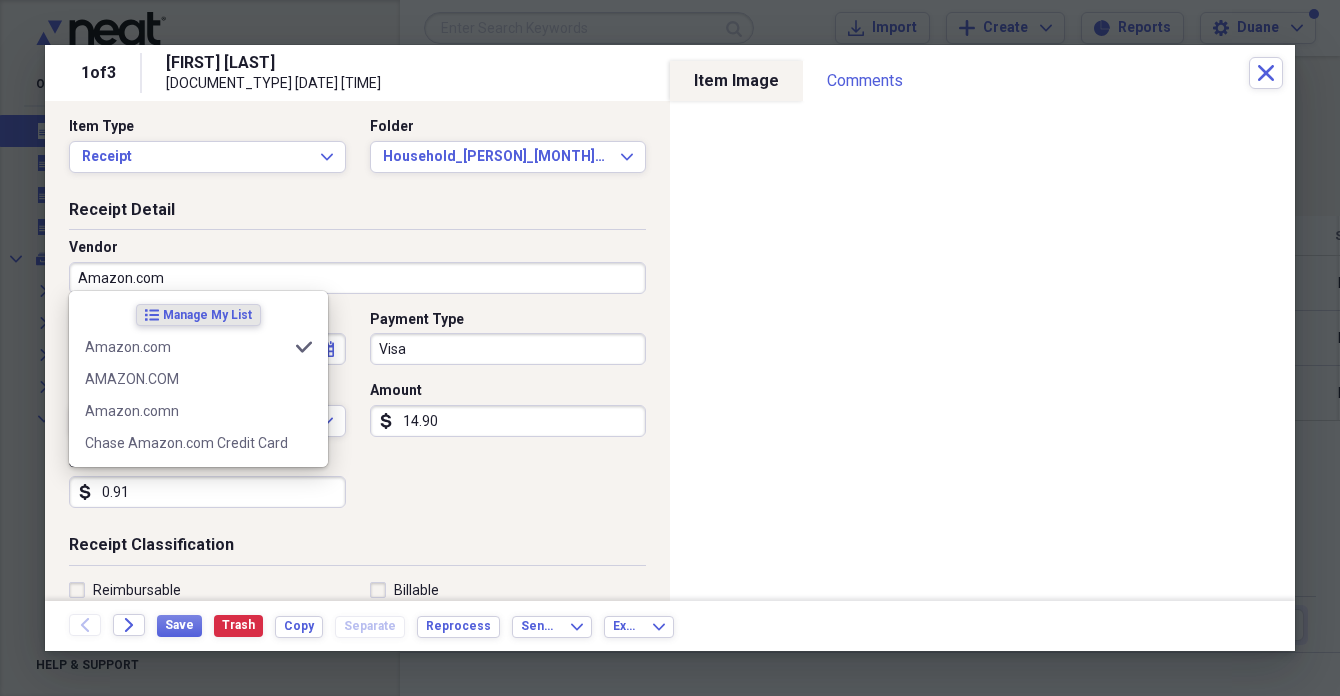 scroll, scrollTop: 9, scrollLeft: 0, axis: vertical 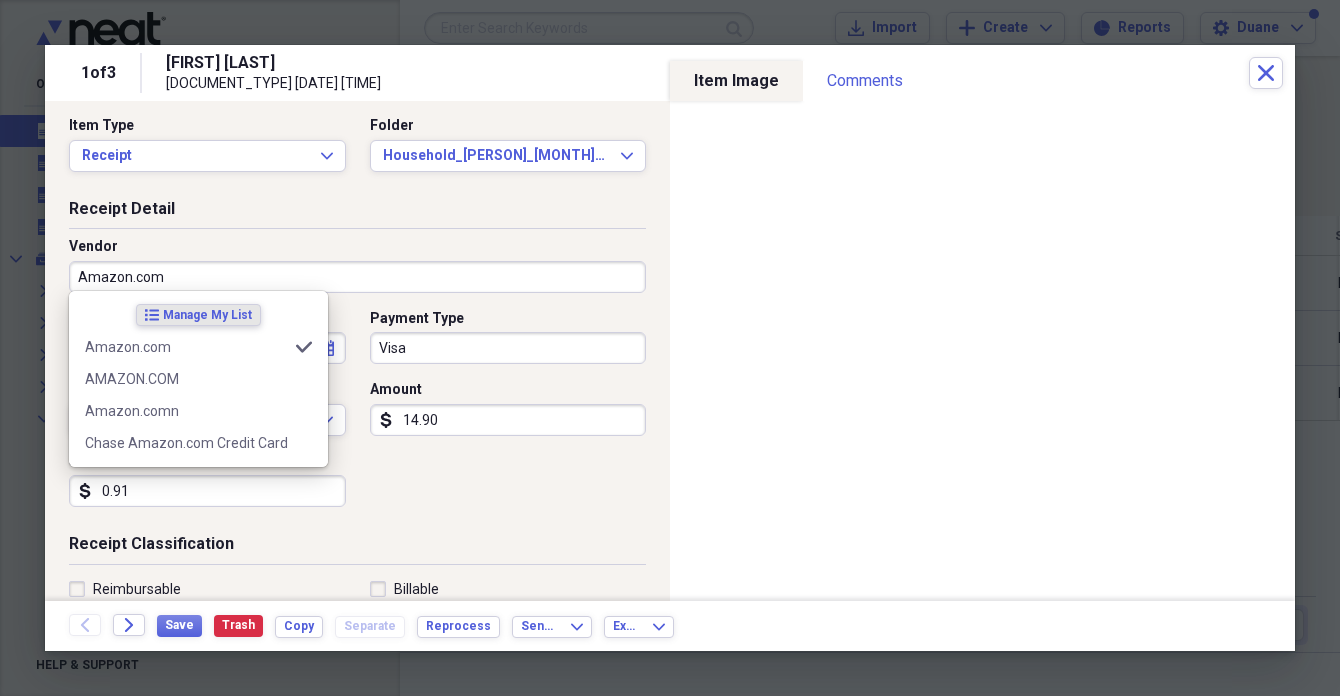 type on "Amazon.com" 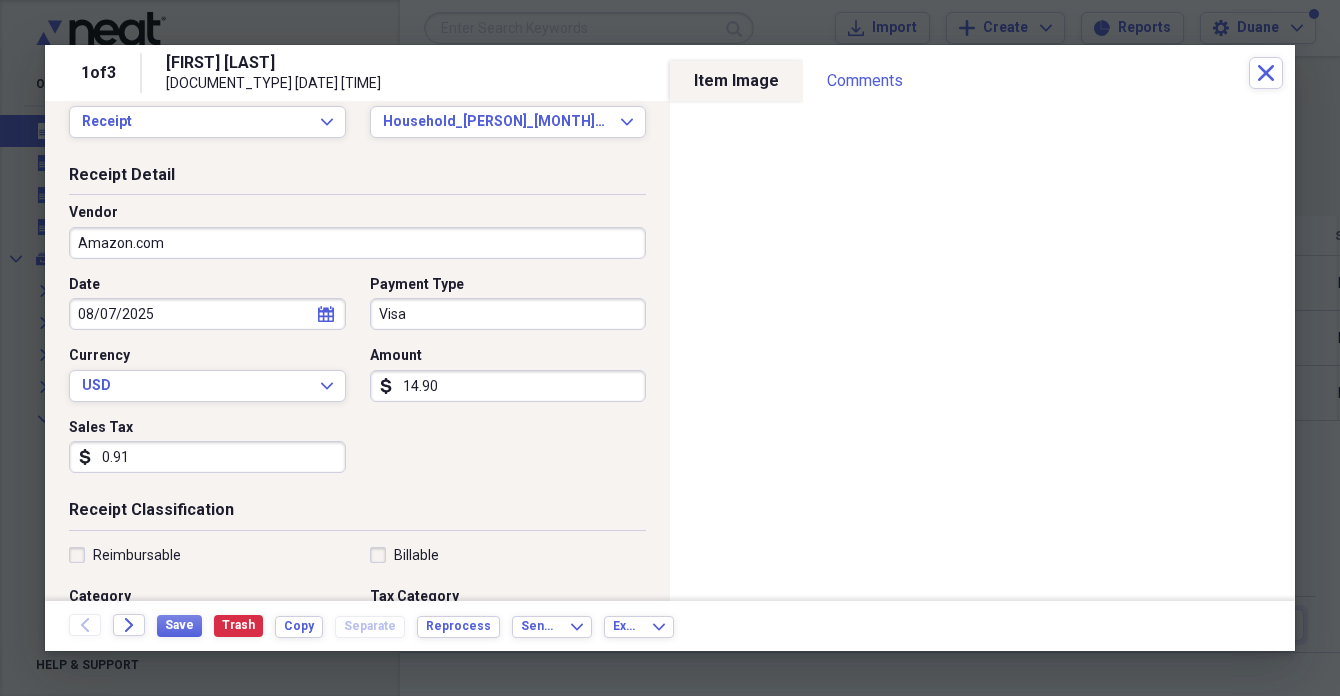 scroll, scrollTop: 47, scrollLeft: 0, axis: vertical 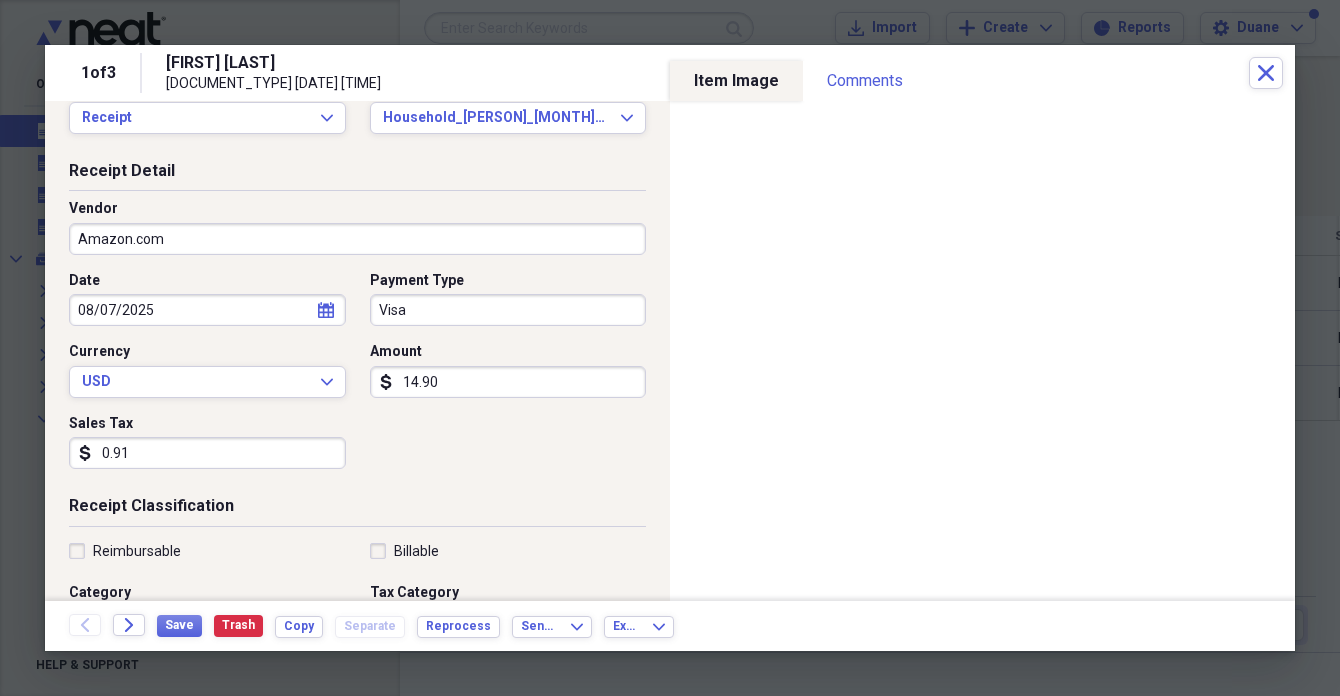 click 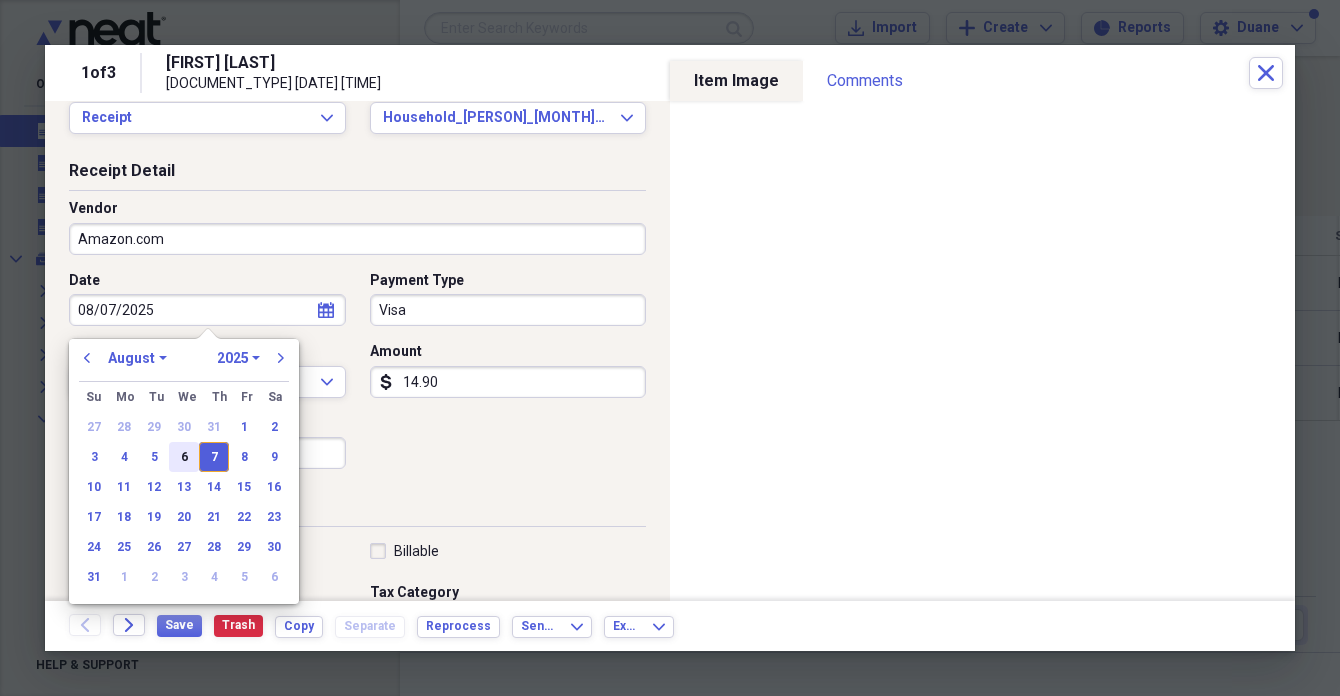click on "6" at bounding box center [184, 457] 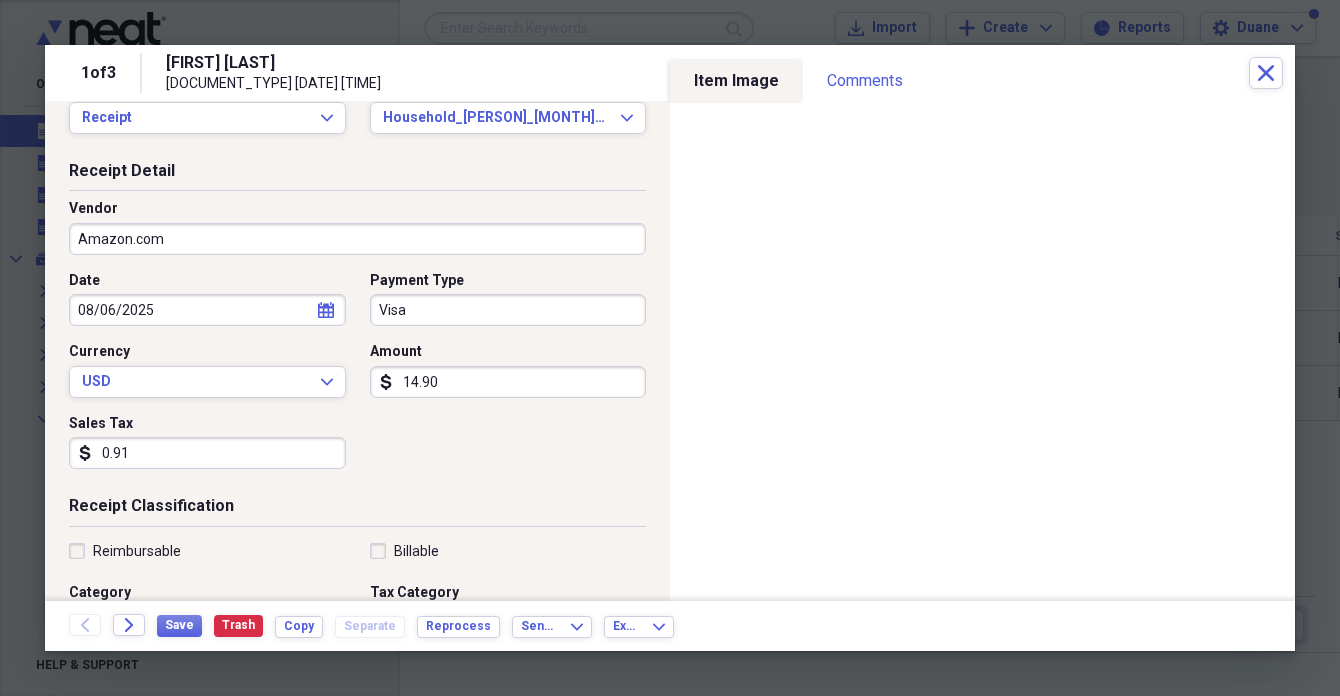 type on "08/06/2025" 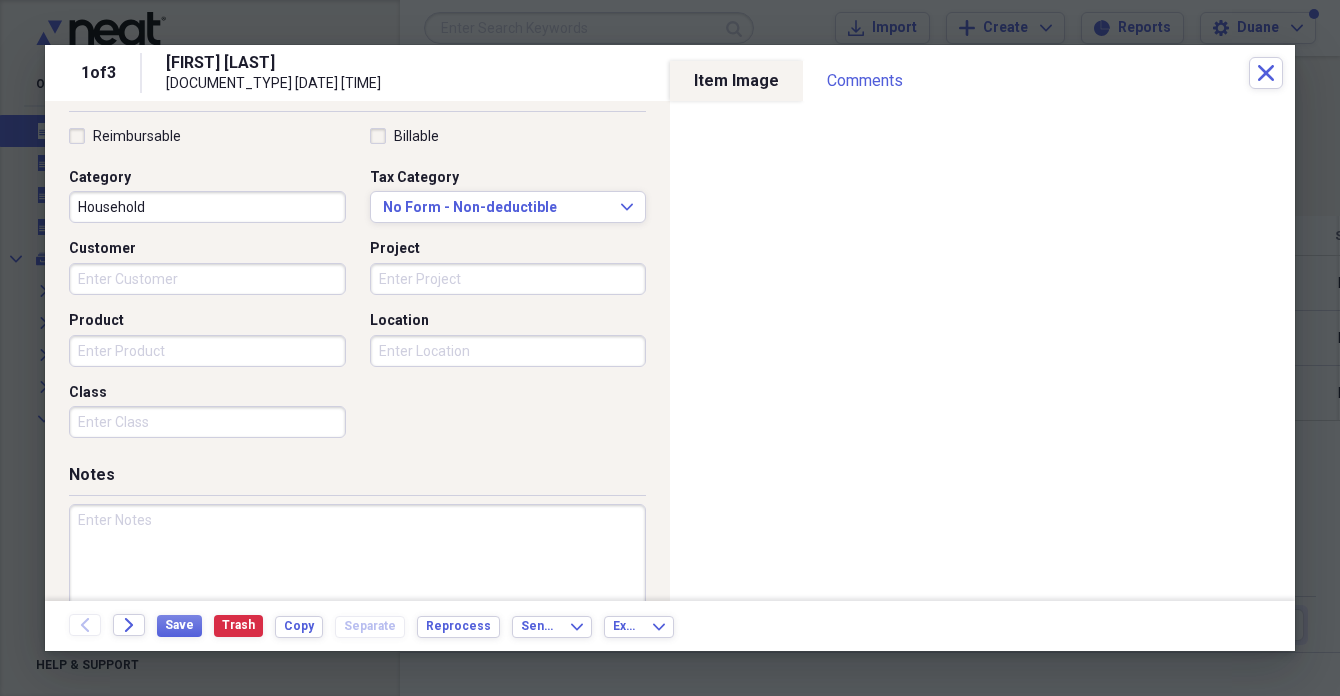 scroll, scrollTop: 474, scrollLeft: 0, axis: vertical 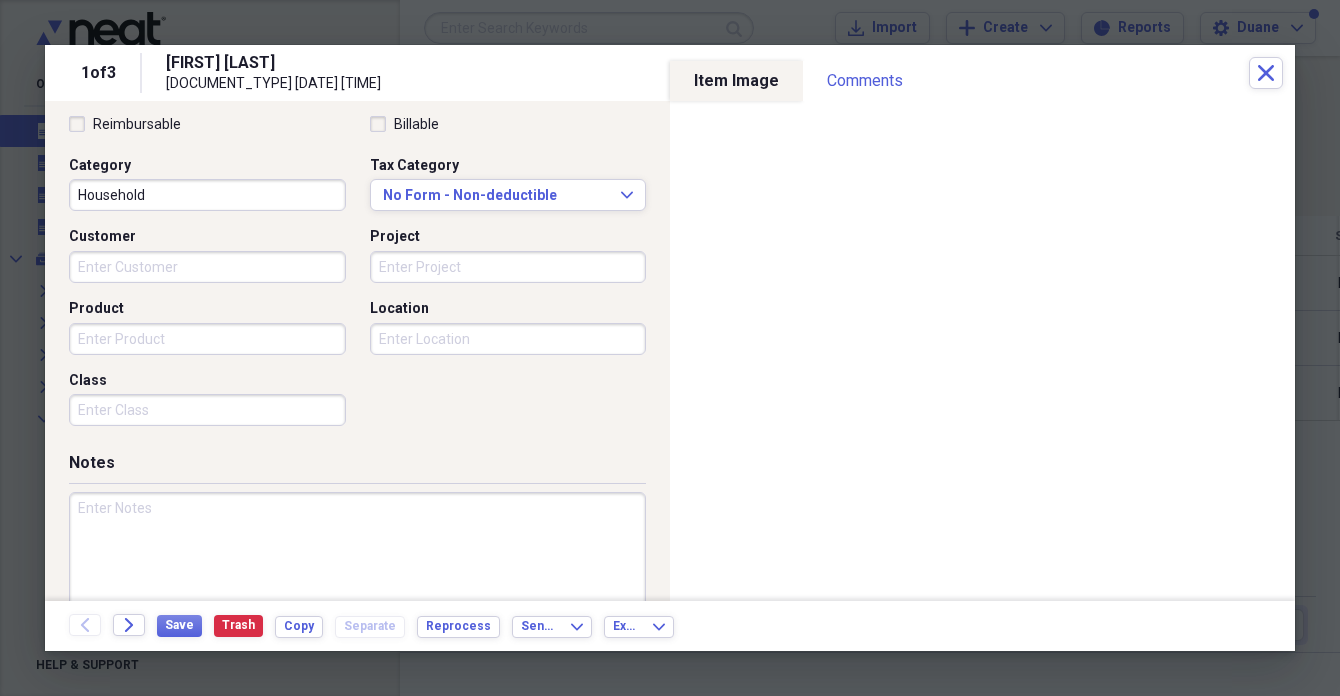 click at bounding box center [357, 557] 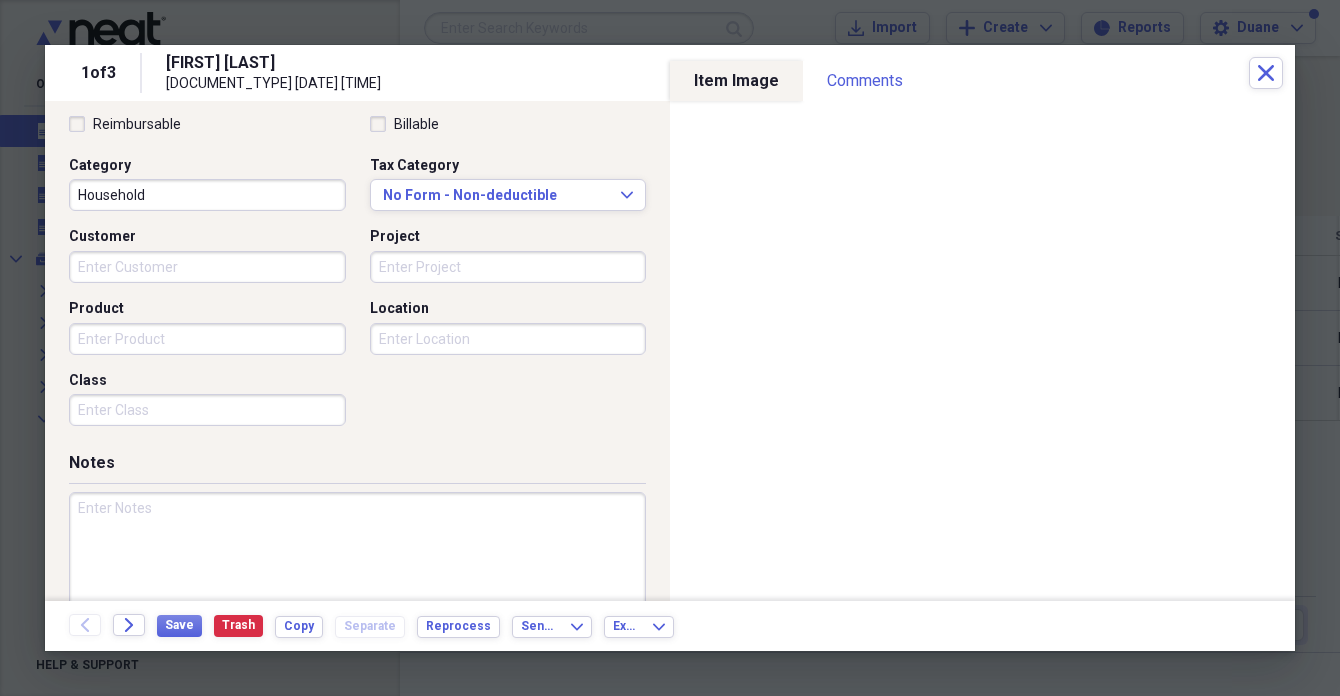 paste on "7.5 Ft Round Tablecloth, Purple Satin Table Cloth" 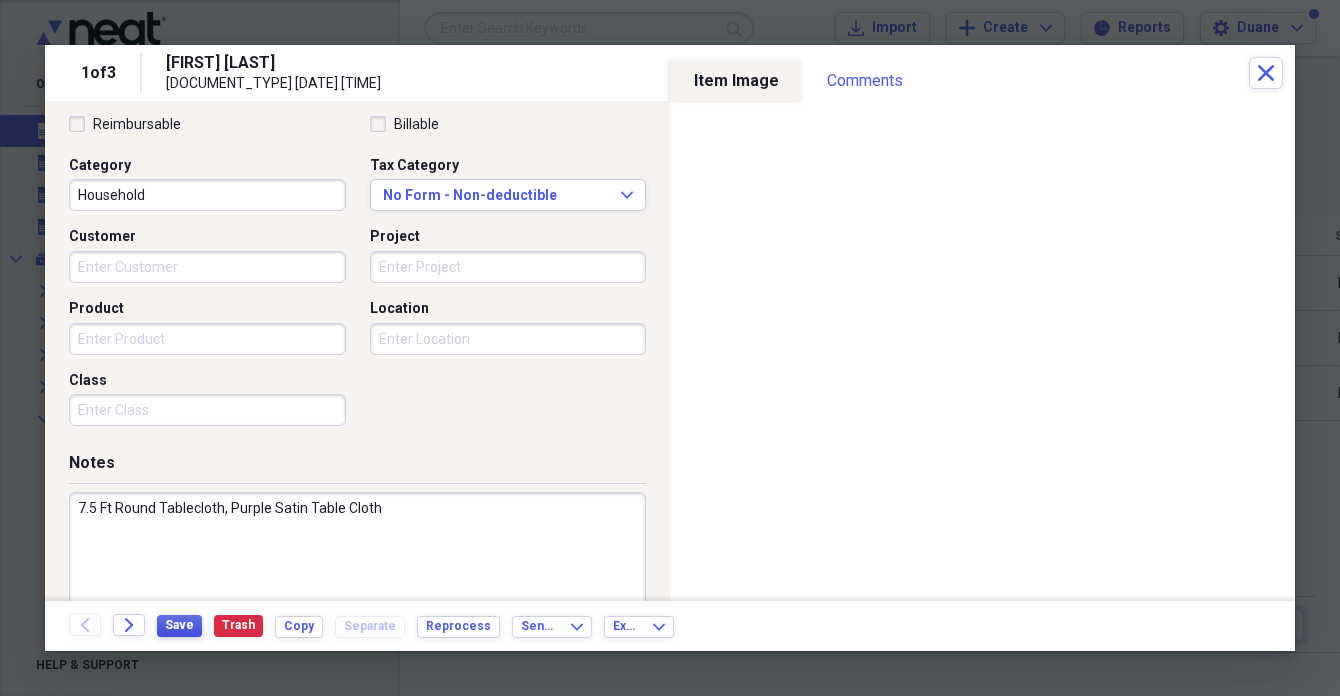 type on "7.5 Ft Round Tablecloth, Purple Satin Table Cloth" 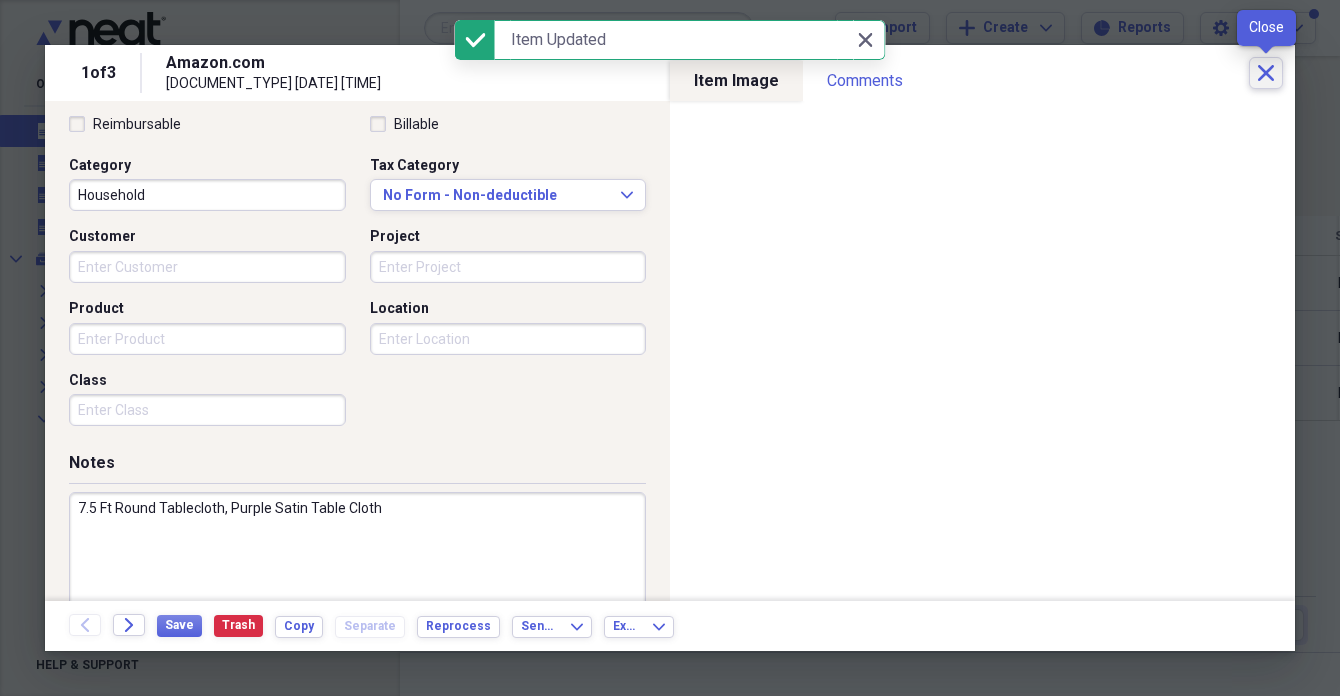 click on "Close" 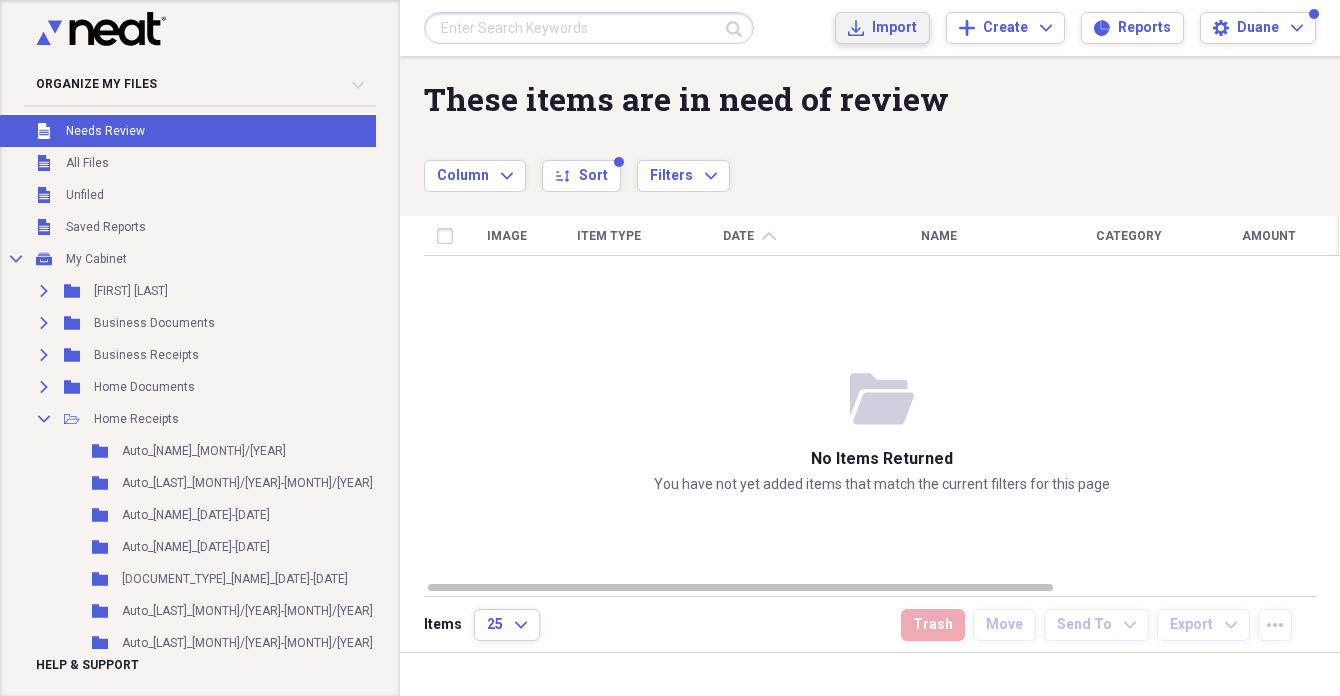 click on "Import" at bounding box center (894, 28) 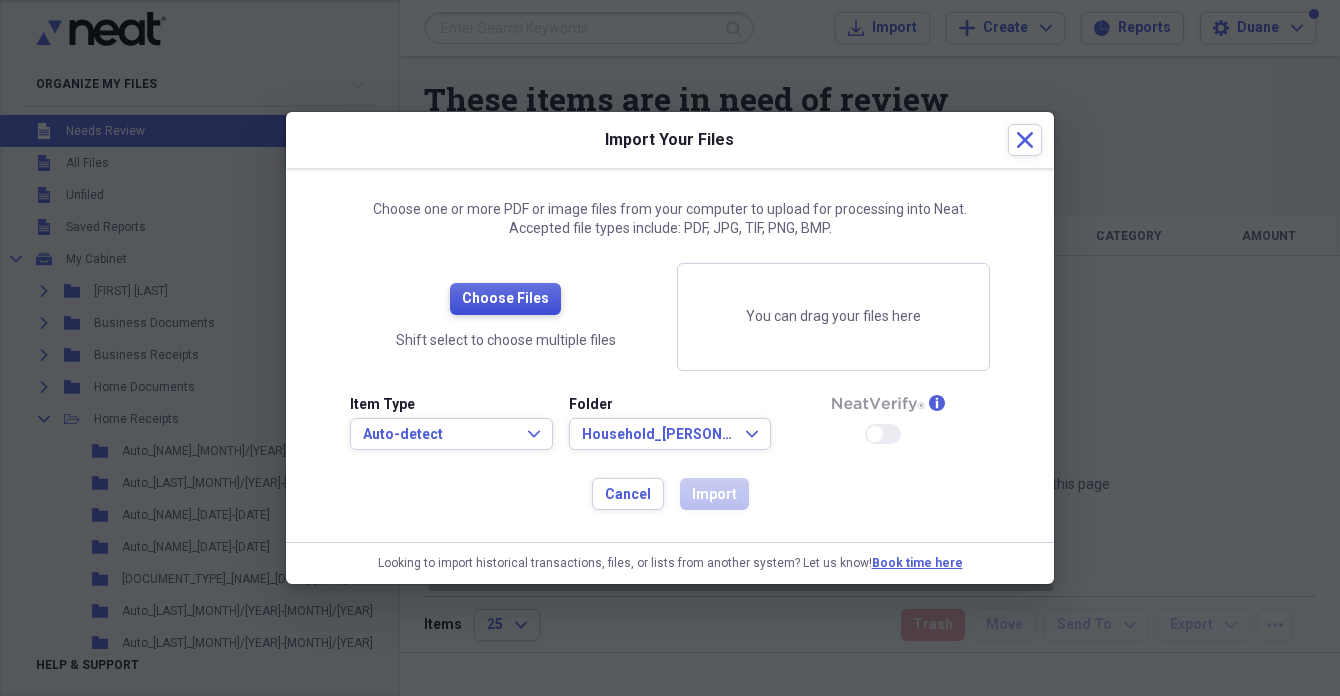 click on "Choose Files" at bounding box center [505, 299] 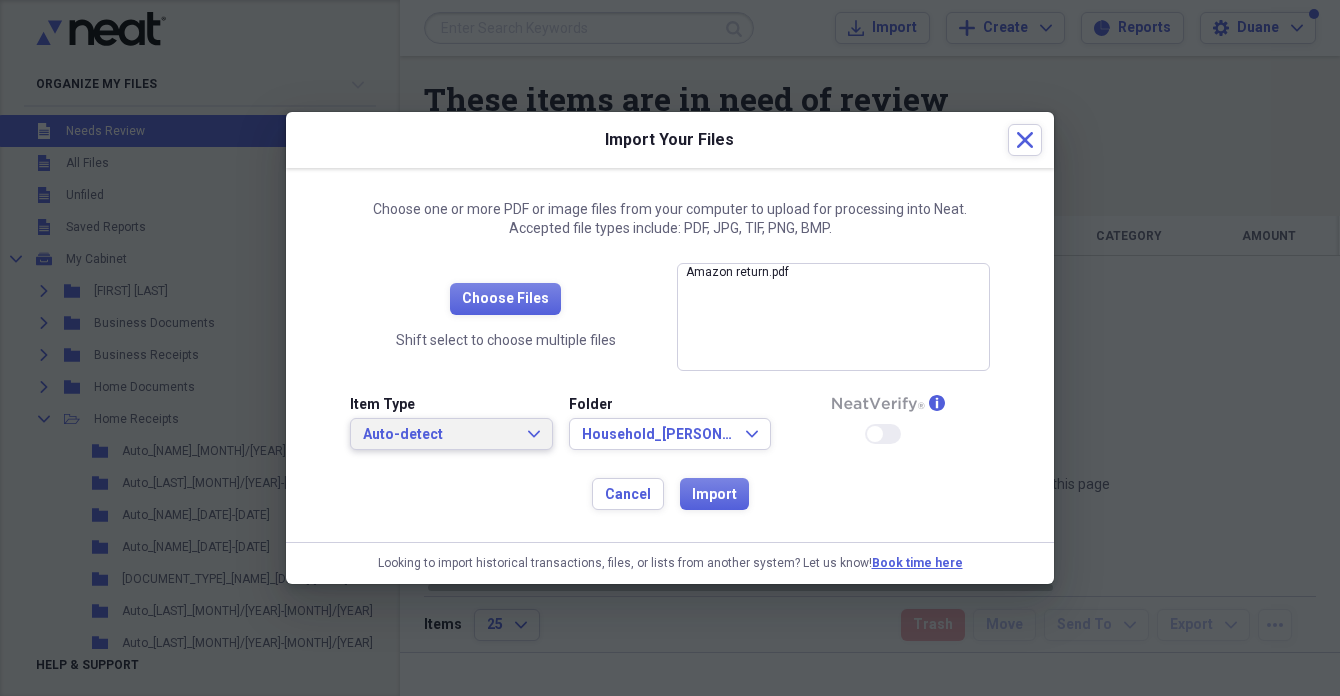 click on "Auto-detect" at bounding box center [439, 435] 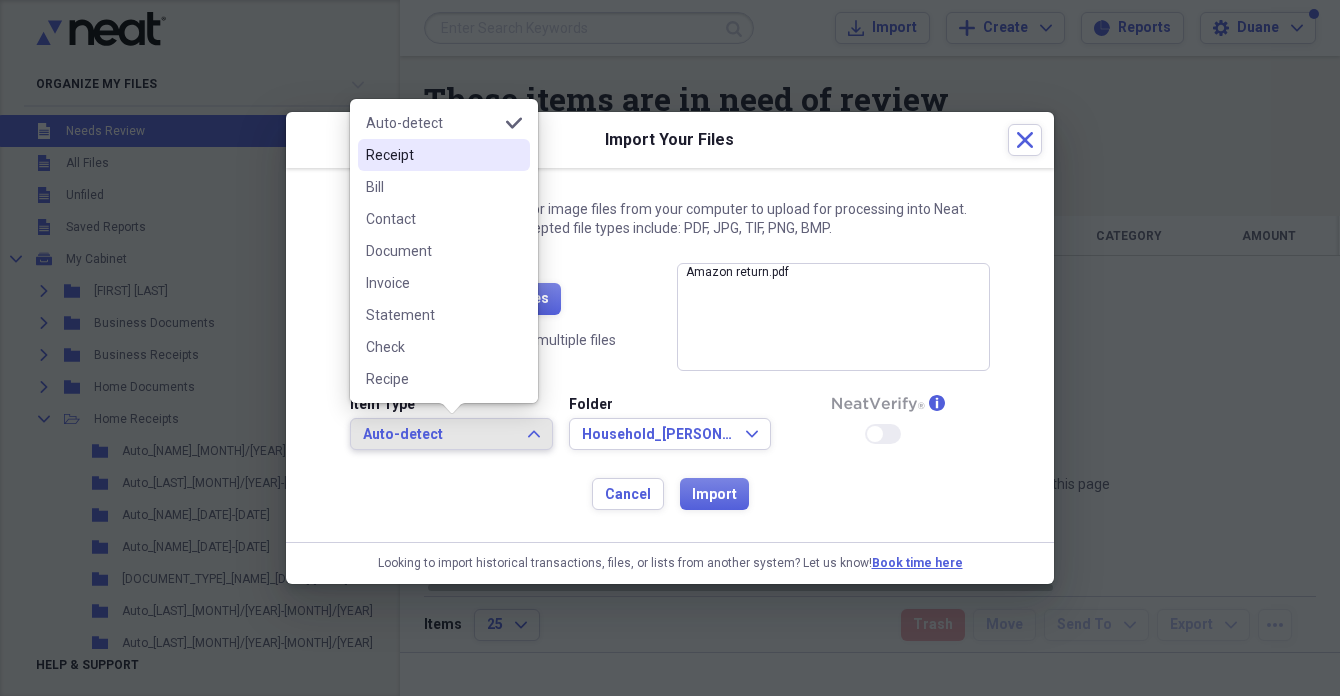 click on "Receipt" at bounding box center (432, 155) 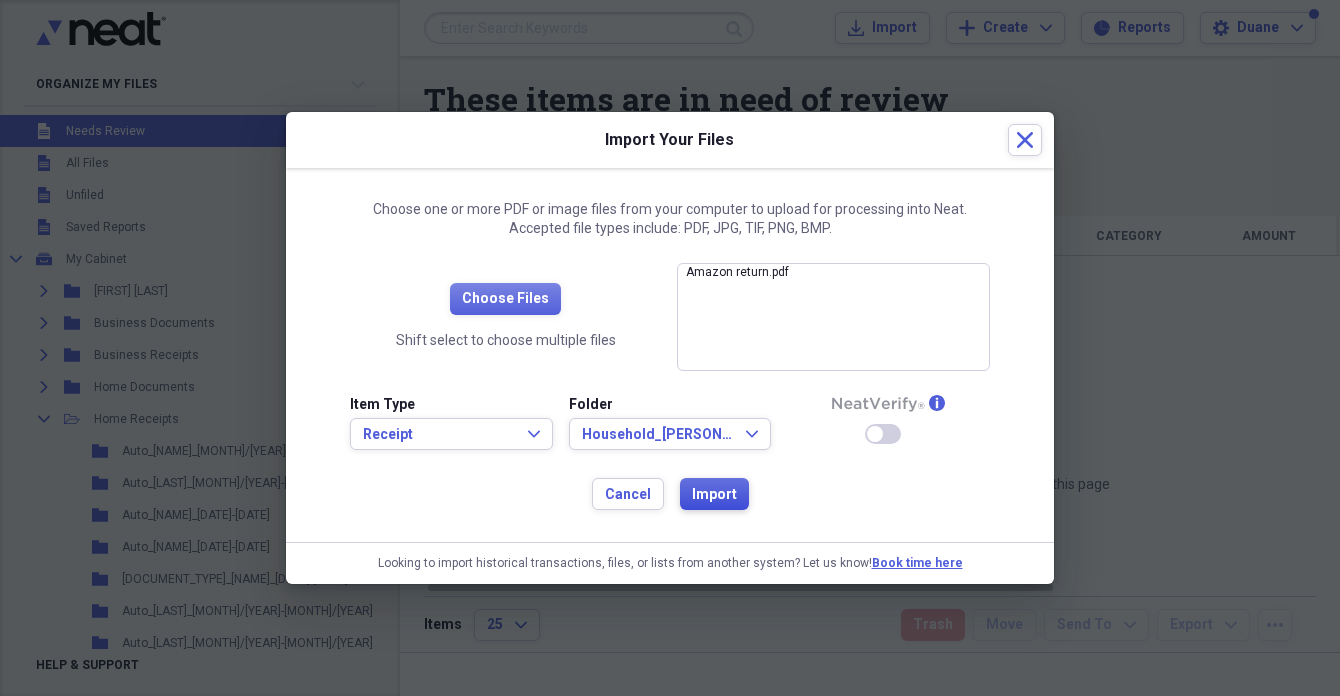 click on "Import" at bounding box center [714, 495] 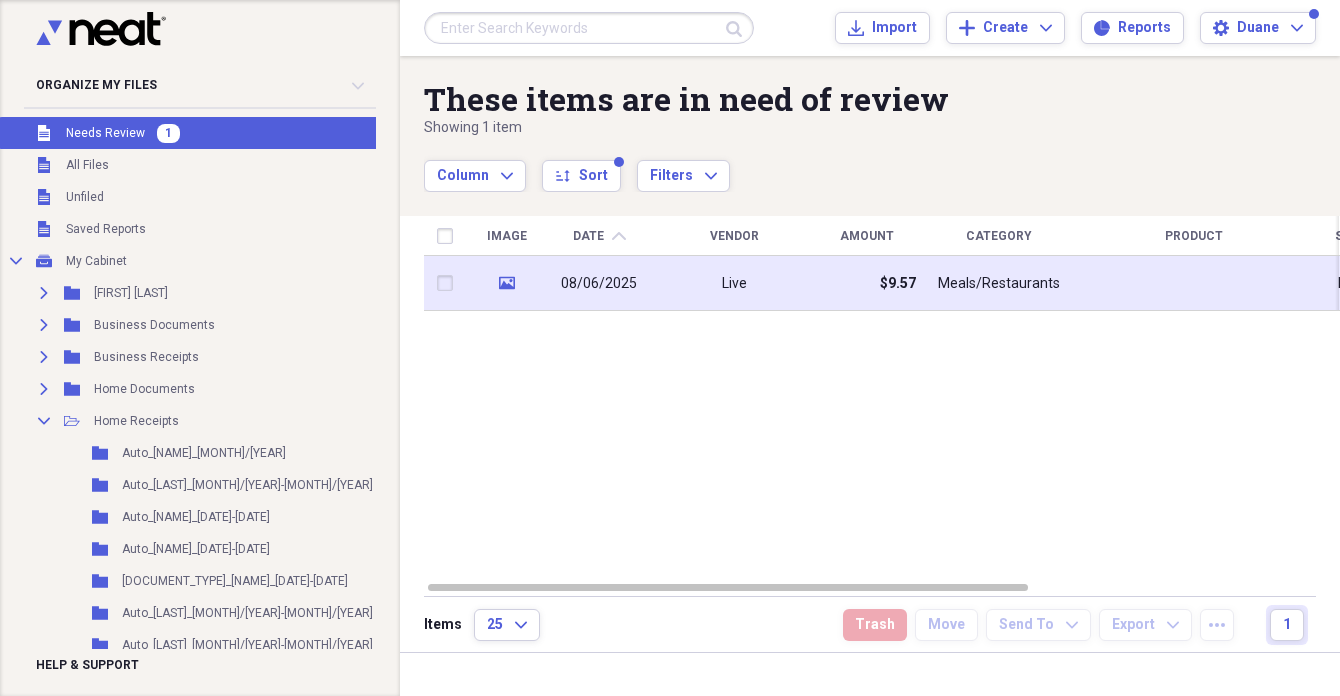 click on "08/06/2025" at bounding box center [599, 284] 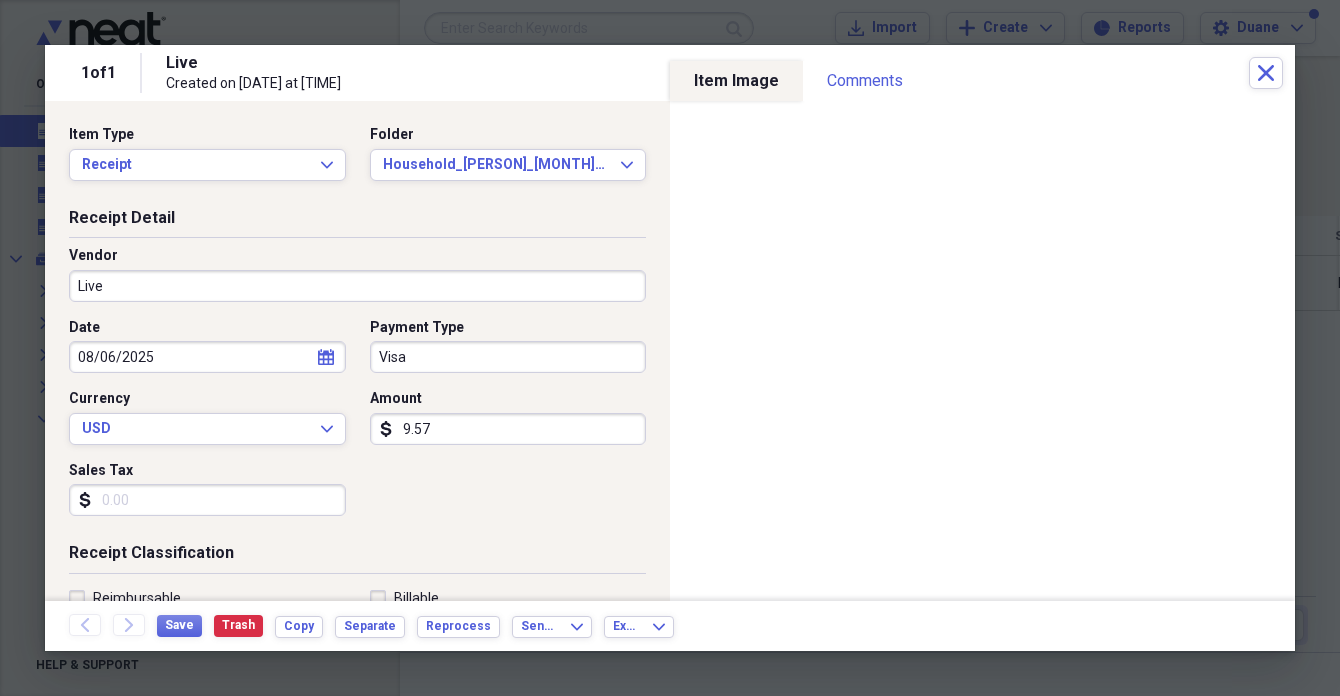 click on "Live" at bounding box center (357, 286) 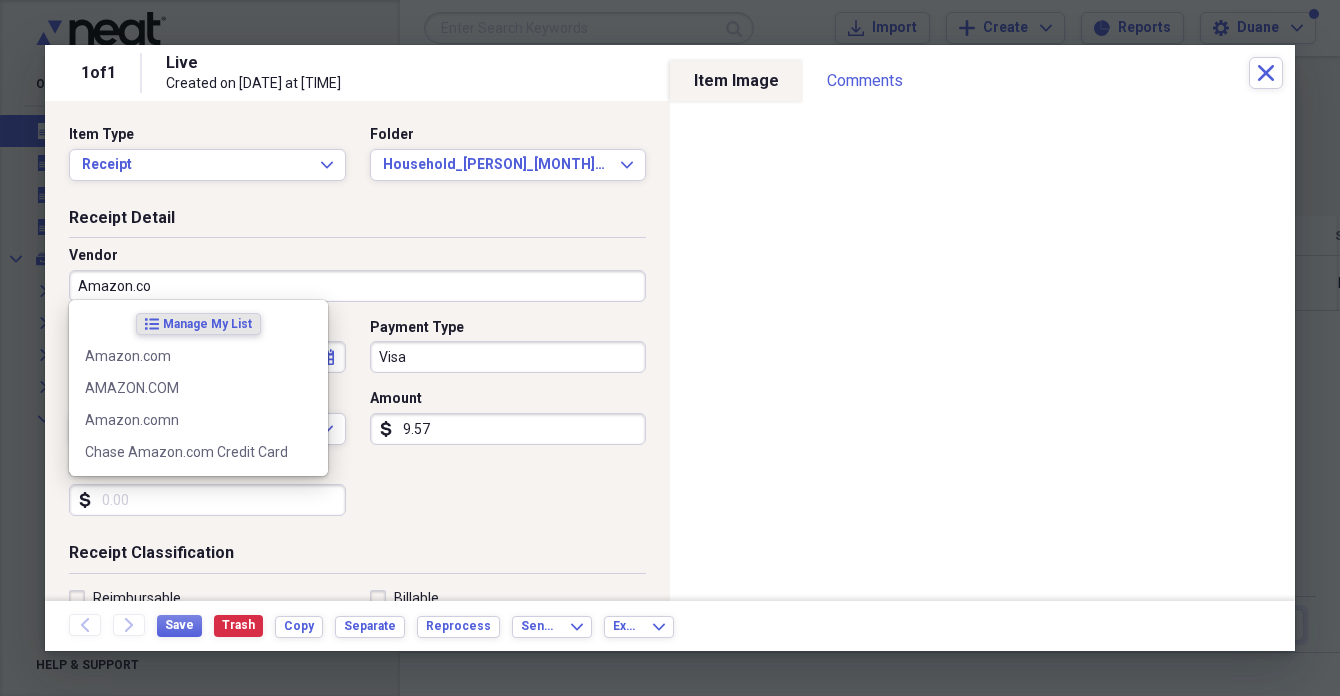 type on "Amazon.com" 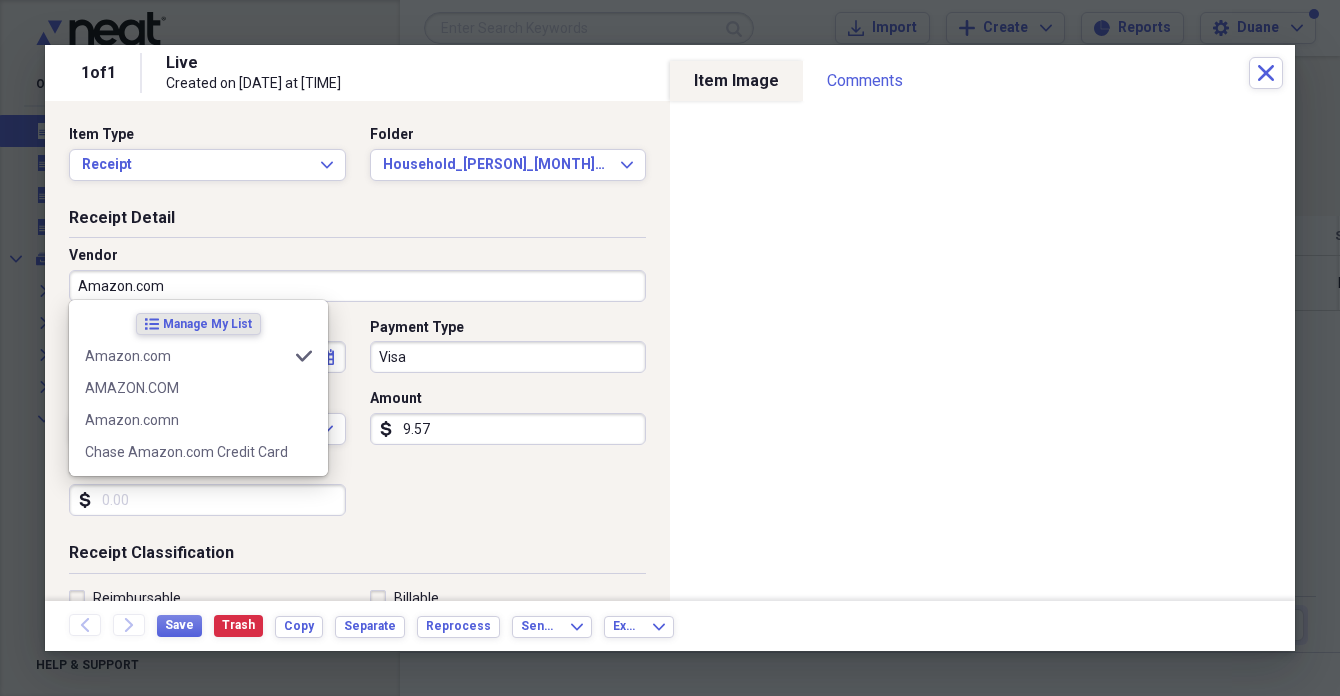type on "Household" 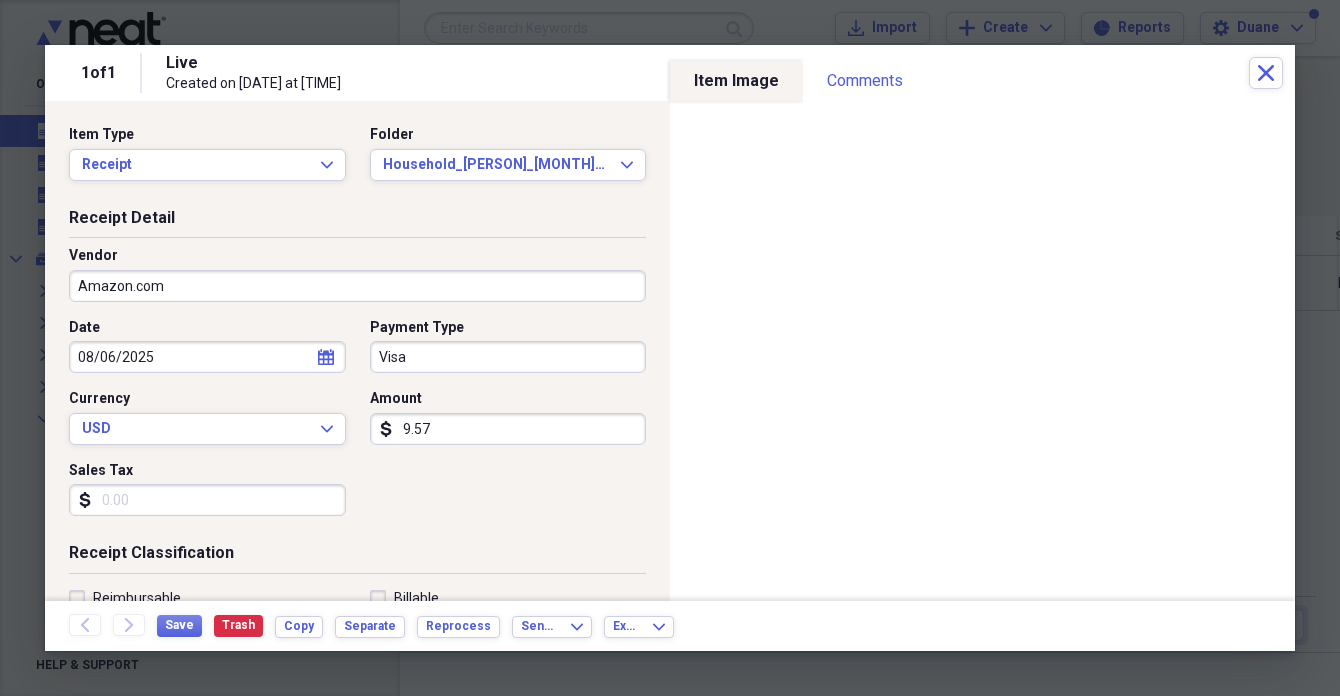 click on "9.57" at bounding box center (508, 429) 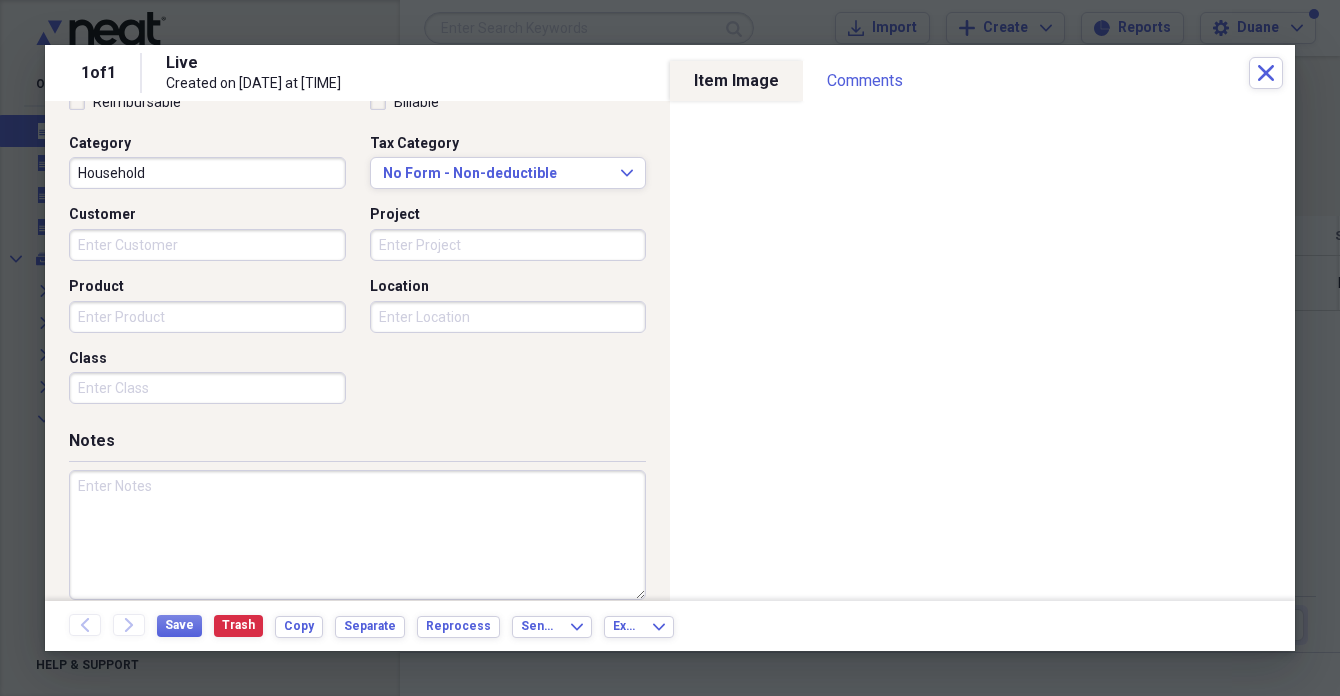 scroll, scrollTop: 503, scrollLeft: 0, axis: vertical 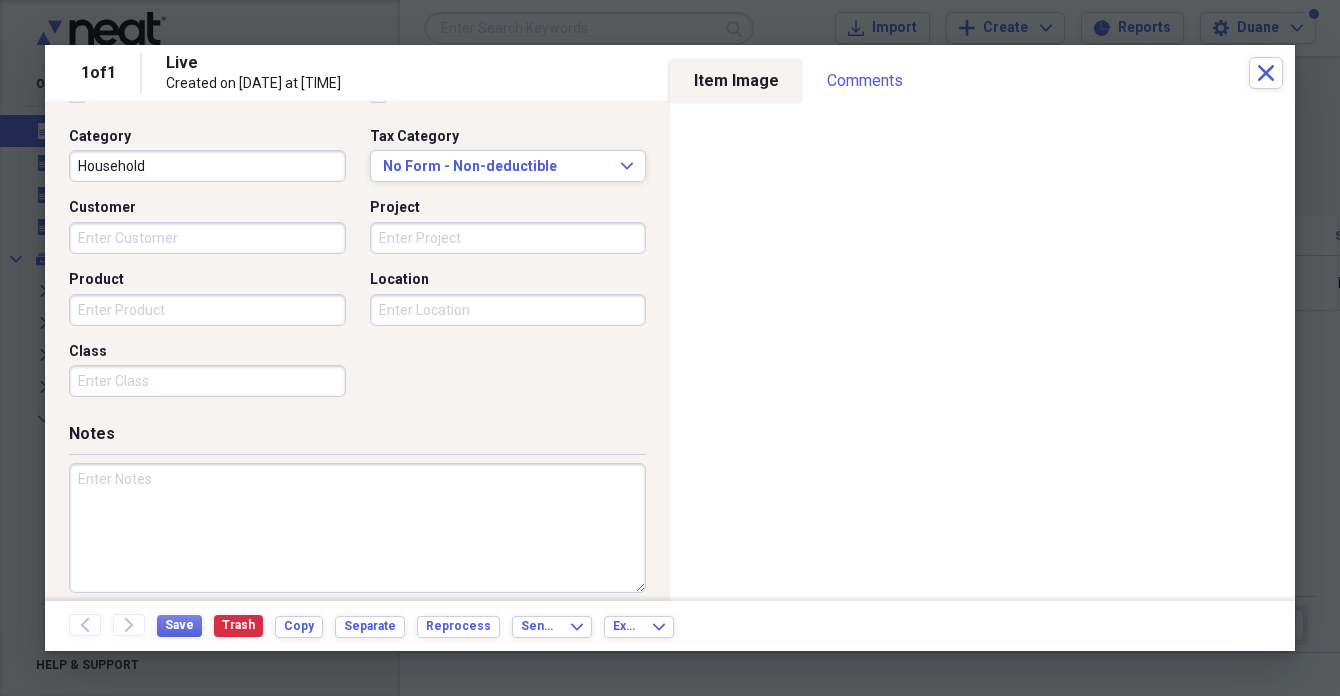 click at bounding box center [357, 528] 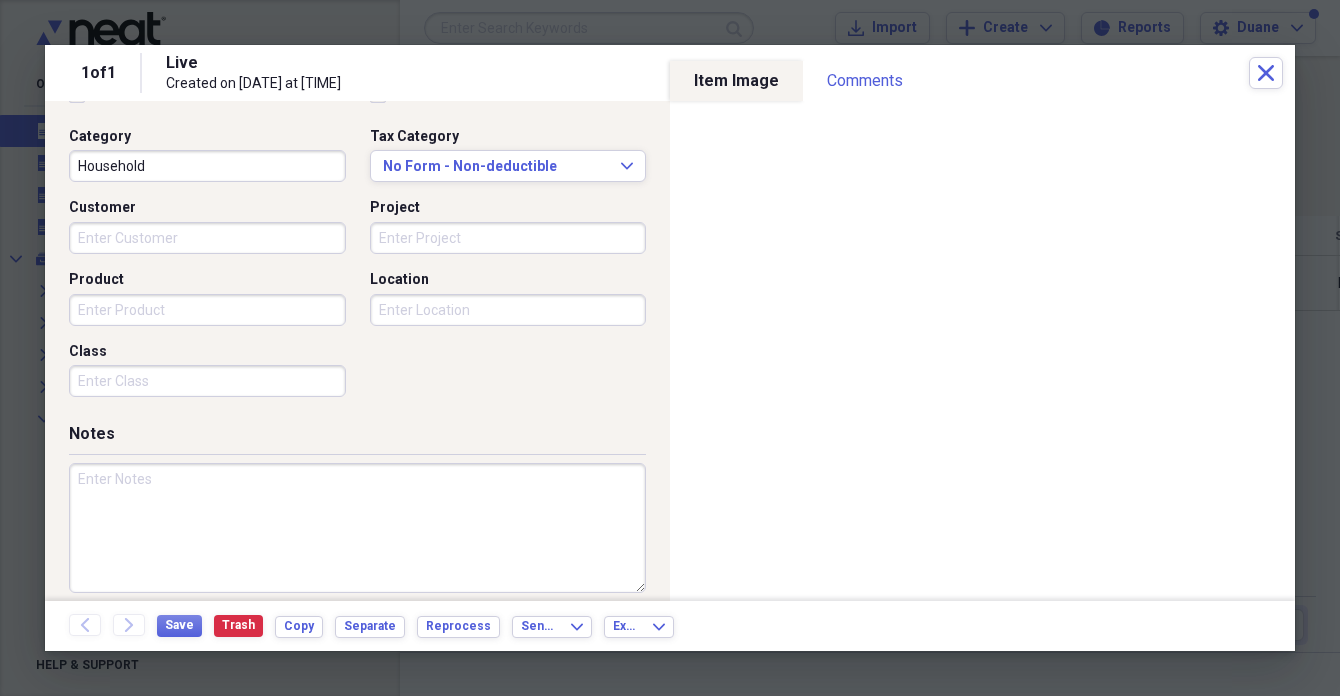 paste on "Return -  MLGDA Self Adhesive Purple Crystal Rhinestone Strips" 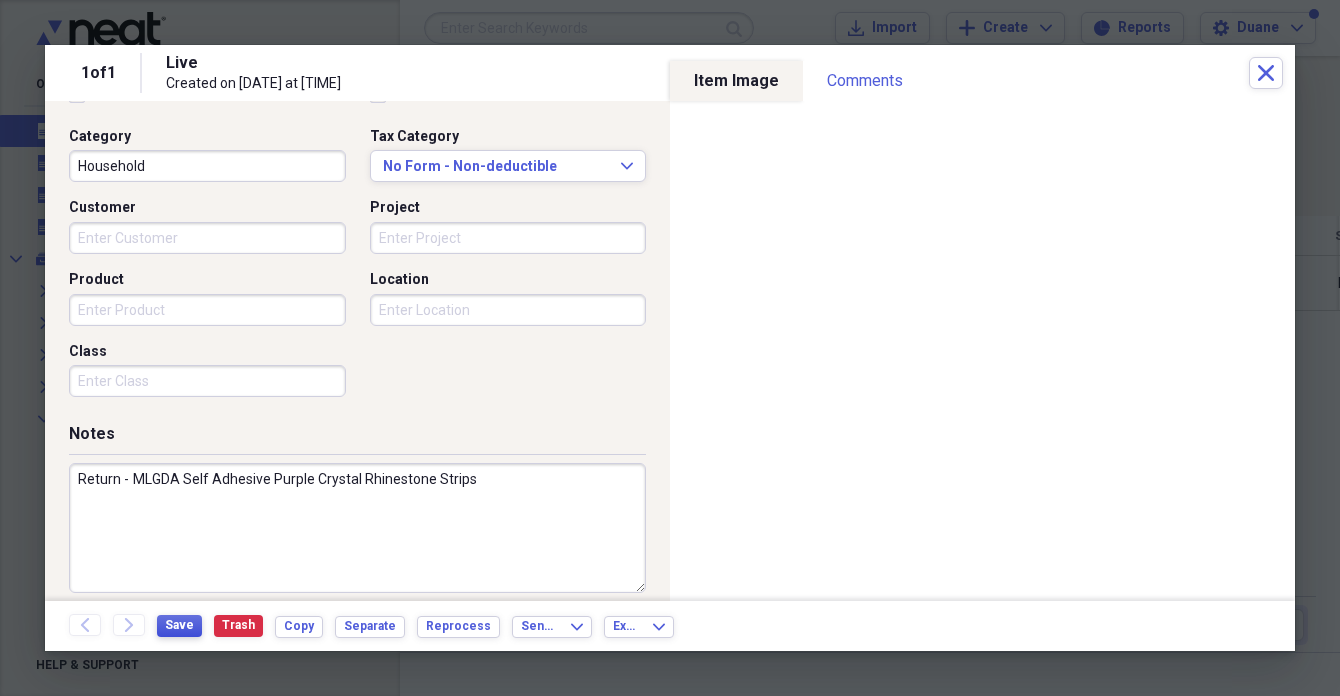 type on "Return -  MLGDA Self Adhesive Purple Crystal Rhinestone Strips" 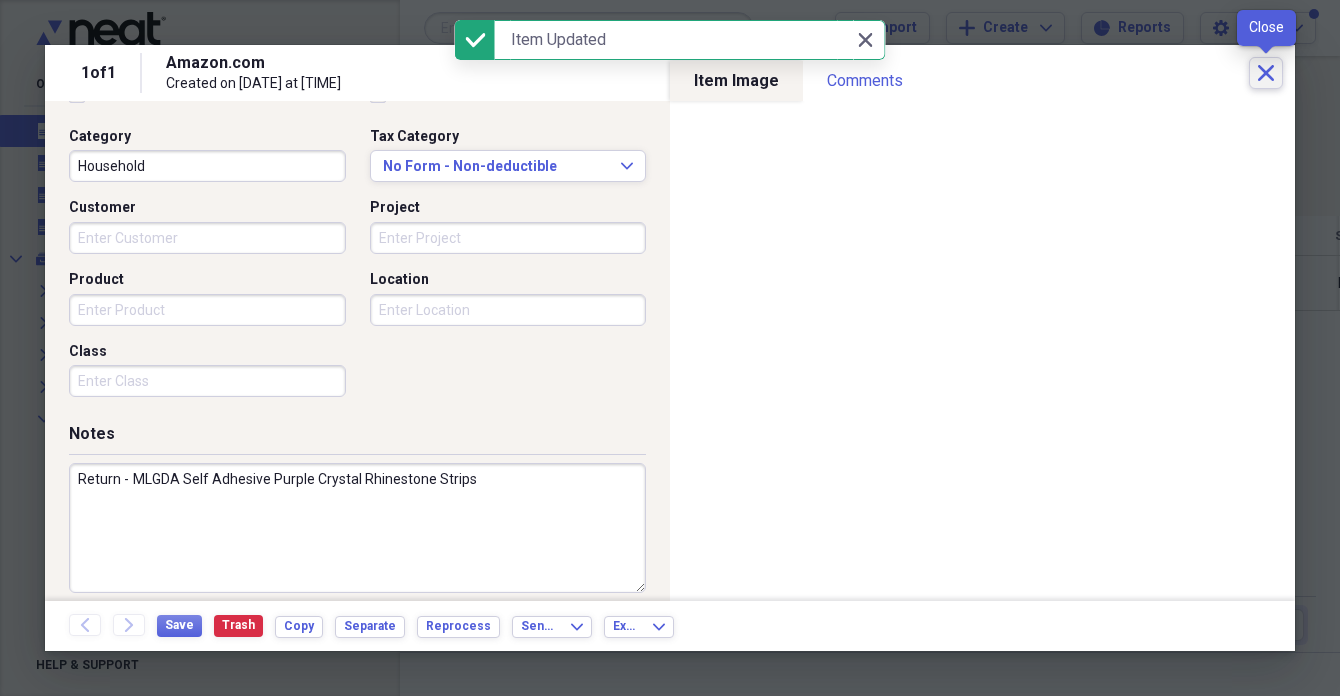 click on "Close" 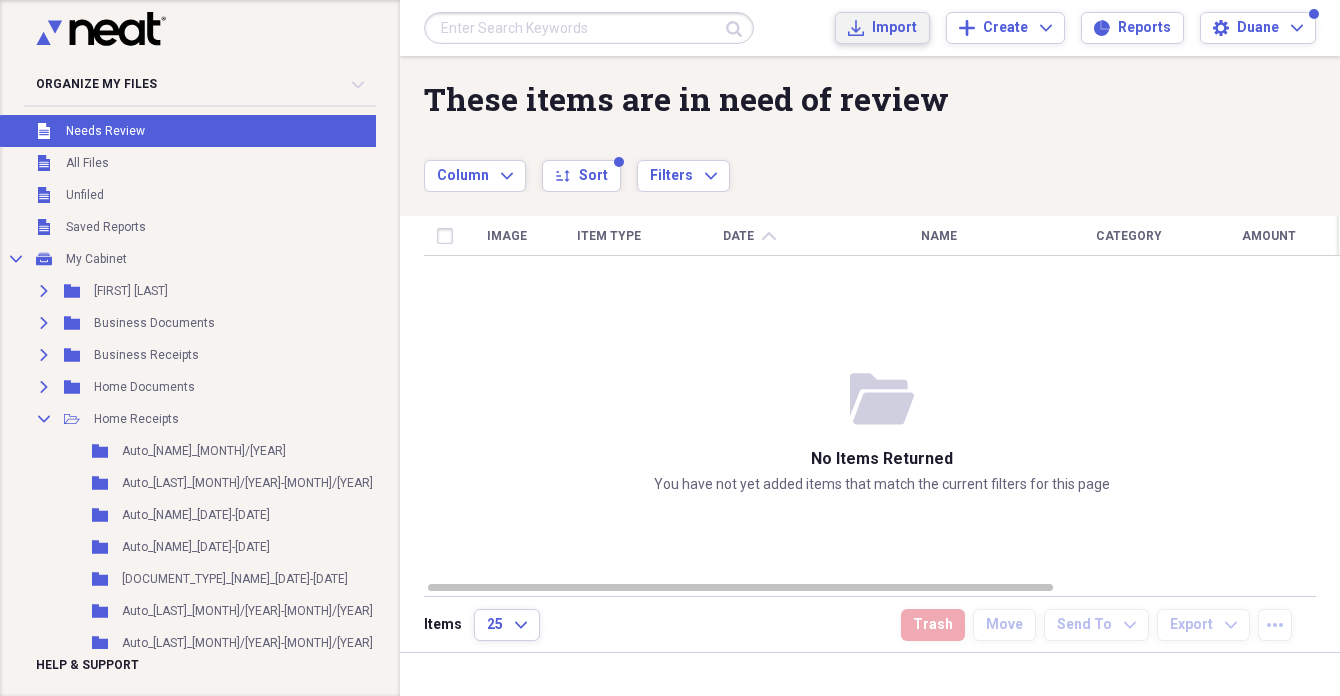 click on "Import" at bounding box center (894, 28) 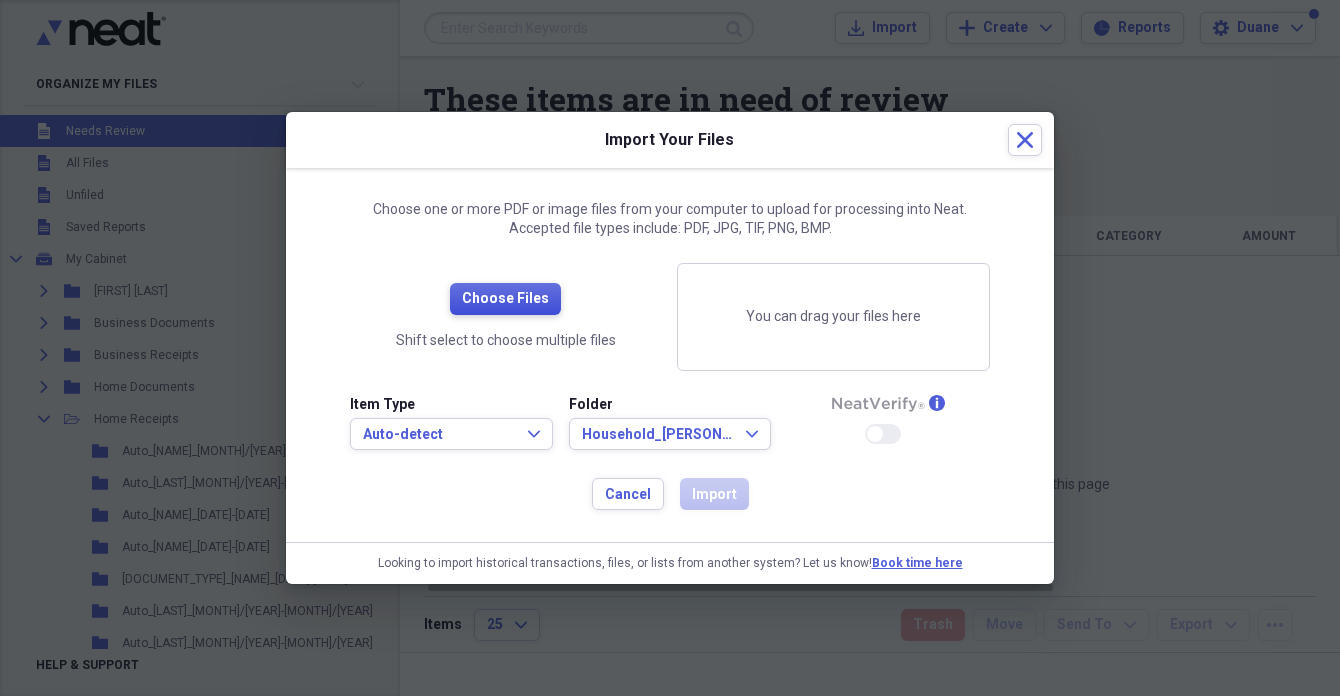 click on "Choose Files" at bounding box center [505, 299] 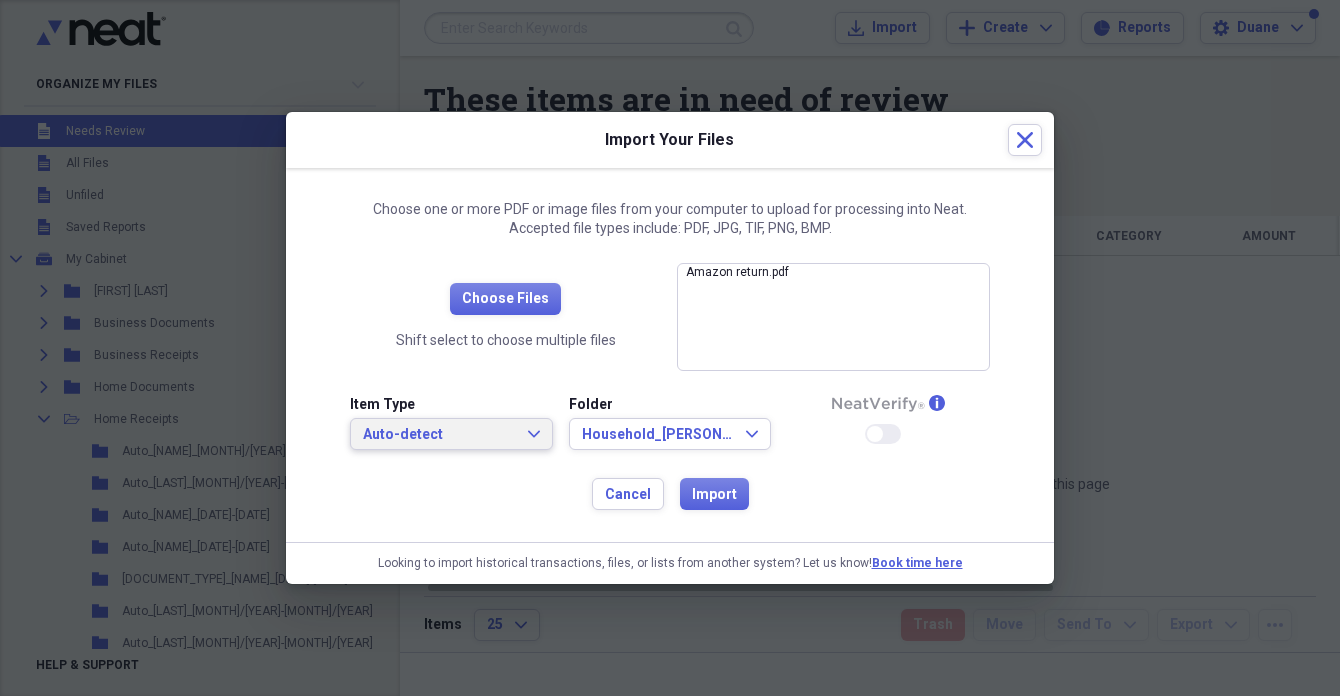 click on "Auto-detect" at bounding box center [439, 435] 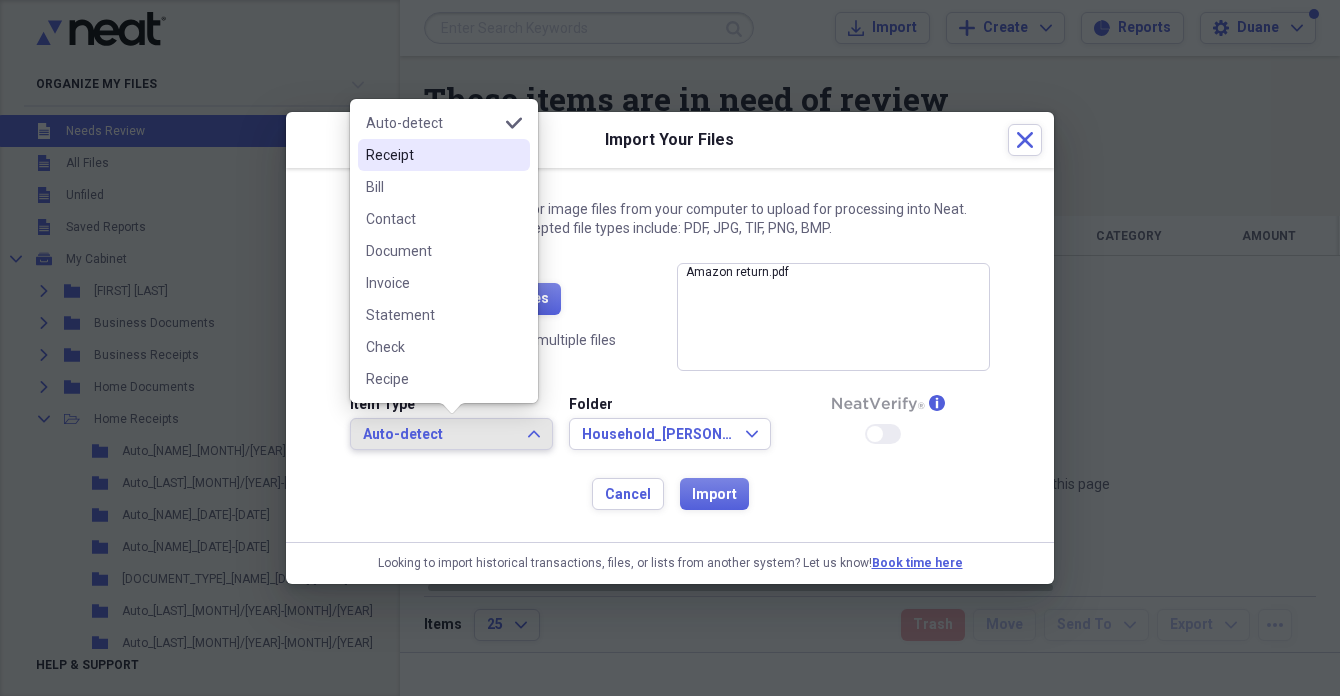 click on "Receipt" at bounding box center (432, 155) 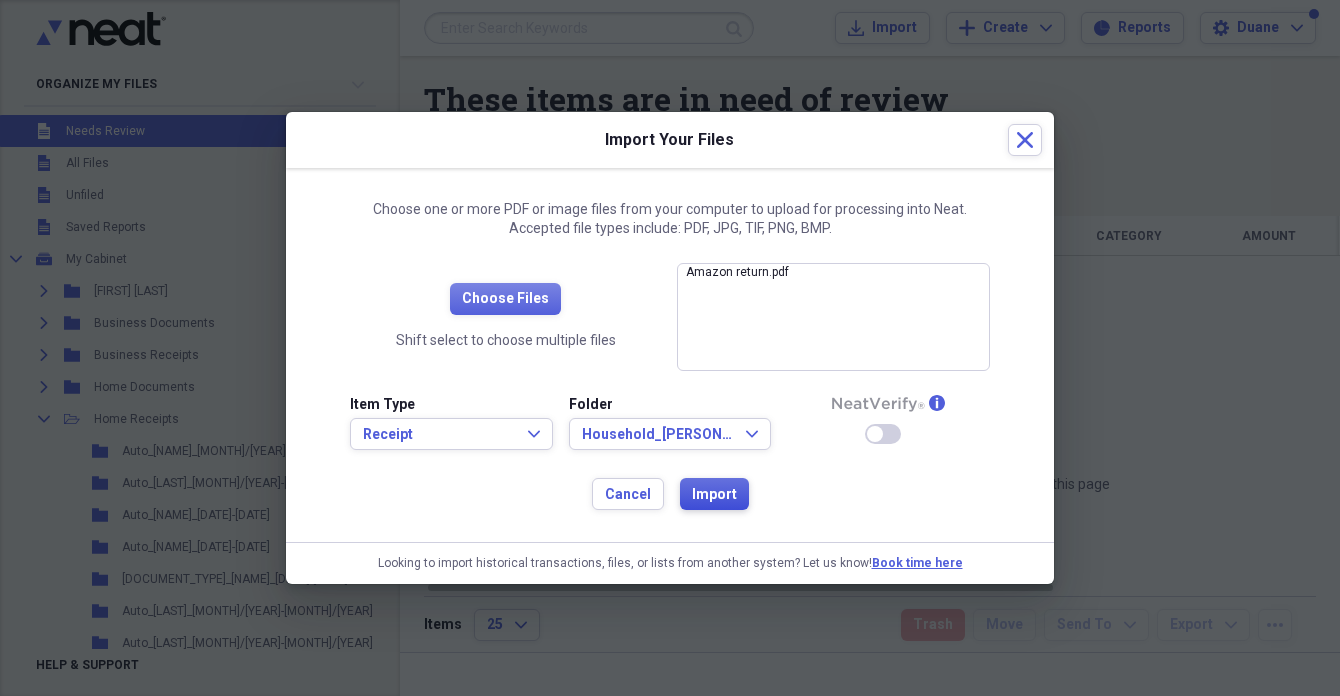 click on "Import" at bounding box center [714, 495] 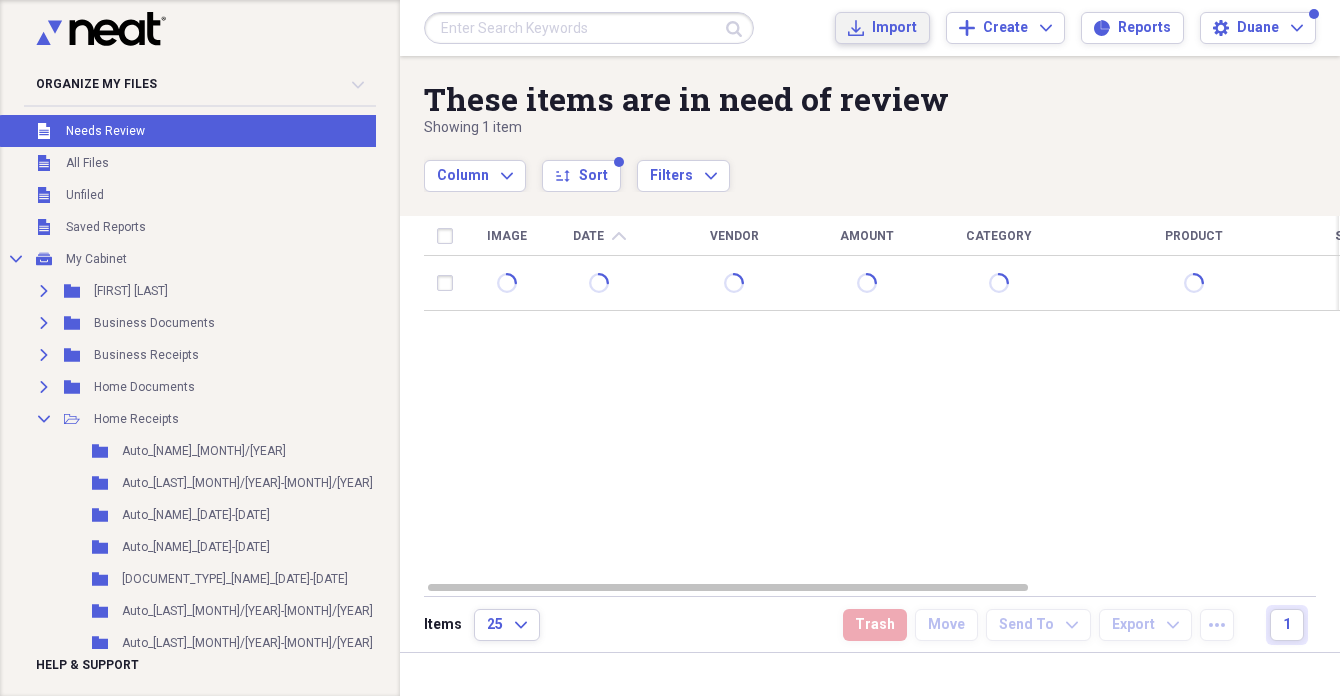 click on "Import" at bounding box center (894, 28) 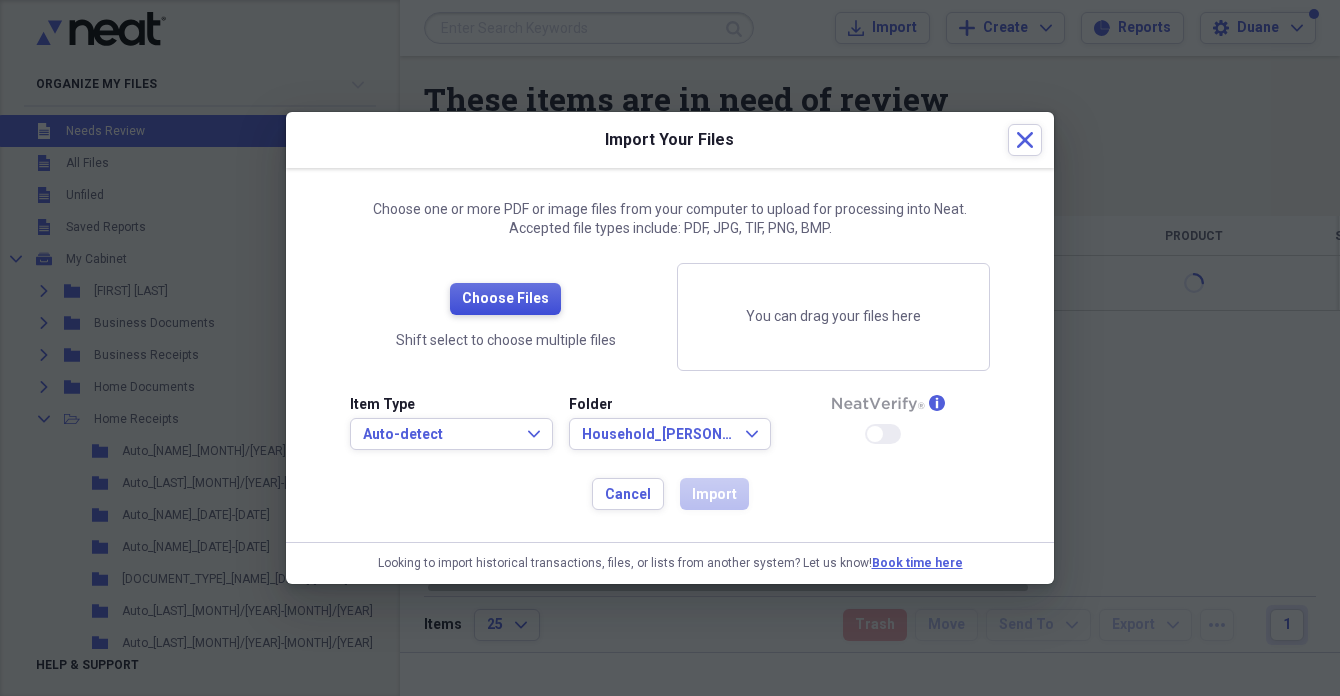 click on "Choose Files" at bounding box center [505, 299] 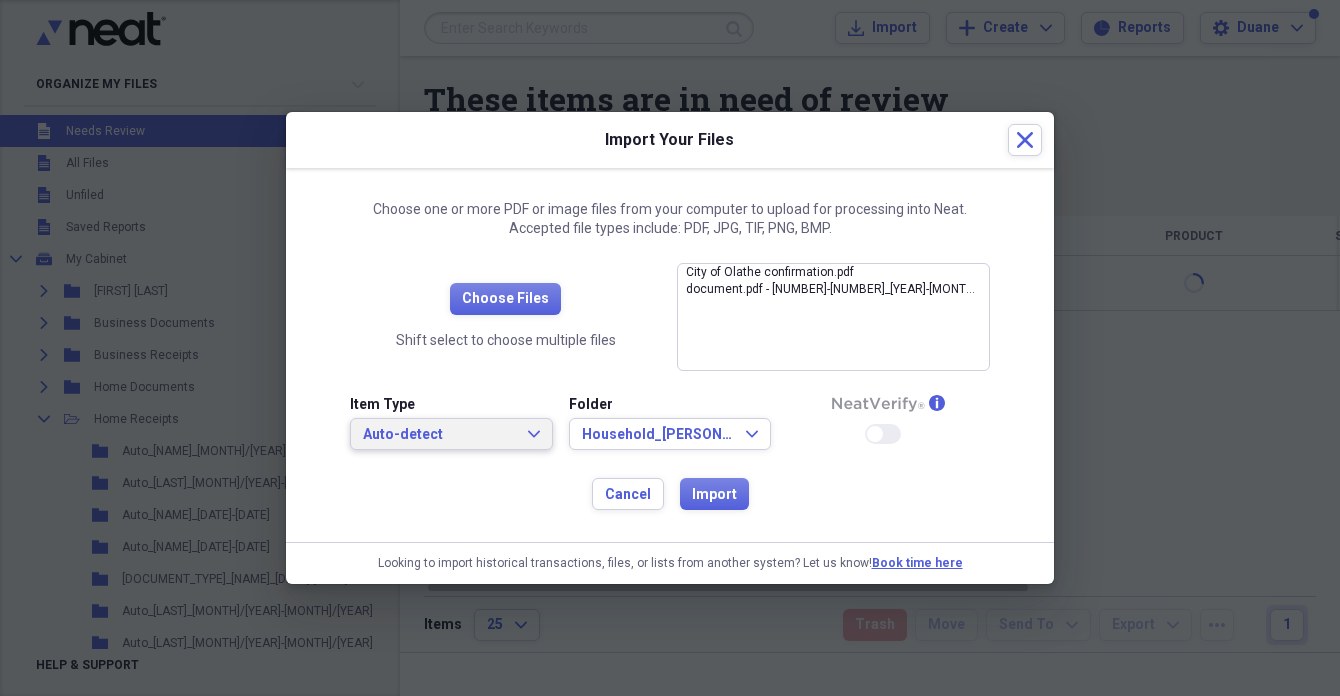 click on "Auto-detect" at bounding box center [439, 435] 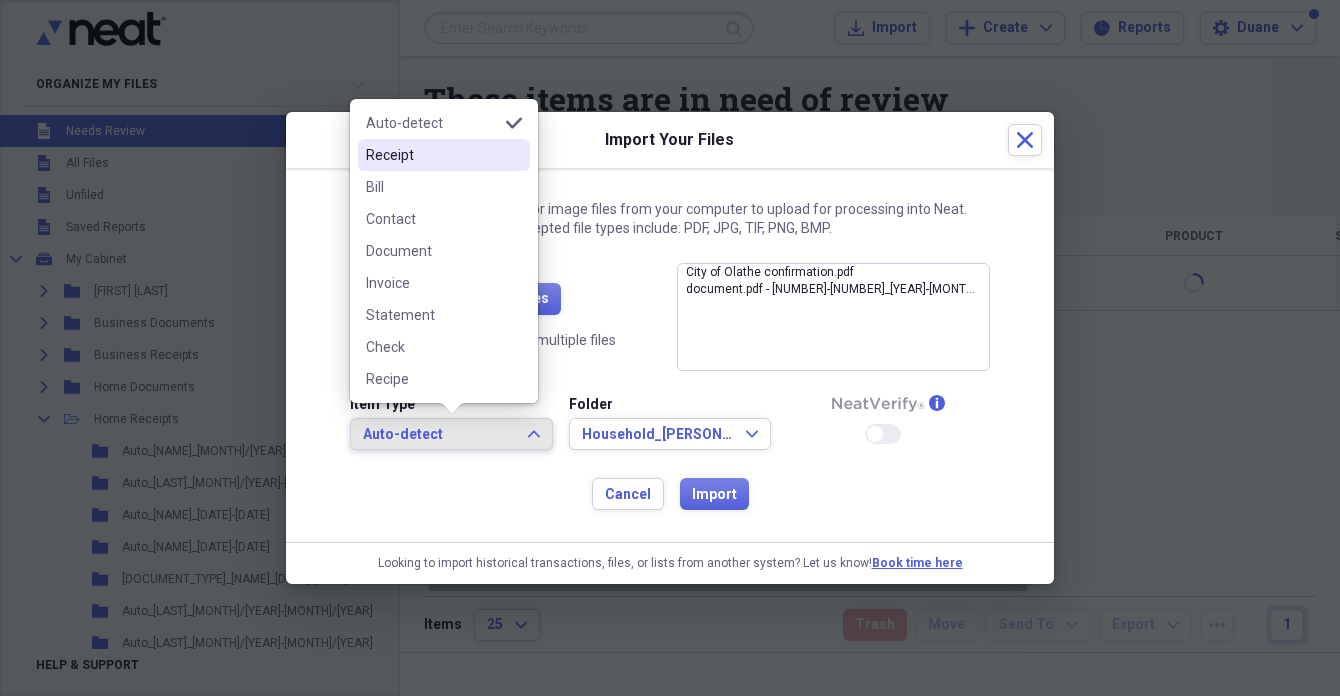 click on "Receipt" at bounding box center (432, 155) 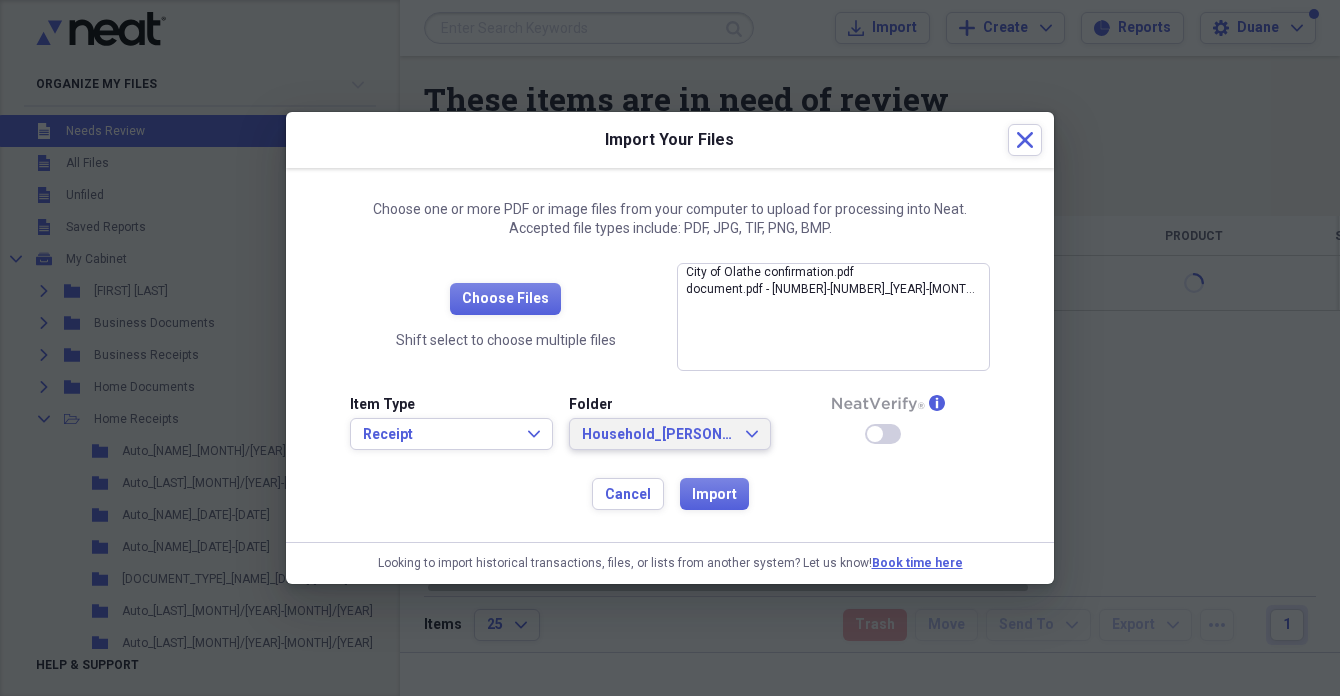 click on "Household_[PERSON]_[MONTH]/[YEAR]" at bounding box center [658, 435] 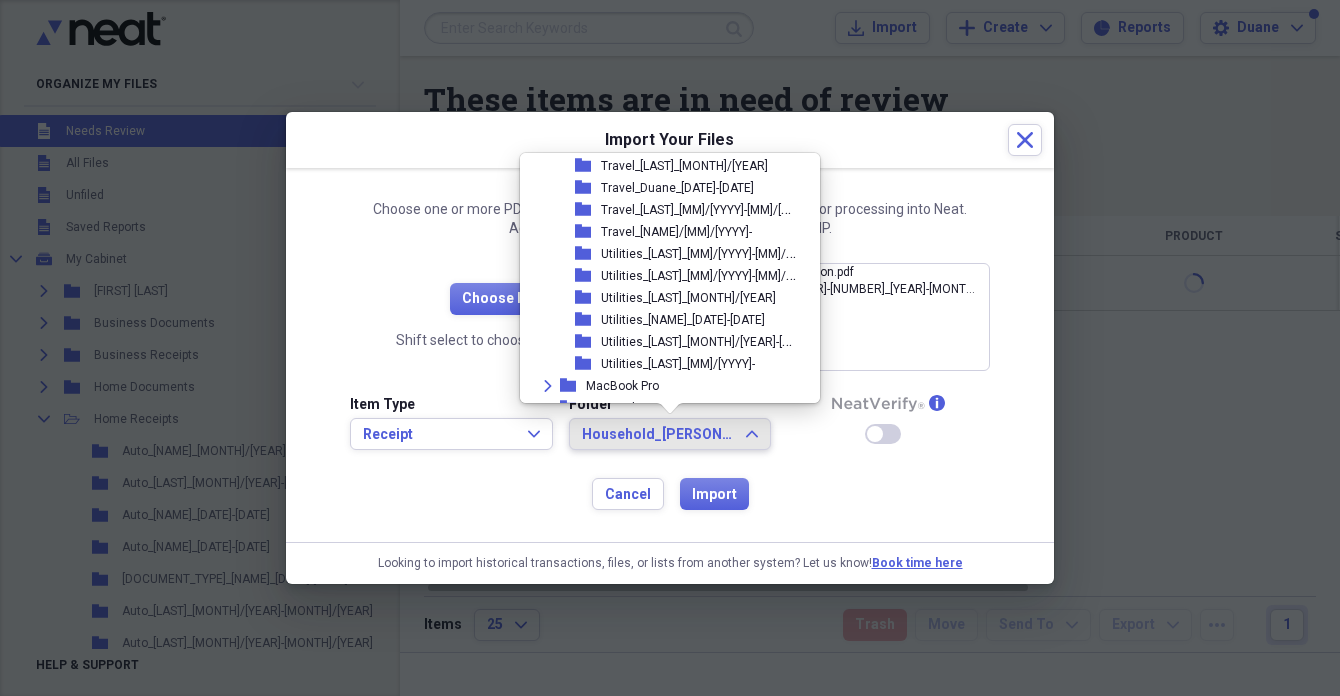 scroll, scrollTop: 3301, scrollLeft: 0, axis: vertical 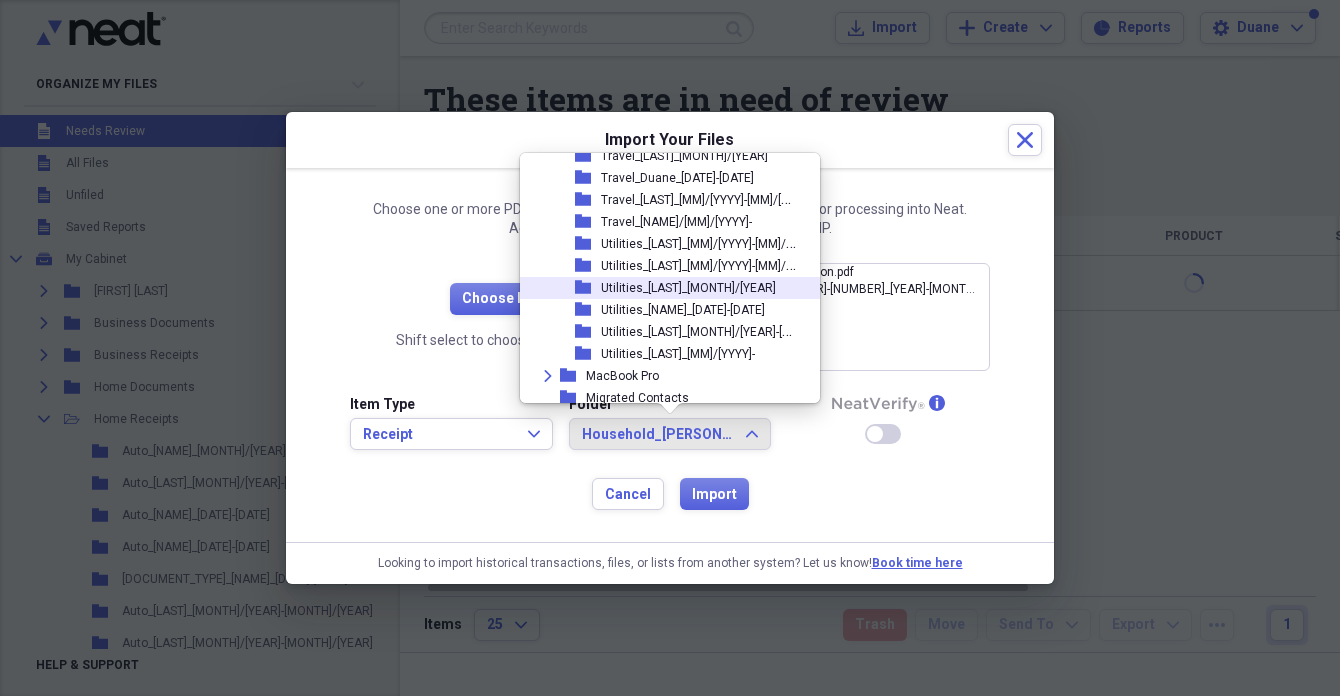 click on "Utilities_[LAST]_[MONTH]/[YEAR]" at bounding box center (688, 288) 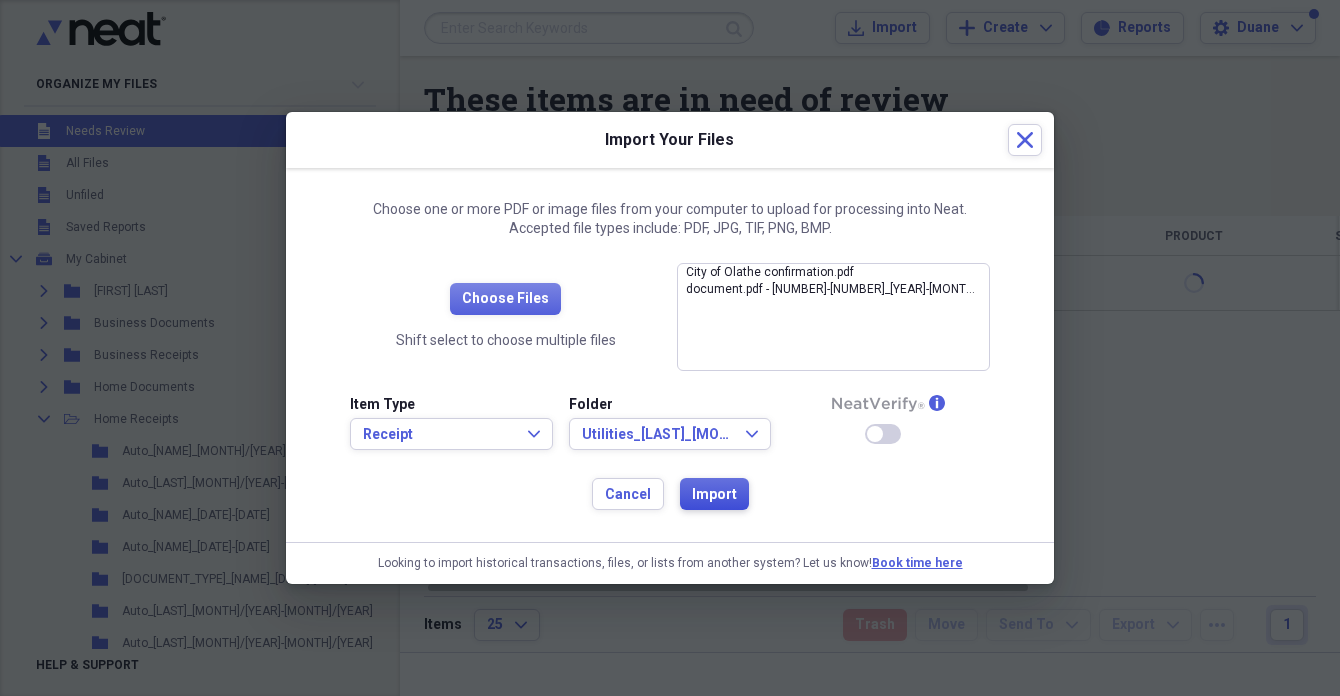 click on "Import" at bounding box center (714, 495) 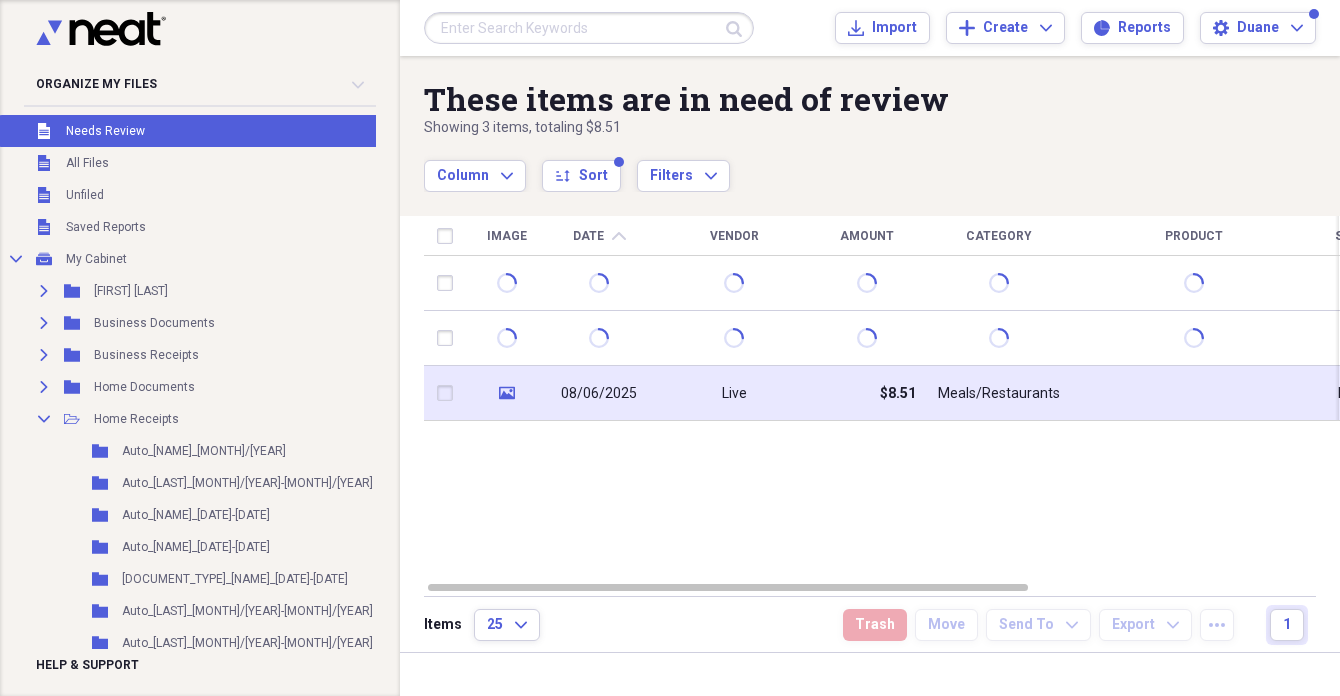 click on "Live" at bounding box center (734, 393) 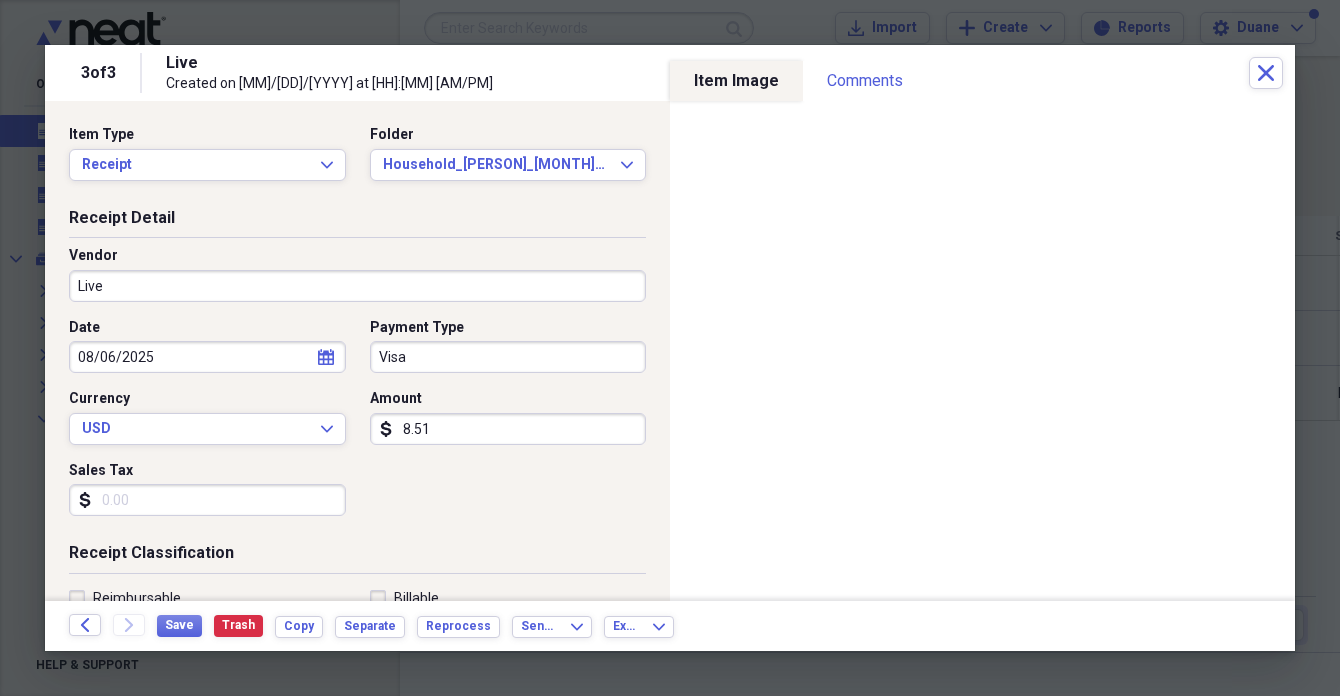 click on "Live" at bounding box center (357, 286) 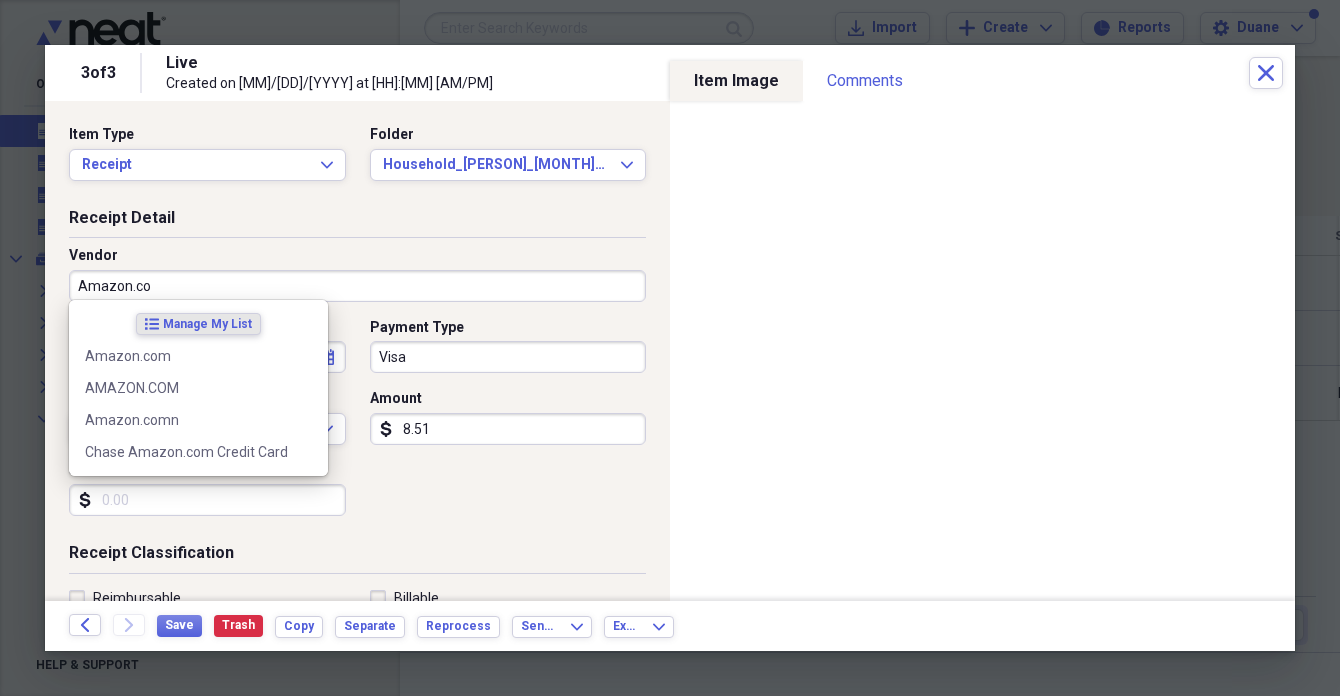type on "Amazon.com" 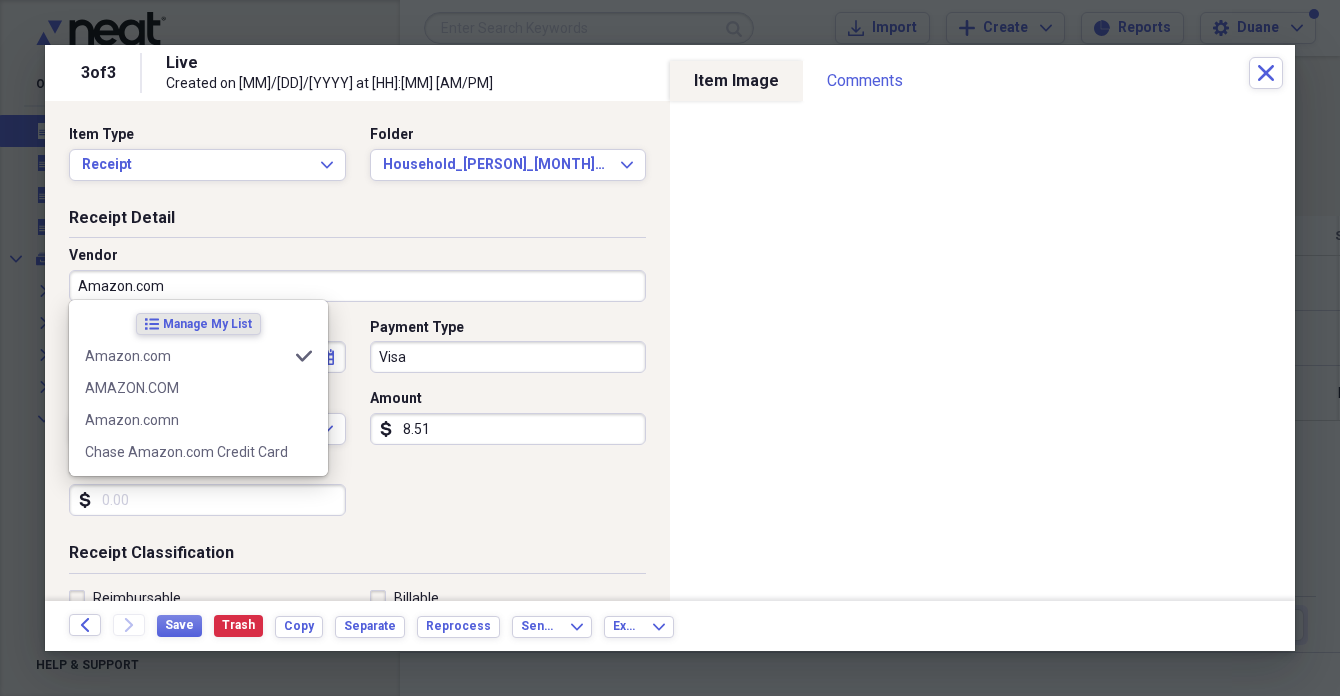 type on "Household" 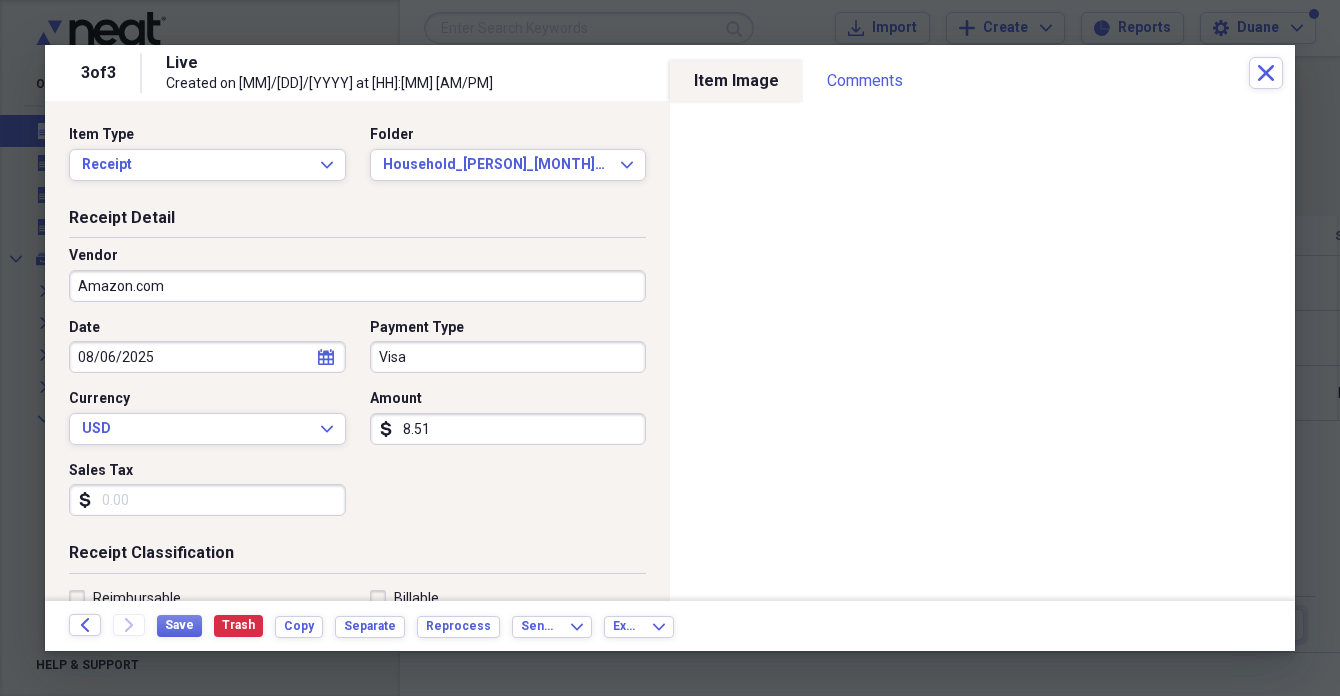 type on "(8.51)" 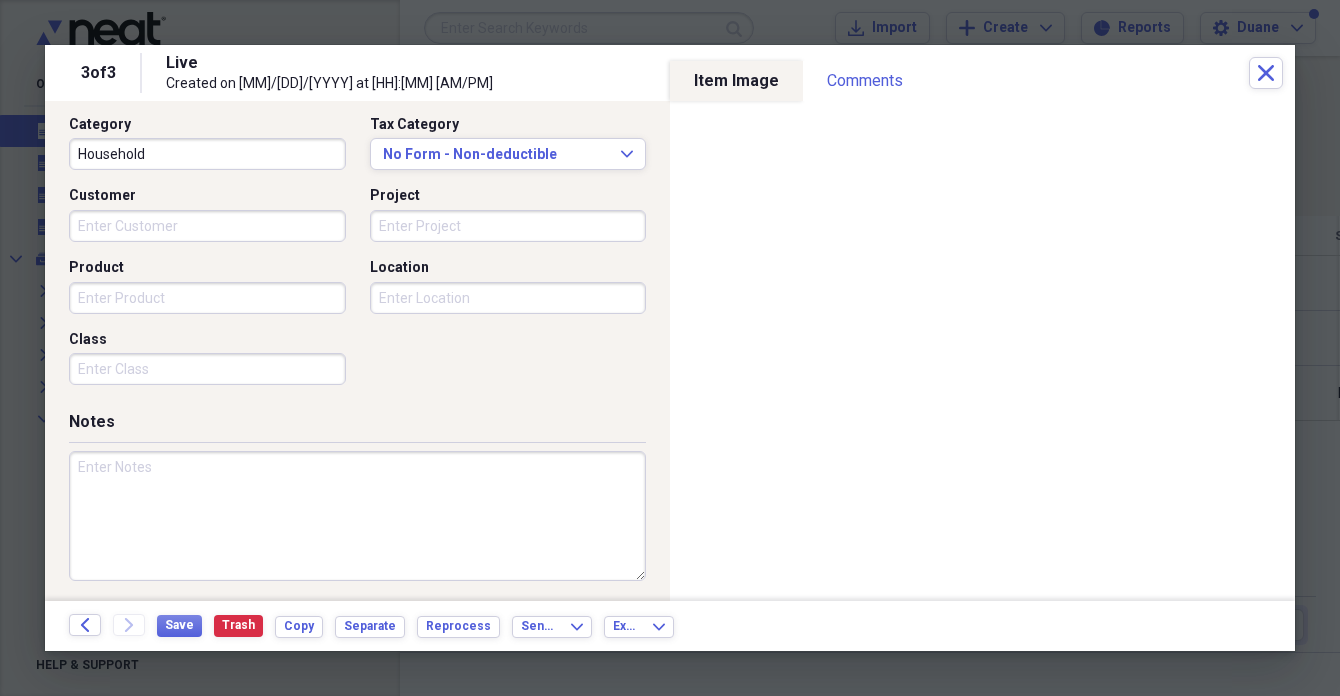 click at bounding box center (357, 516) 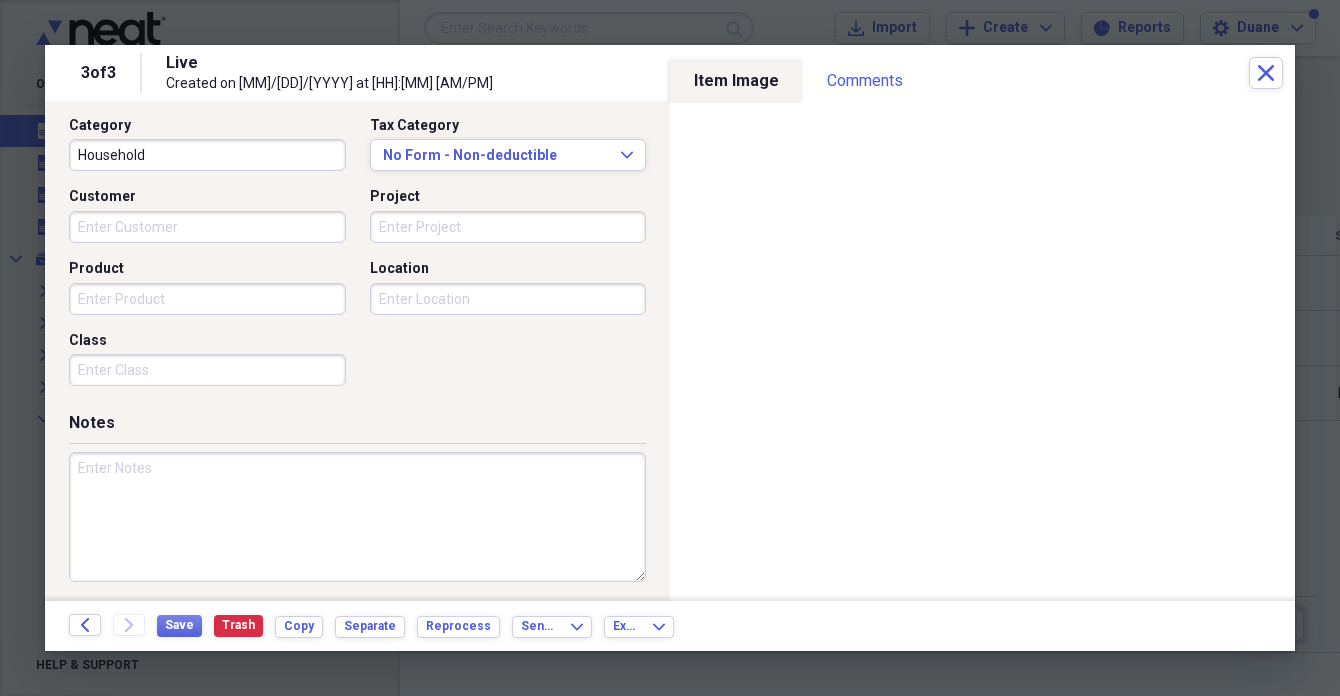 paste on "Return - LUMITI 12pcs Crystal Icicle Christmas Tree Ornaments" 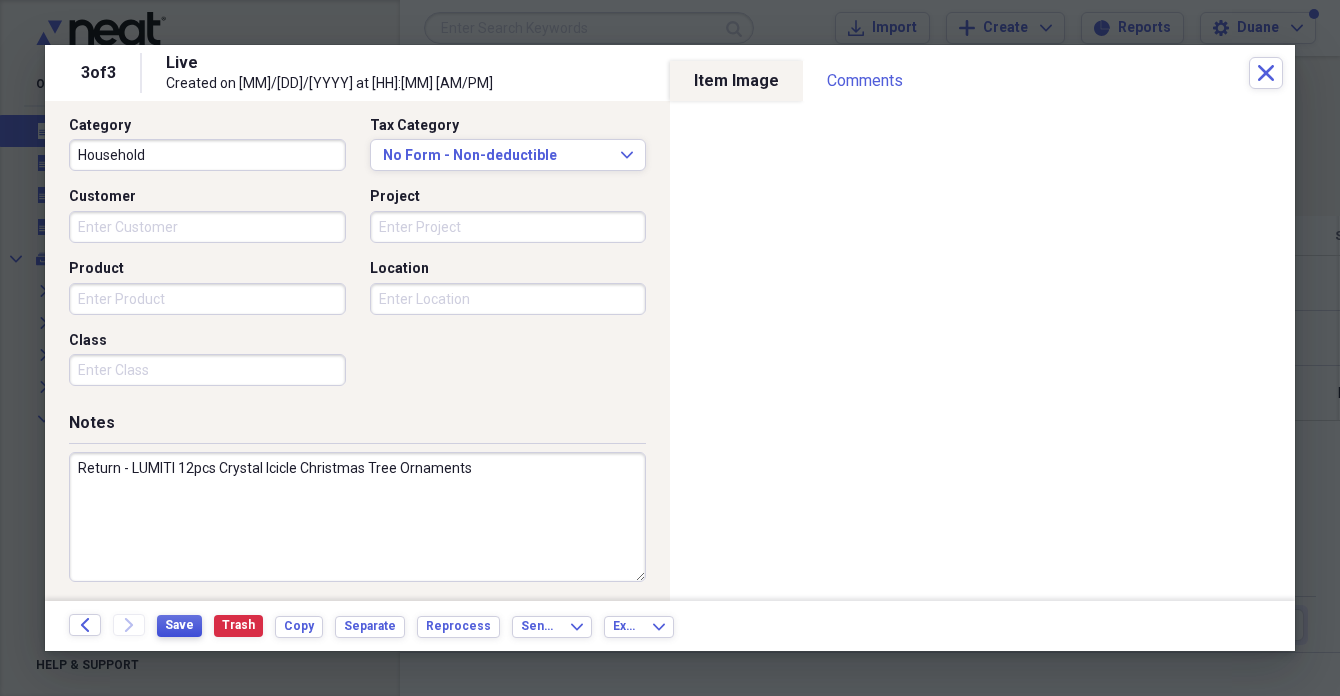type on "Return - LUMITI 12pcs Crystal Icicle Christmas Tree Ornaments" 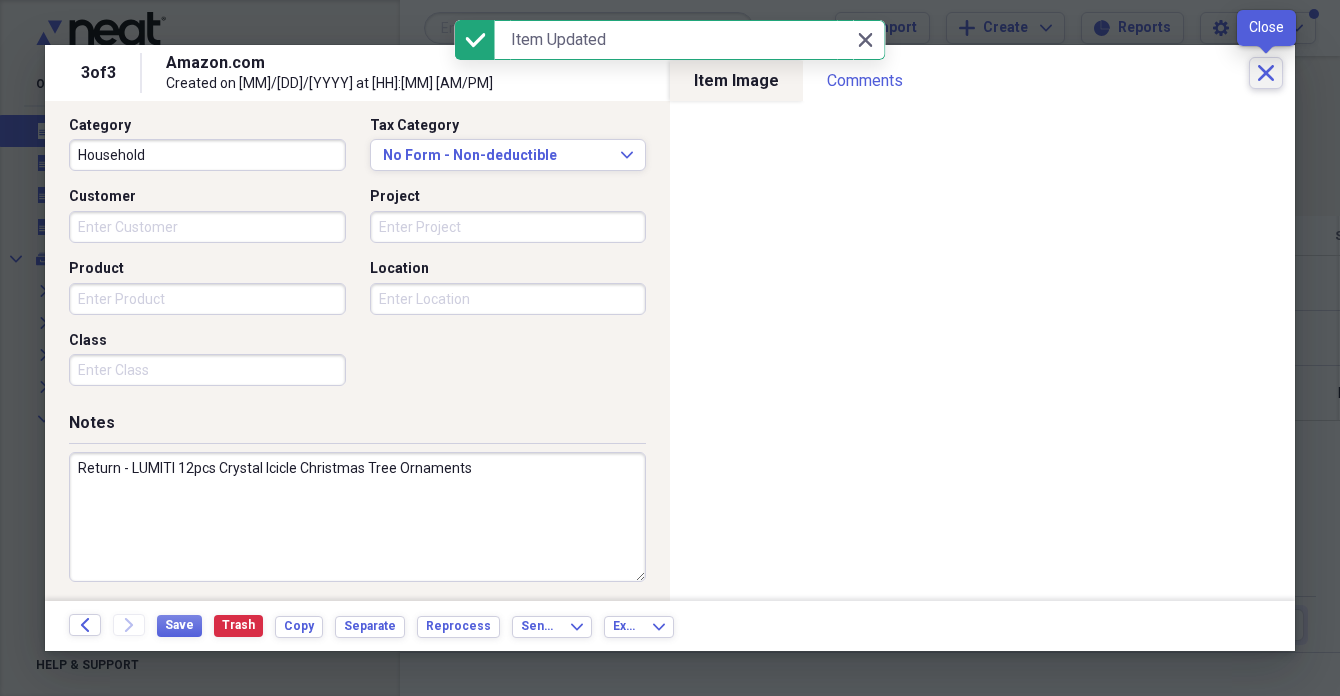 click on "Close" 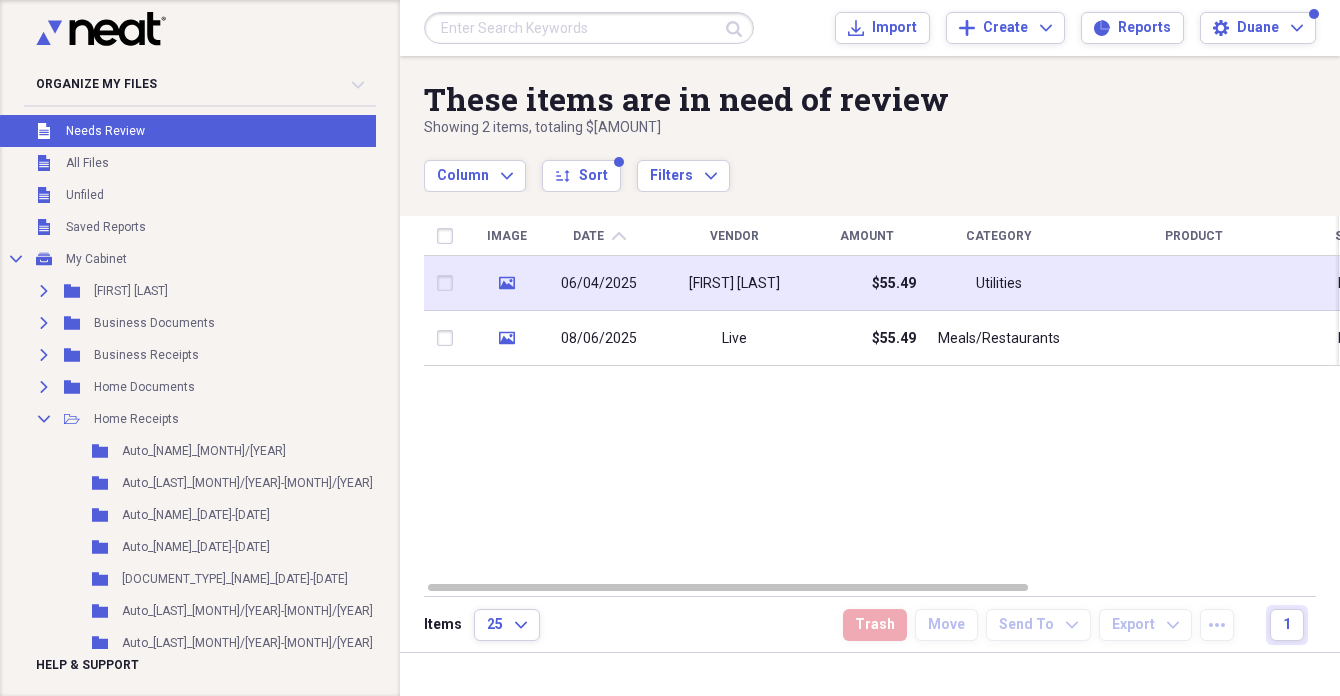 click at bounding box center (449, 283) 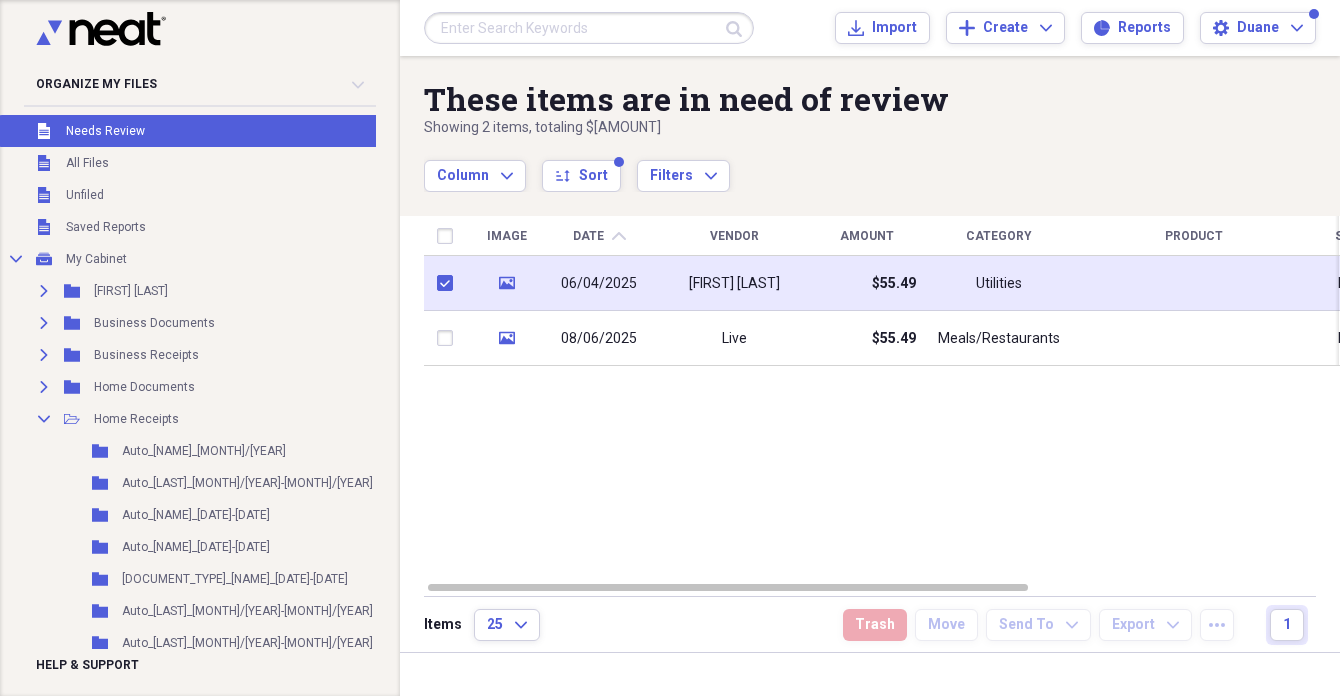 checkbox on "true" 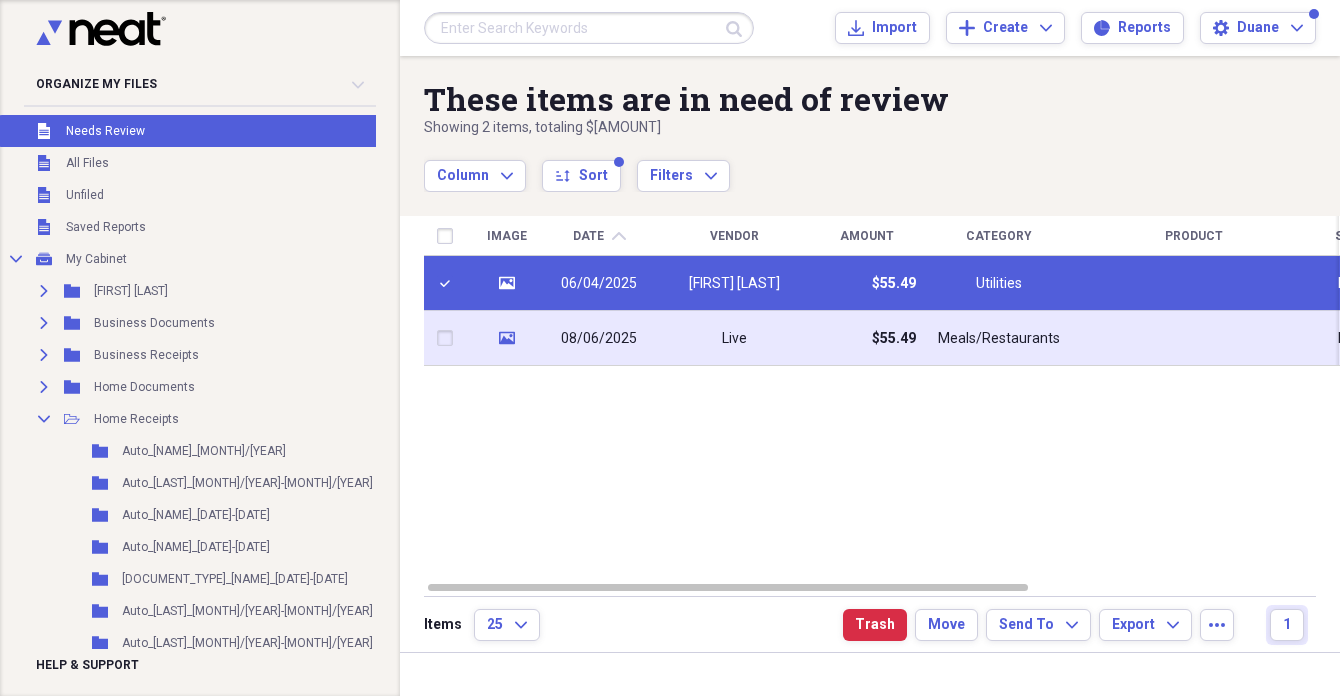 click at bounding box center (449, 338) 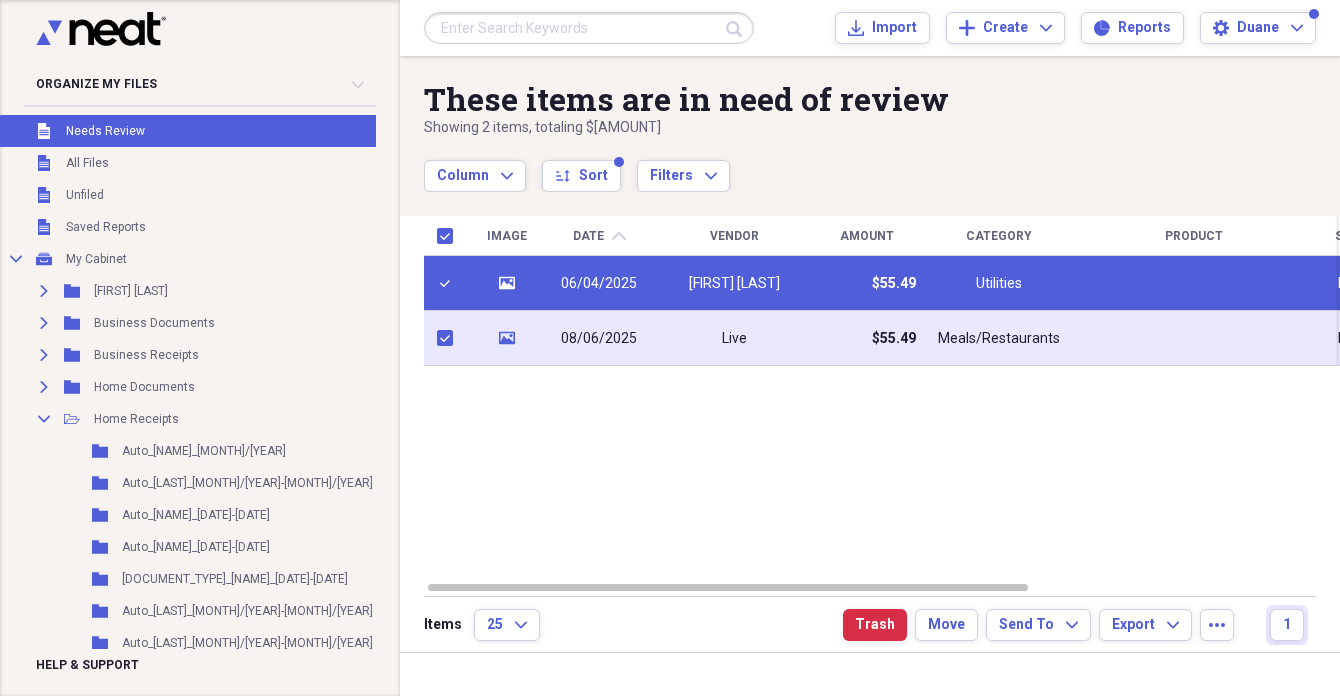 checkbox on "true" 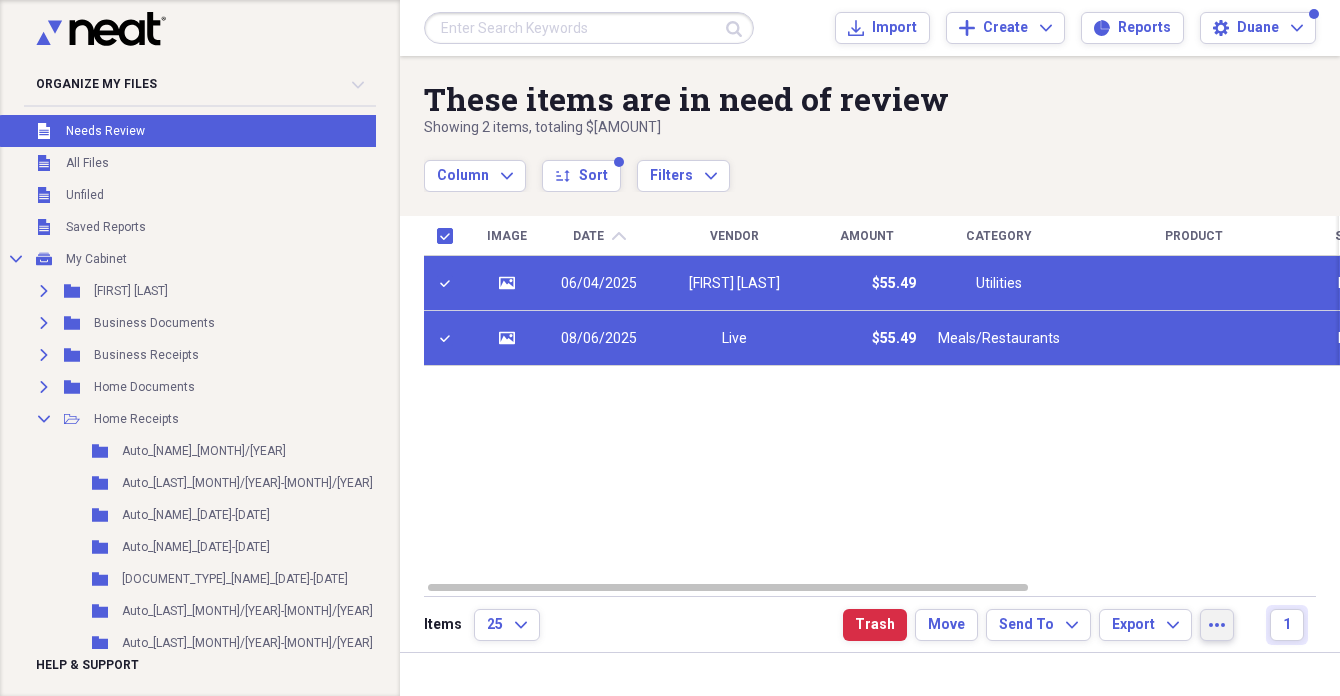 click on "more" at bounding box center [1217, 625] 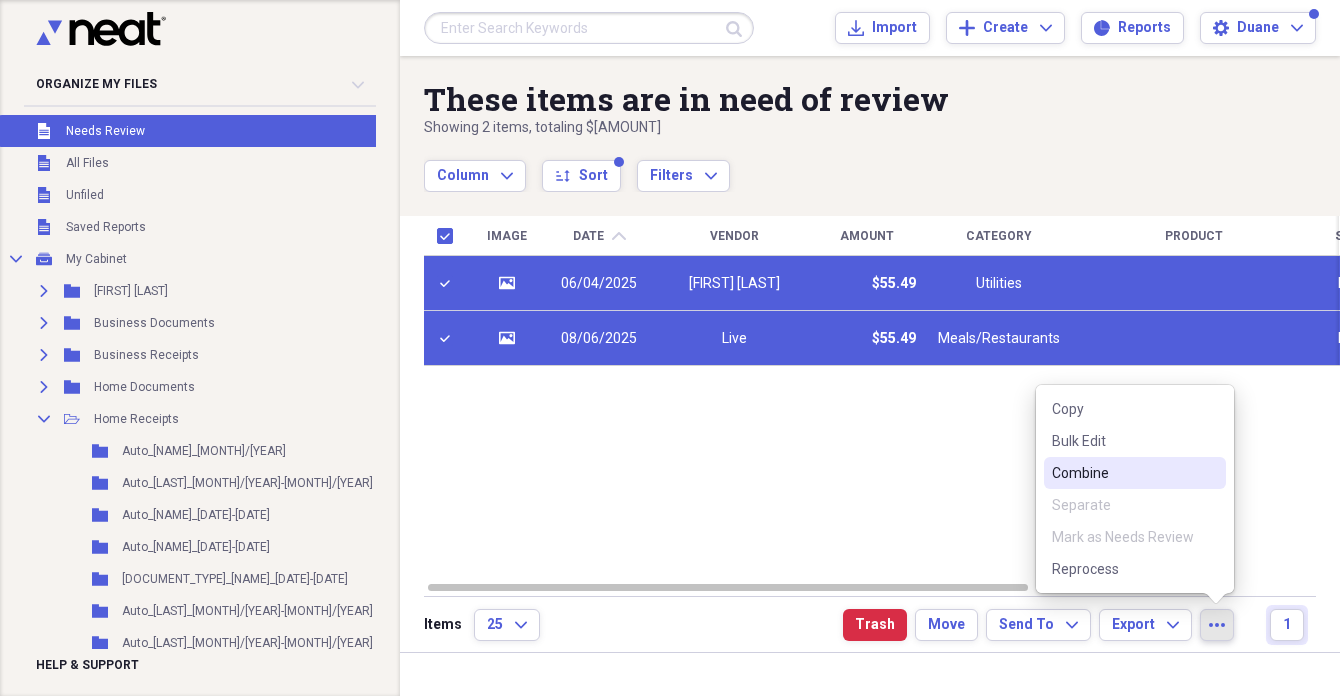 click on "Combine" at bounding box center [1123, 473] 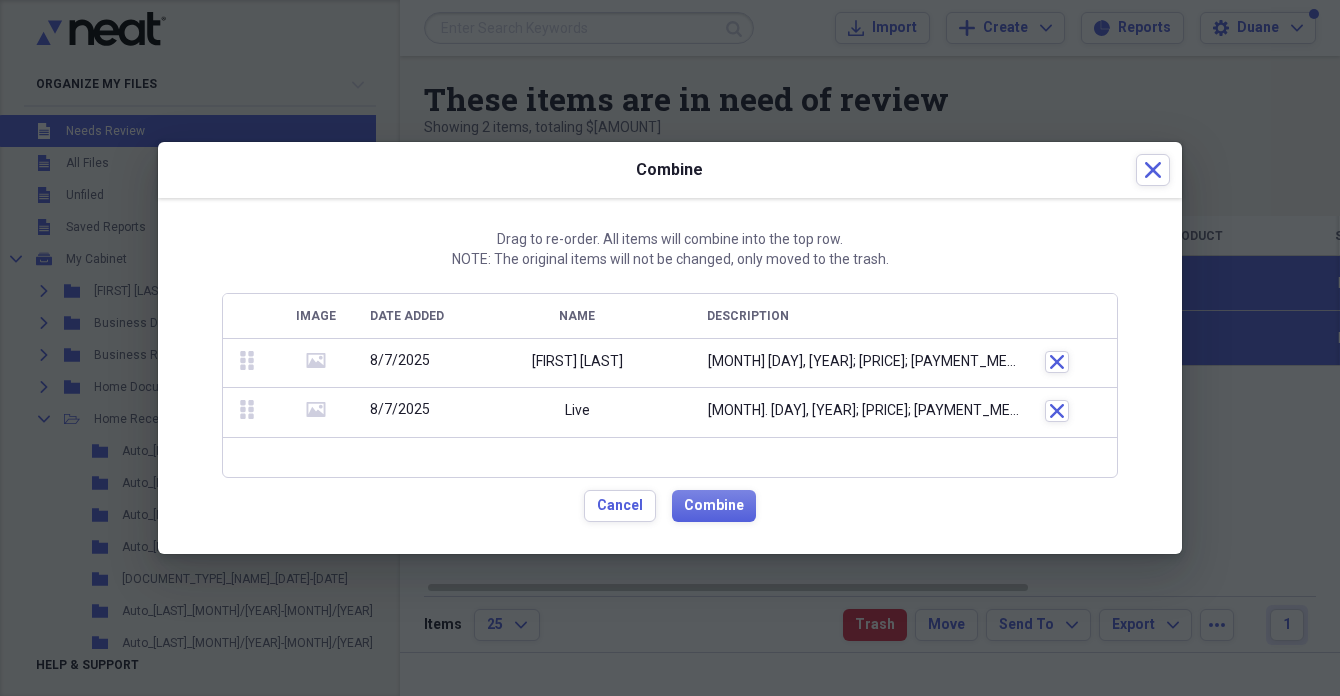 click on "media" 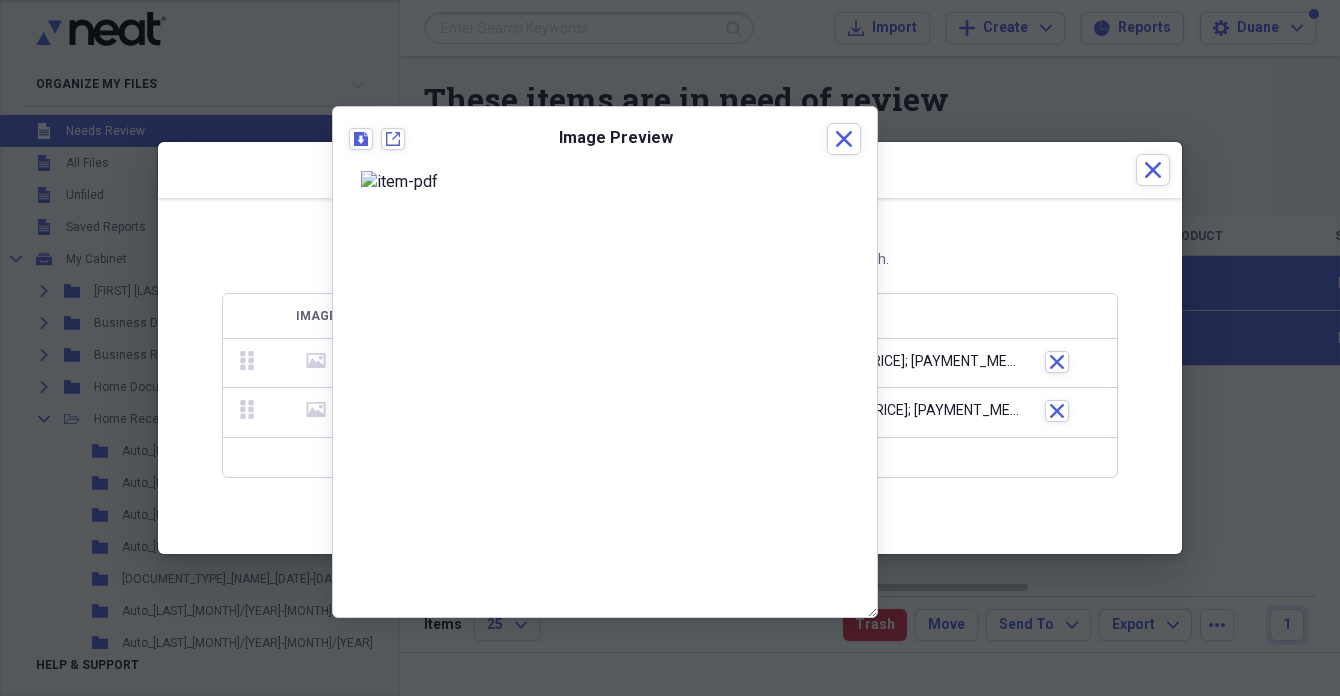 click on "media" 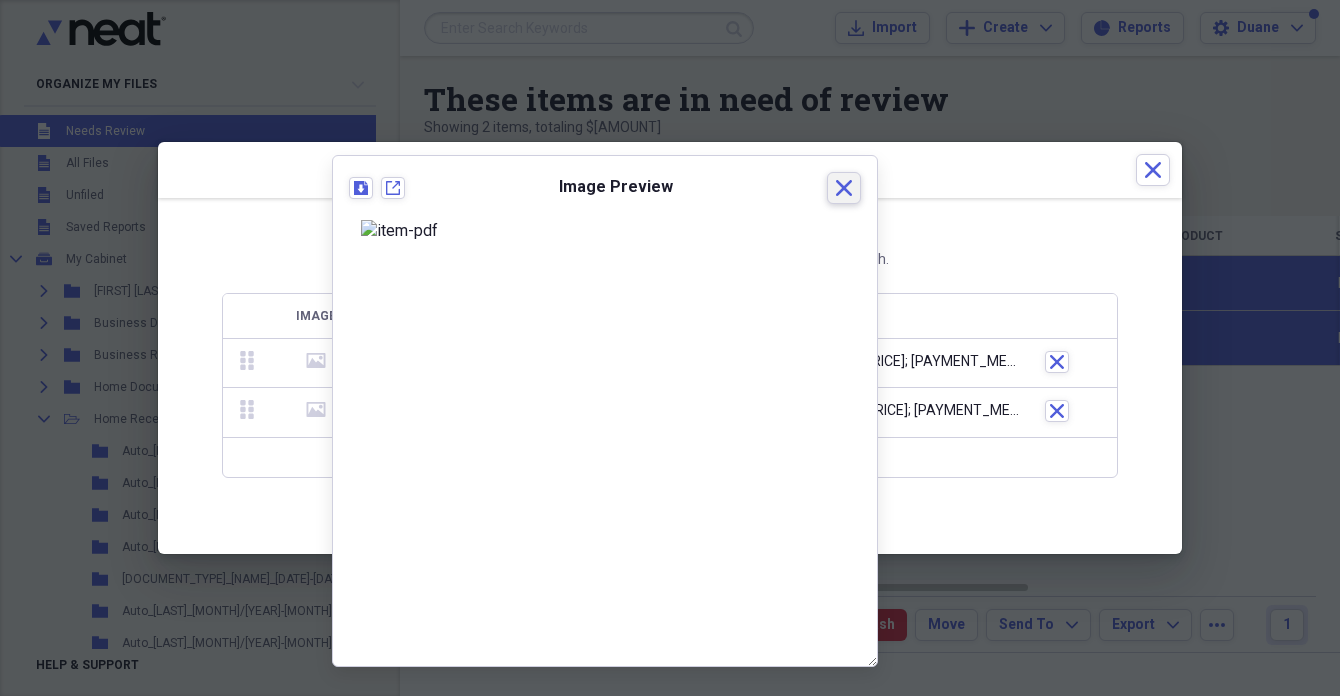 drag, startPoint x: 845, startPoint y: 188, endPoint x: 842, endPoint y: 204, distance: 16.27882 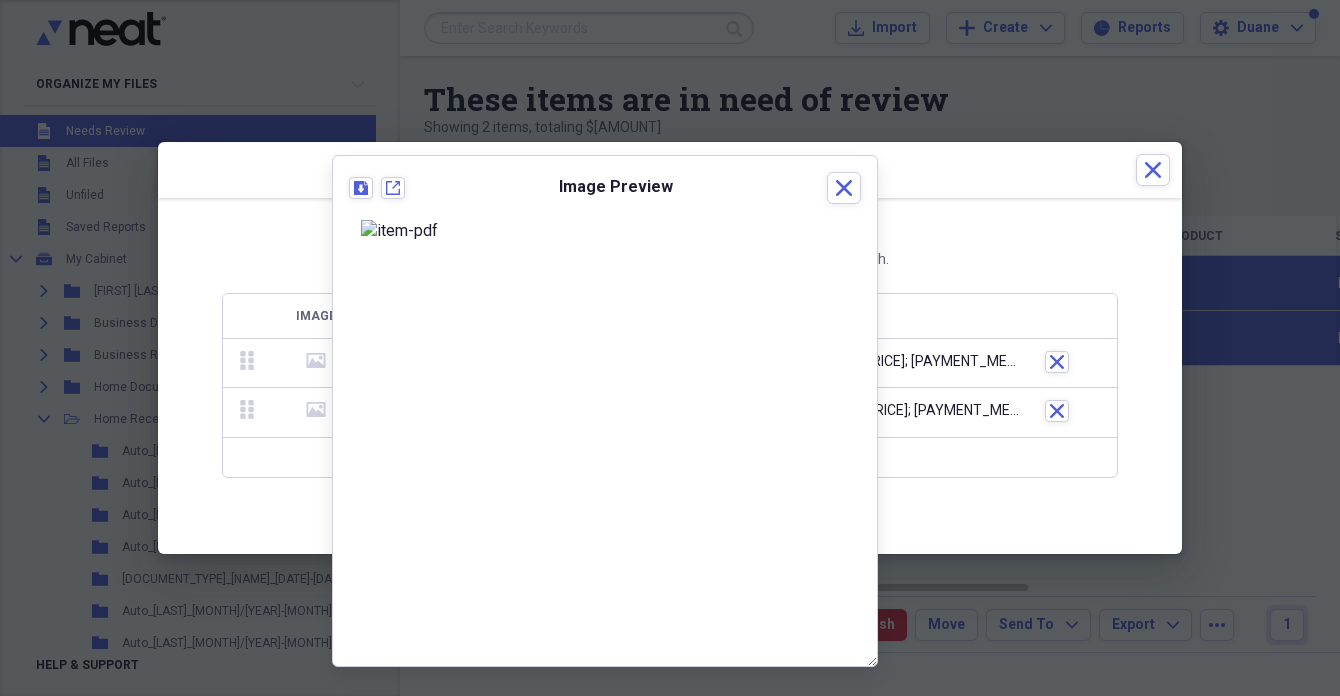click 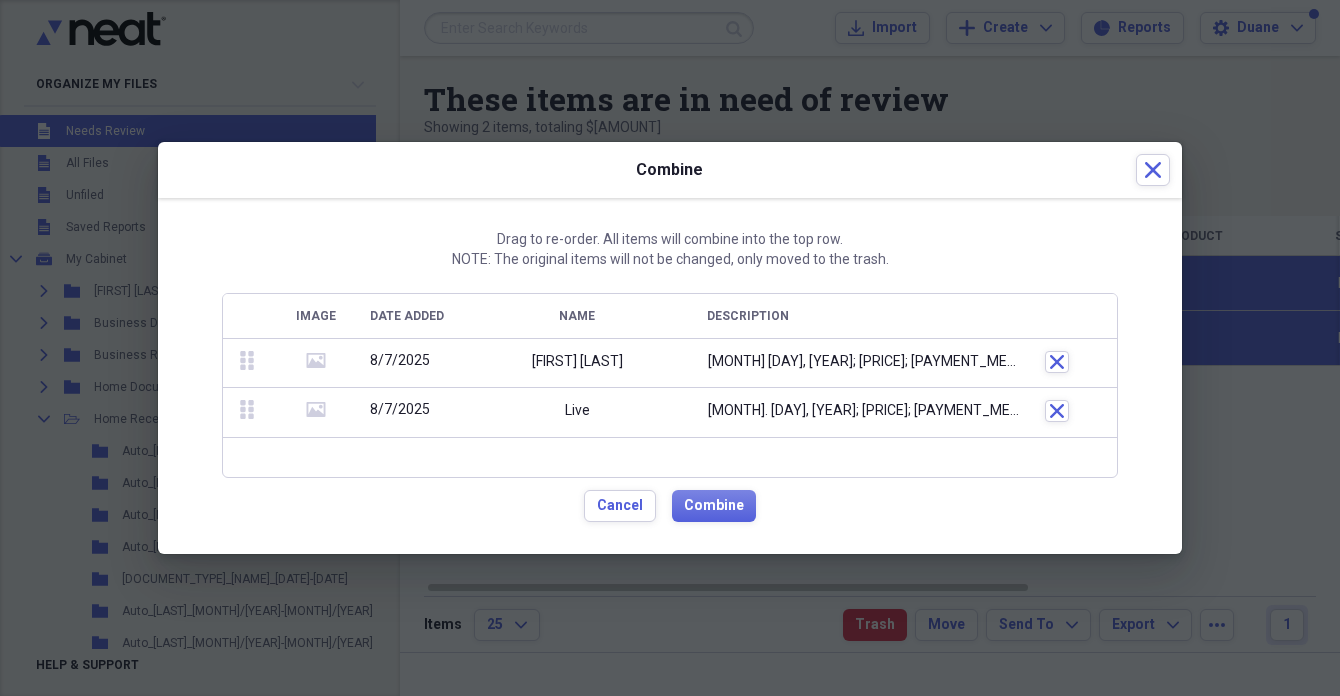 click on "Combine" at bounding box center [714, 506] 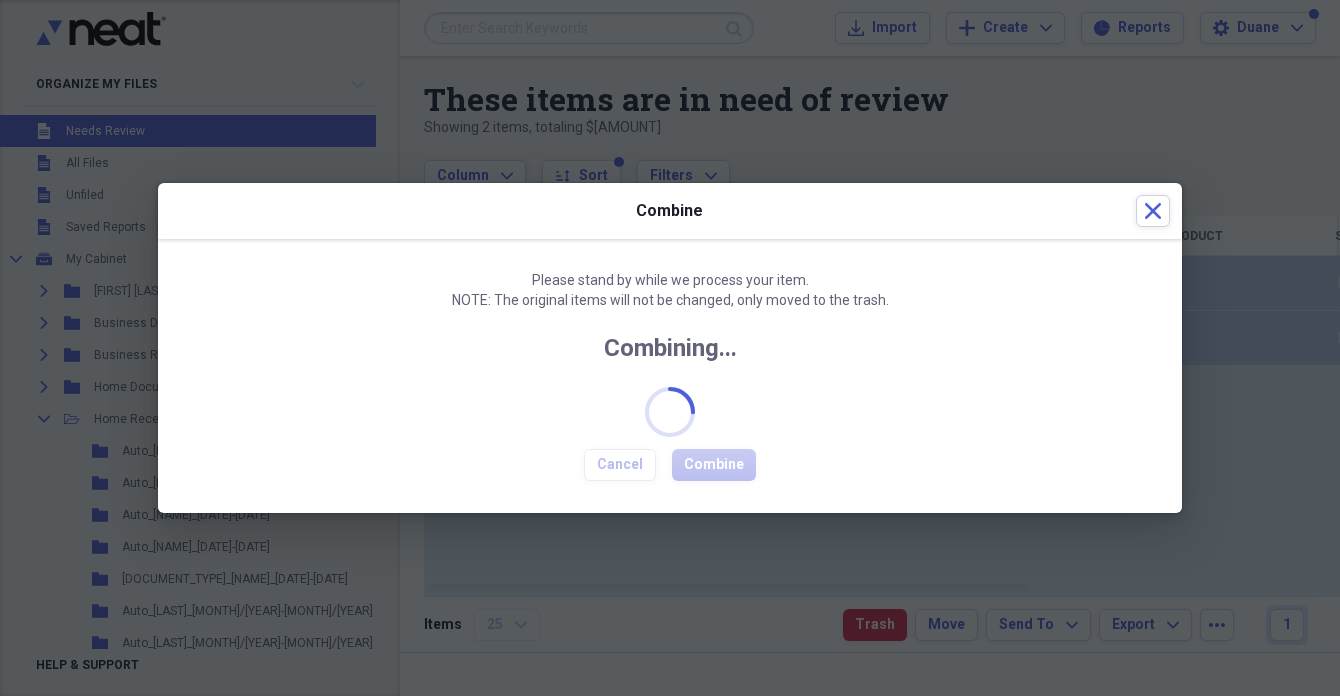 checkbox on "false" 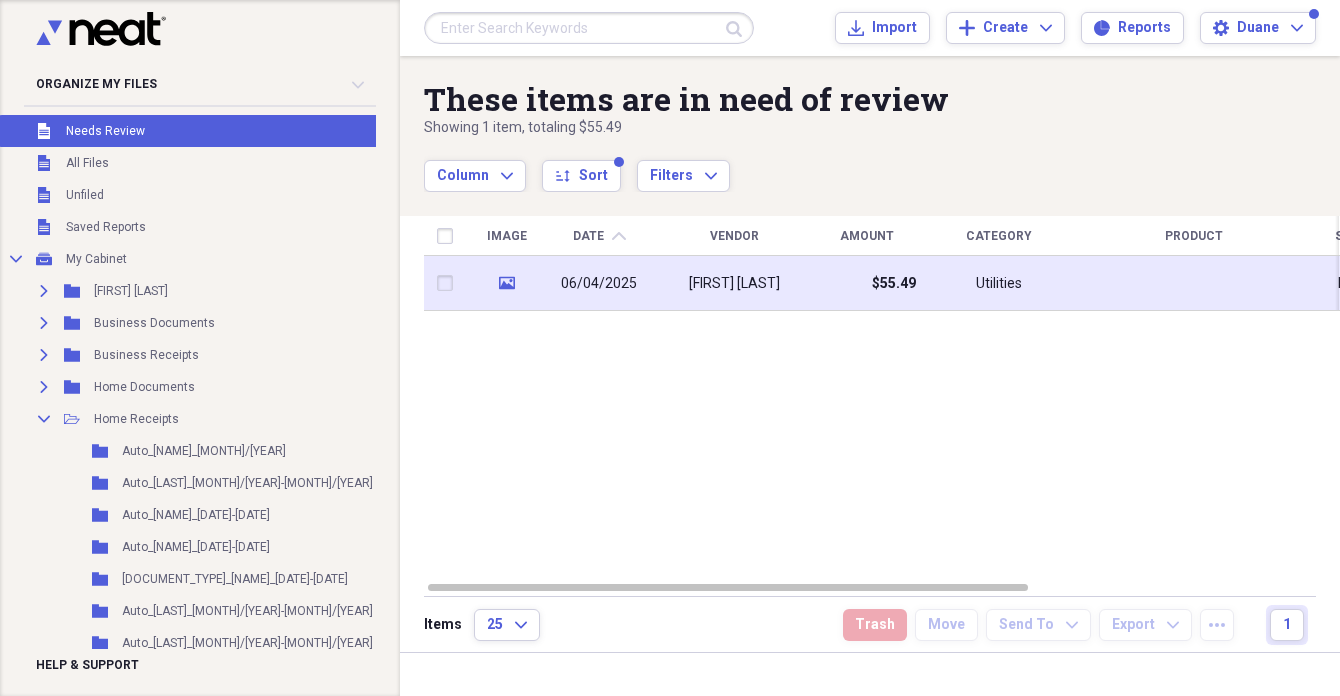 click on "06/04/2025" at bounding box center (599, 284) 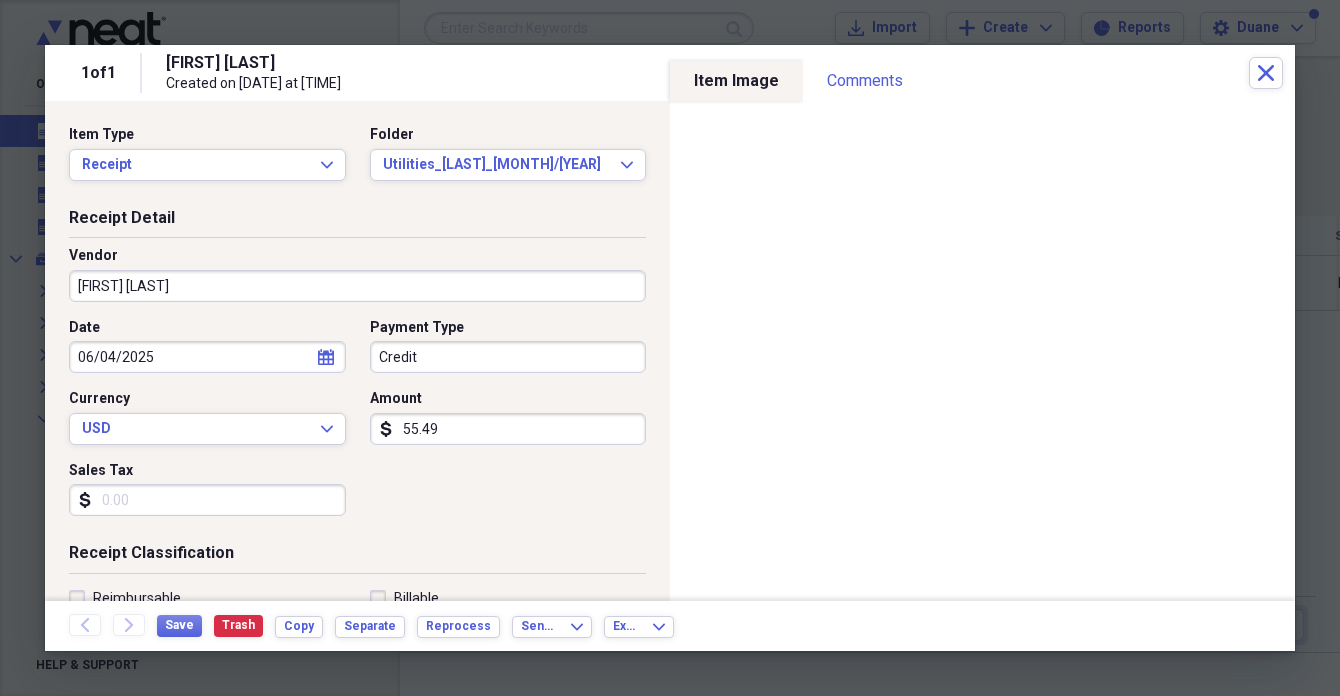 click on "calendar" 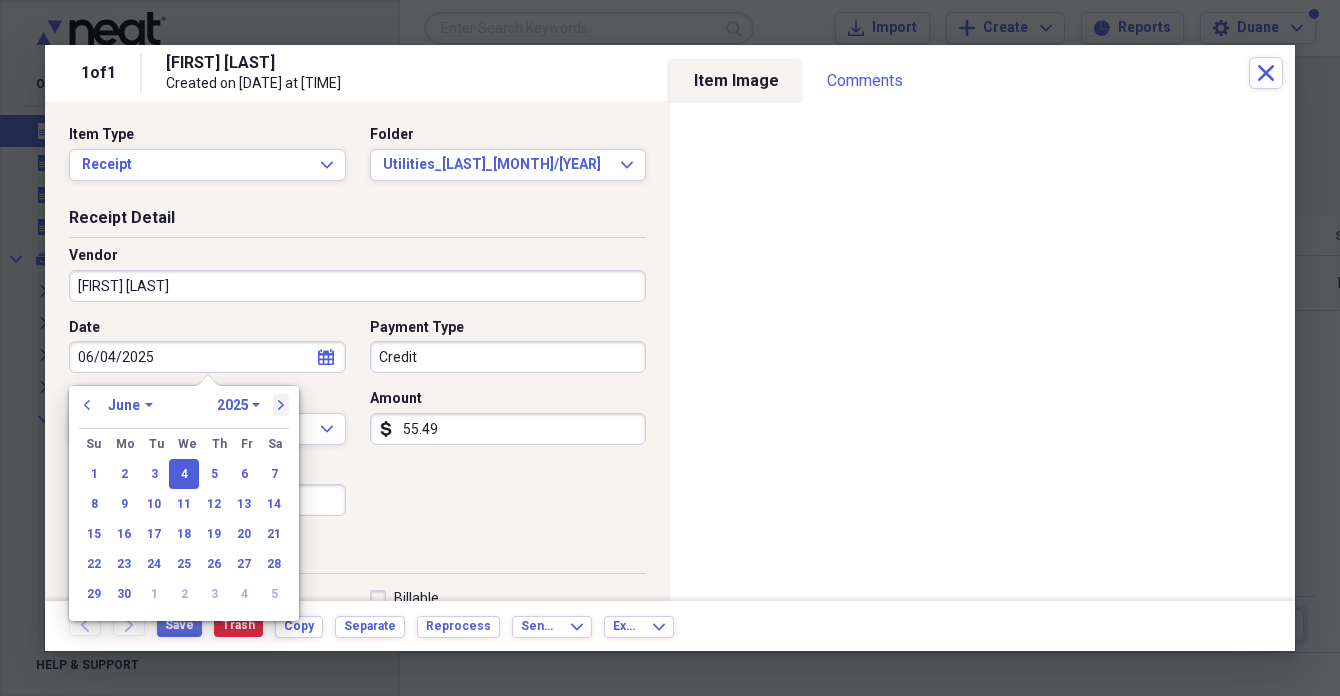 click on "next" at bounding box center [281, 405] 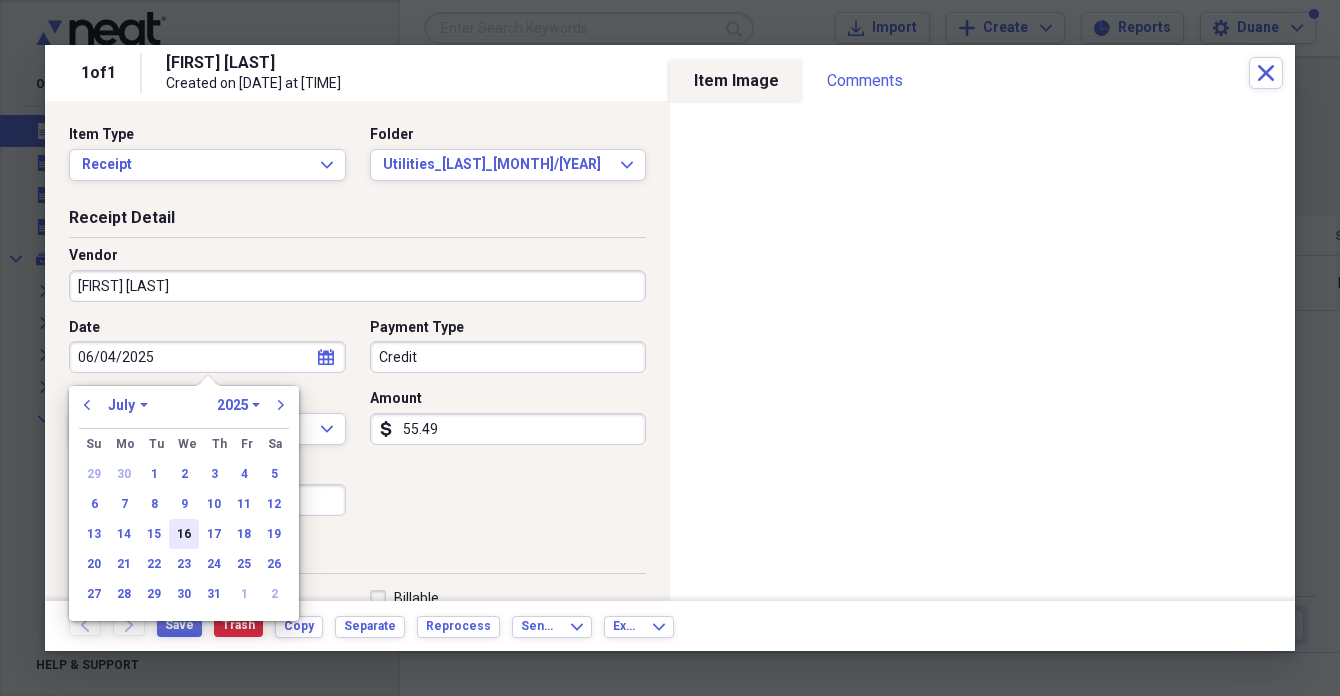 click on "16" at bounding box center (184, 534) 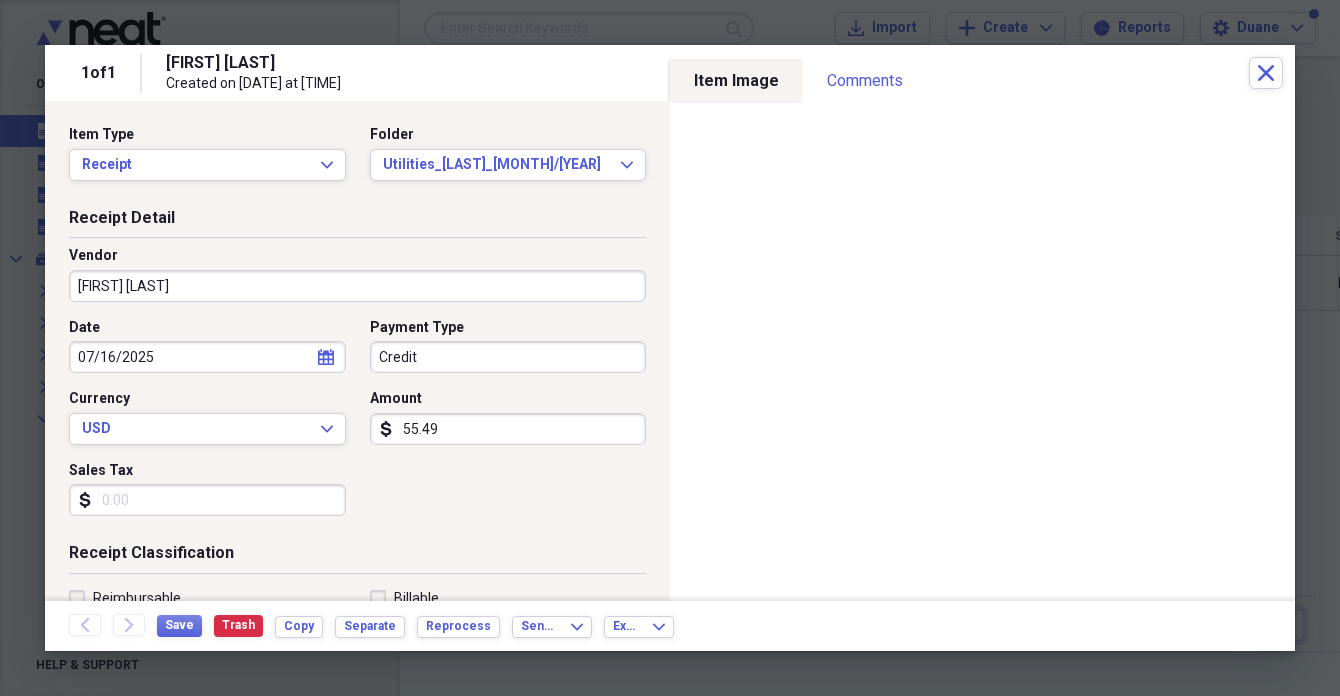 click on "Credit" at bounding box center (508, 357) 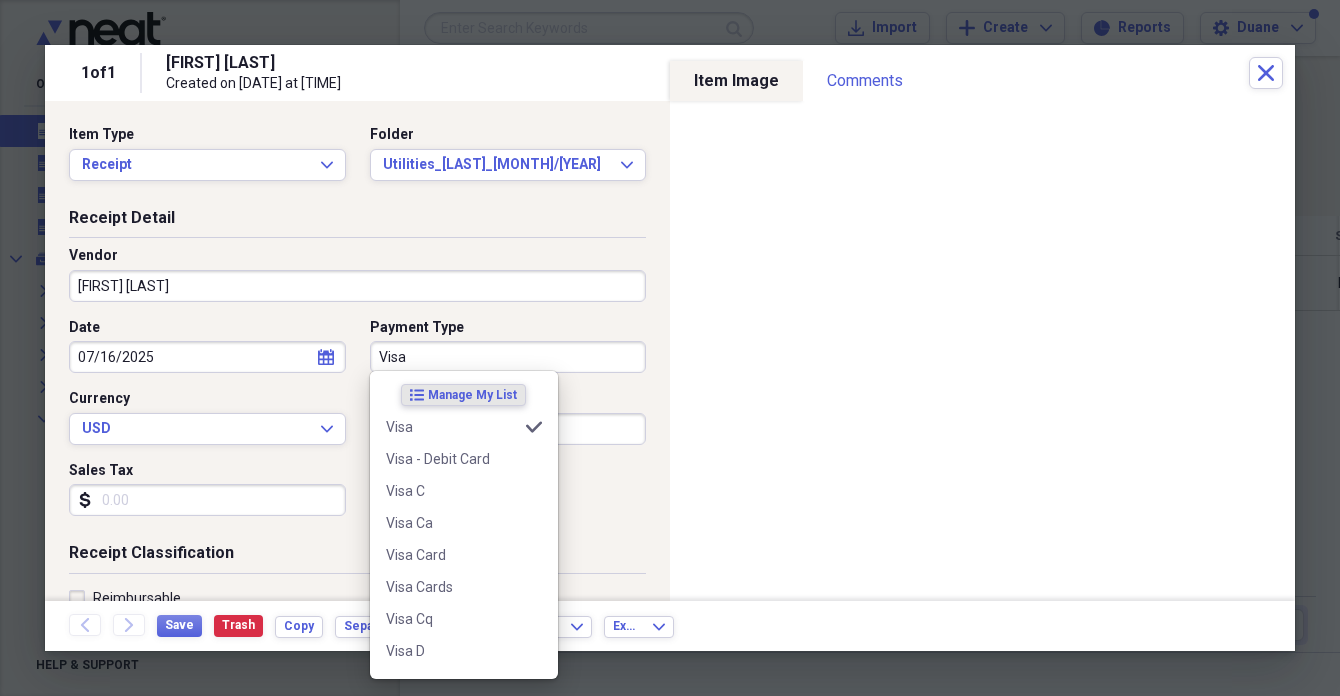 type on "Visa" 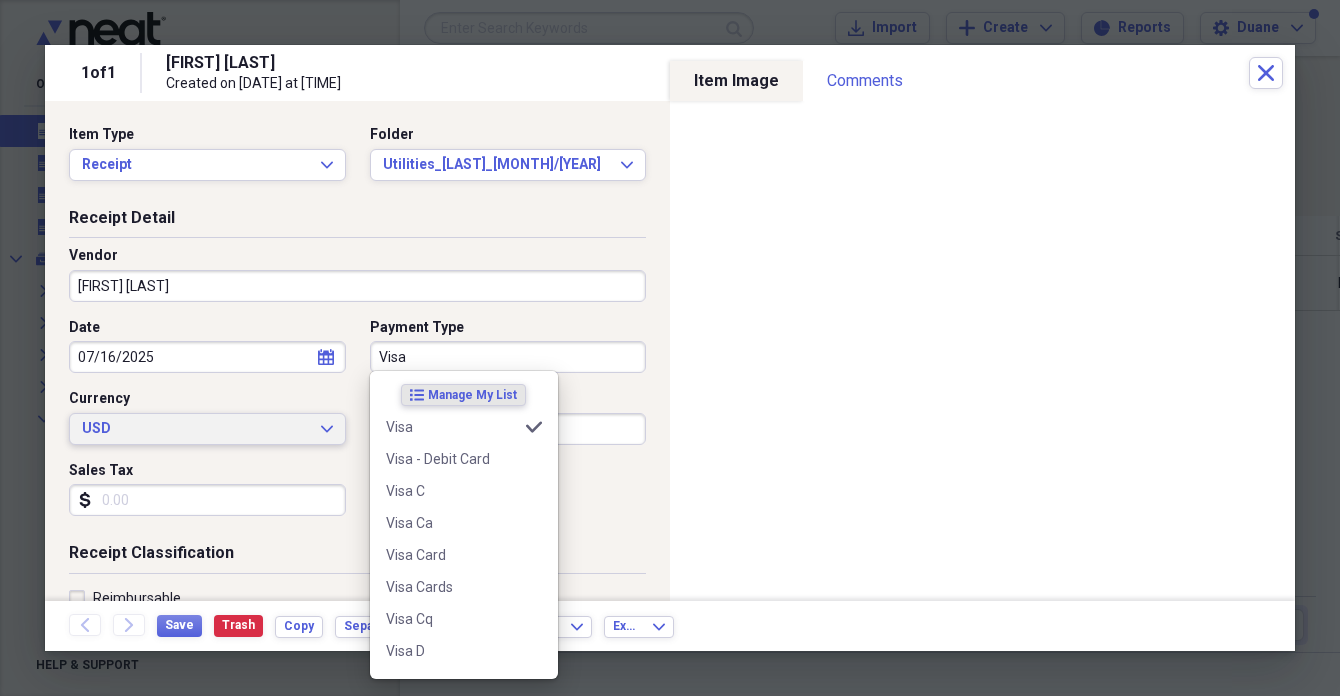 type 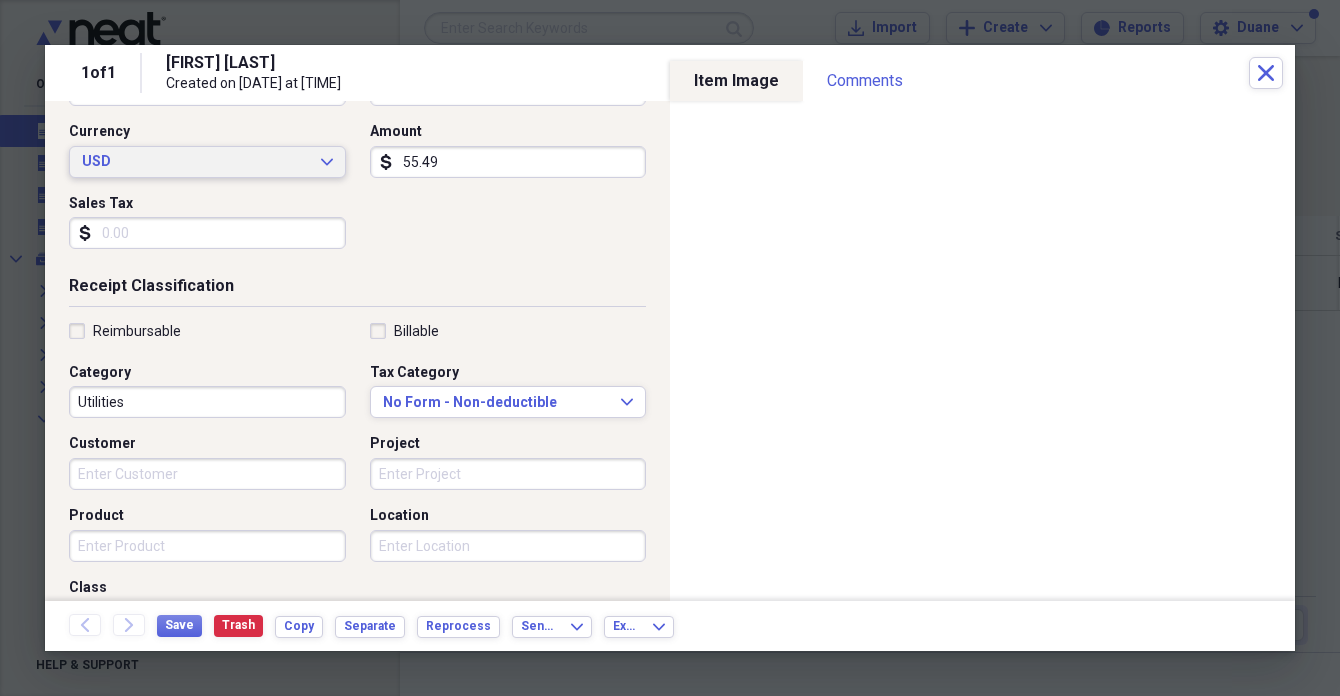 scroll, scrollTop: 269, scrollLeft: 0, axis: vertical 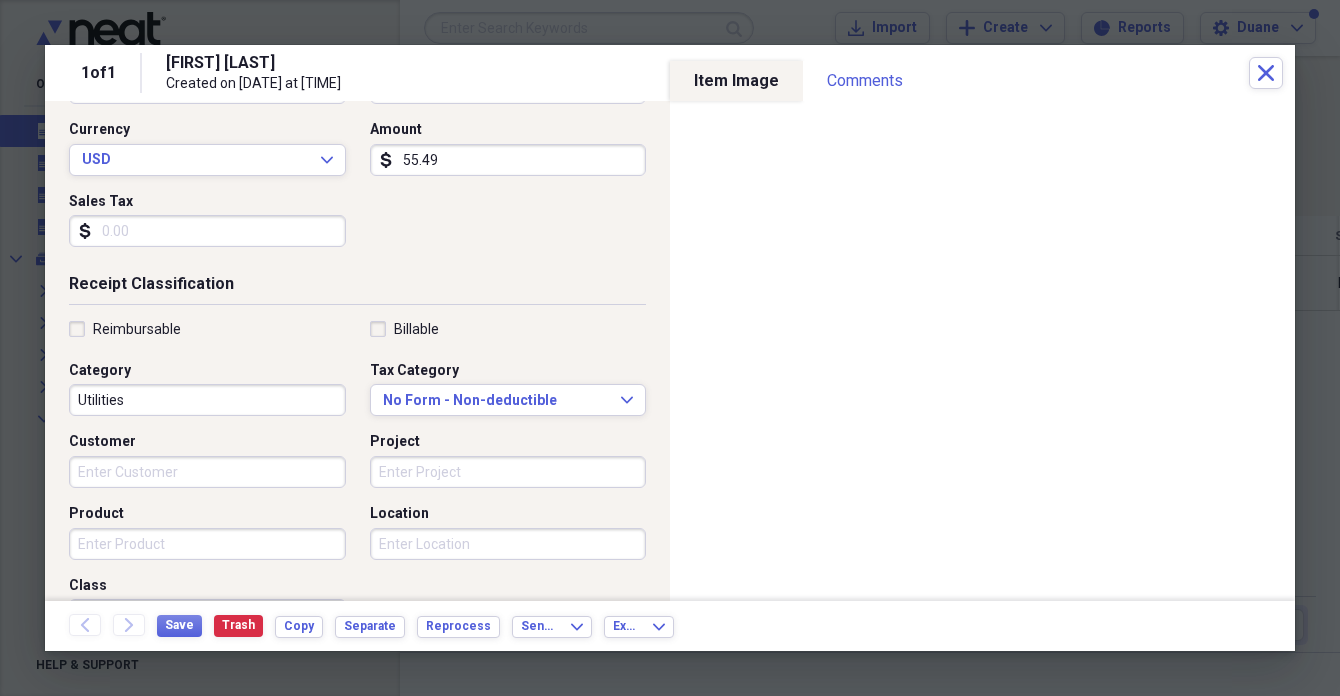 click on "Utilities" at bounding box center (207, 400) 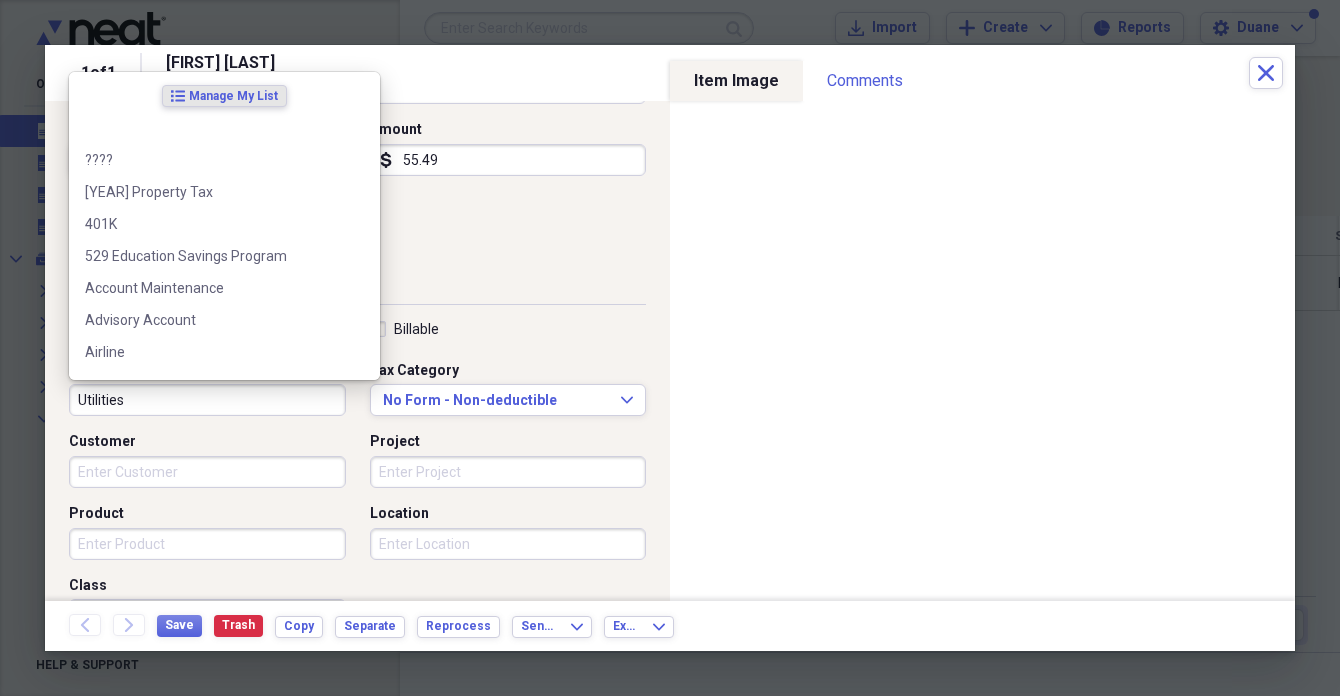 click on "Utilities" at bounding box center [207, 400] 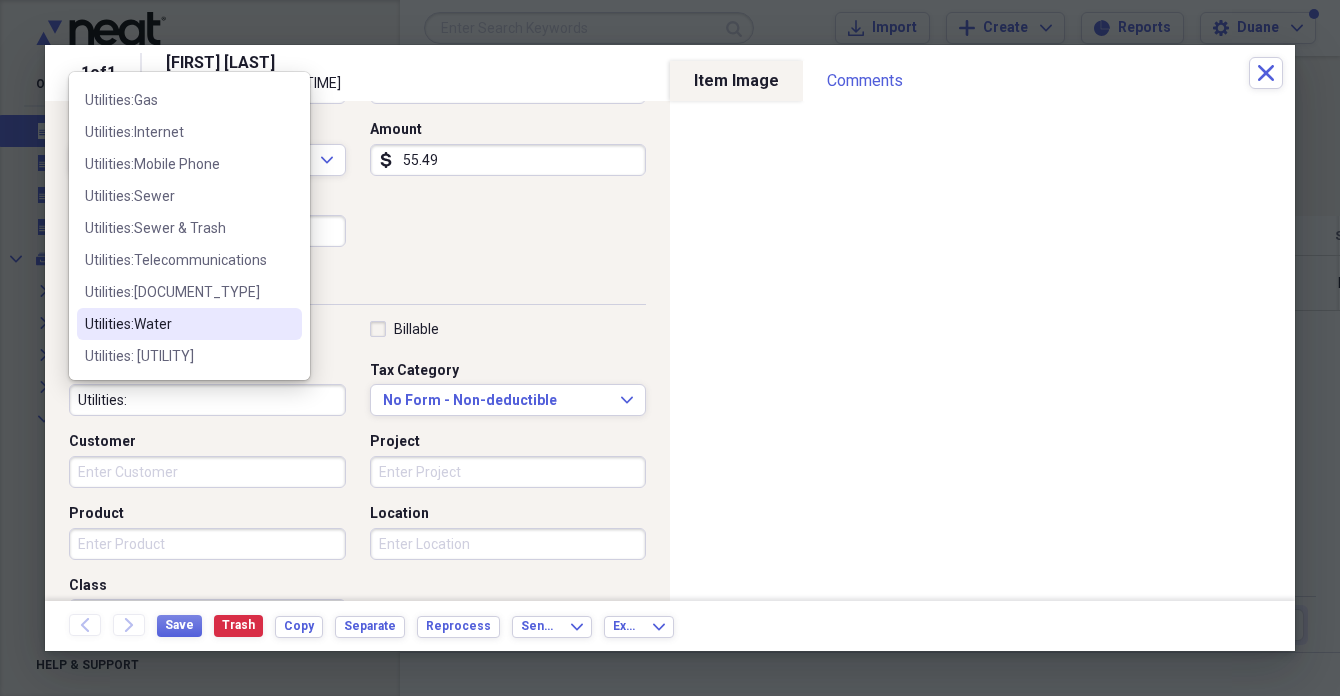 scroll, scrollTop: 124, scrollLeft: 0, axis: vertical 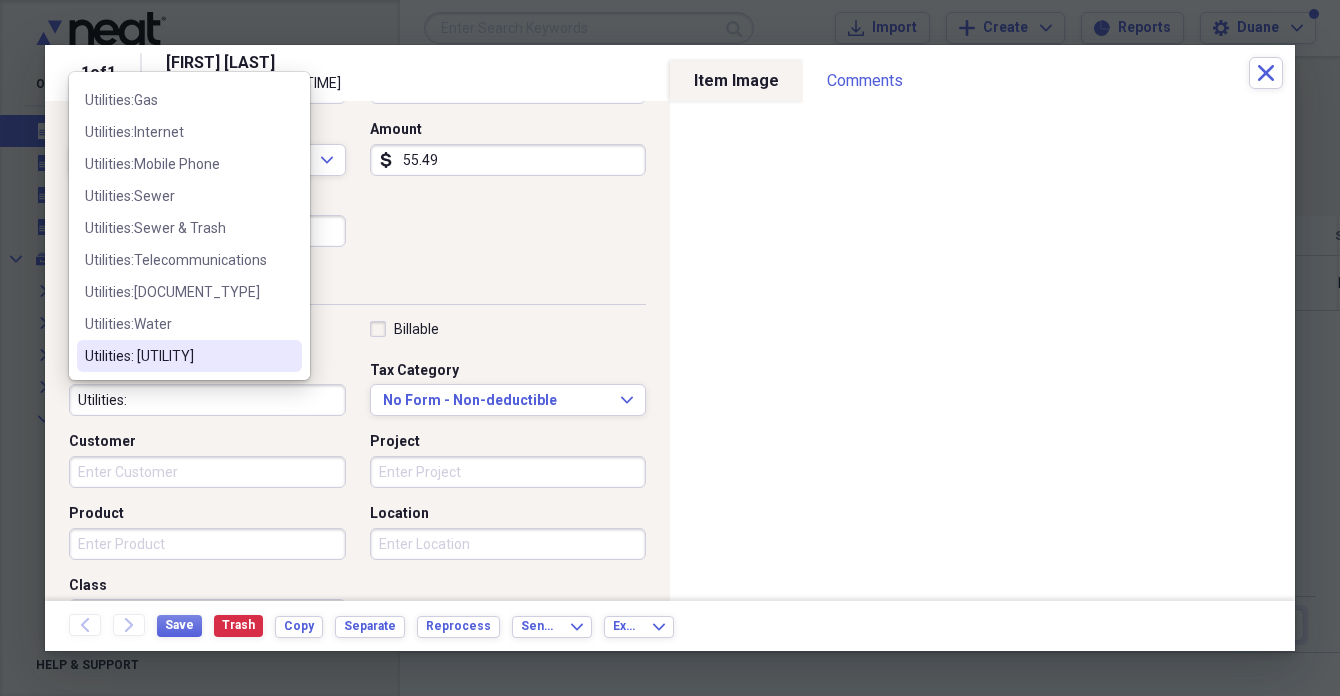 click on "Utilities: [UTILITY]" at bounding box center [177, 356] 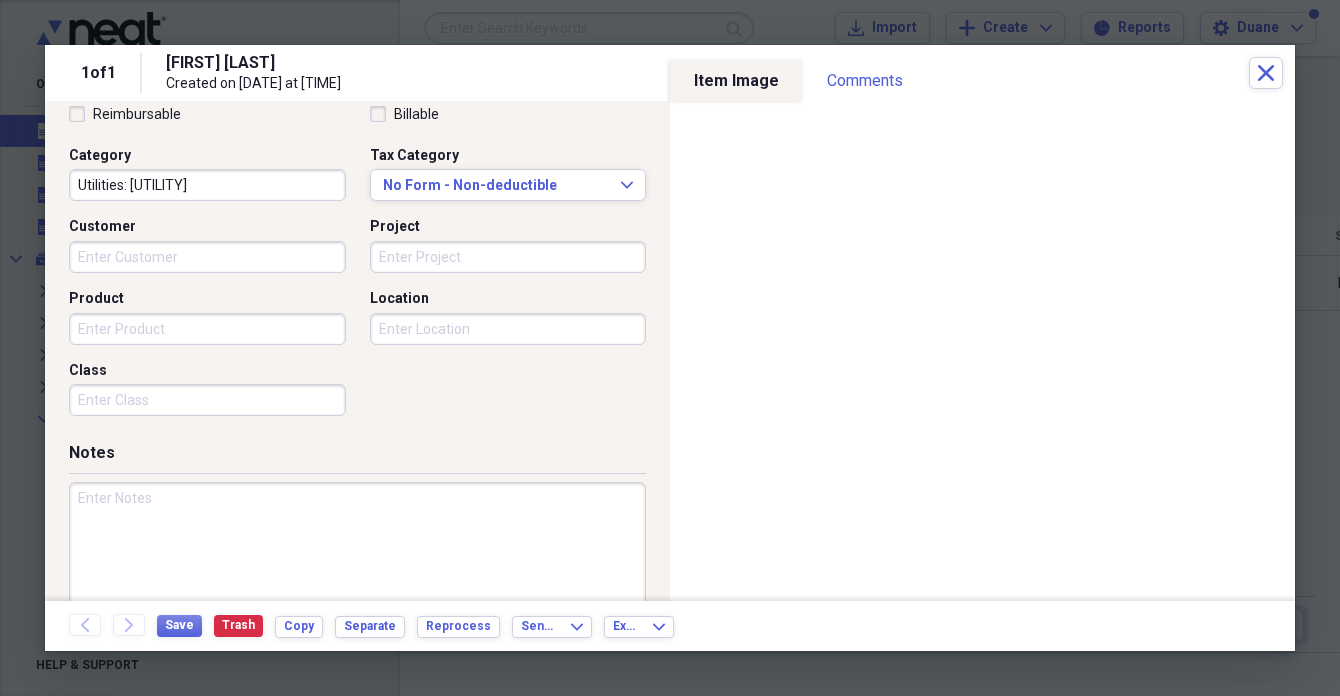 scroll, scrollTop: 511, scrollLeft: 0, axis: vertical 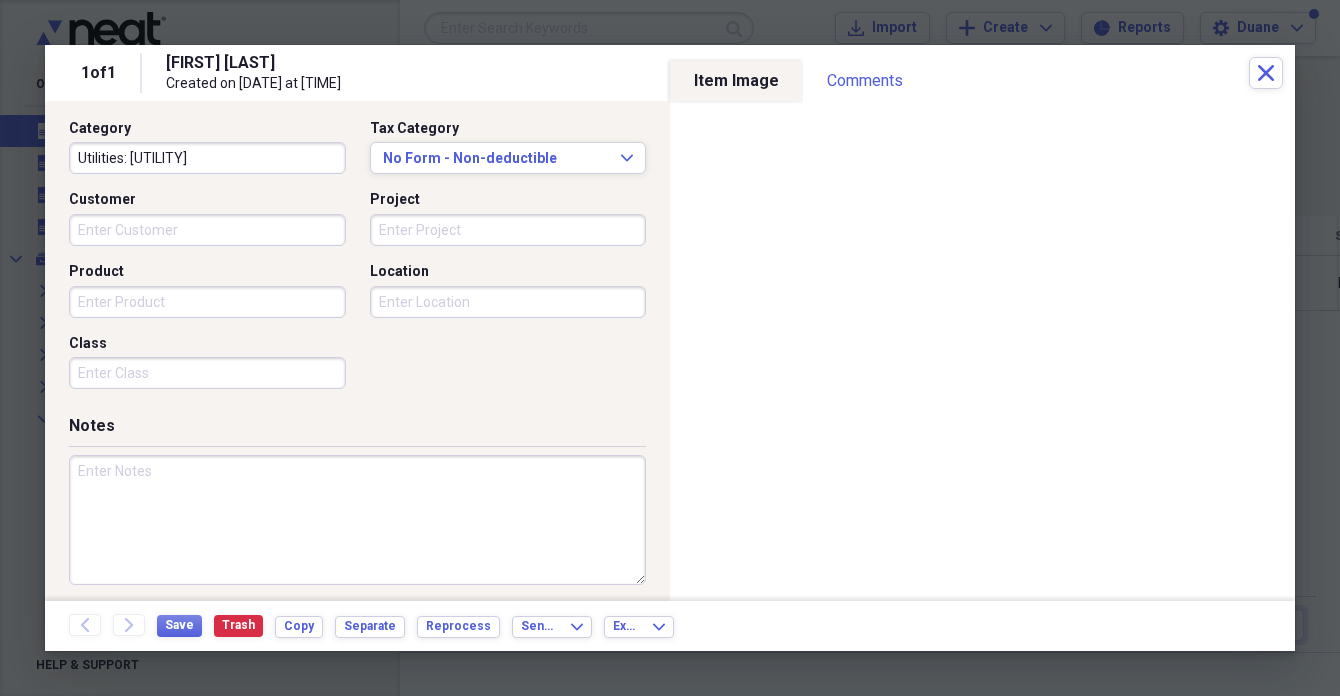 click on "Project" at bounding box center [508, 230] 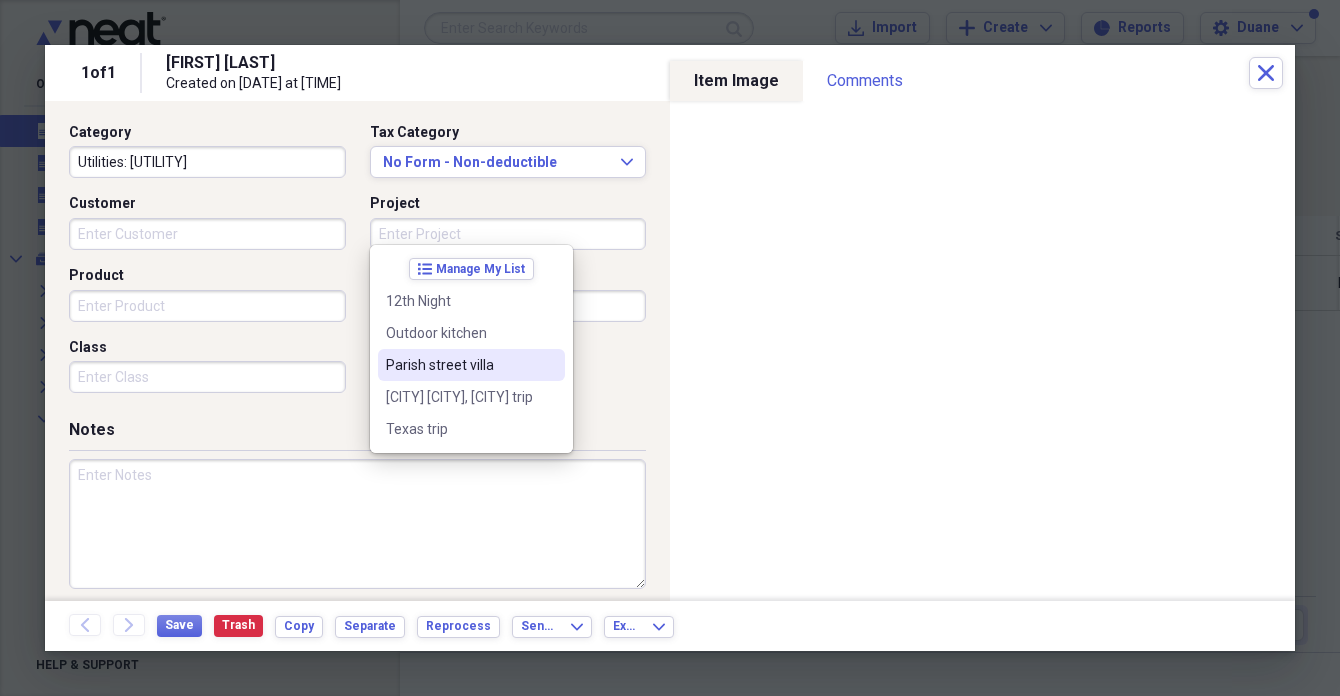 click on "Parish street villa" at bounding box center (459, 365) 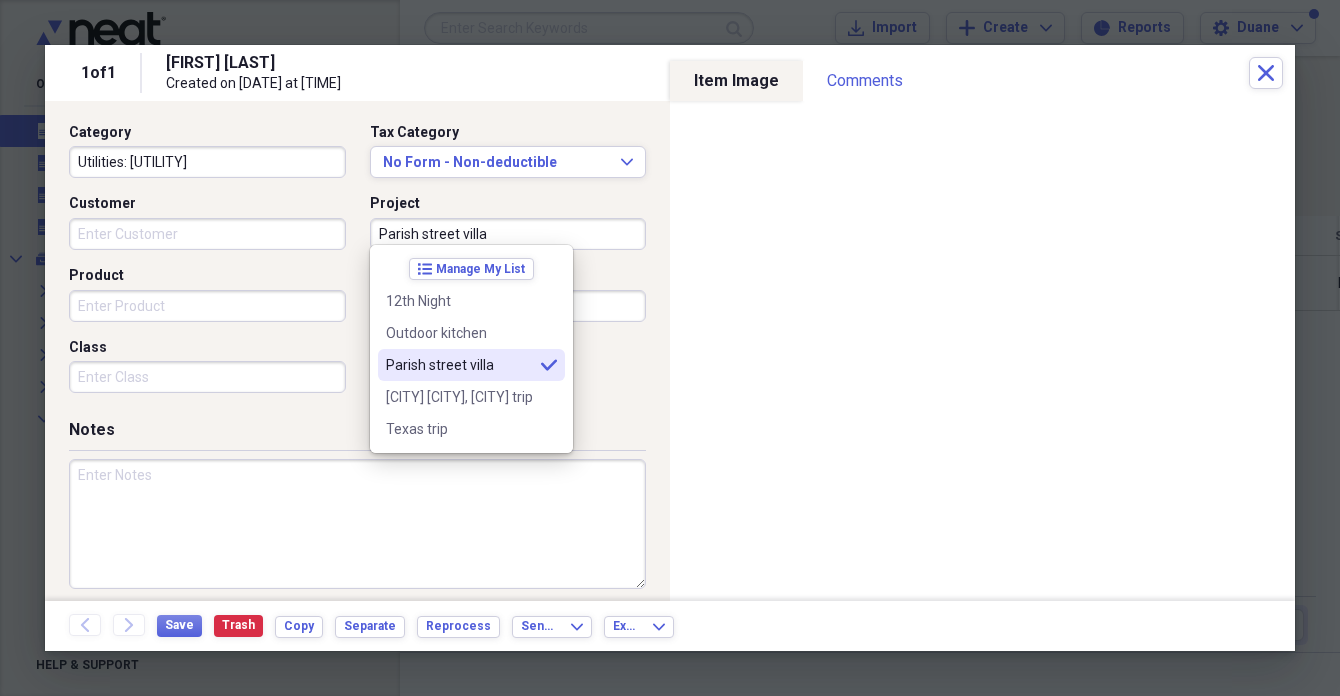 type on "Parish street villa" 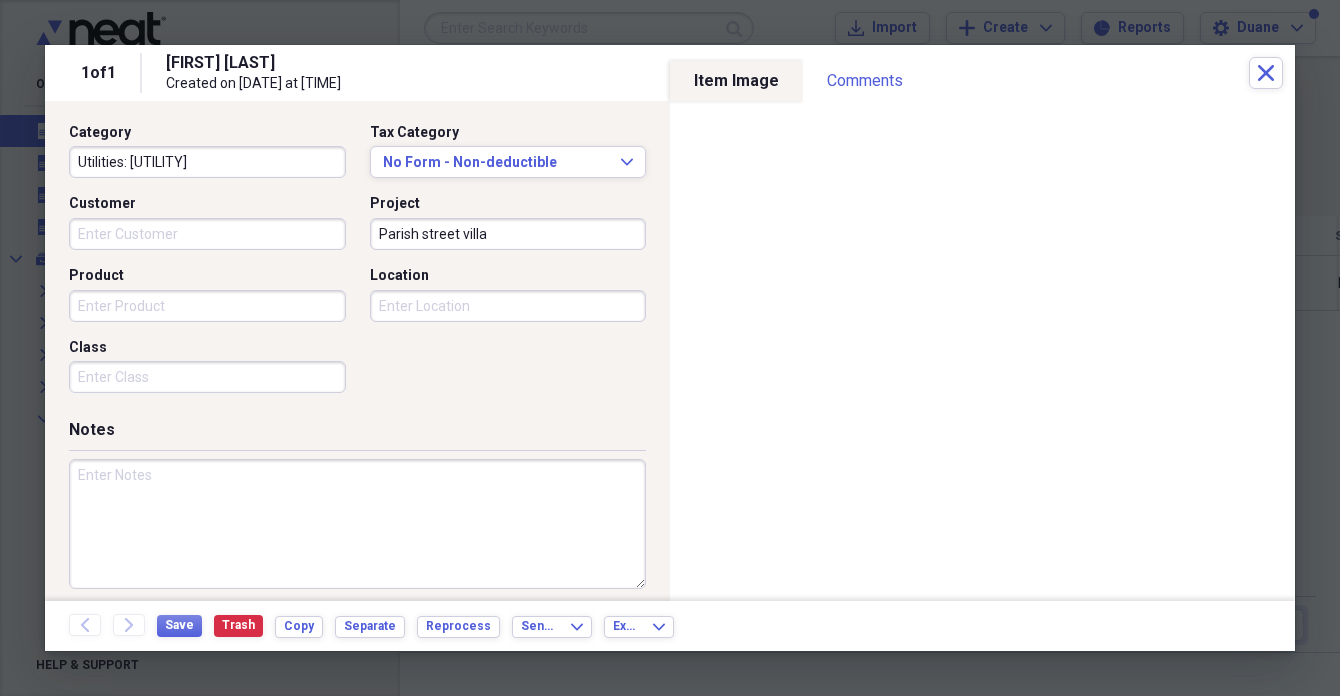 click at bounding box center (357, 524) 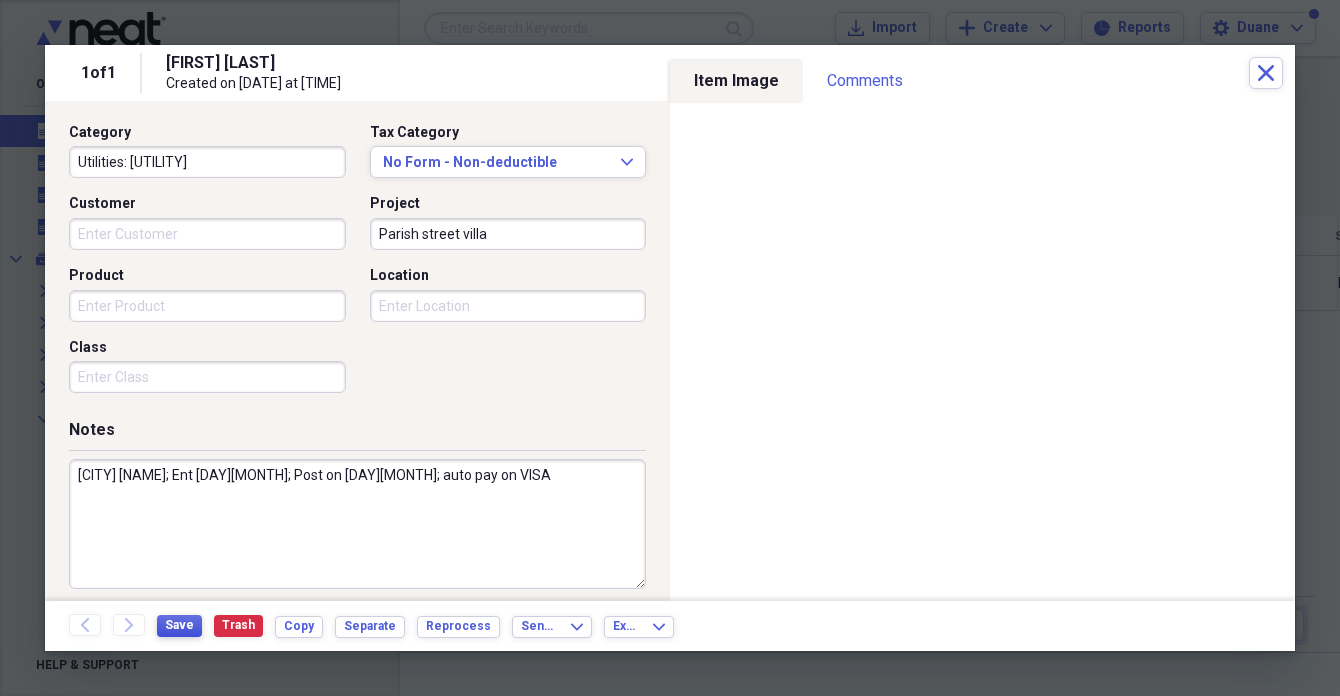 type on "[CITY] [NAME]; Ent [DAY][MONTH]; Post on [DAY][MONTH]; auto pay on VISA" 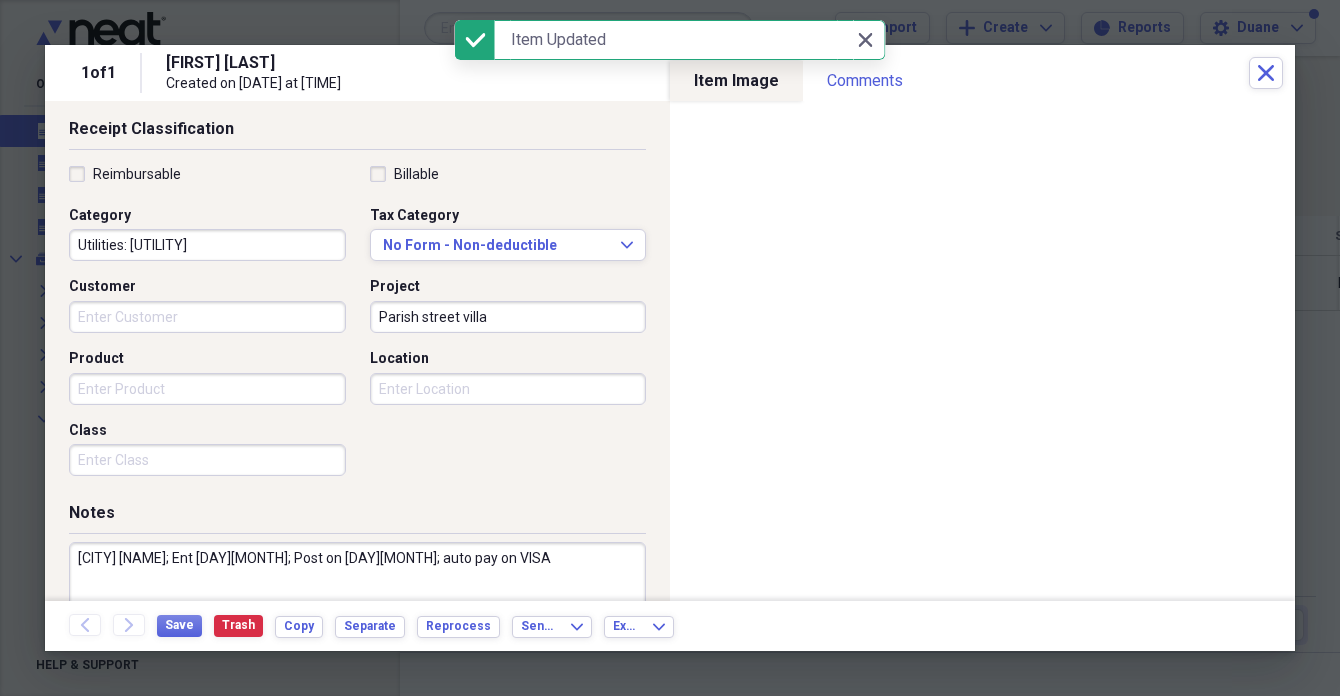 scroll, scrollTop: 408, scrollLeft: 0, axis: vertical 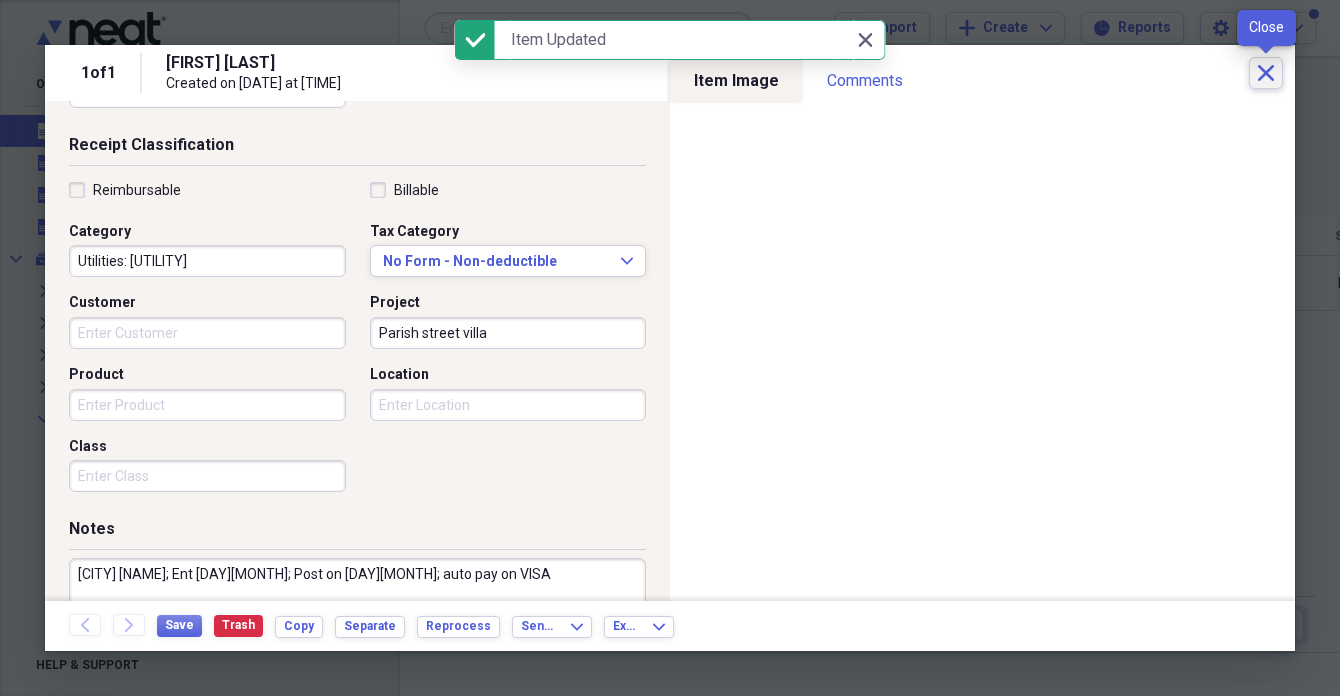 click on "Close" 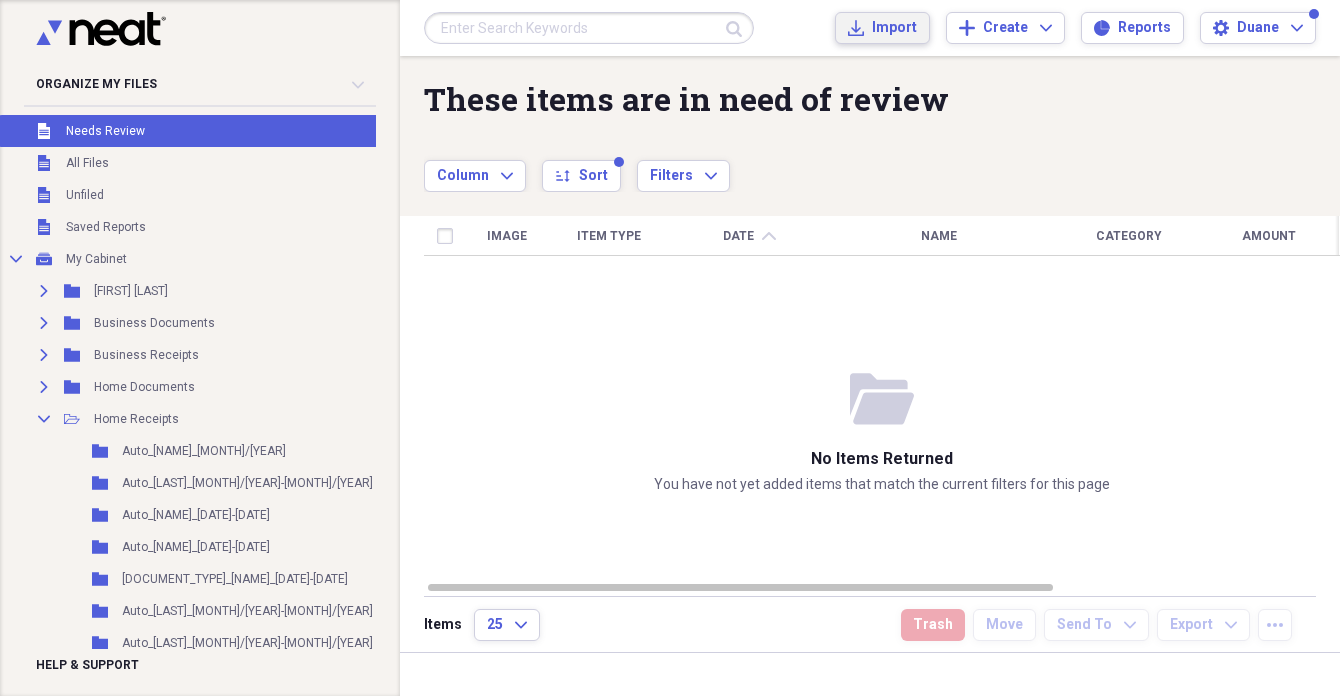 click on "Import" at bounding box center [894, 28] 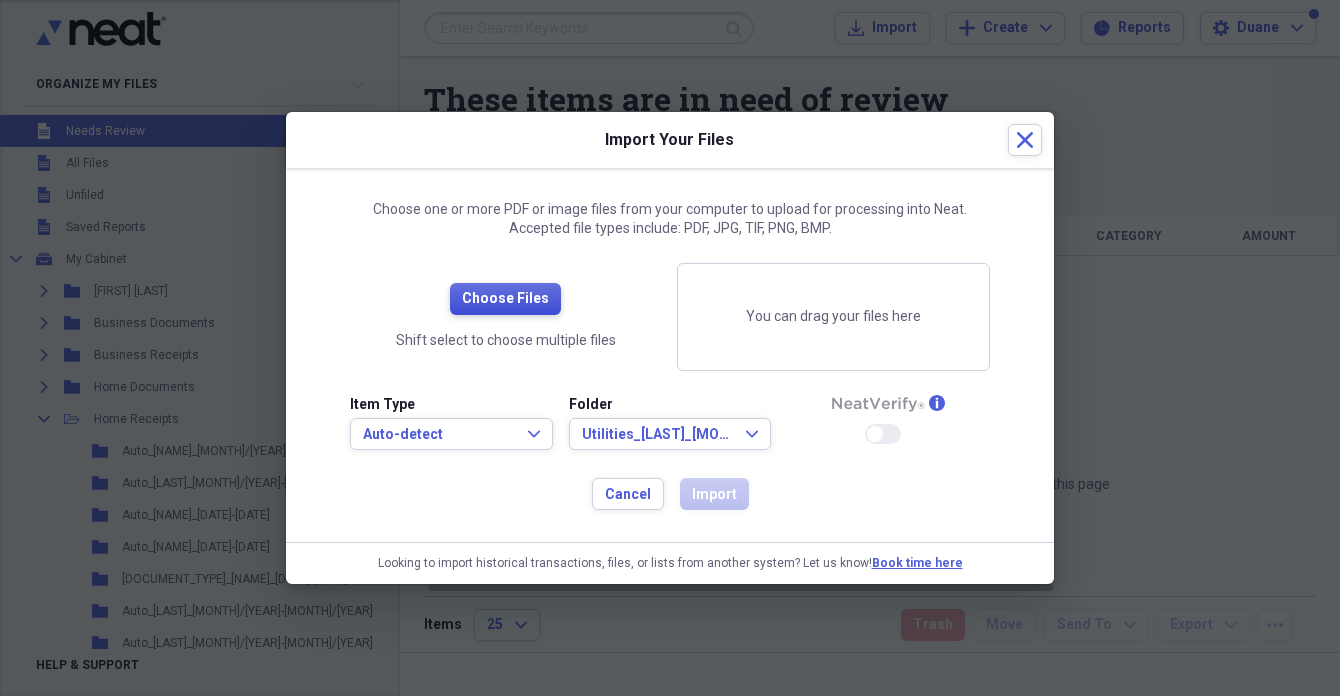 click on "Choose Files" at bounding box center (505, 299) 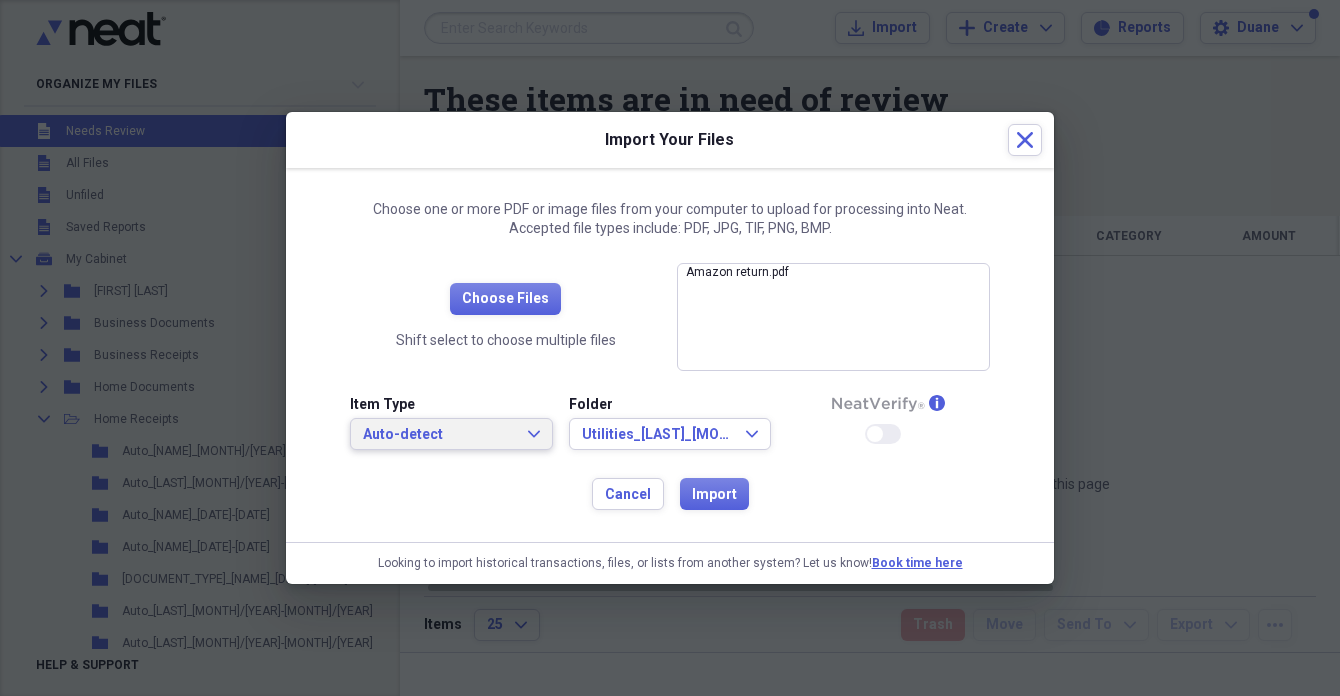 click on "Auto-detect Expand" at bounding box center (451, 434) 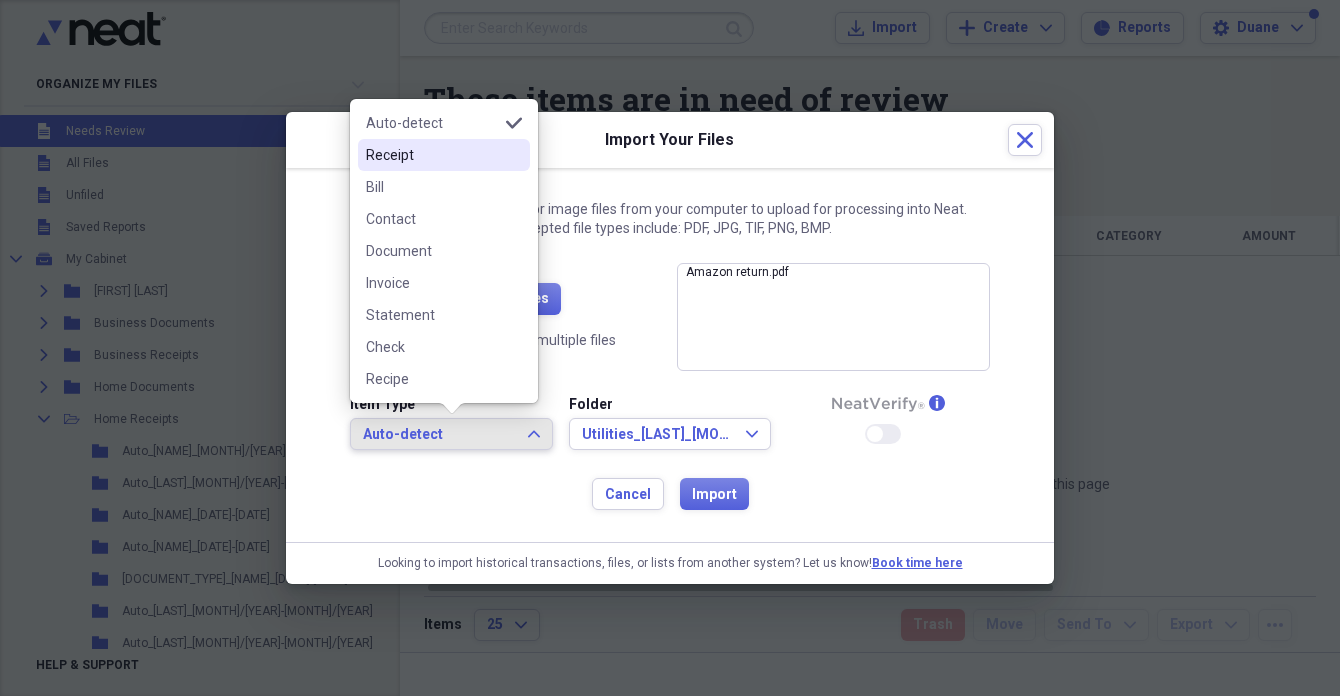 click on "Receipt" at bounding box center (432, 155) 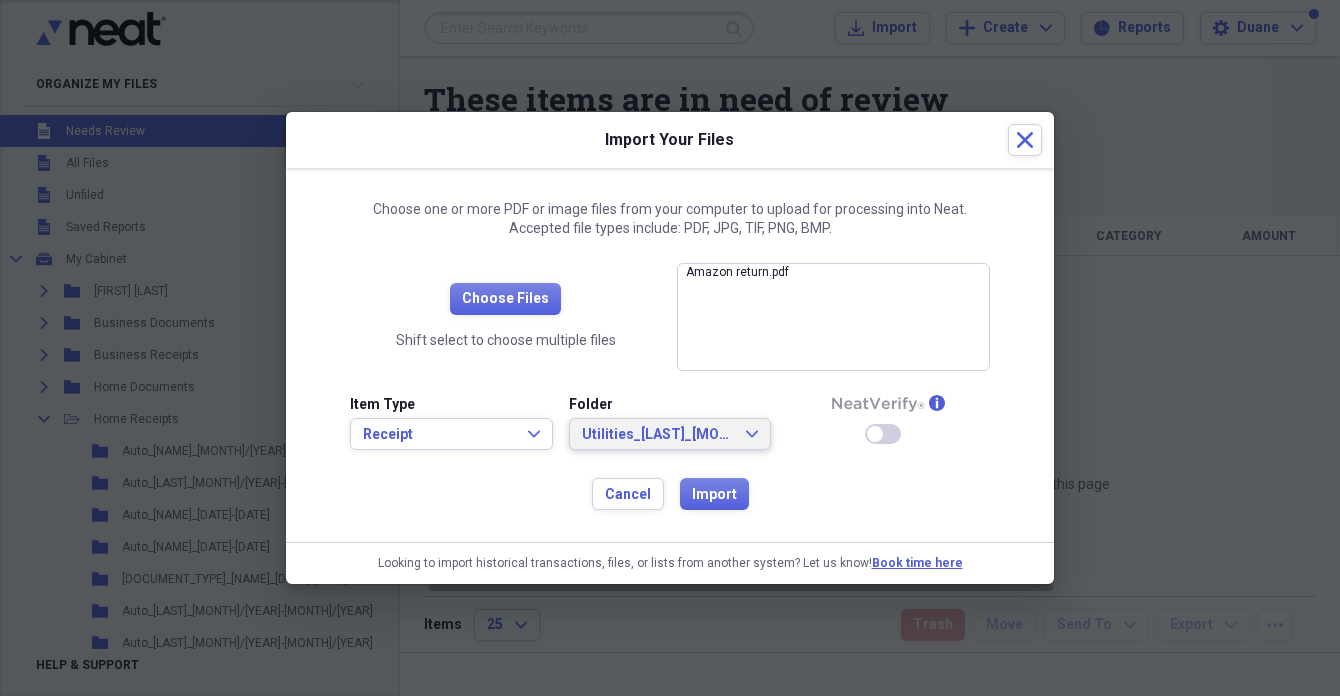 click on "Utilities_[LAST]_[MONTH]/[YEAR]" at bounding box center (658, 435) 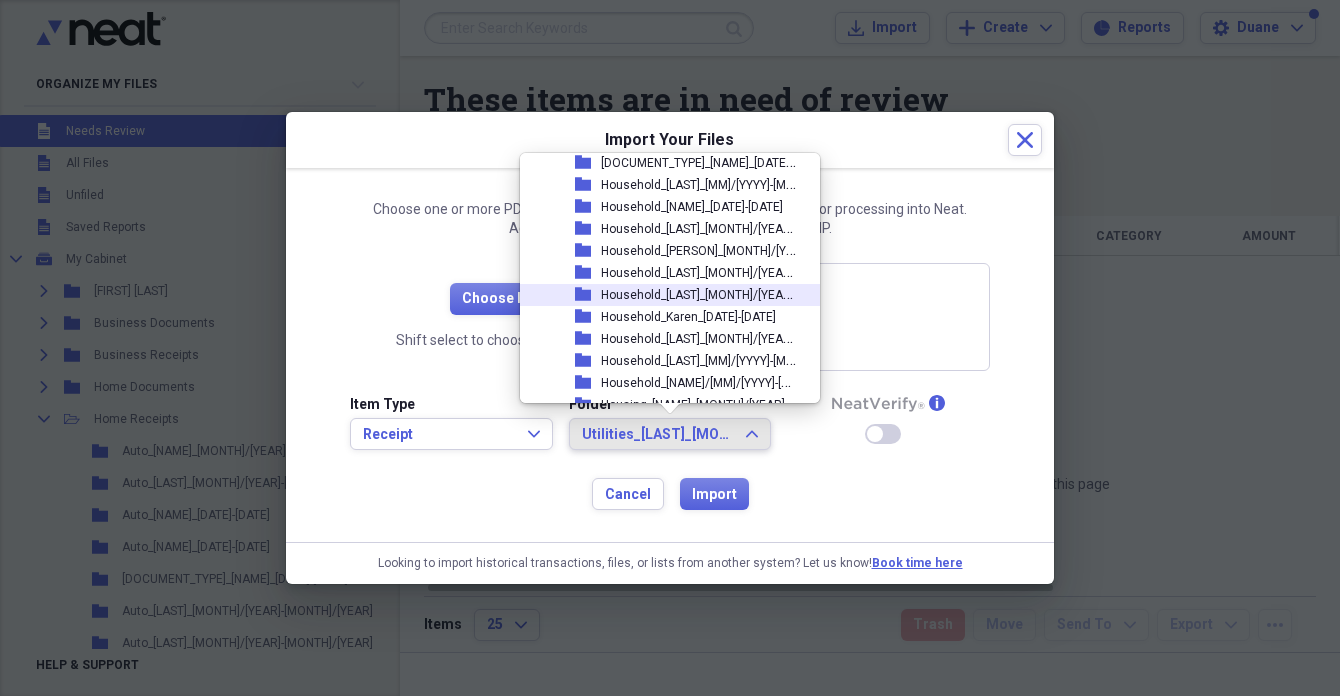 scroll, scrollTop: 2372, scrollLeft: 0, axis: vertical 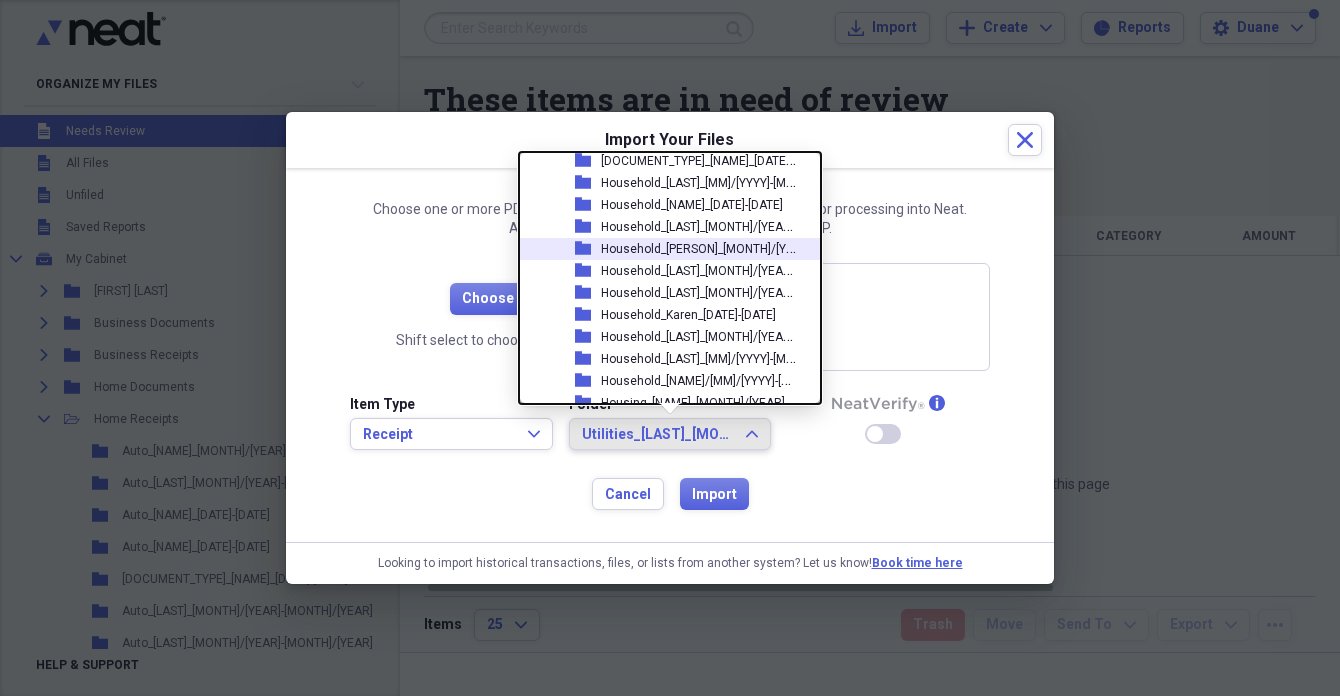 click on "Household_[PERSON]_[MONTH]/[YEAR]" at bounding box center [706, 247] 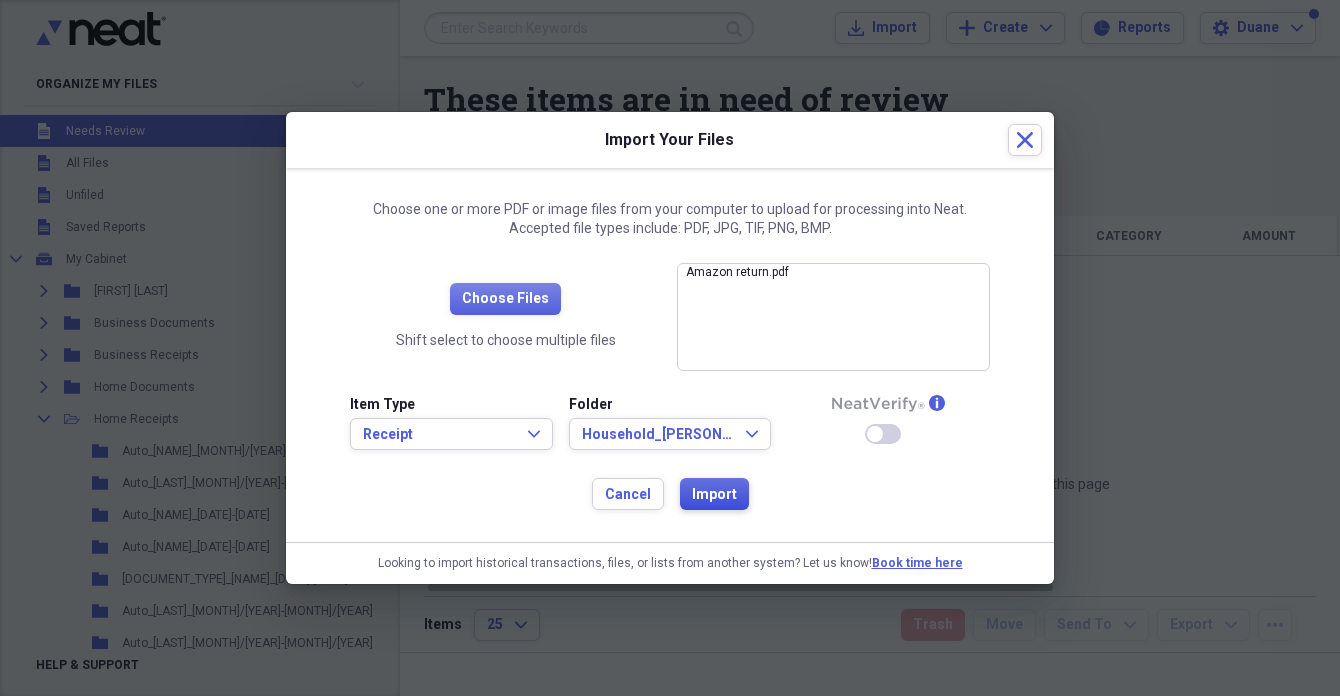 click on "Import" at bounding box center (714, 495) 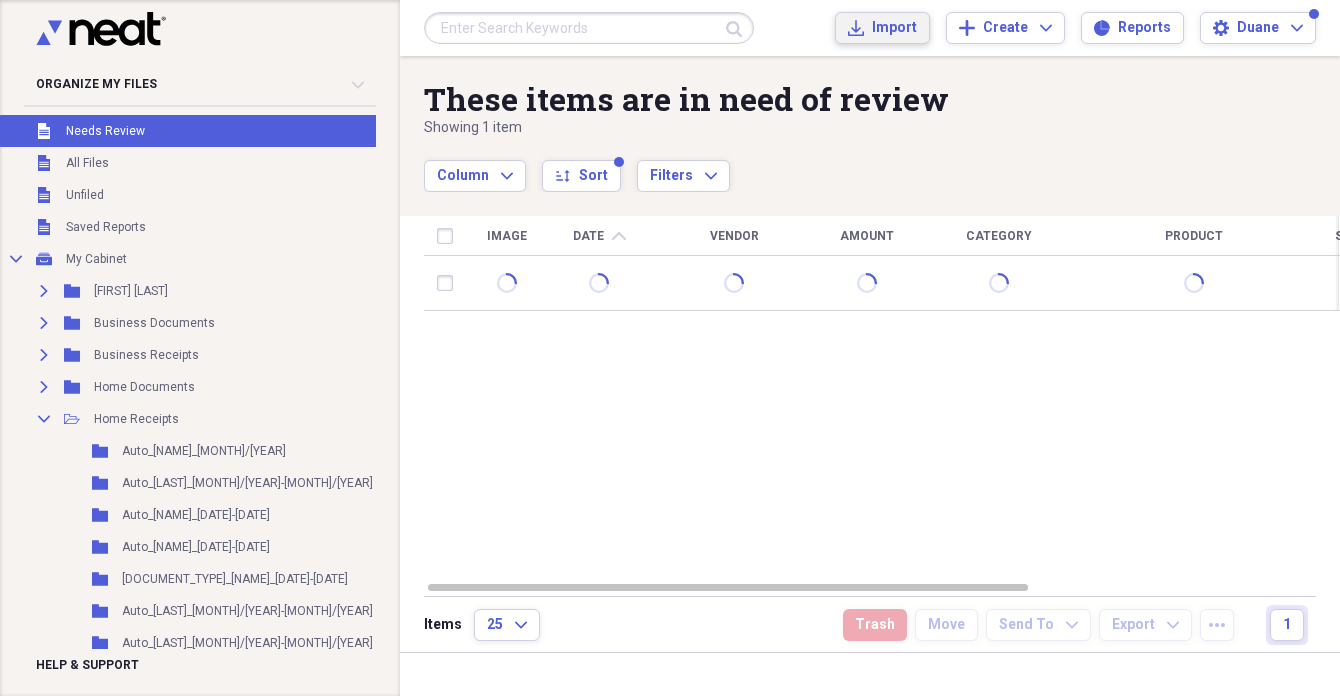 click on "Import" at bounding box center (894, 28) 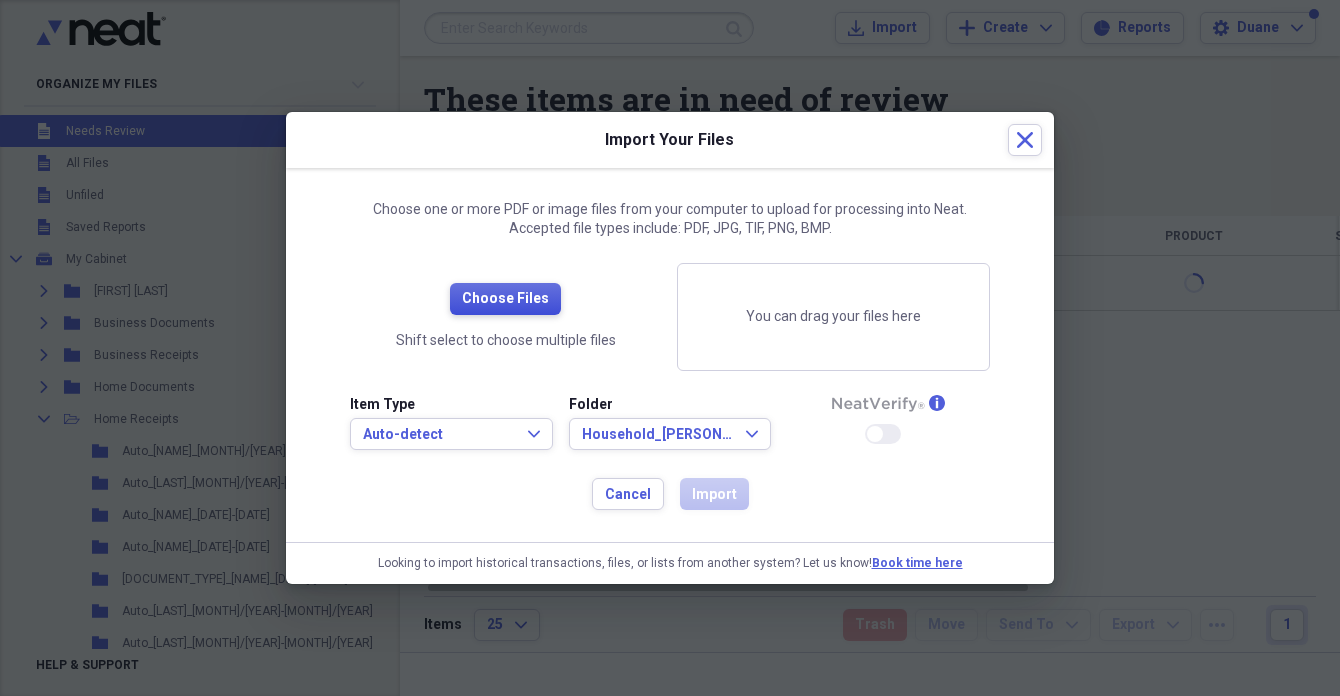 click on "Choose Files" at bounding box center [505, 299] 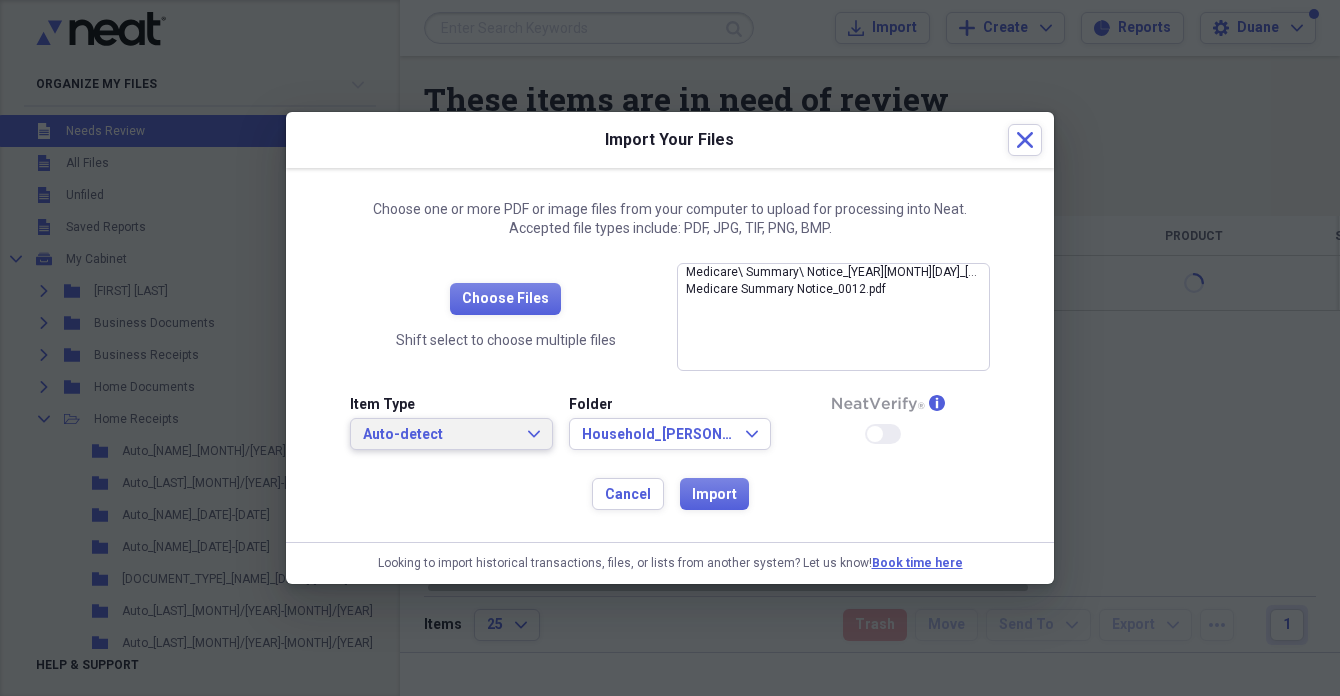 click on "Auto-detect" at bounding box center [439, 435] 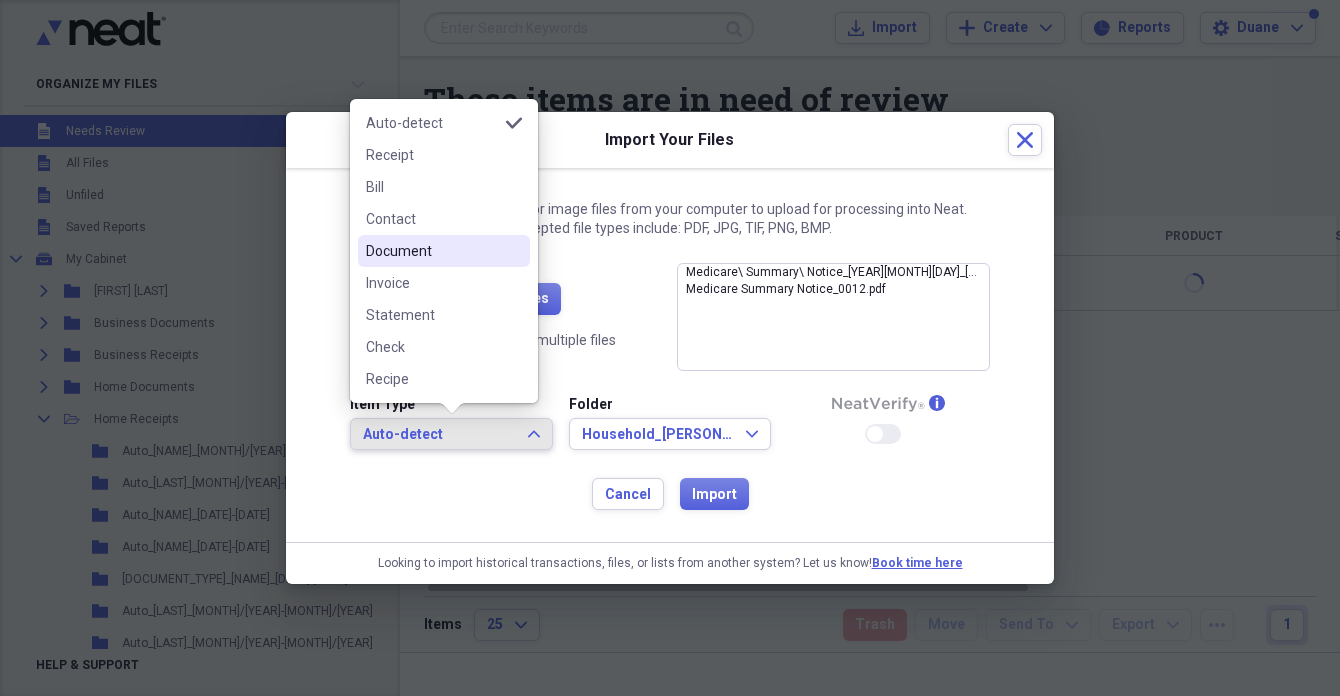 click on "Document" at bounding box center (432, 251) 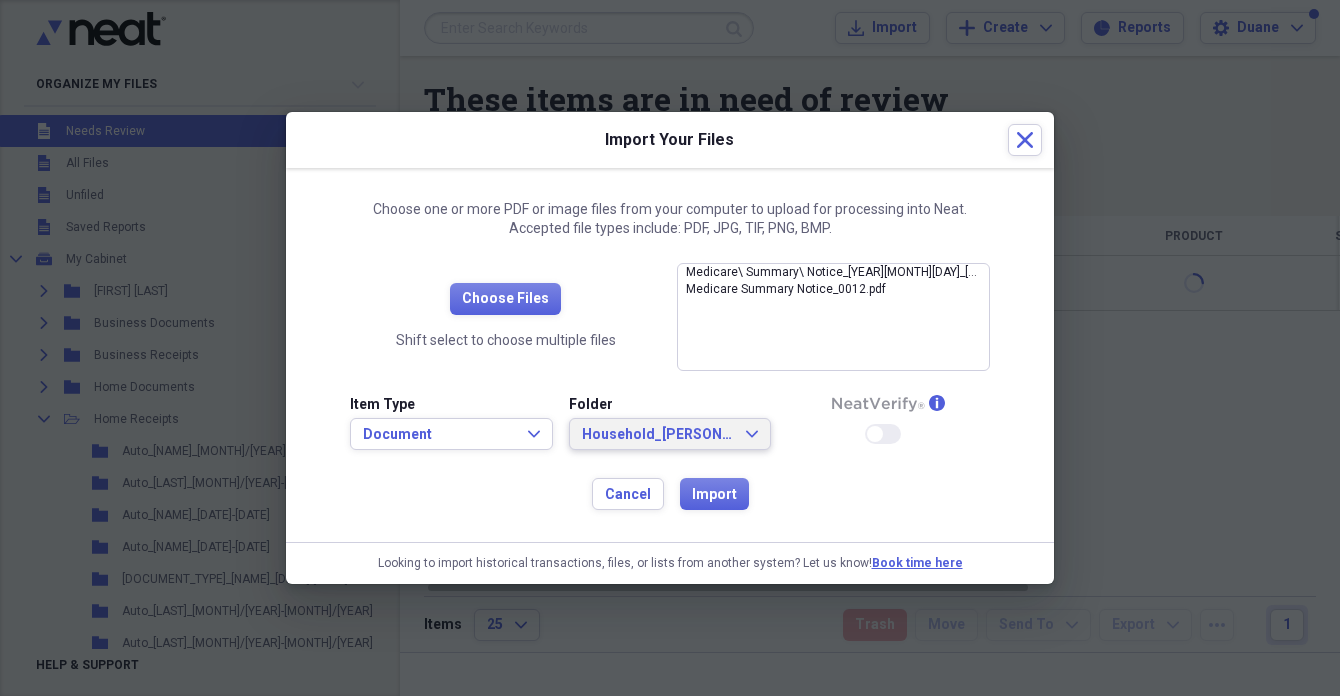 click on "Household_[PERSON]_[MONTH]/[YEAR]" at bounding box center (658, 435) 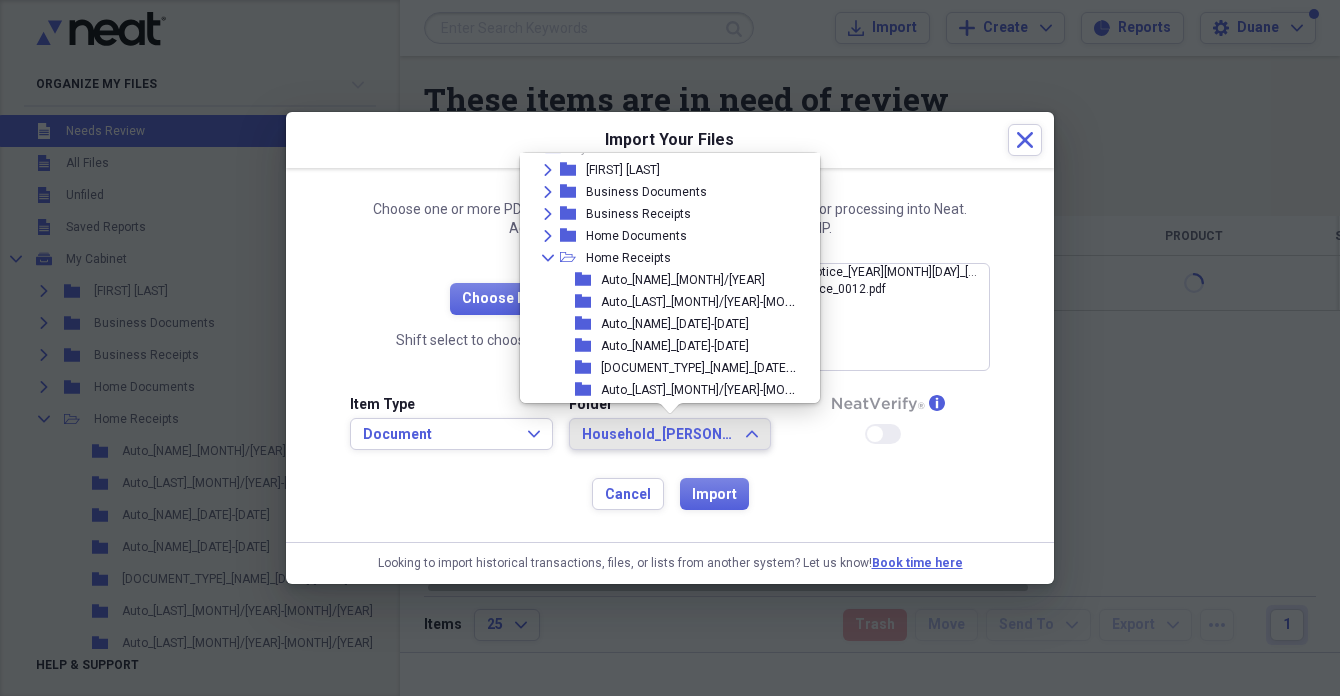 scroll, scrollTop: 63, scrollLeft: 0, axis: vertical 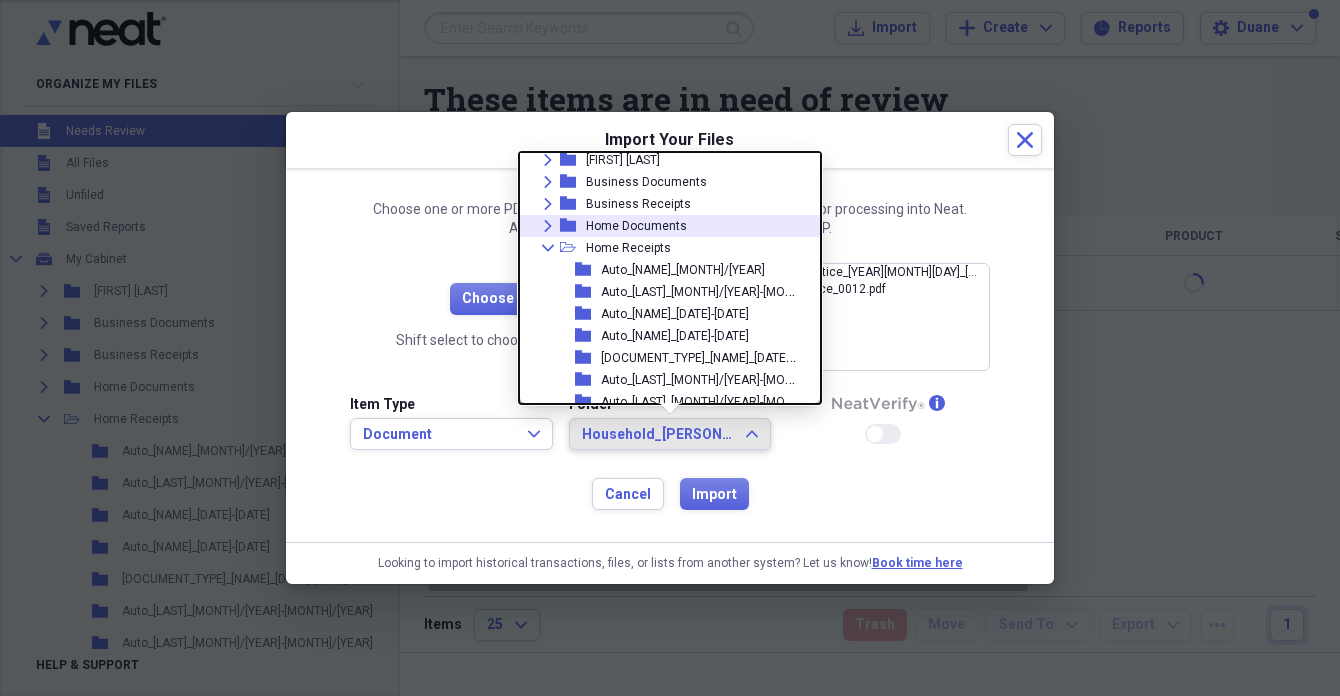 click on "Expand" 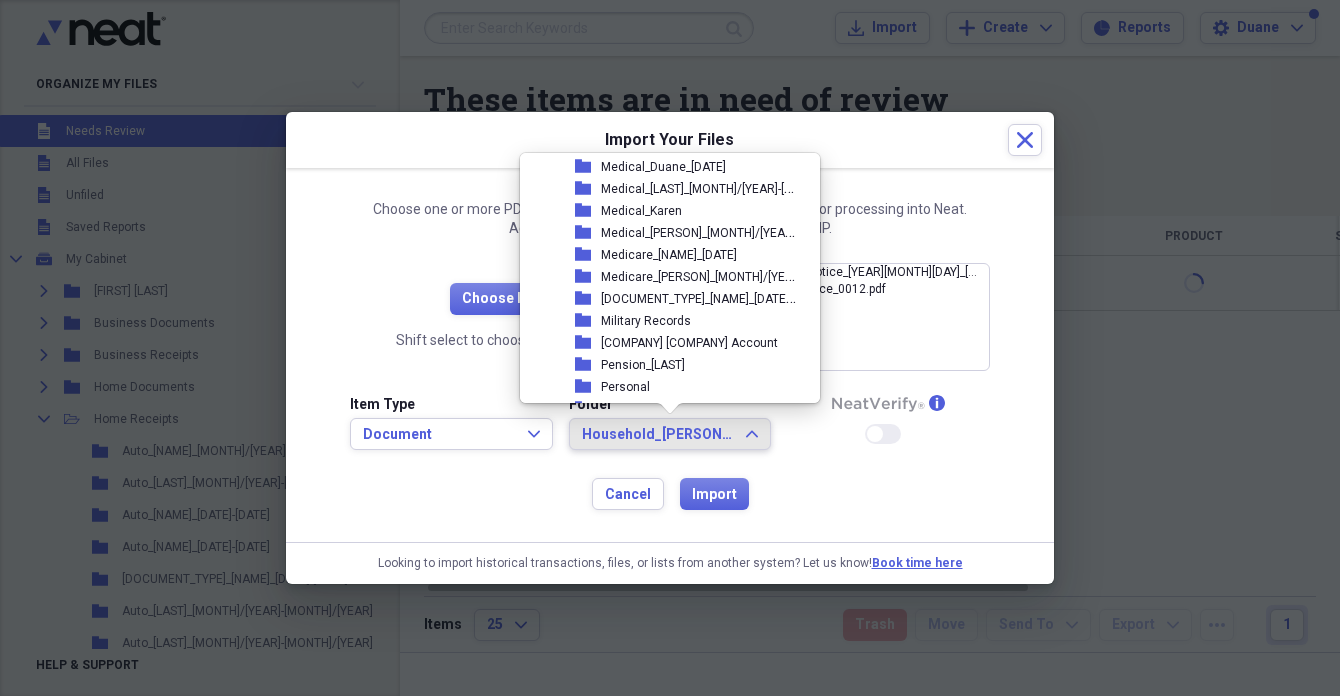 scroll, scrollTop: 673, scrollLeft: 0, axis: vertical 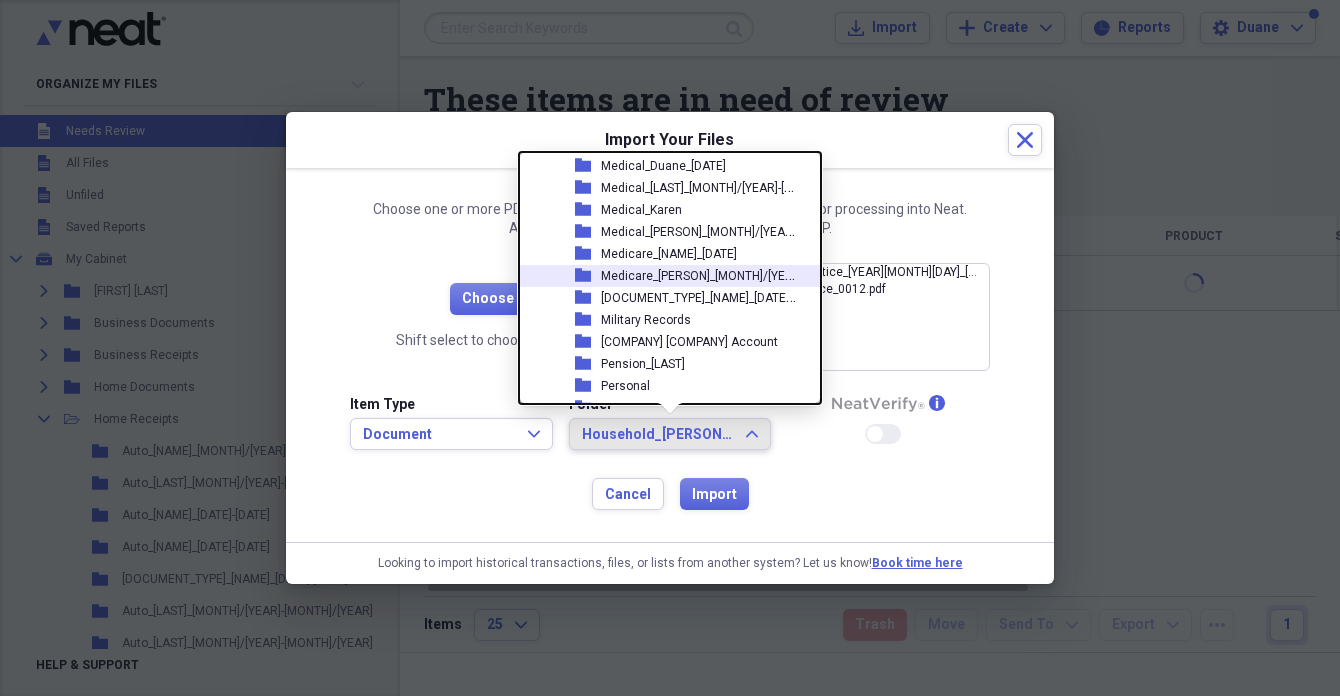 click on "Medicare_[PERSON]_[MONTH]/[YEAR]" at bounding box center (702, 274) 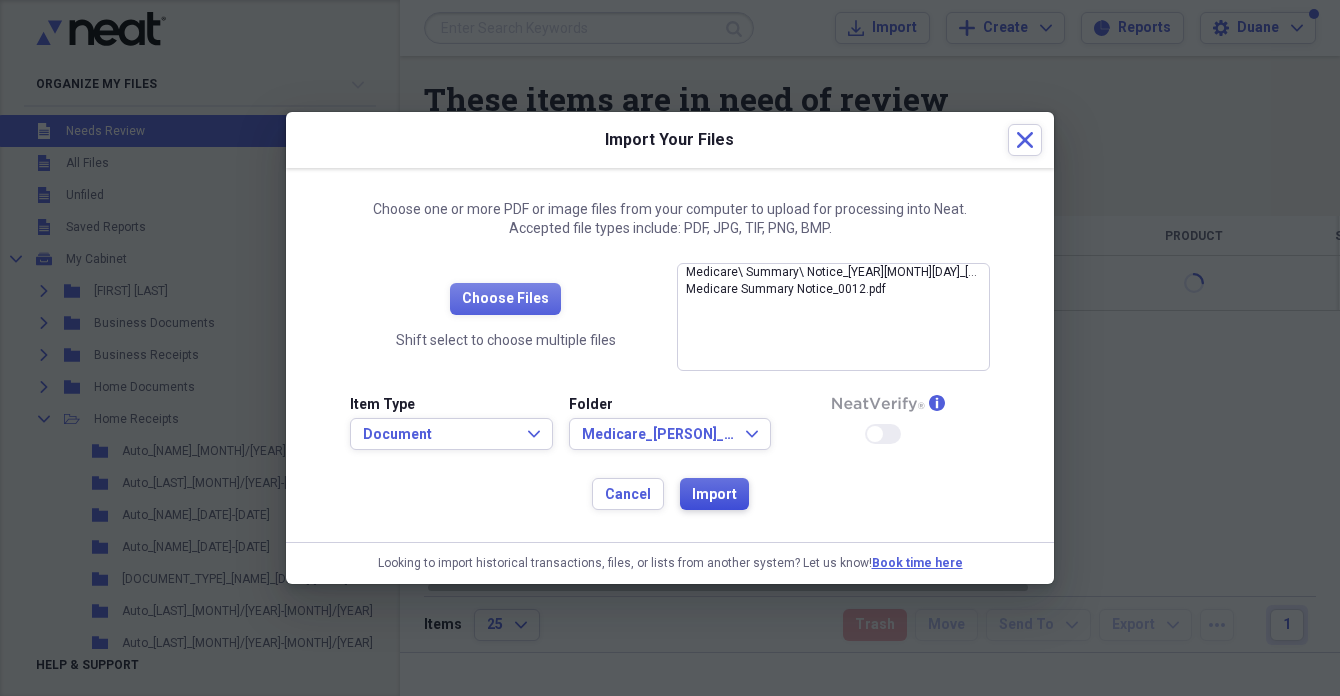 click on "Import" at bounding box center [714, 495] 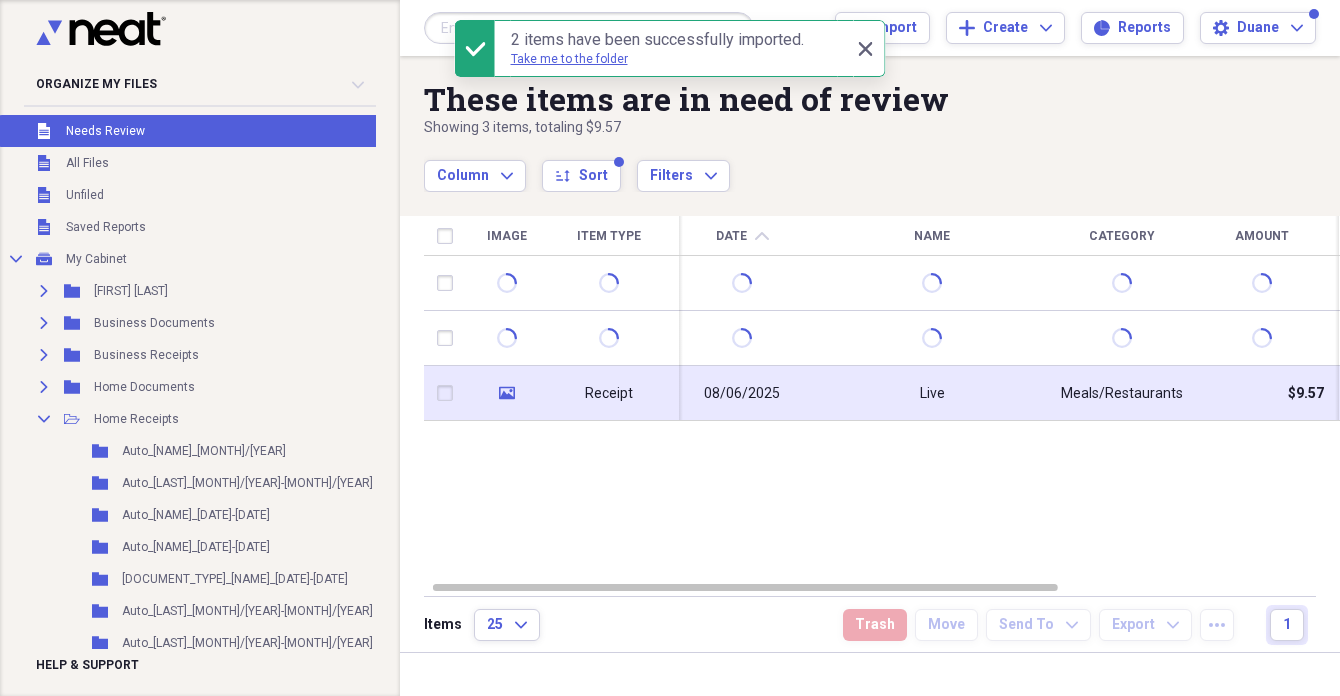 click on "08/06/2025" at bounding box center [742, 394] 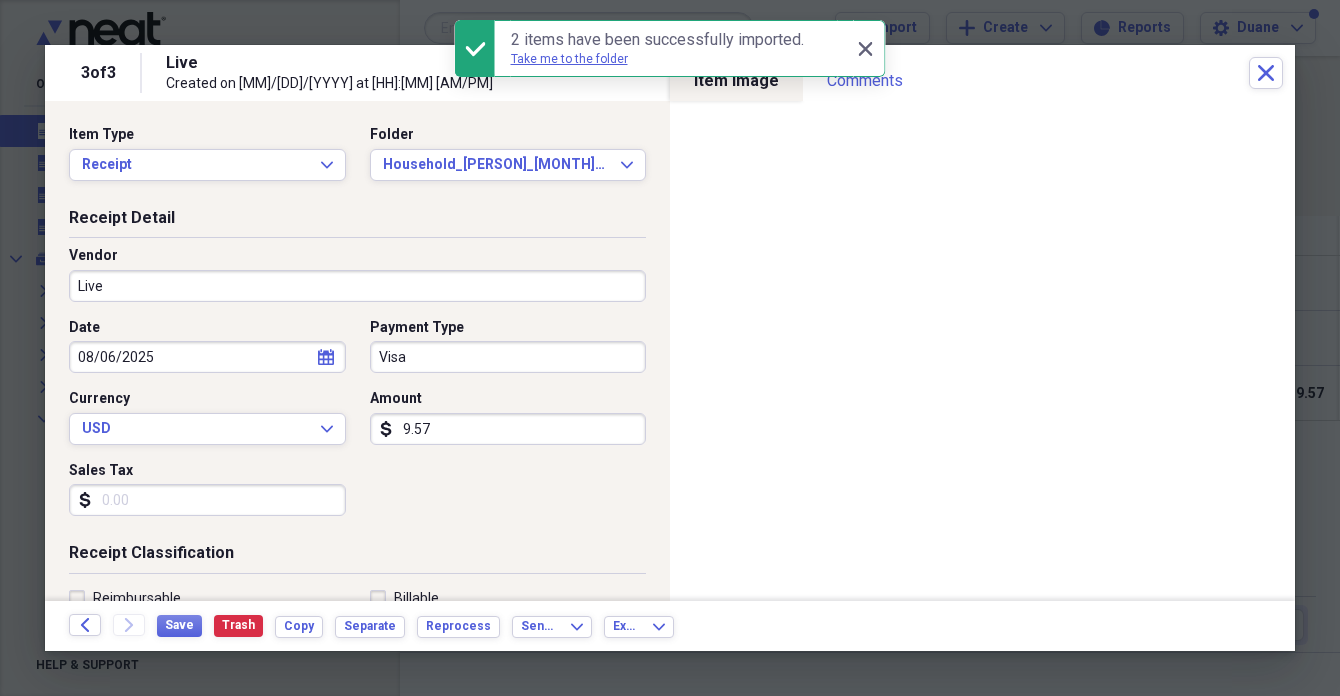 click on "Live" at bounding box center [357, 286] 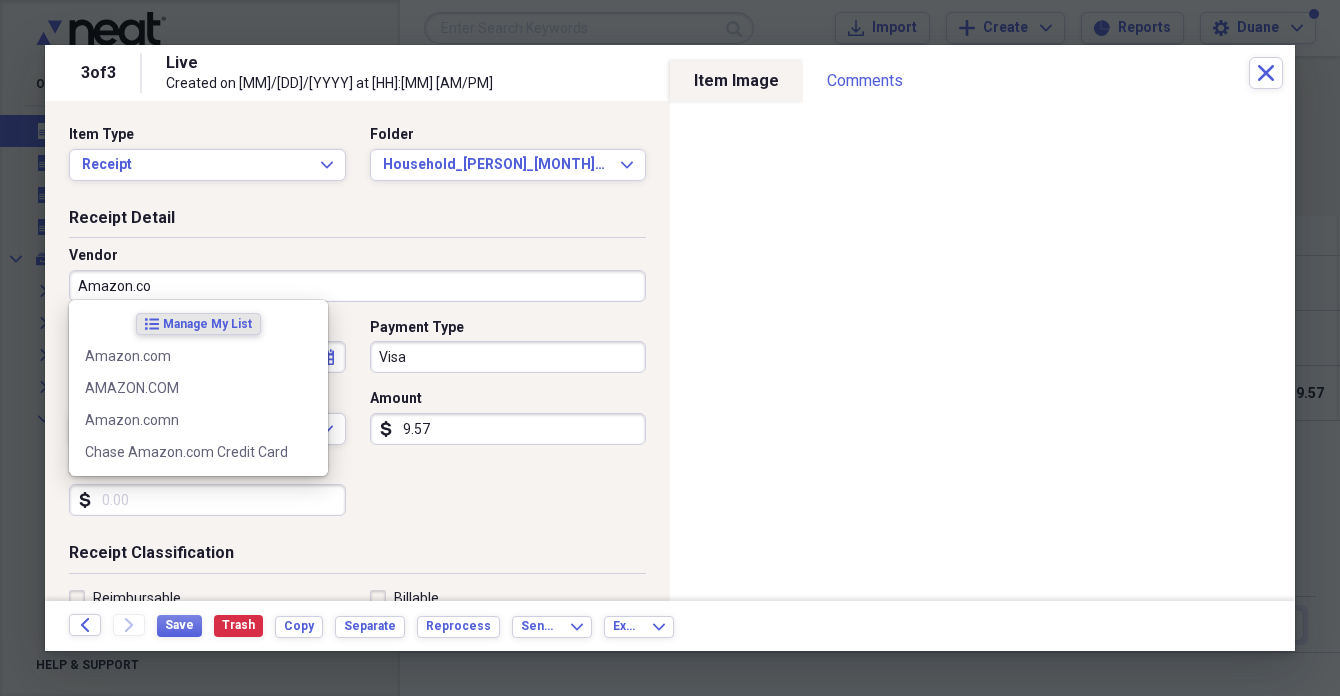 type on "Amazon.com" 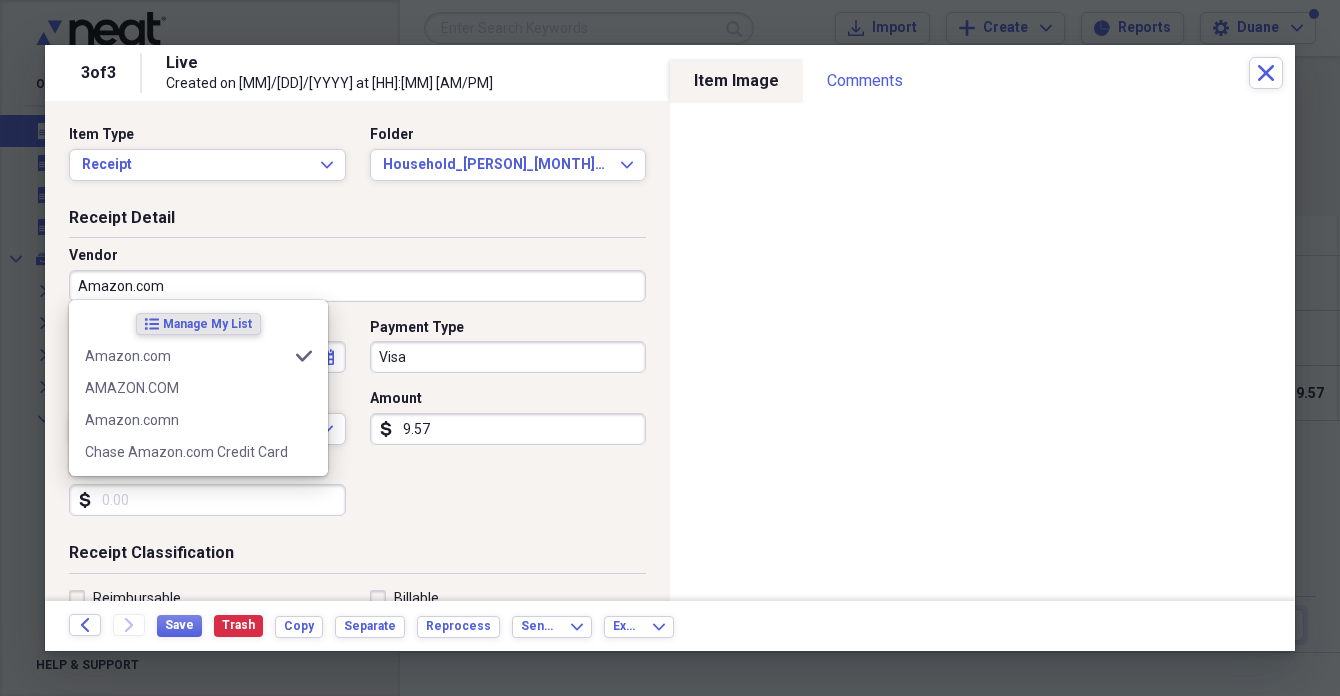 type on "Household" 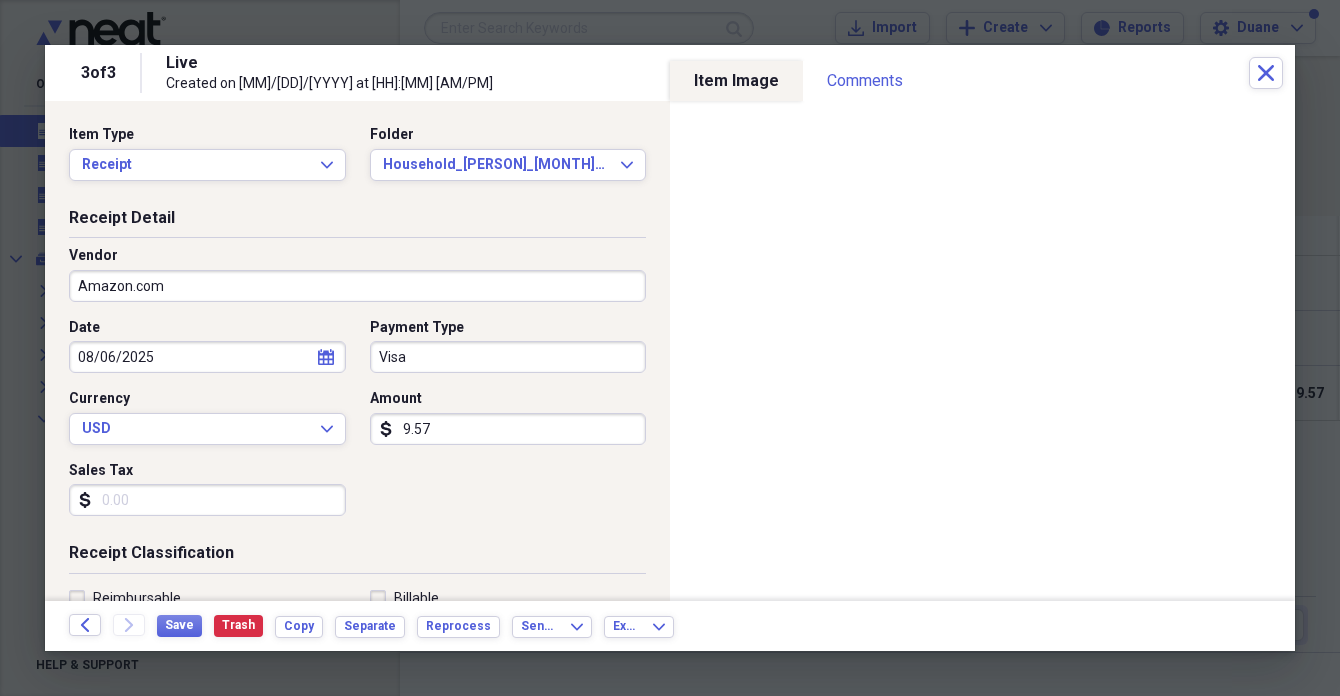 click on "9.57" at bounding box center (508, 429) 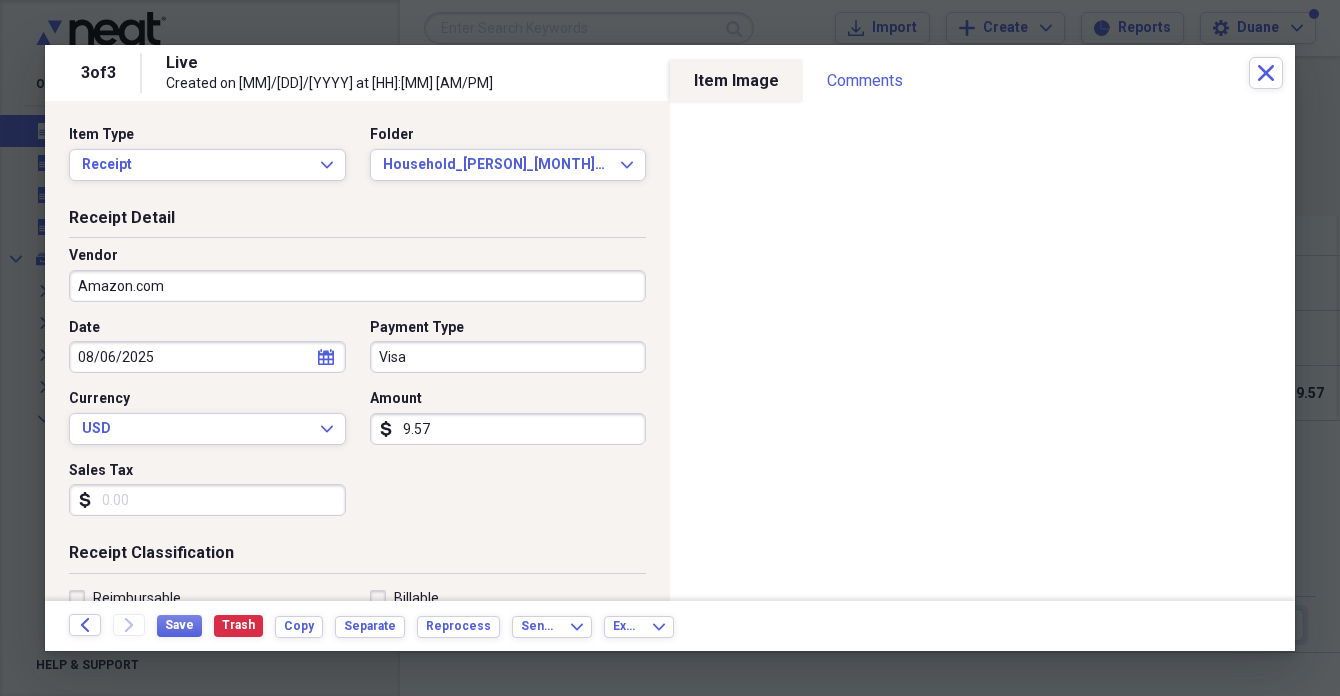 type on "(9.57)" 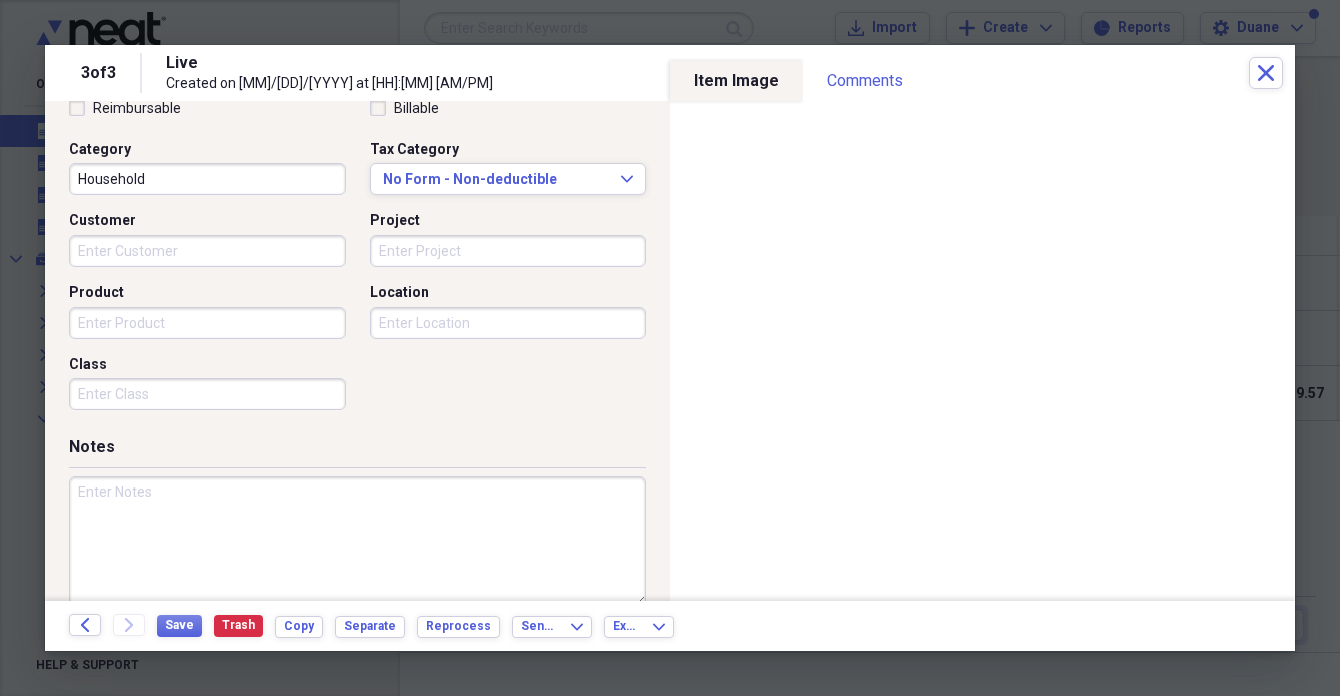 scroll, scrollTop: 491, scrollLeft: 0, axis: vertical 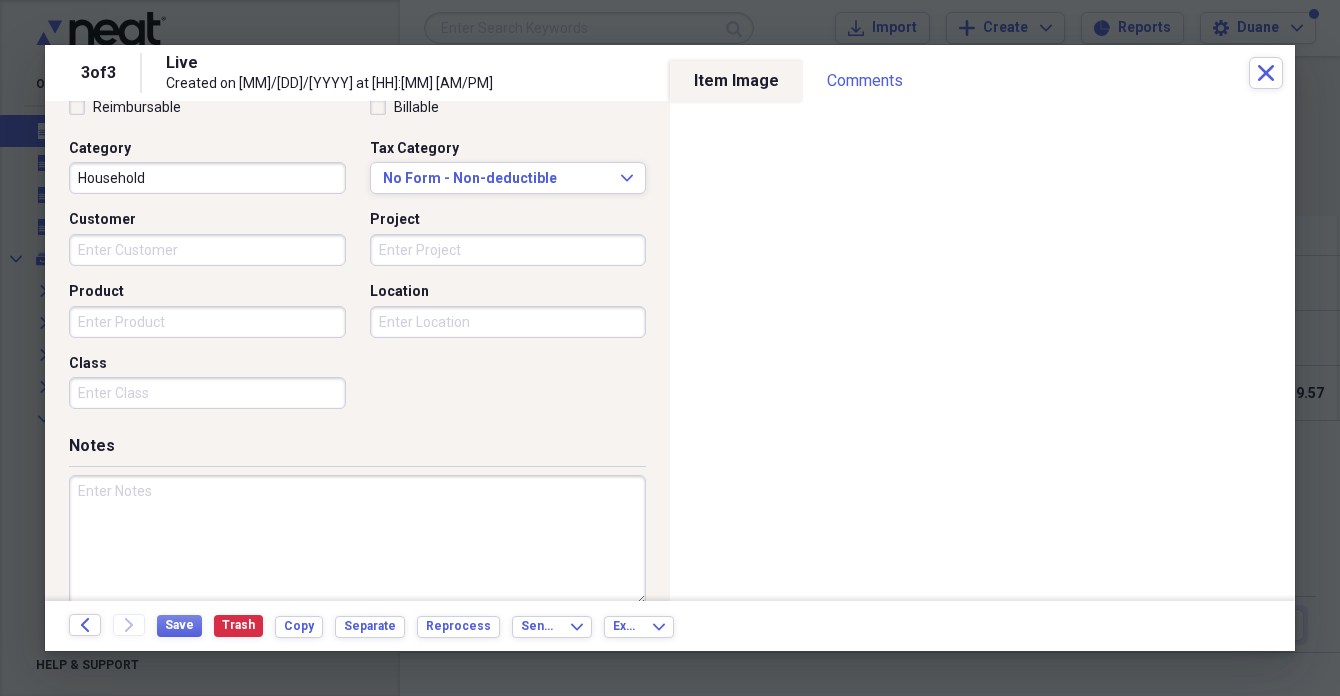 click at bounding box center [357, 540] 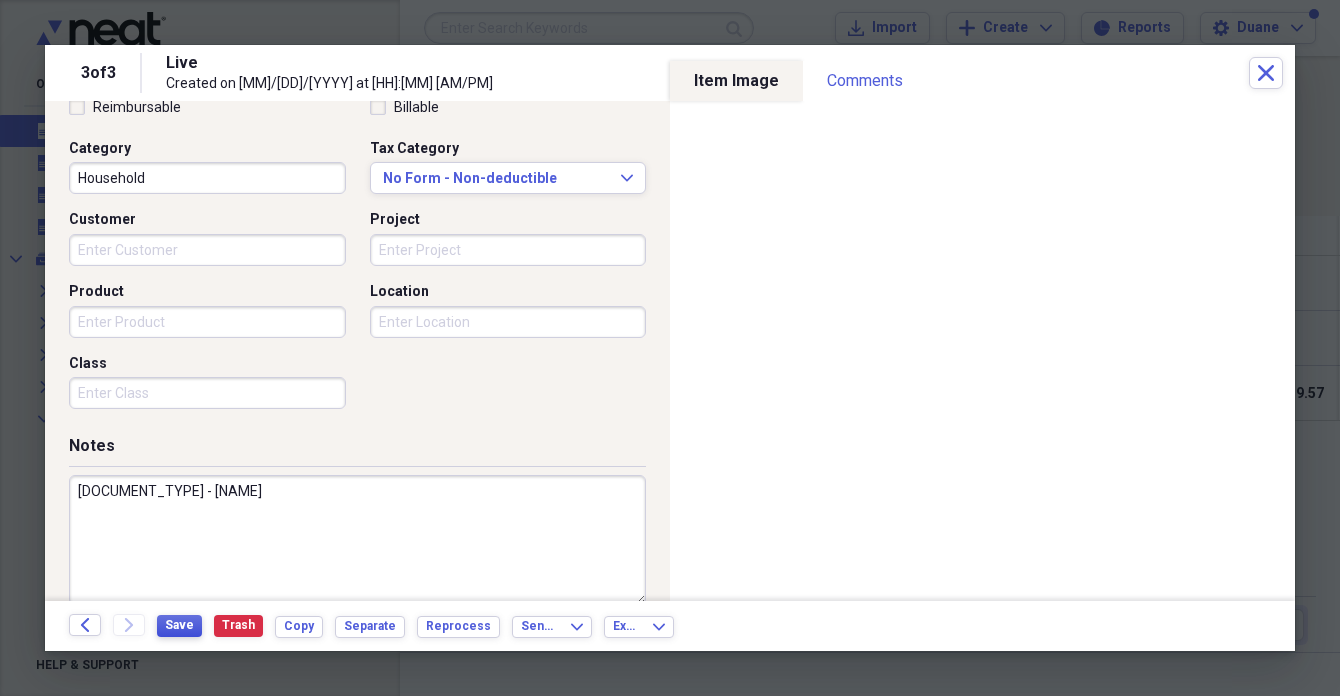type on "[DOCUMENT_TYPE] - [NAME]" 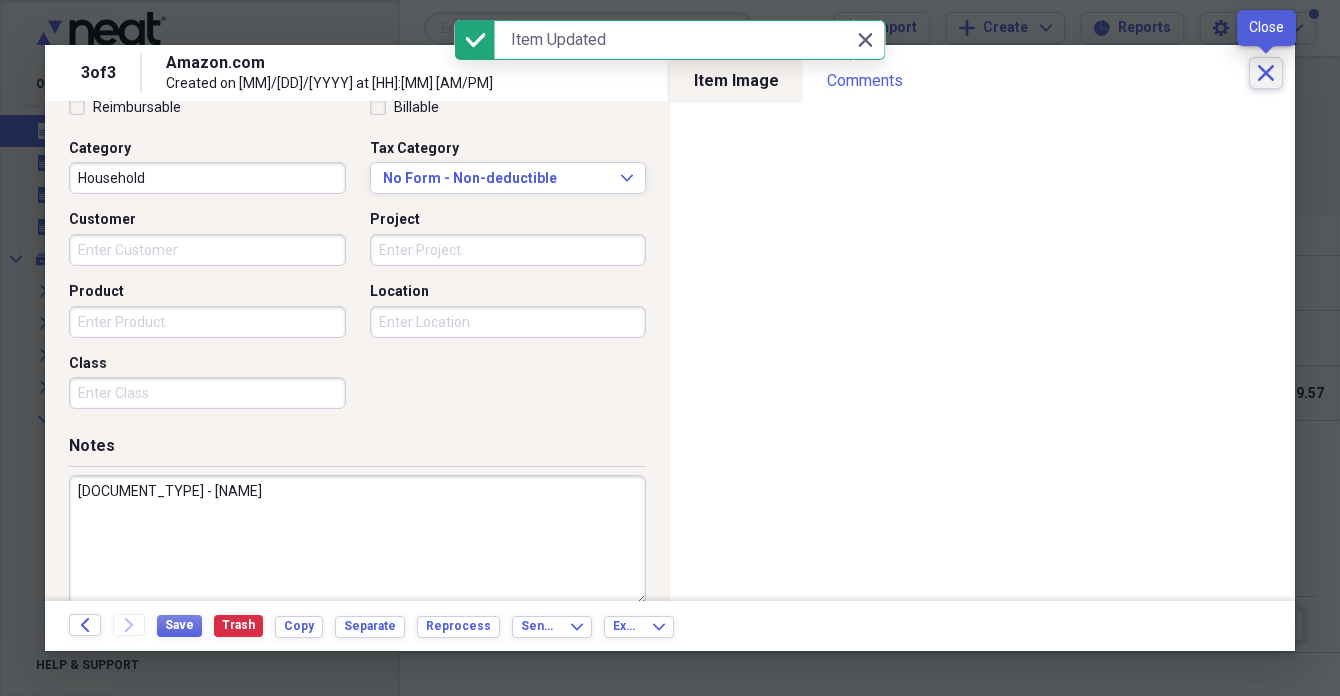 click 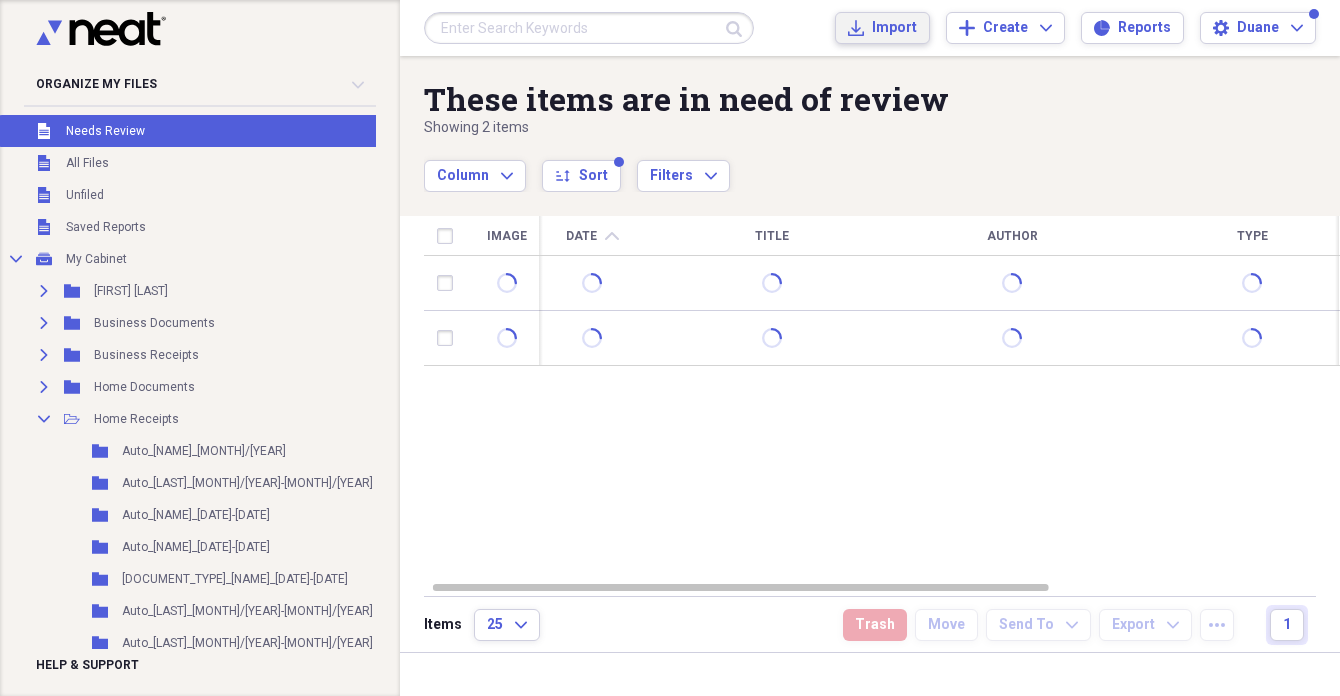 click on "Import" at bounding box center (894, 28) 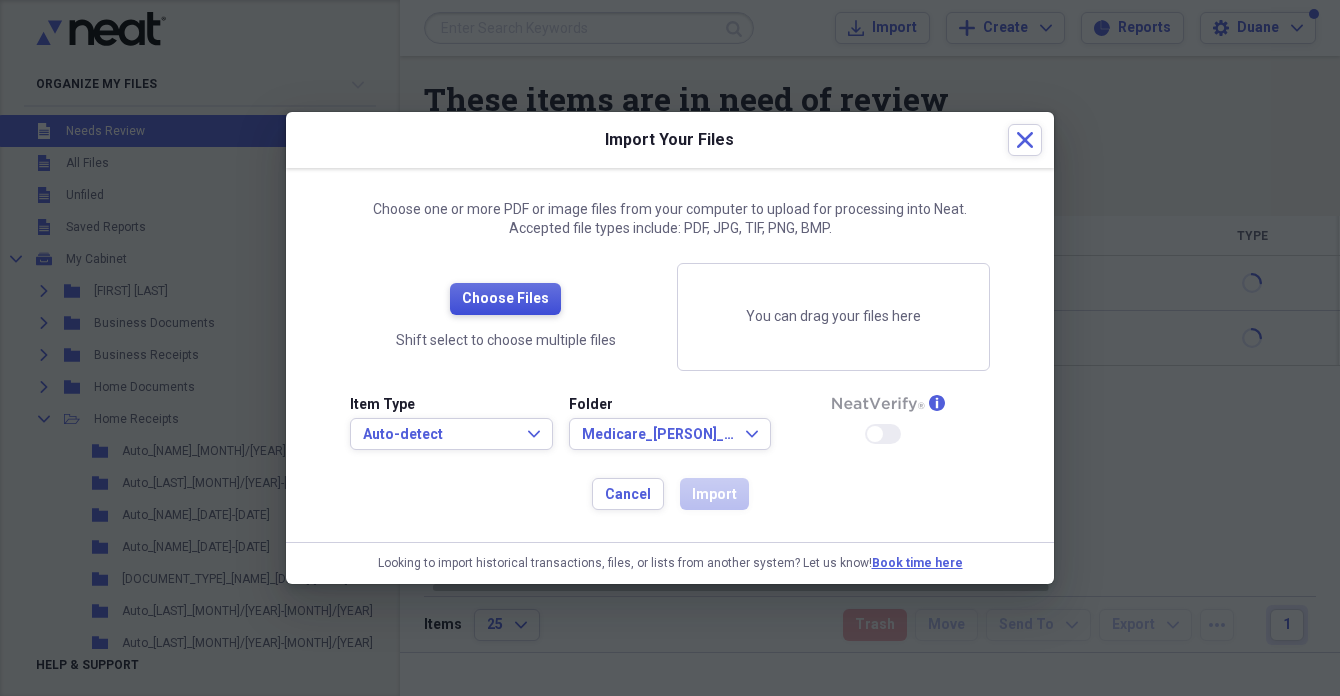 click on "Choose Files" at bounding box center (505, 299) 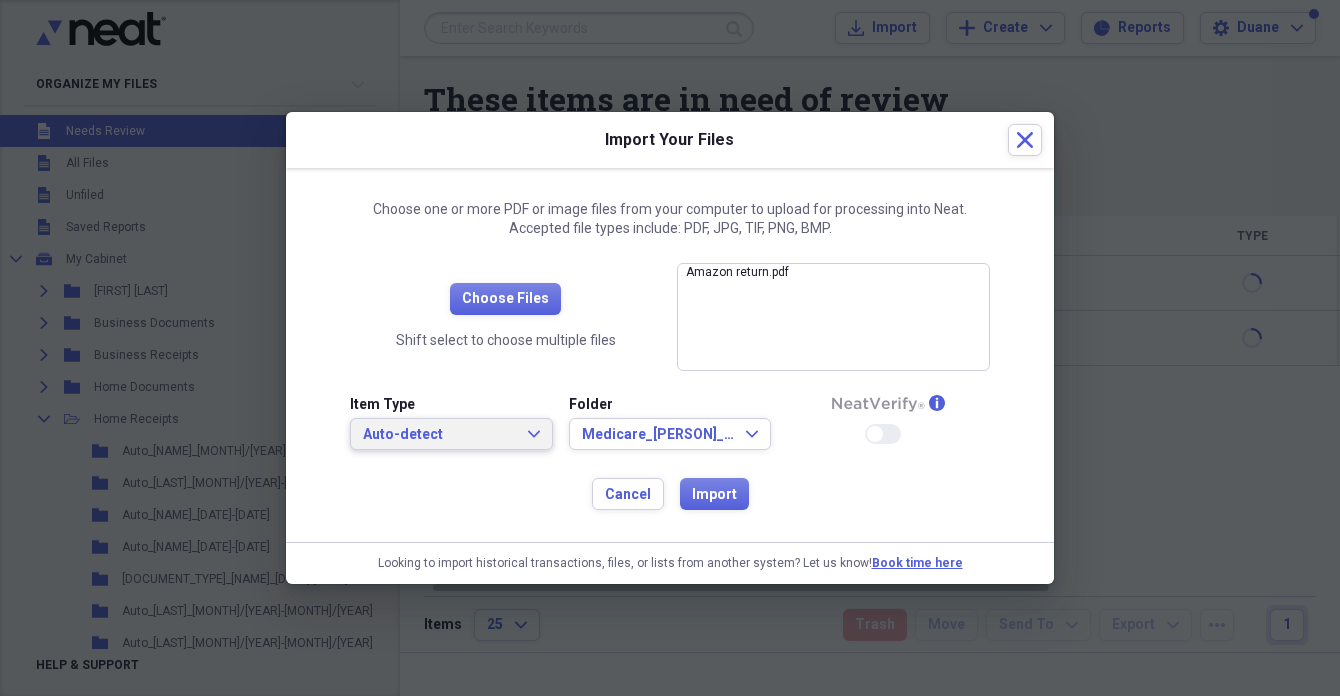click on "Auto-detect" at bounding box center [439, 435] 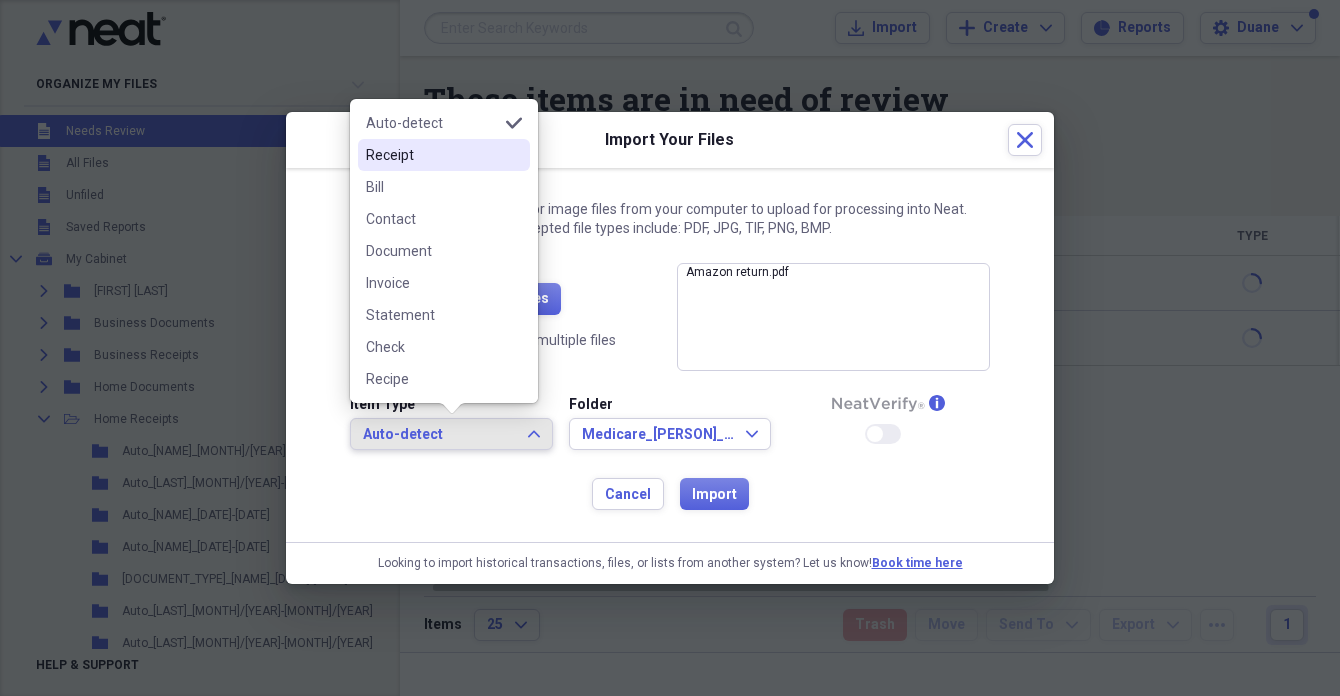 drag, startPoint x: 397, startPoint y: 162, endPoint x: 421, endPoint y: 193, distance: 39.20459 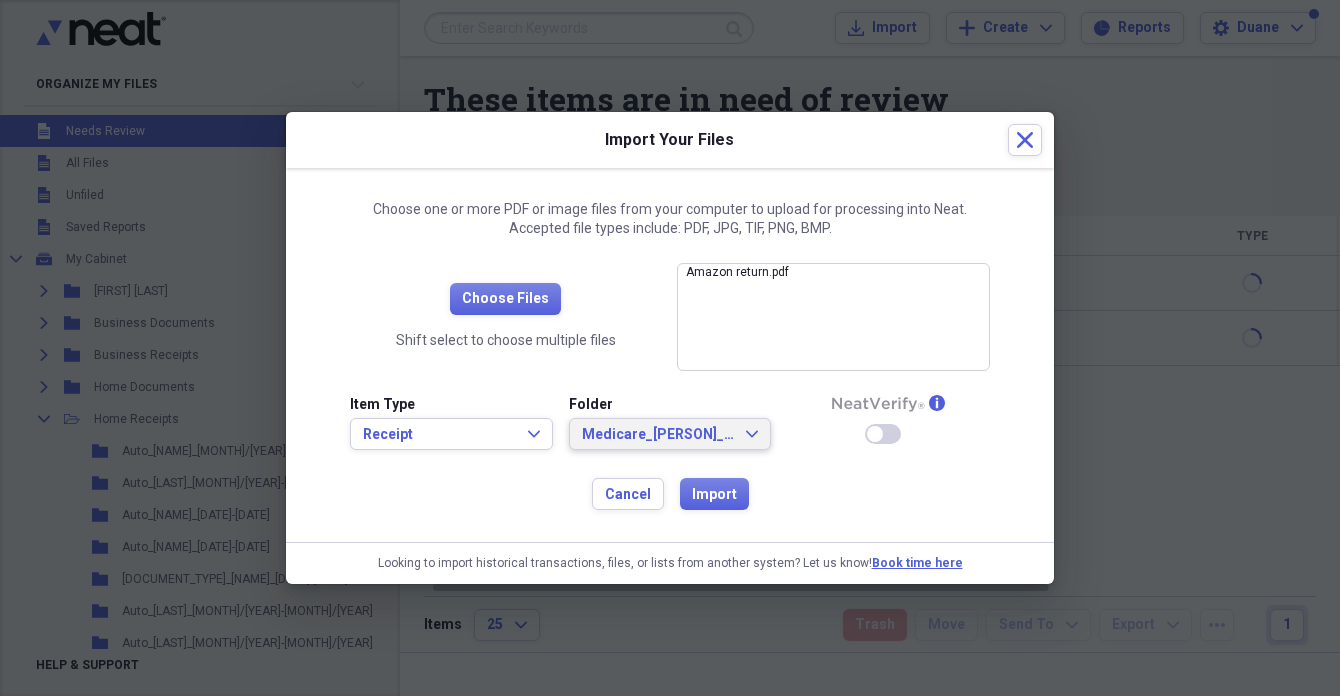 click on "Medicare_[PERSON]_[MONTH]/[YEAR]" at bounding box center [658, 435] 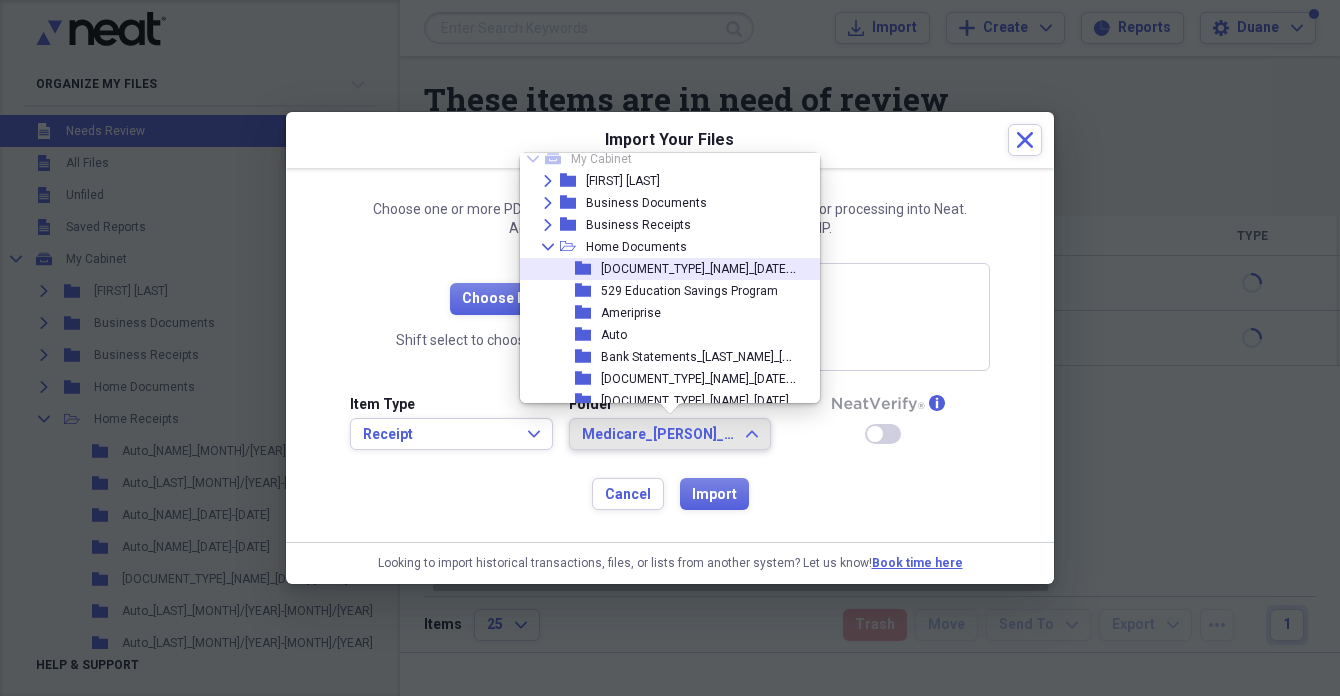 scroll, scrollTop: 34, scrollLeft: 0, axis: vertical 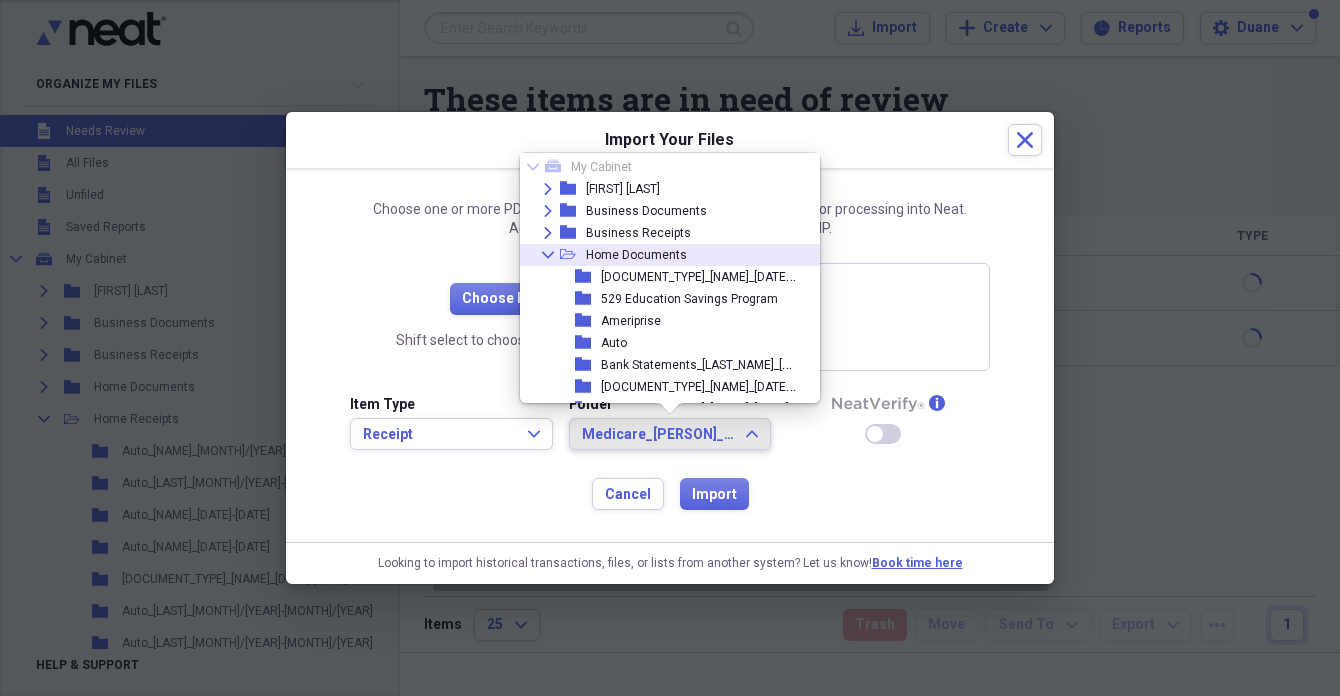 click on "Collapse" 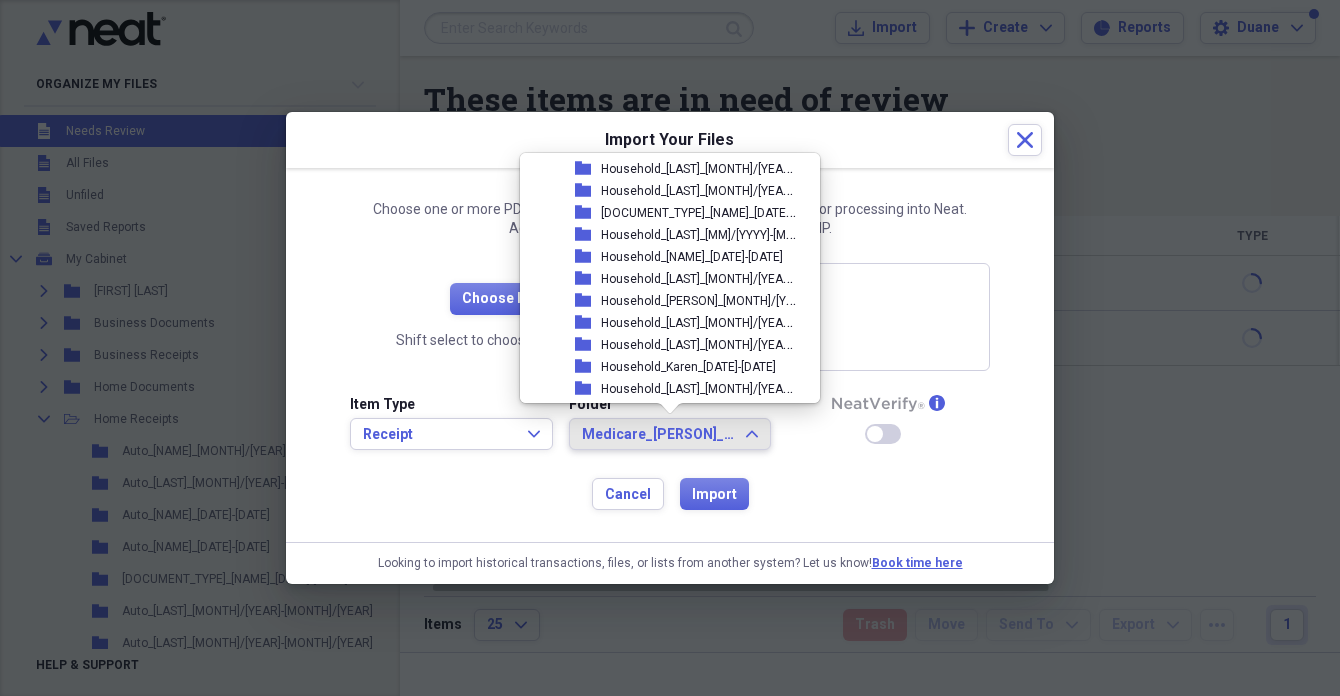 scroll, scrollTop: 2320, scrollLeft: 0, axis: vertical 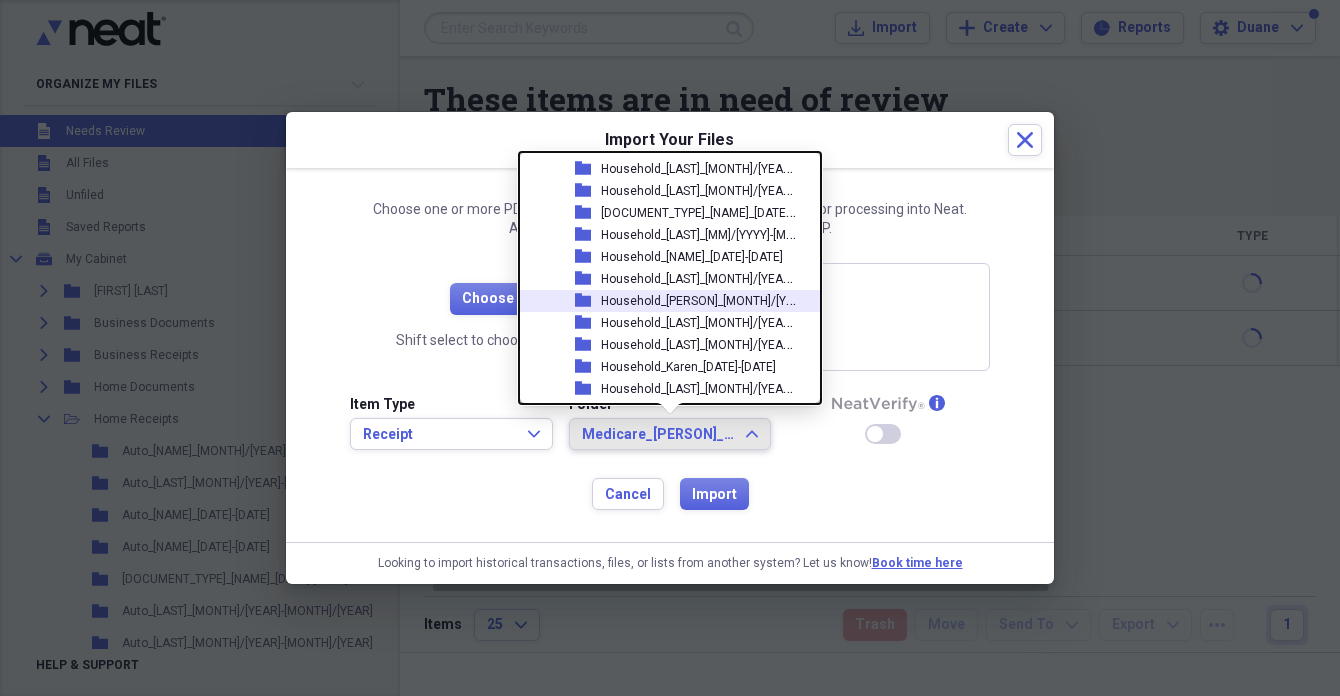 click on "Household_[PERSON]_[MONTH]/[YEAR]" at bounding box center [706, 299] 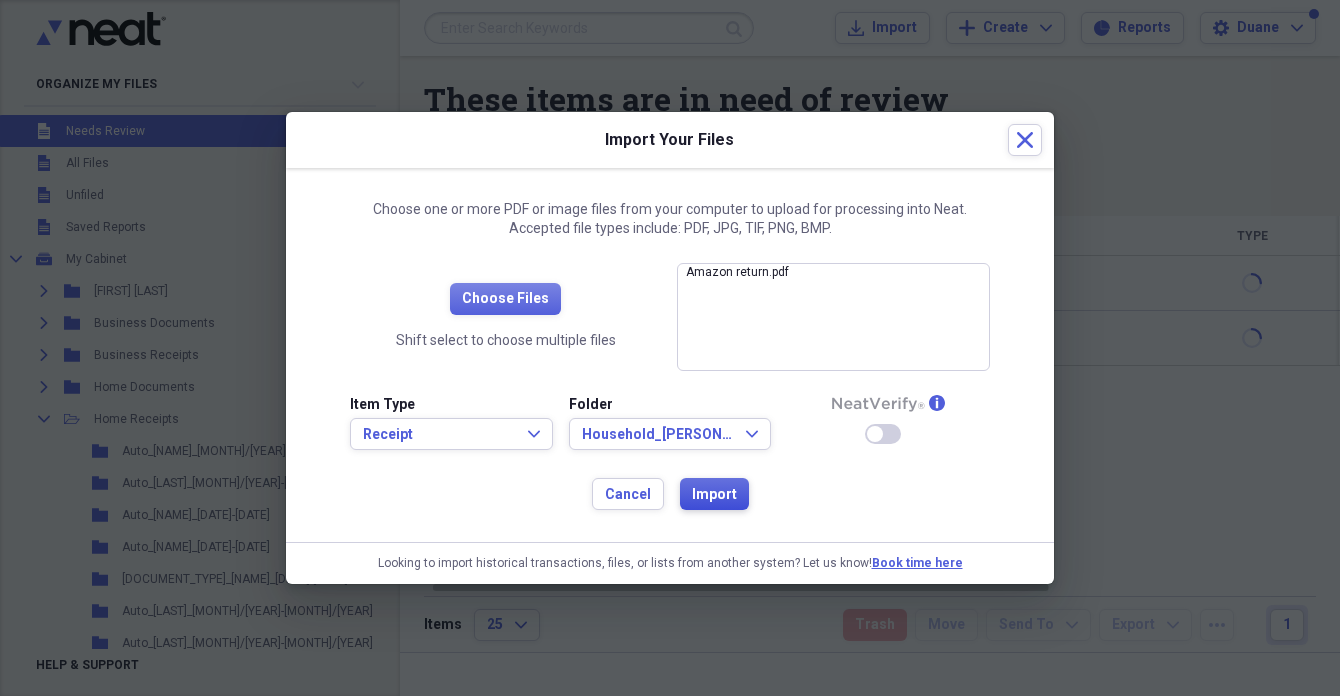 click on "Import" at bounding box center [714, 495] 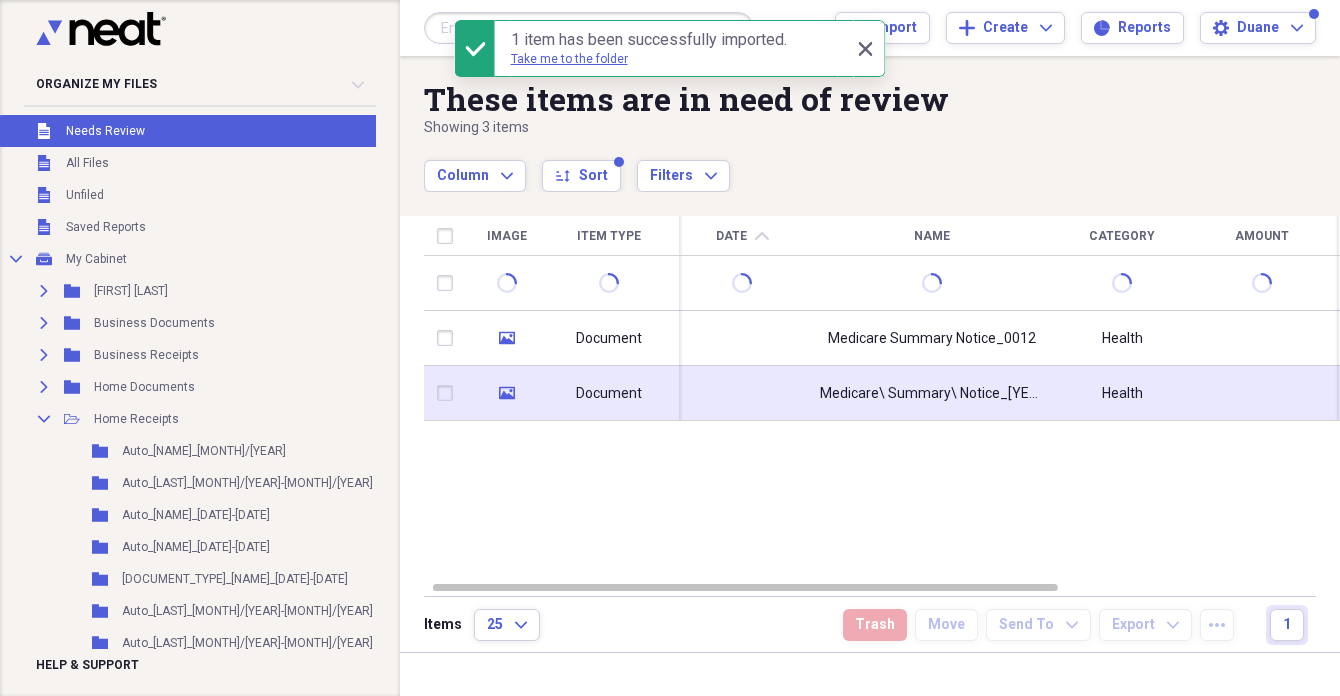 click on "Document" at bounding box center [609, 394] 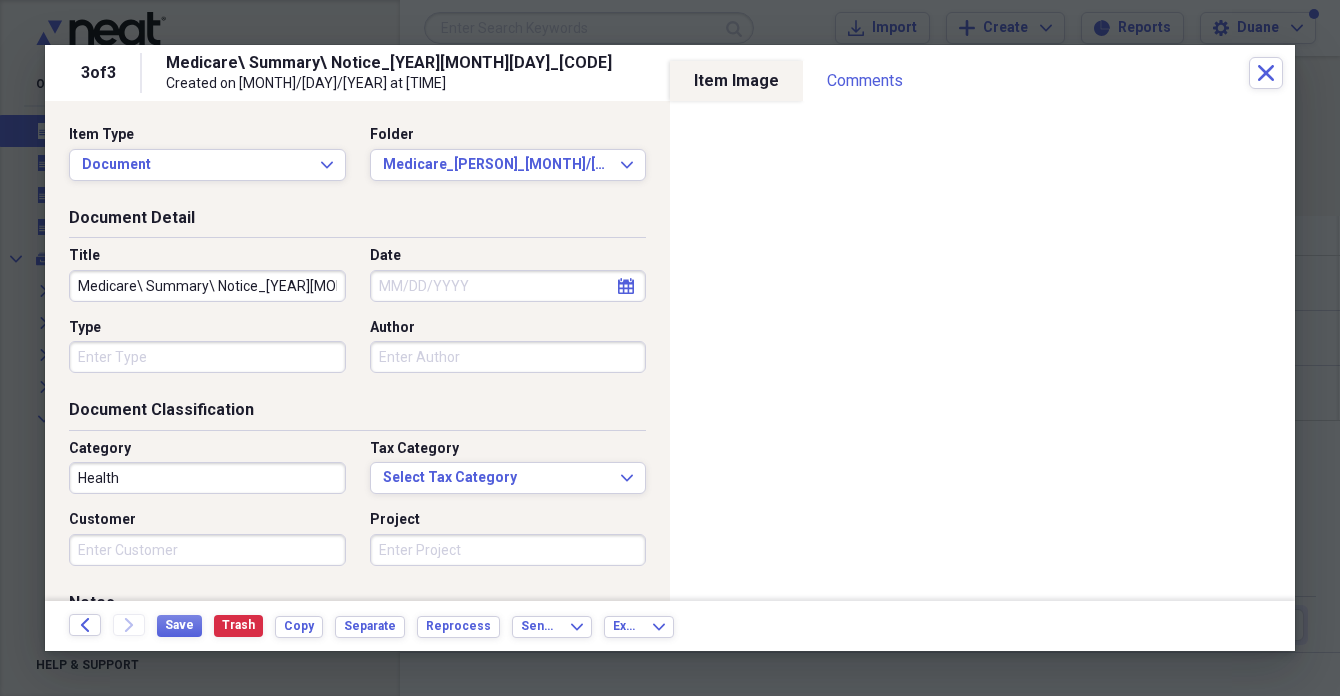 drag, startPoint x: 77, startPoint y: 287, endPoint x: 416, endPoint y: 295, distance: 339.0944 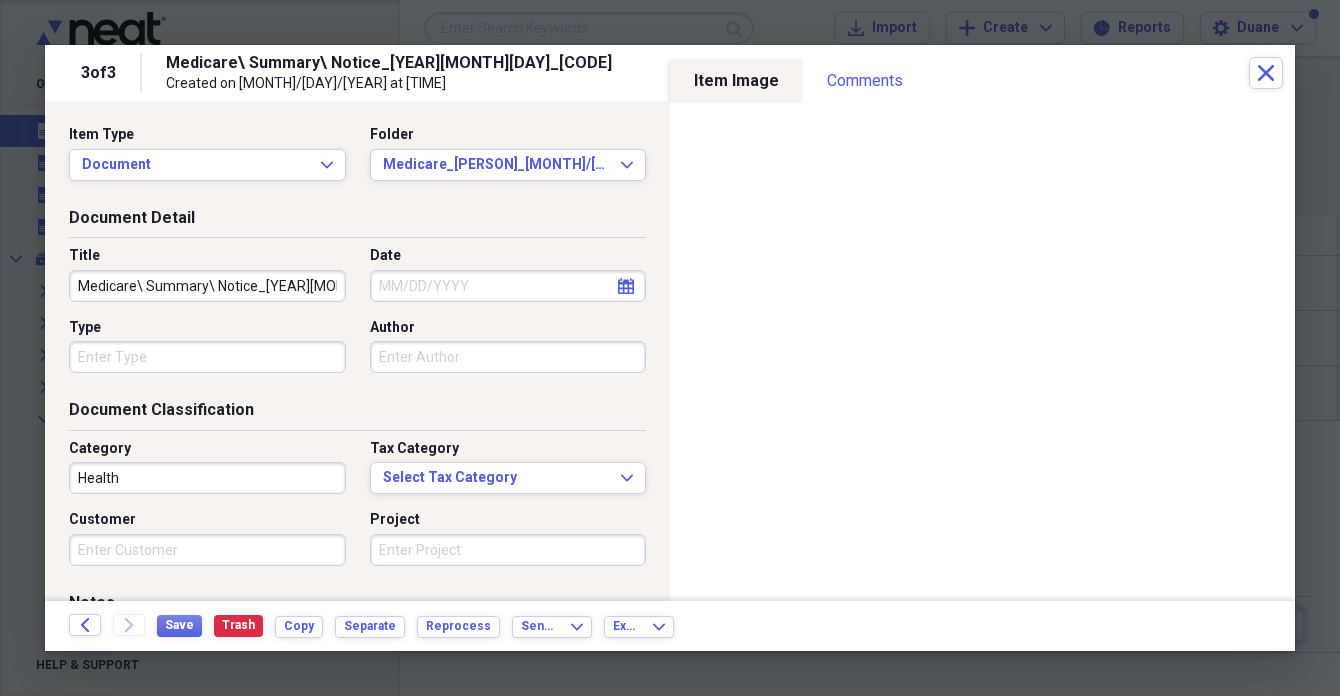 click on "Title Medicare\ Summary\ Notice_[YEAR][MONTH][DAY] Date calendar Calendar Type Author" at bounding box center (357, 317) 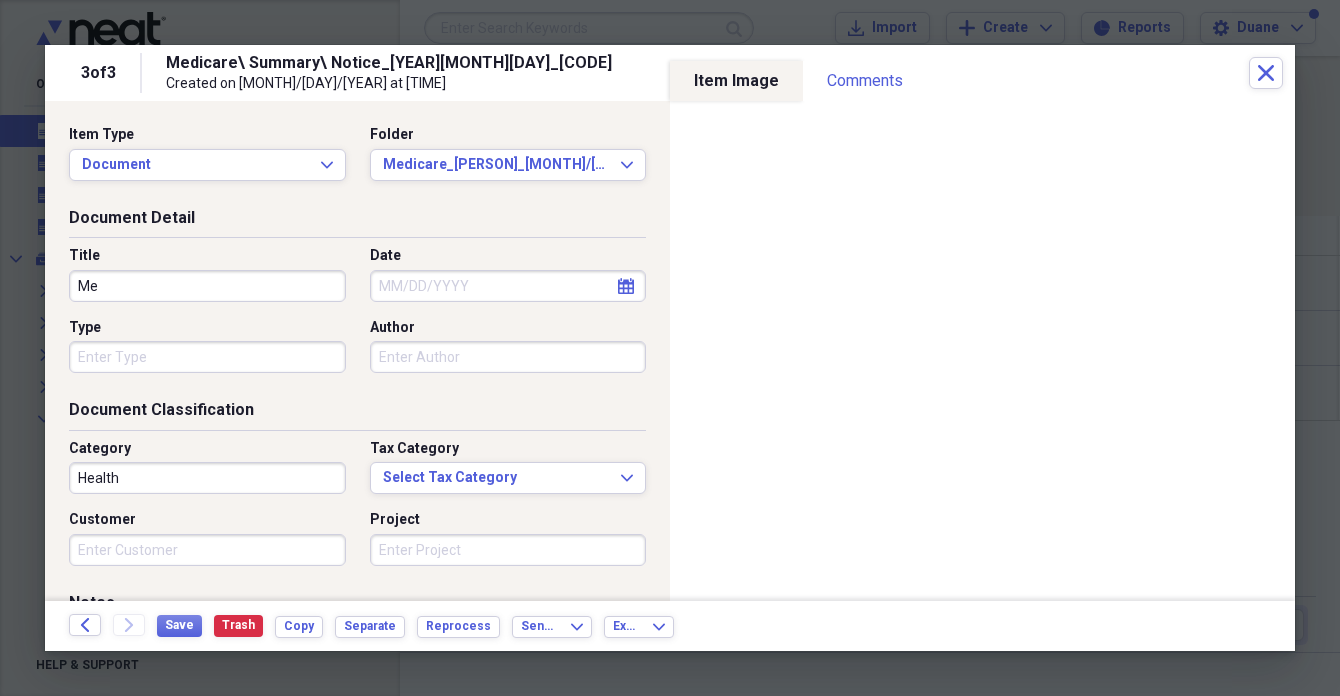 type on "M" 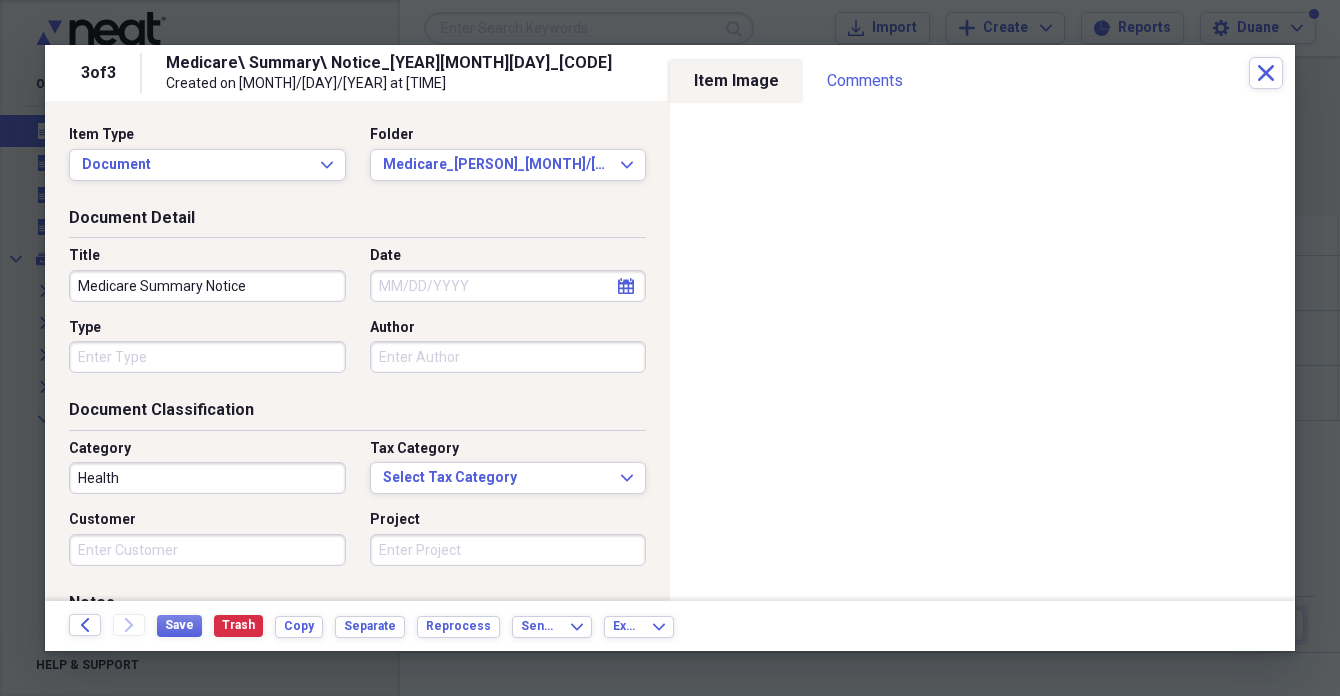 type on "Medicare Summary Notice" 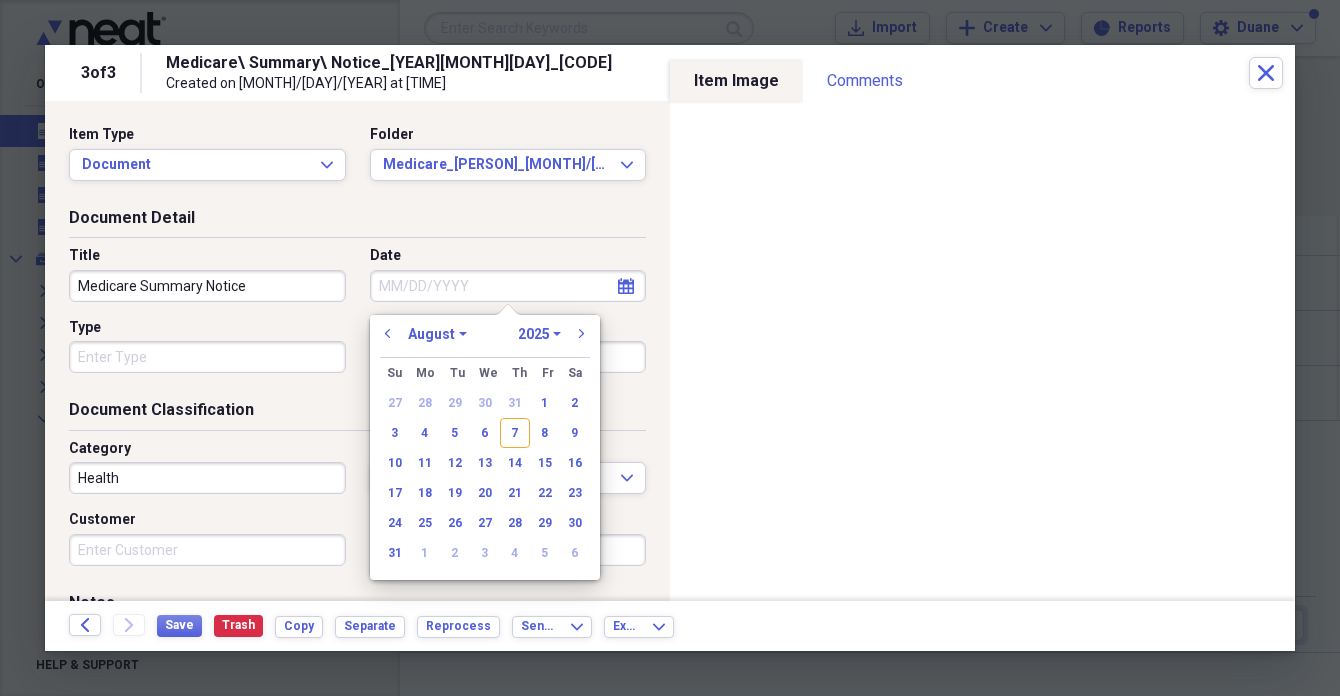 click on "31" at bounding box center (515, 403) 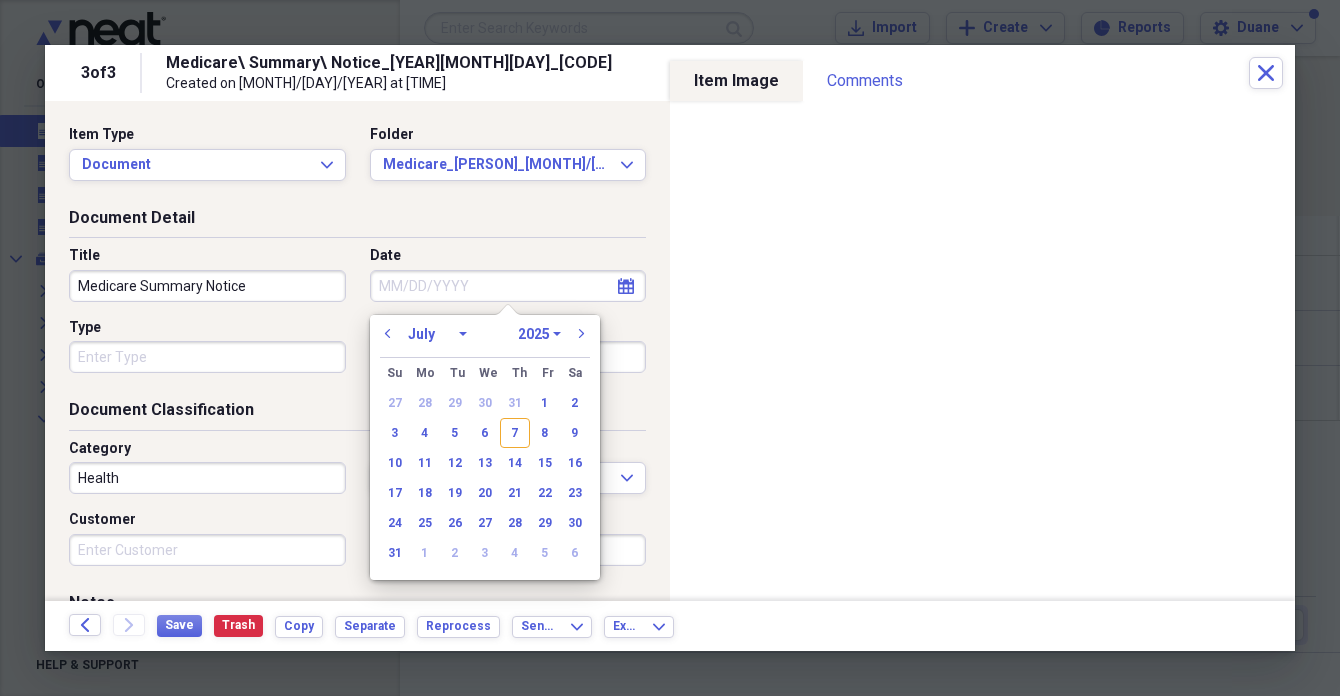 type on "07/31/2025" 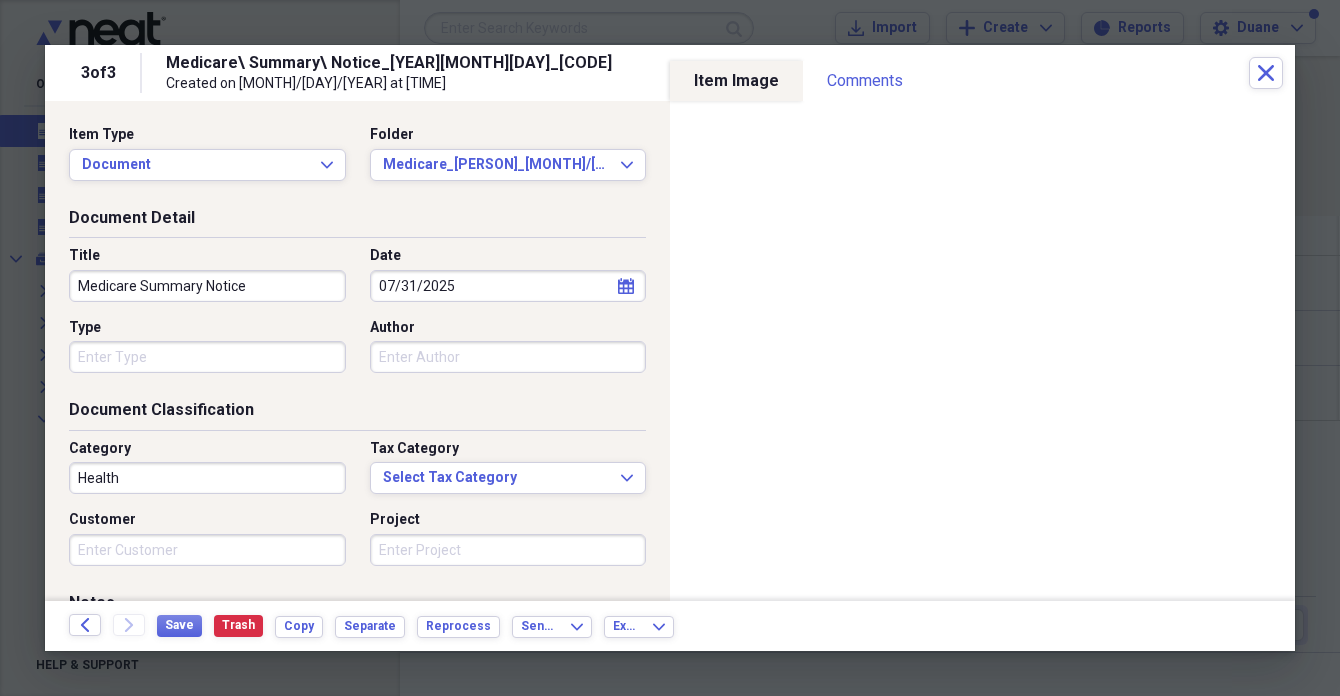 click on "Type" at bounding box center [207, 357] 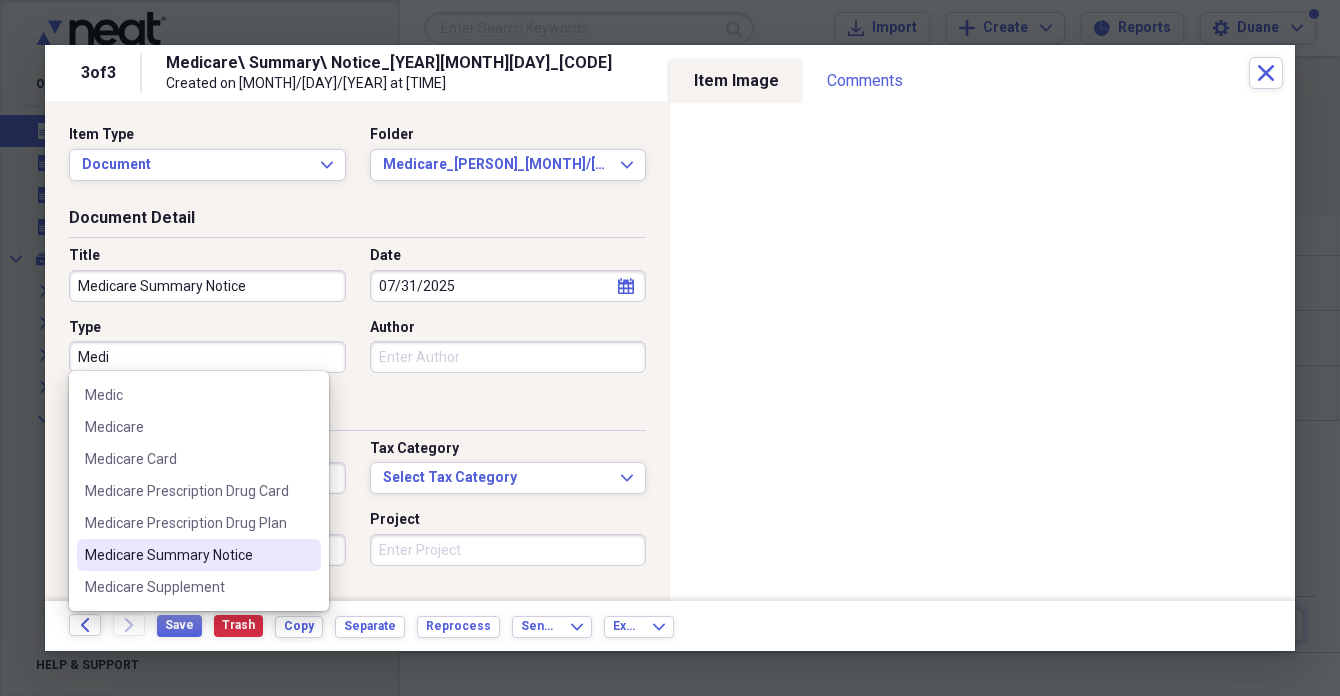 click on "Medicare Summary Notice" at bounding box center [187, 555] 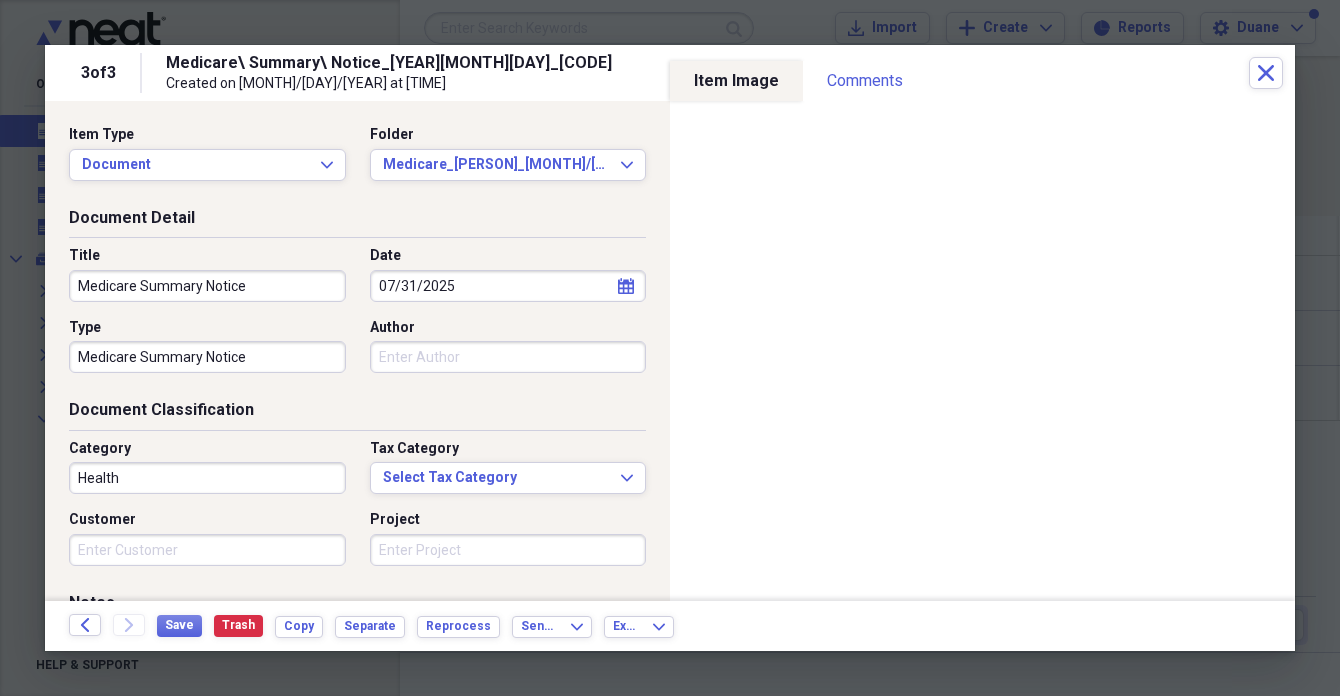 click on "Health" at bounding box center [207, 478] 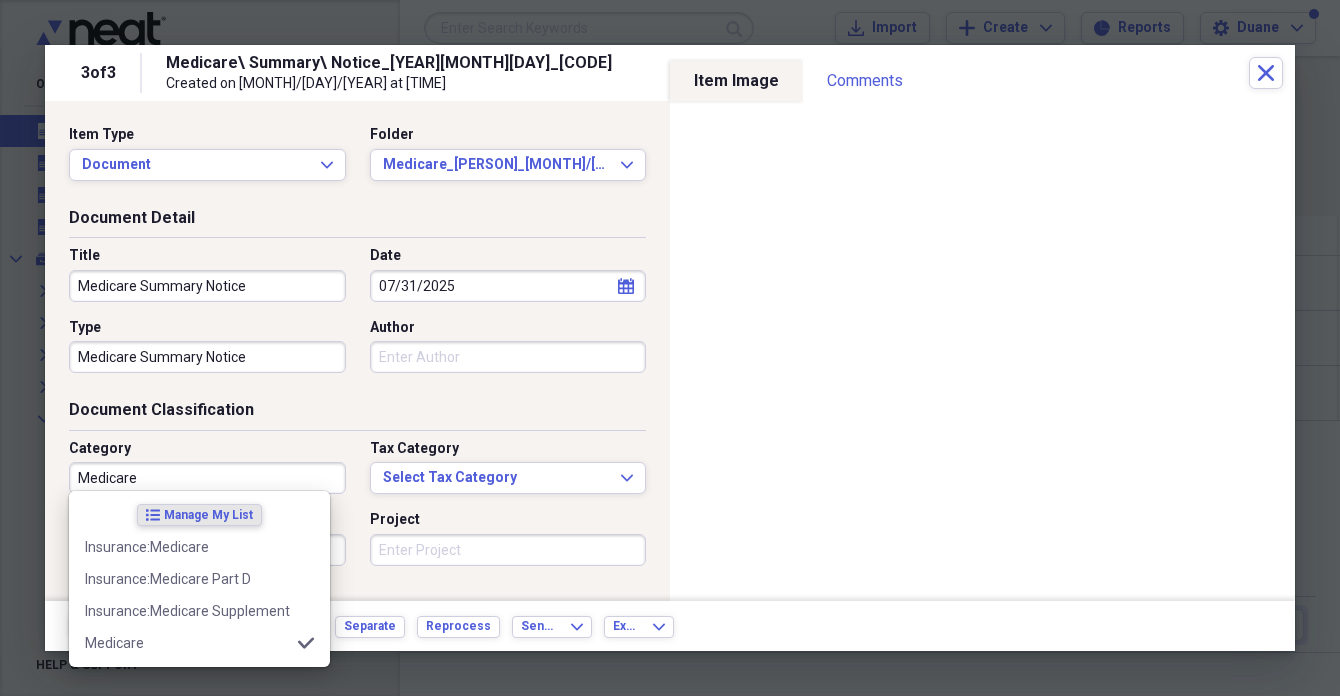 type on "Medicare" 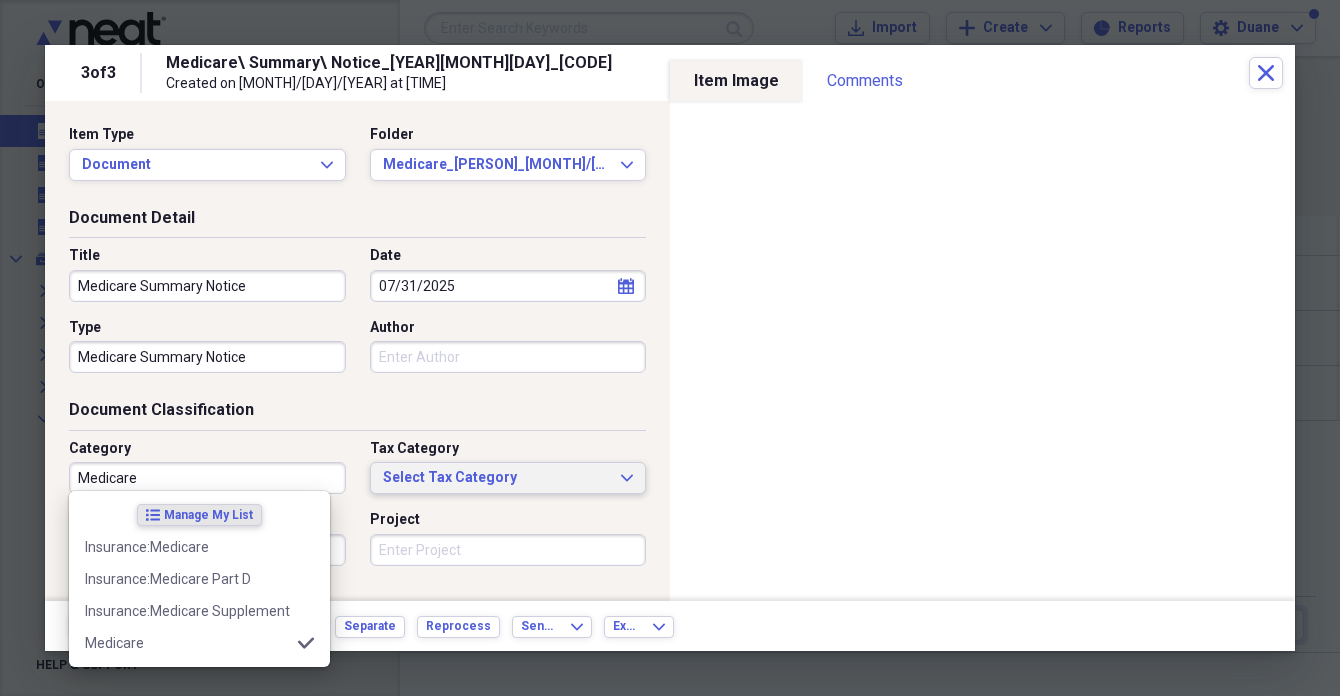 type 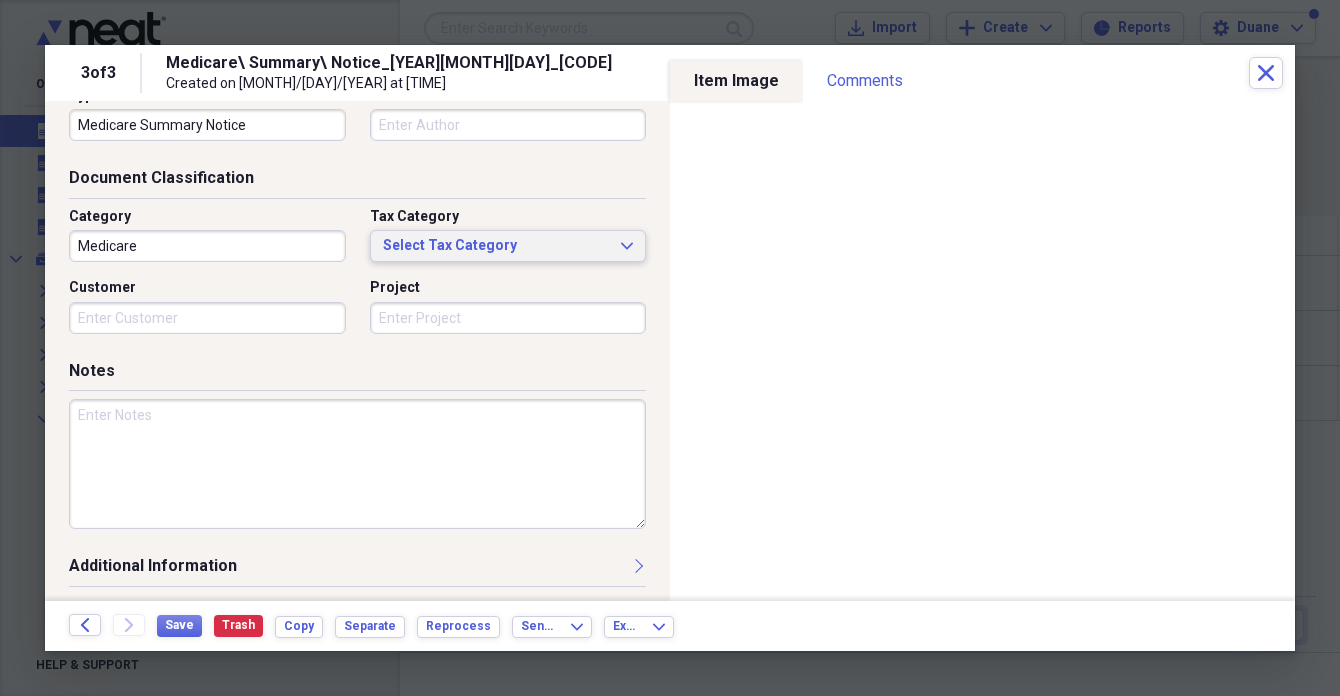 scroll, scrollTop: 231, scrollLeft: 0, axis: vertical 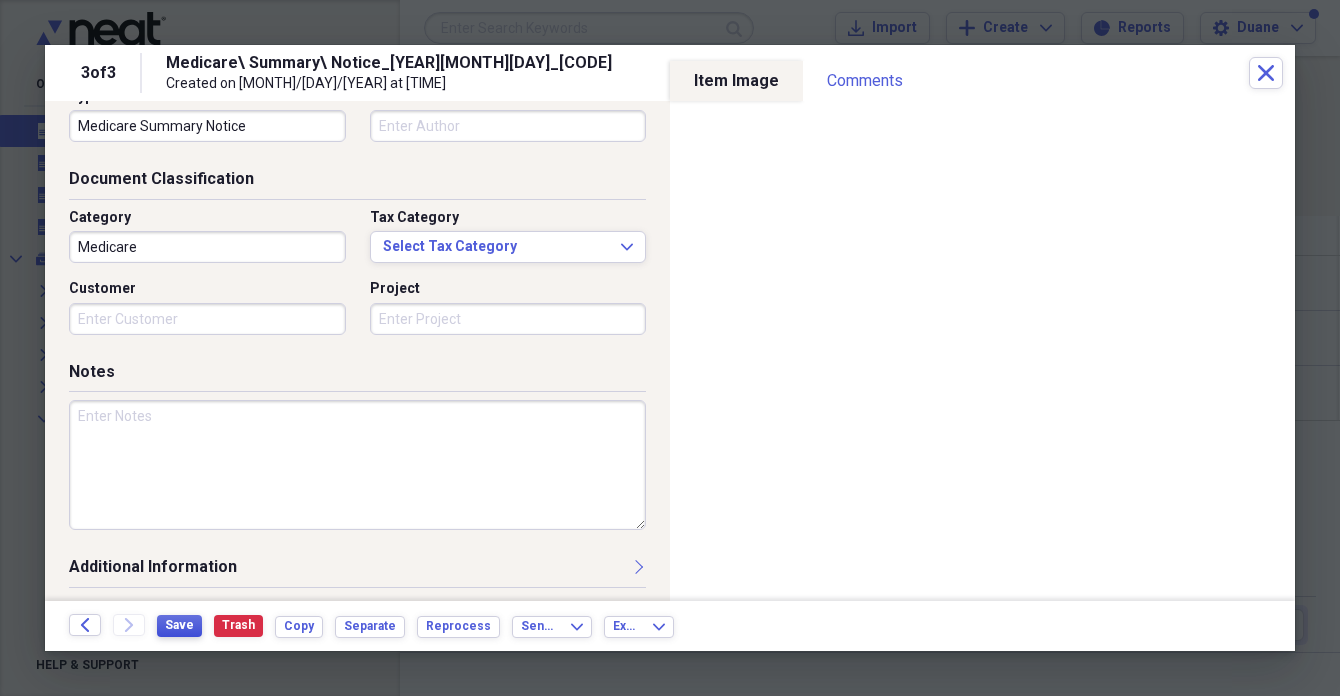 click on "Save" at bounding box center (179, 625) 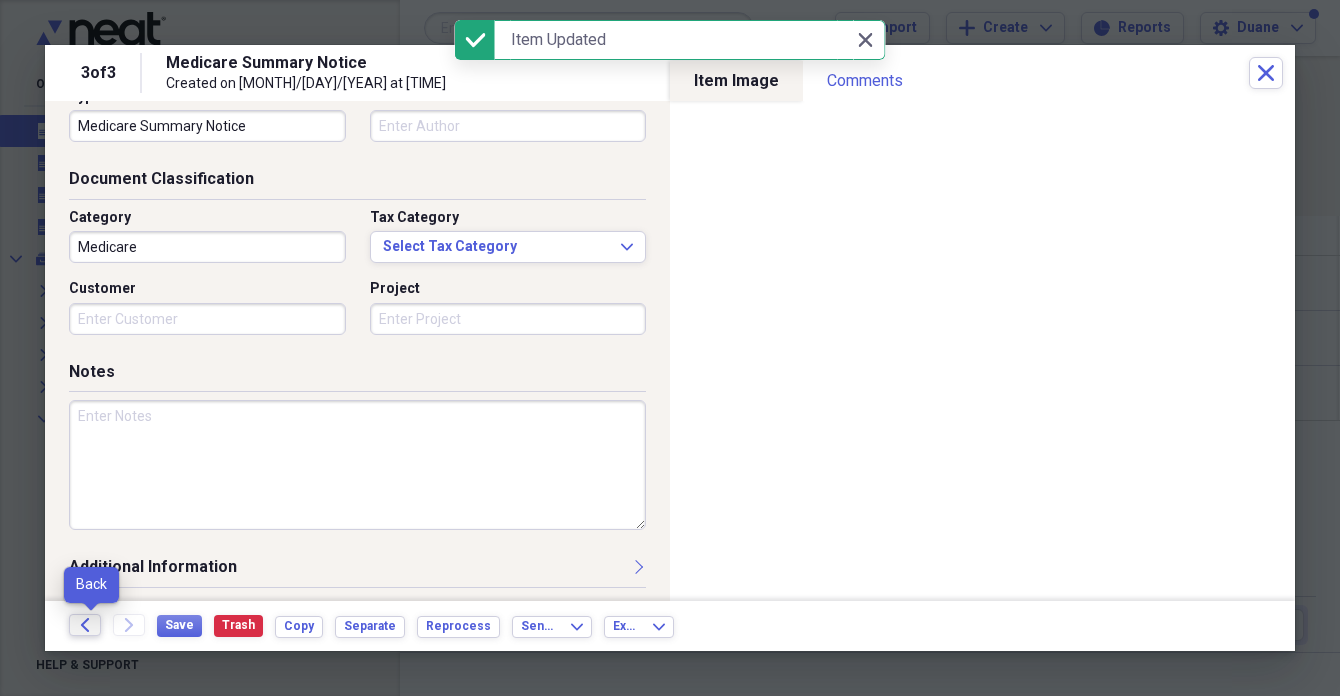 click on "Back" 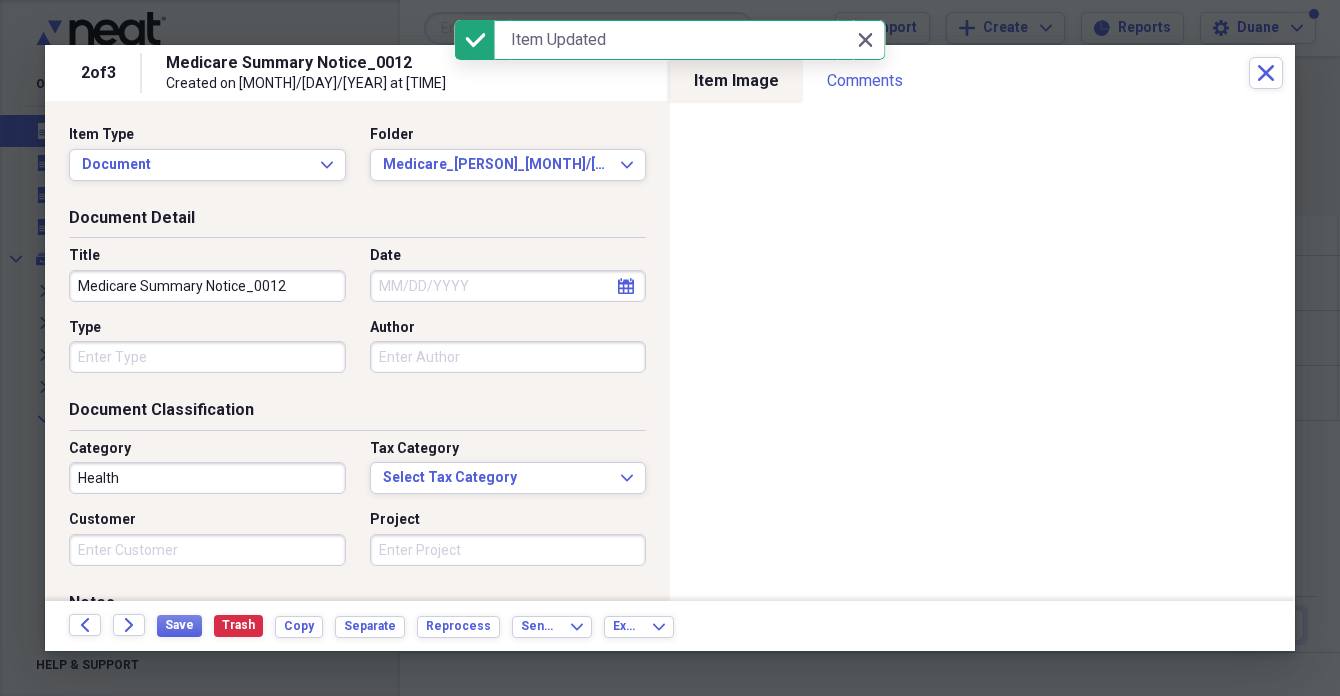 click on "Medicare Summary Notice_0012" at bounding box center (207, 286) 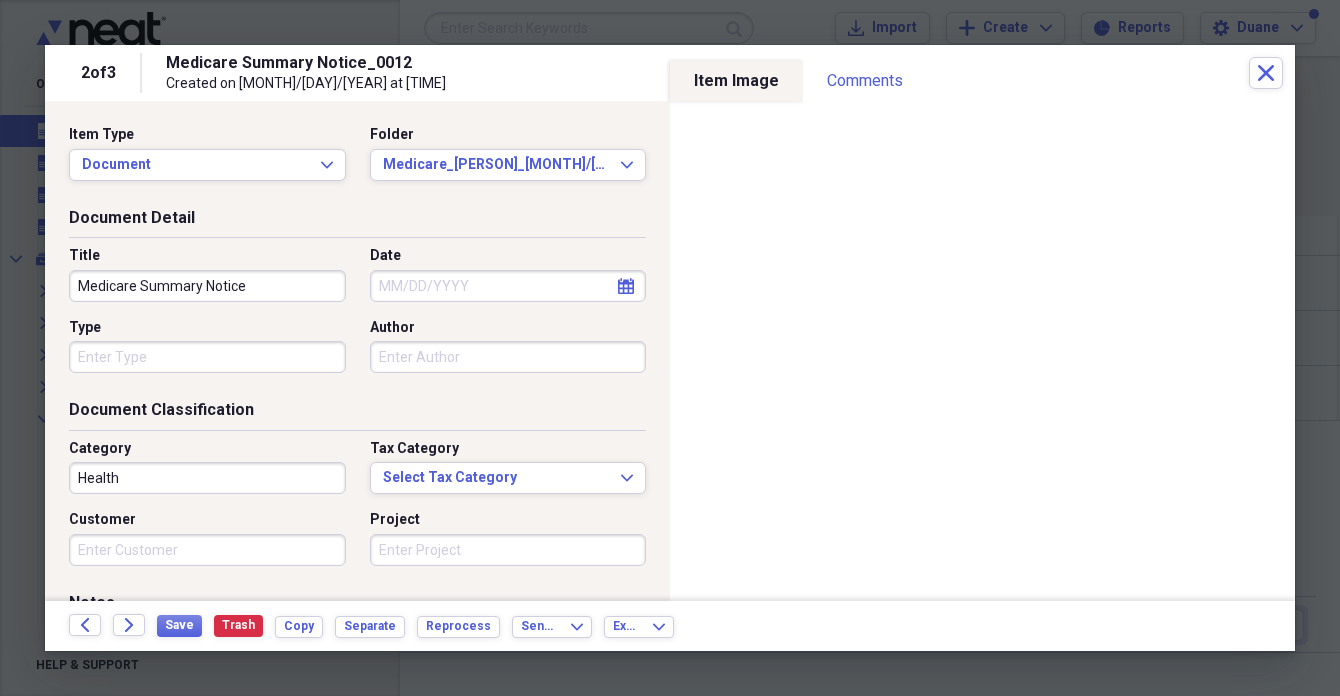 type on "Medicare Summary Notice" 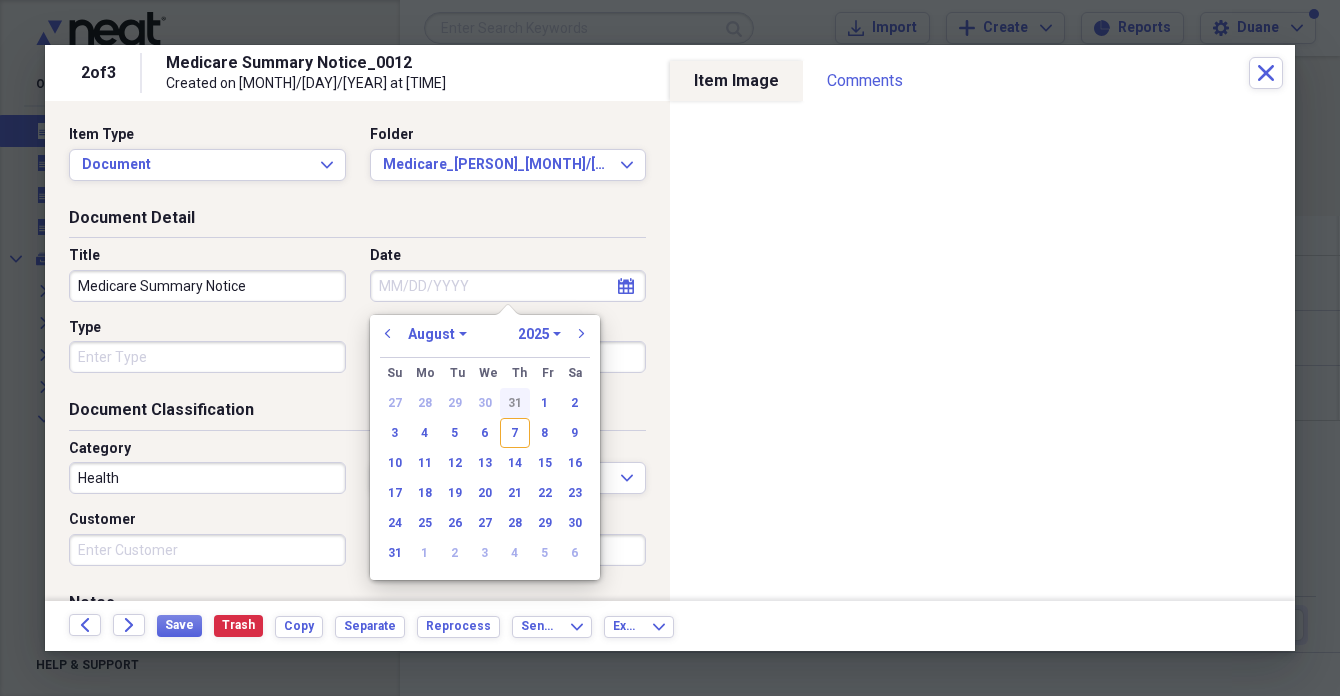 click on "31" at bounding box center (515, 403) 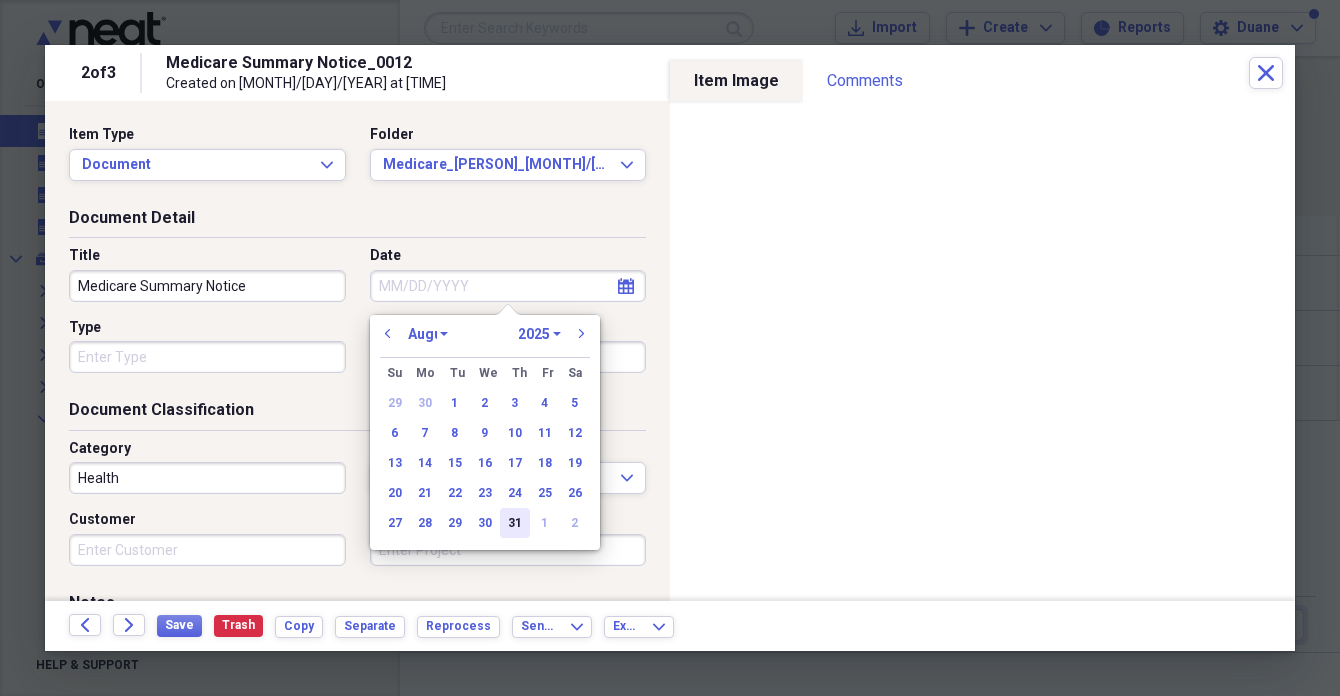 select on "6" 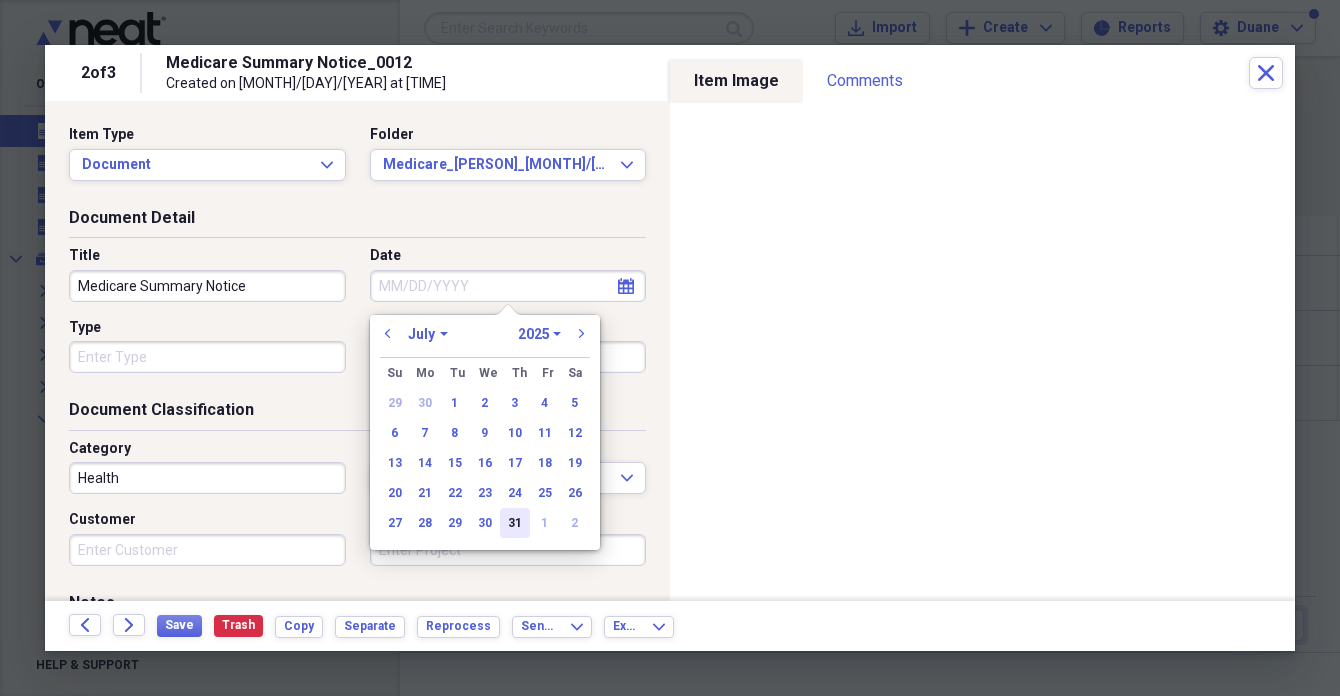 type on "07/31/2025" 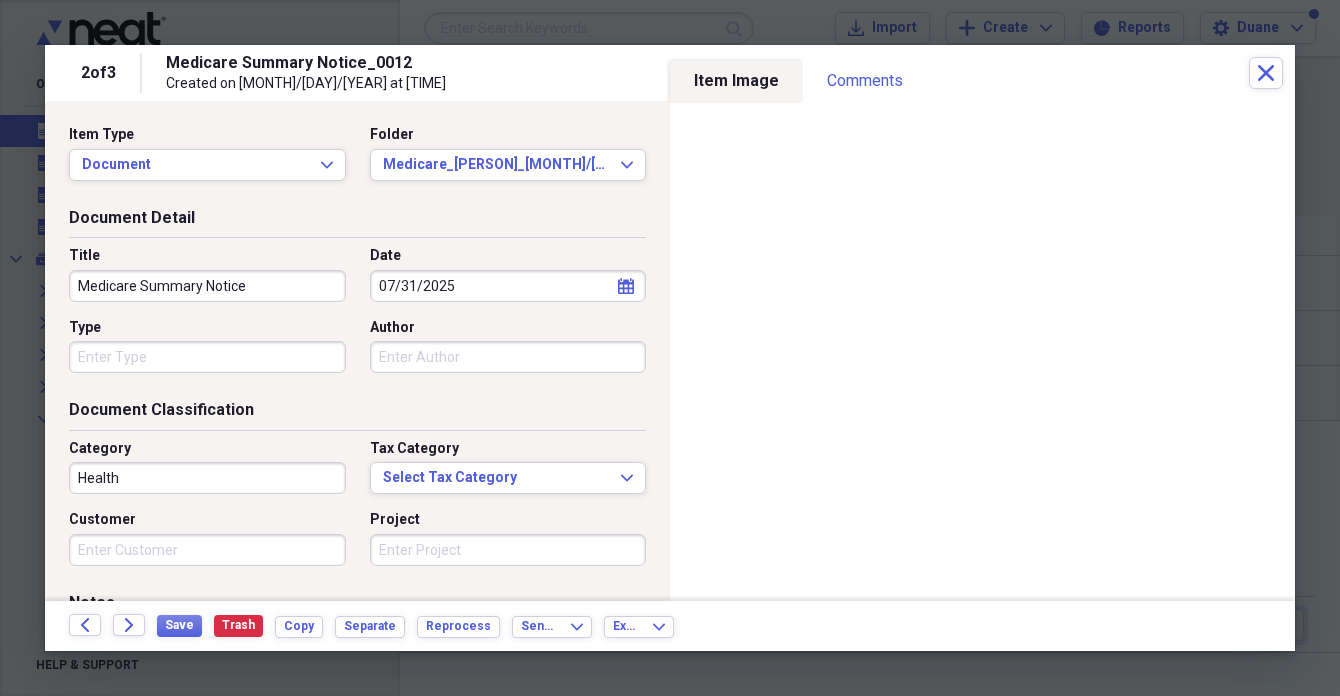 click on "Type" at bounding box center (207, 357) 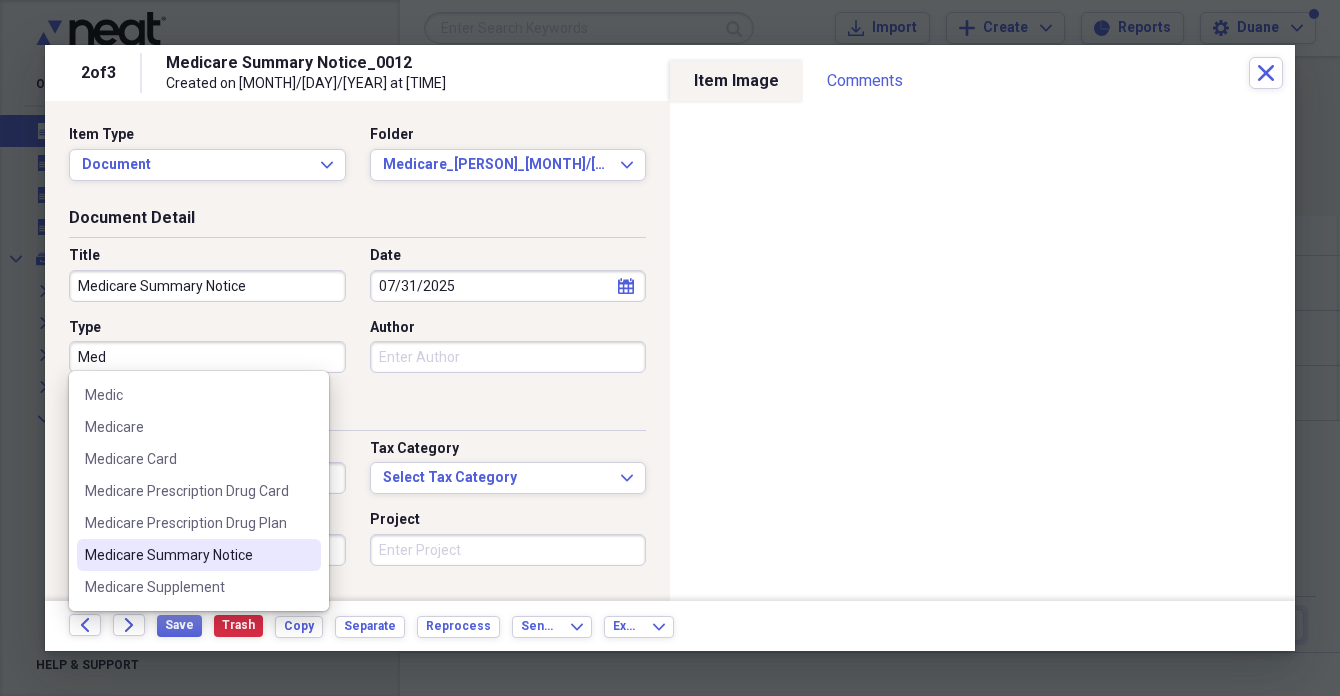 click on "Medicare Summary Notice" at bounding box center [187, 555] 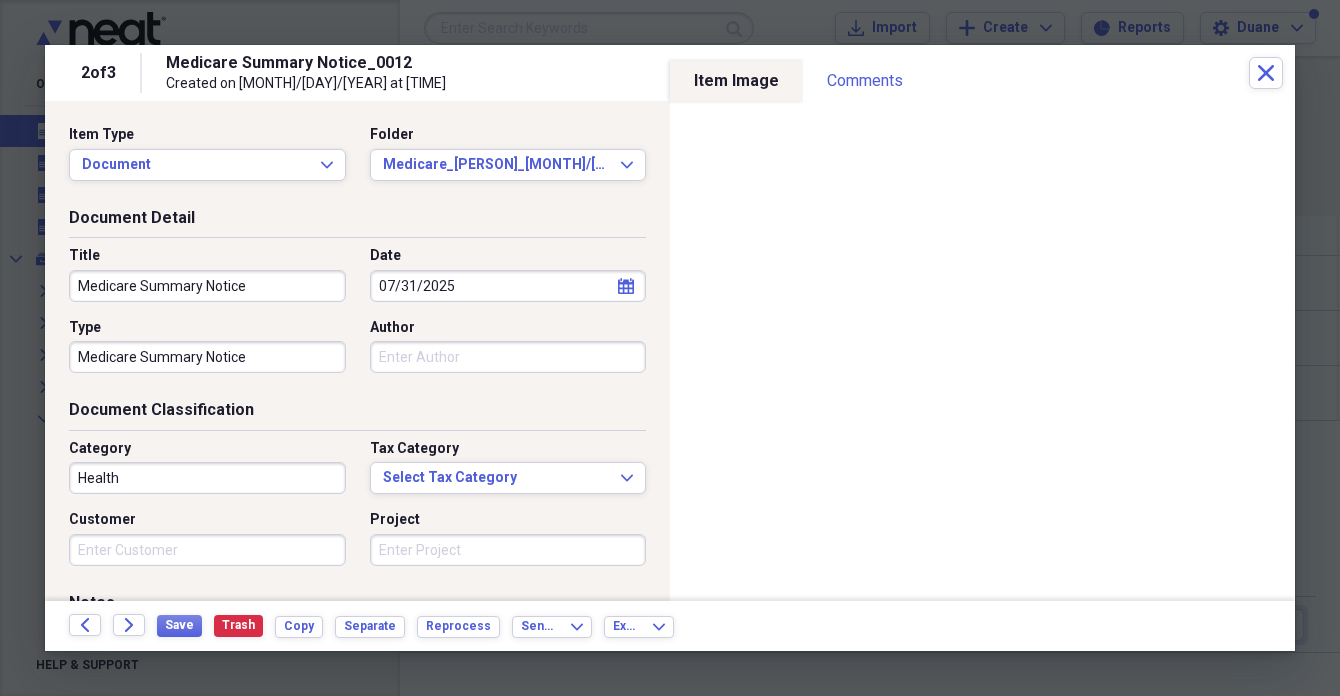 click on "Health" at bounding box center [207, 478] 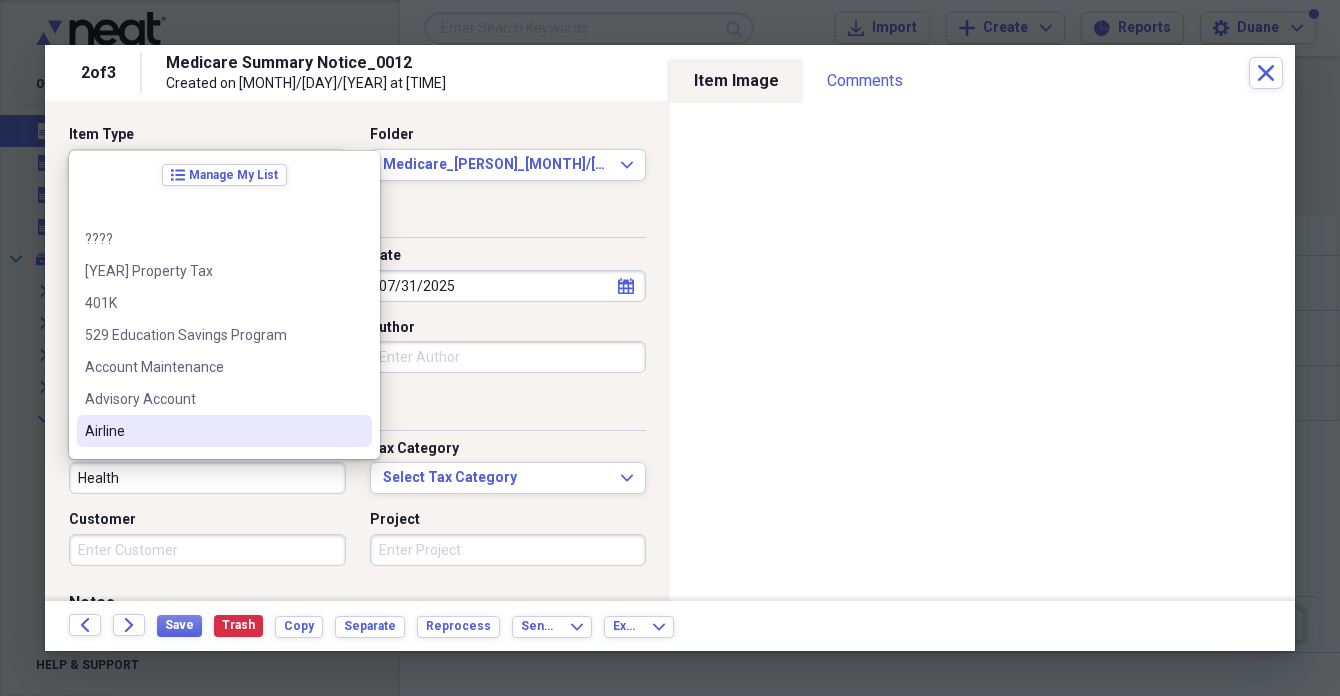 click on "Airline" at bounding box center (224, 431) 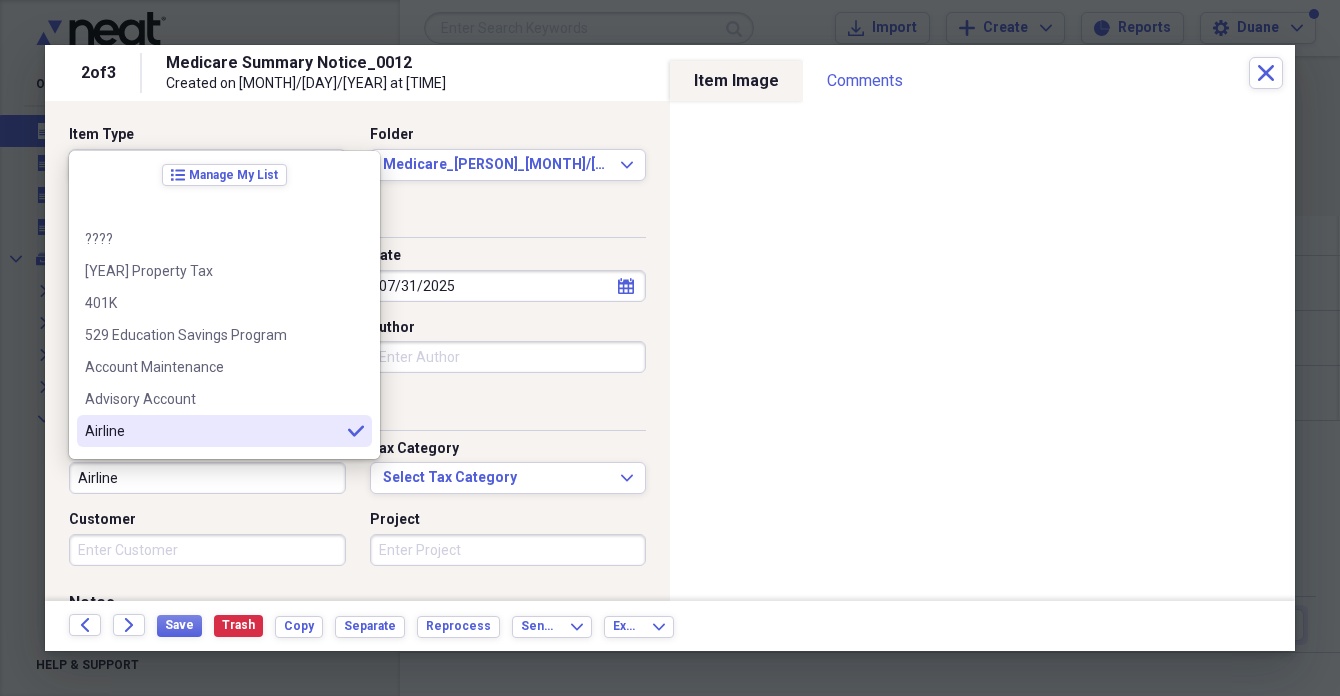 click on "Expand Folder [NAME] Add Folder Expand Folder Business Documents Add Folder Expand Folder Business Receipts Add Folder Expand Folder Home Documents Add Folder Collapse Open Folder Home Receipts Add Folder Folder Auto_[NAME]_[MONTH]/[YEAR] Add Folder Folder Auto_[NAME]_[MONTH]/[YEAR]-[MONTH]/[YEAR] Add Folder Folder Auto_[NAME]_[MONTH]/[YEAR]-[MONTH]/[YEAR] Add Folder Folder Auto_[NAME]_[MONTH]/[YEAR]-[MONTH]/[YEAR] Add Folder Folder Auto_[NAME]_[MONTH]/[YEAR]-[MONTH]/[YEAR] Add Folder Folder Auto_[NAME]_[MONTH]/[YEAR]-[MONTH]/[YEAR] Add Folder Folder Auto_[NAME]_[MONTH]/[YEAR]-[MONTH]/[YEAR] Add Folder Folder Auto_[NAME]_[MONTH]/[YEAR]-[MONTH]/[YEAR] Add Folder Folder Auto_[NAME]_[MONTH]/[YEAR]-[MONTH]/[YEAR] Add Folder Folder Auto_[NAME]_[MONTH]/[YEAR]-[MONTH]/[YEAR] Add Folder Folder Auto_[NAME]_[MONTH]/[YEAR]-[MONTH]/[YEAR] Add Folder Folder Auto_[NAME]_[MONTH]/[YEAR]-[MONTH]/[YEAR] Add Folder Folder Auto_[NAME]_[MONTH]/[YEAR]-[MONTH]/[YEAR] Add Folder Folder Auto_[NAME]_[MONTH]/[YEAR]-[MONTH]/[YEAR] Add Folder Folder Auto_[NAME]_[MONTH]/[YEAR]-[MONTH]/[YEAR] Add Folder Folder Auto_[NAME]_[MONTH]/[YEAR]-[MONTH]/[YEAR] Add Folder Folder Auto_[NAME]_[MONTH]/[YEAR]-[MONTH]/[YEAR] Add Folder Folder Auto_[NAME]_[MONTH]/[YEAR]-[MONTH]/[YEAR] Add Folder Folder Bank Transactions_[NAME]_[MONTH]/[YEAR]- Add Folder Folder Bank Transactions_[NAME]_[MONTH]/[YEAR]- Add Folder Folder Bank Transactions_[NAME]_[MONTH]/[YEAR]-[MONTH]/[YEAR] Add Folder Folder Celebrity Cruise Ship Credit Add Folder Folder Charity_[NAME]_[MONTH]/[YEAR]- Add Folder" at bounding box center (670, 348) 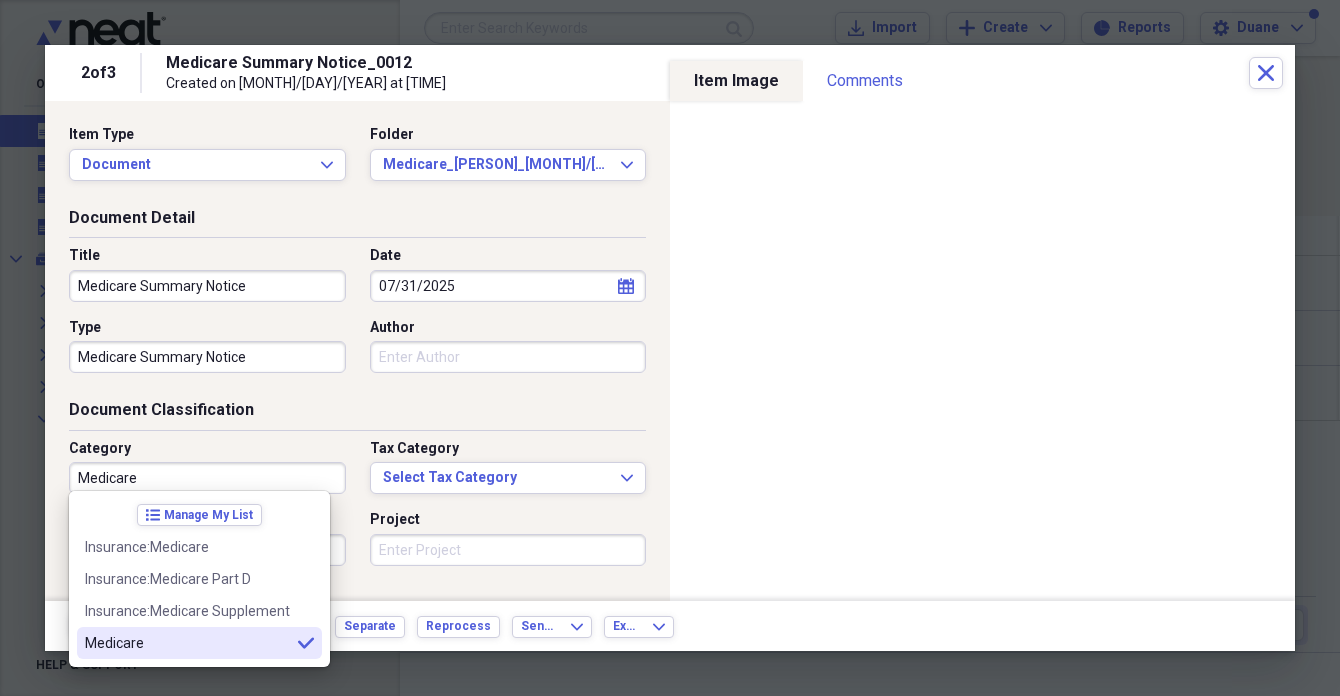 type on "Medicare" 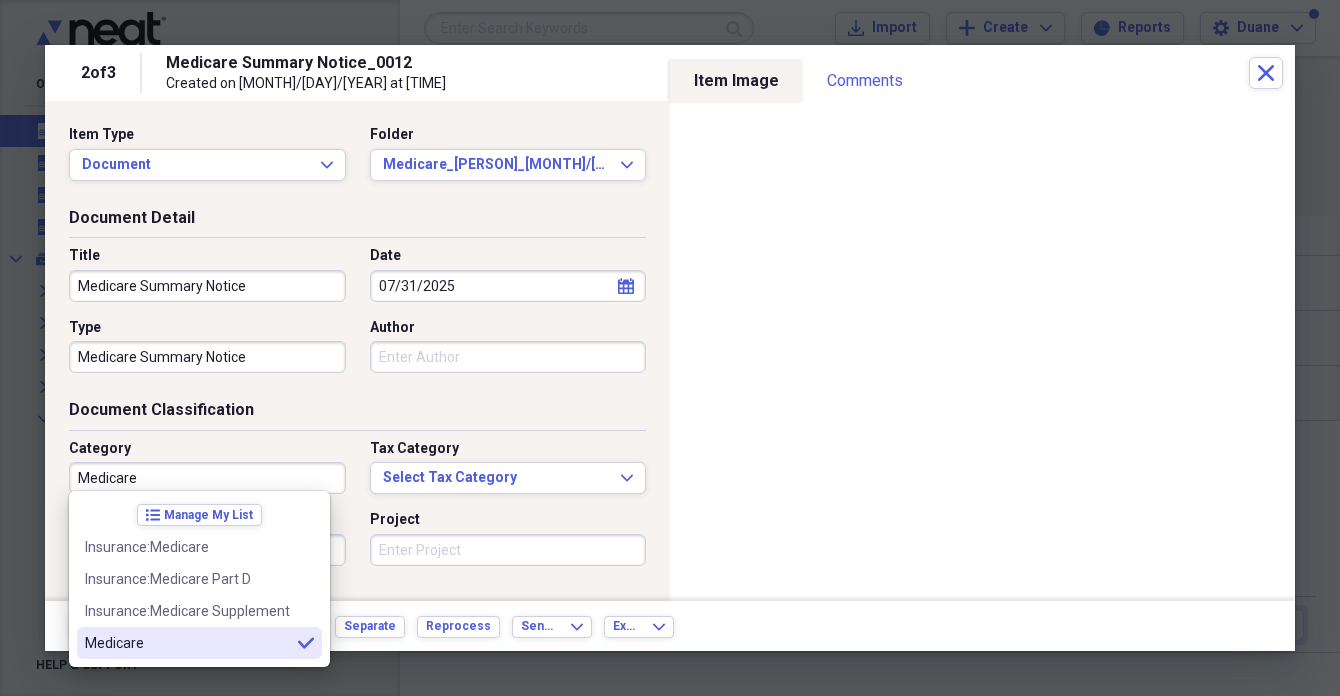 click on "Medicare" at bounding box center [187, 643] 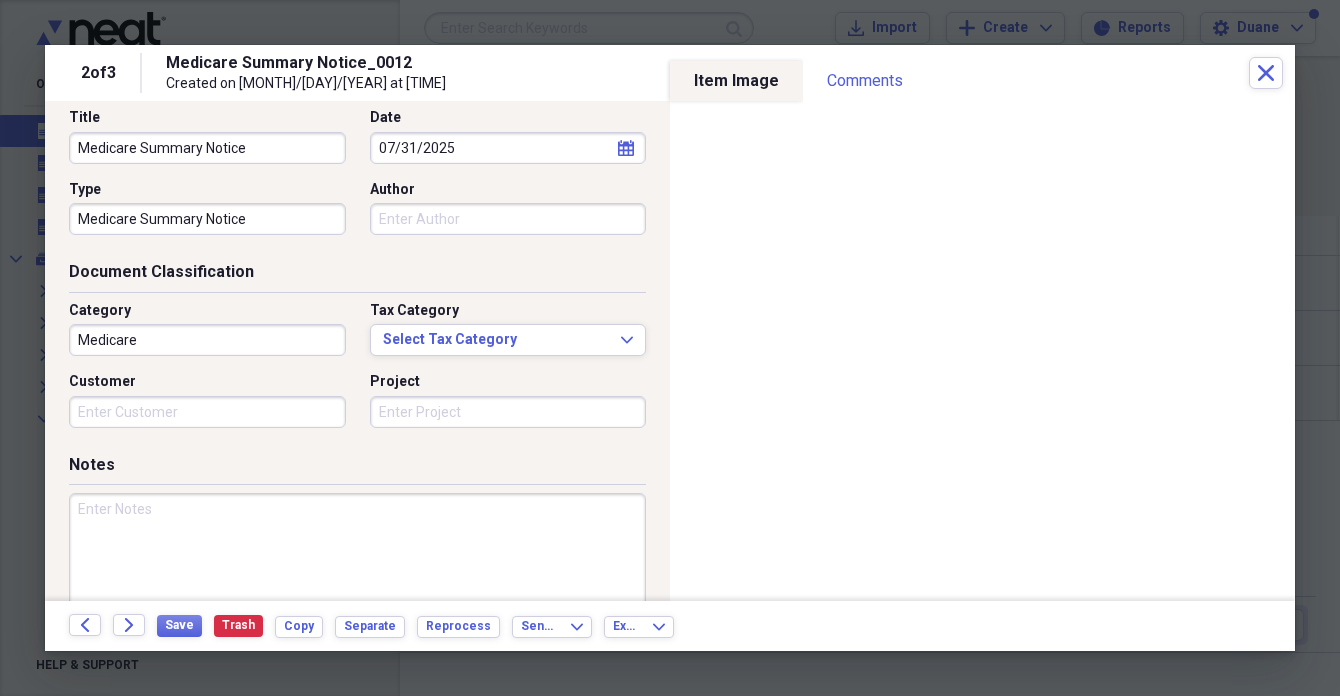 scroll, scrollTop: 159, scrollLeft: 0, axis: vertical 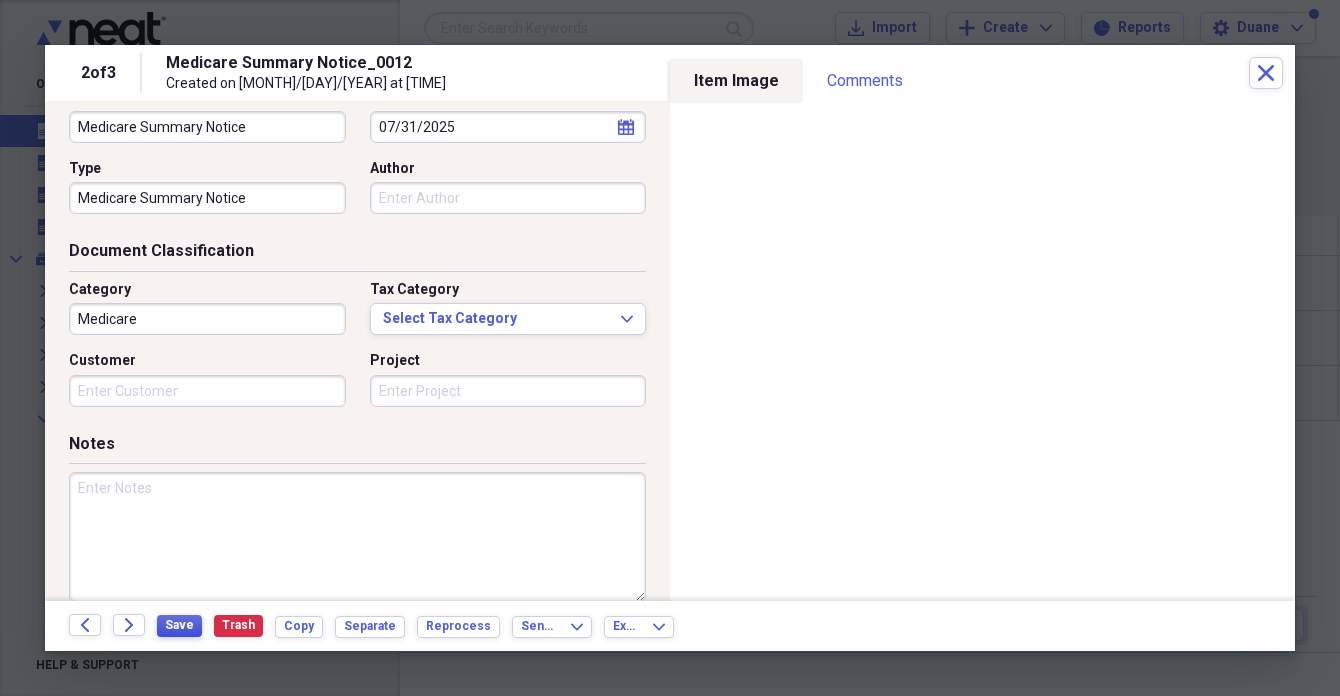 click on "Save" at bounding box center (179, 625) 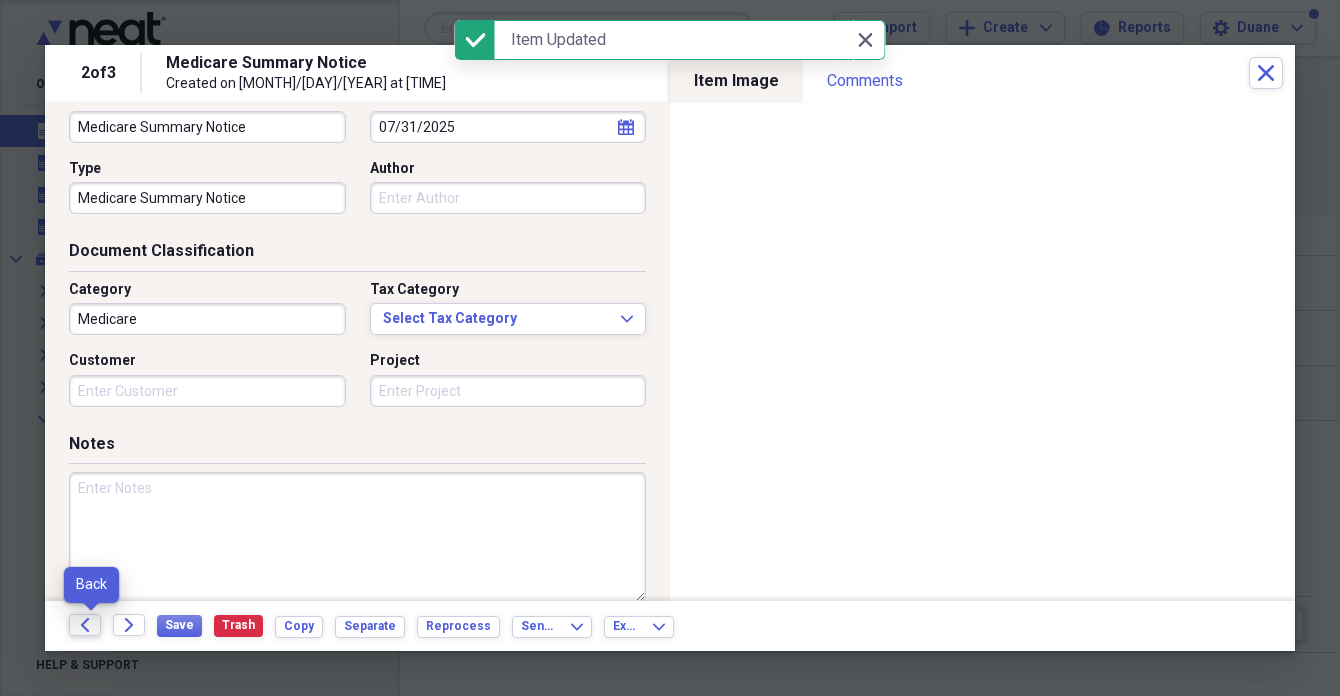 click on "Back" 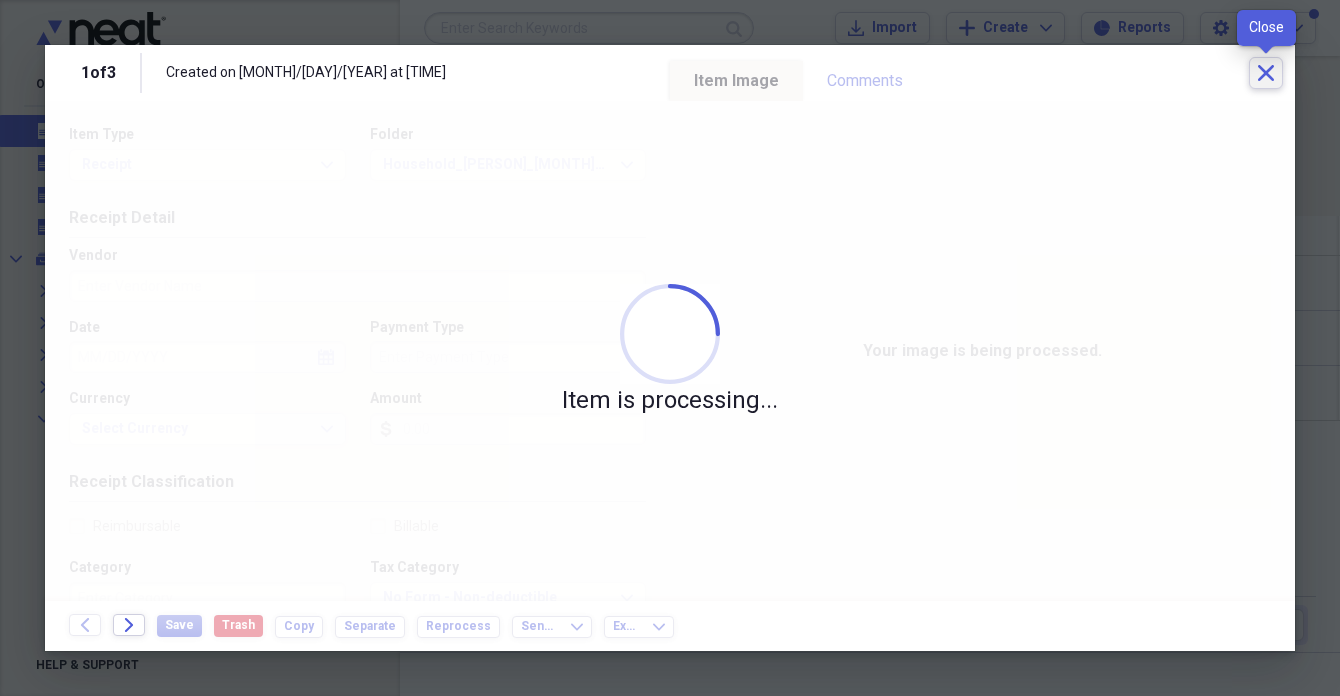 click 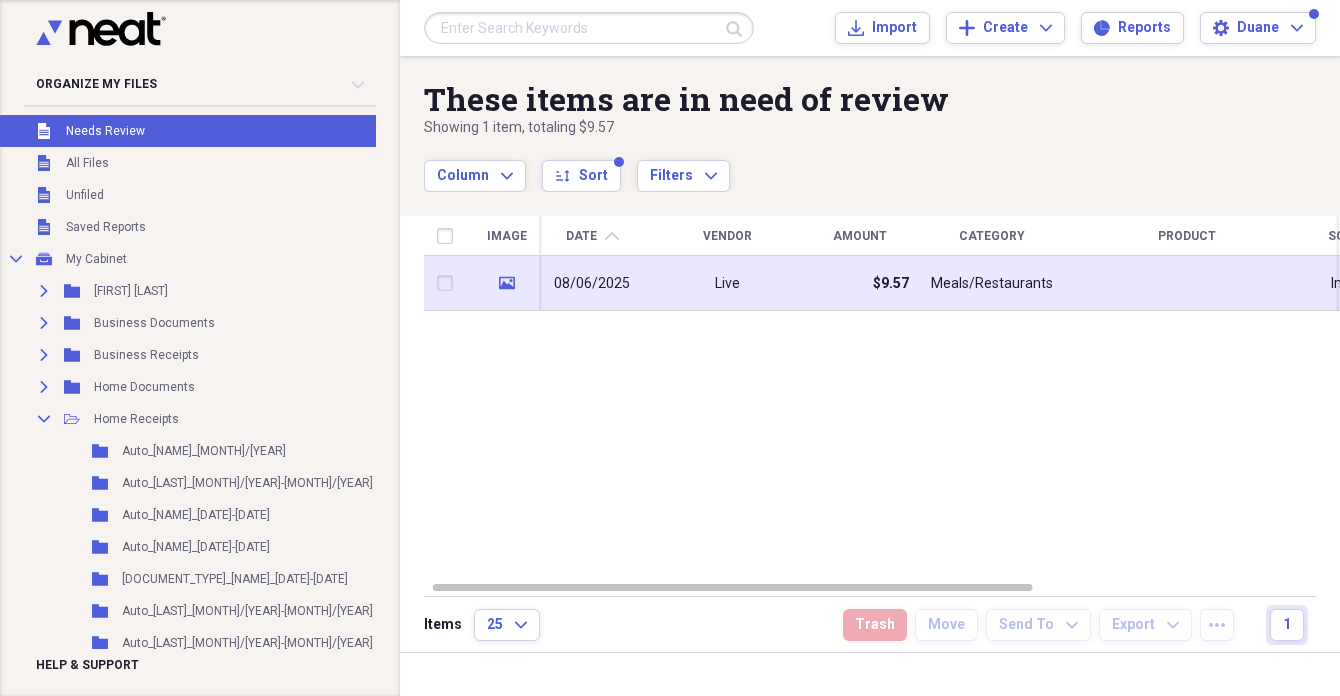 click on "08/06/2025" at bounding box center (592, 283) 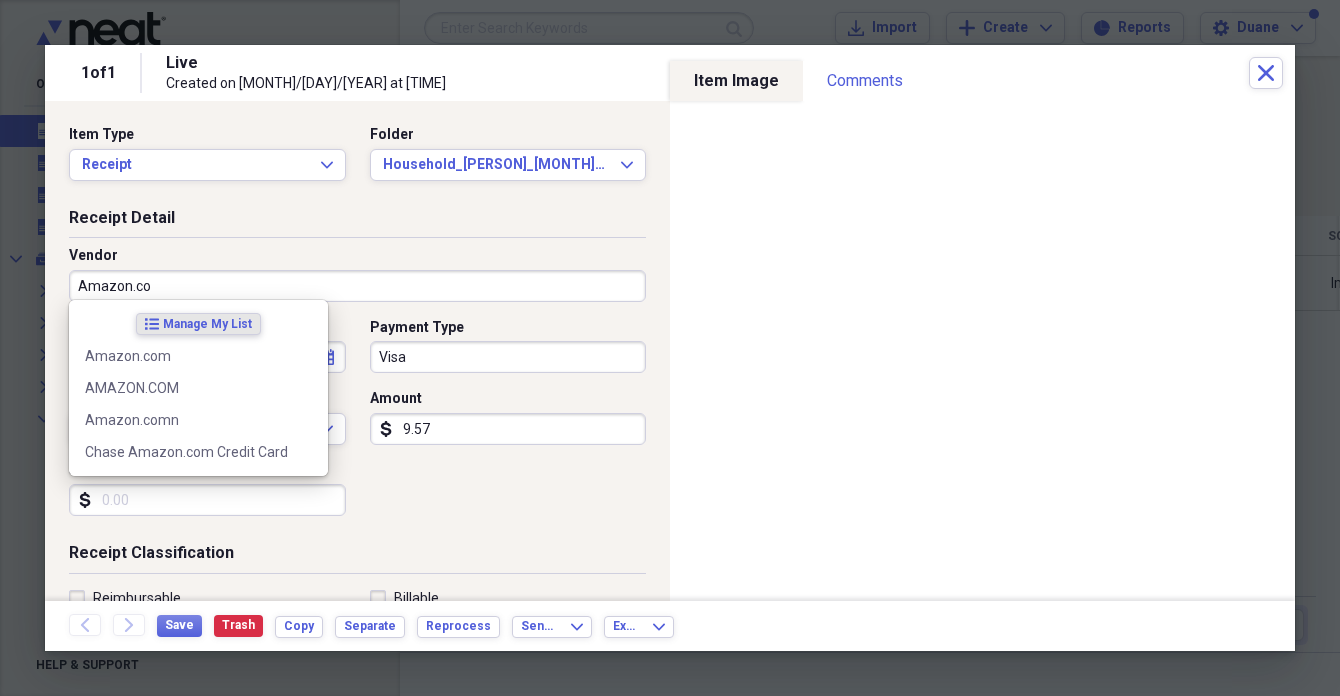 type on "Amazon.com" 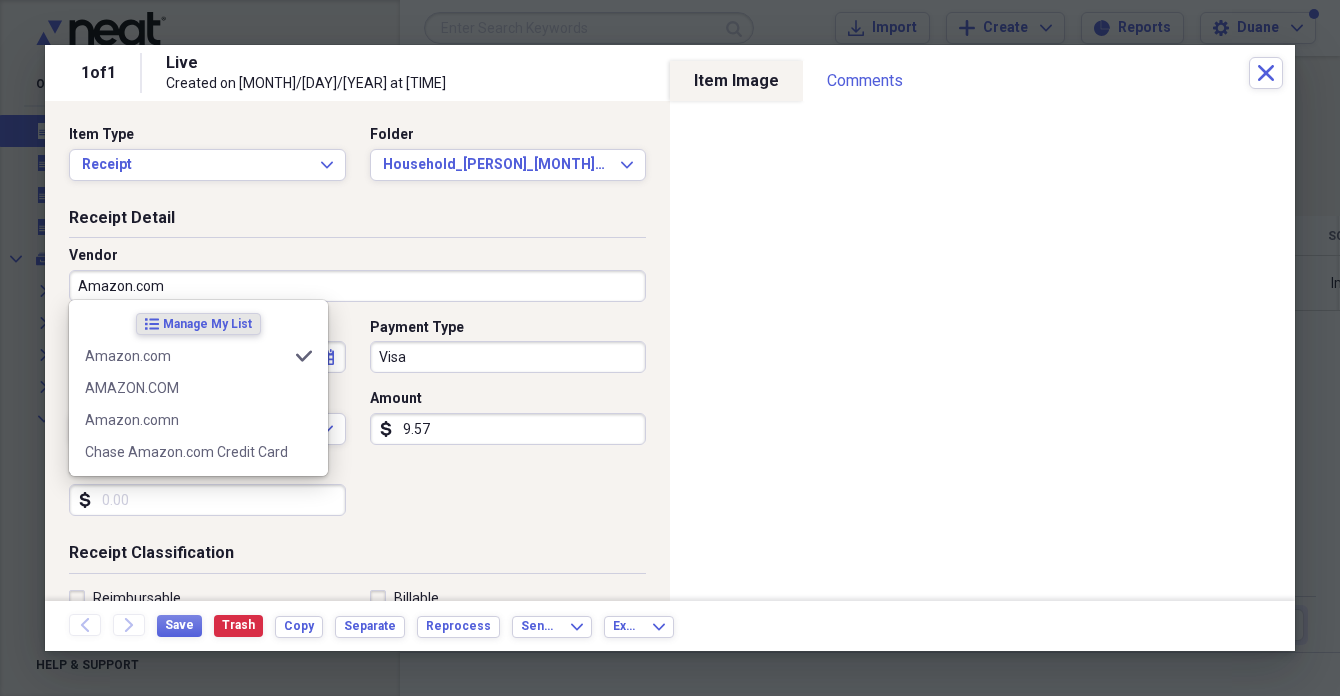 type on "Household" 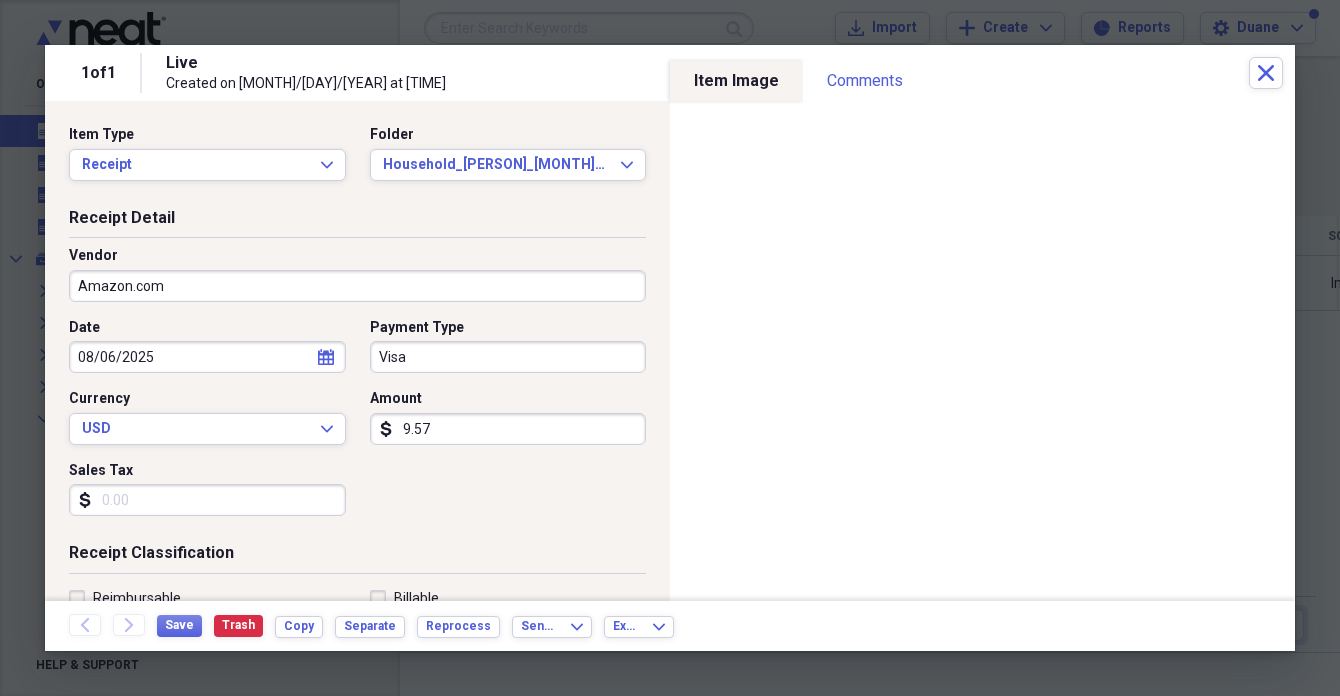 type on "(9.57)" 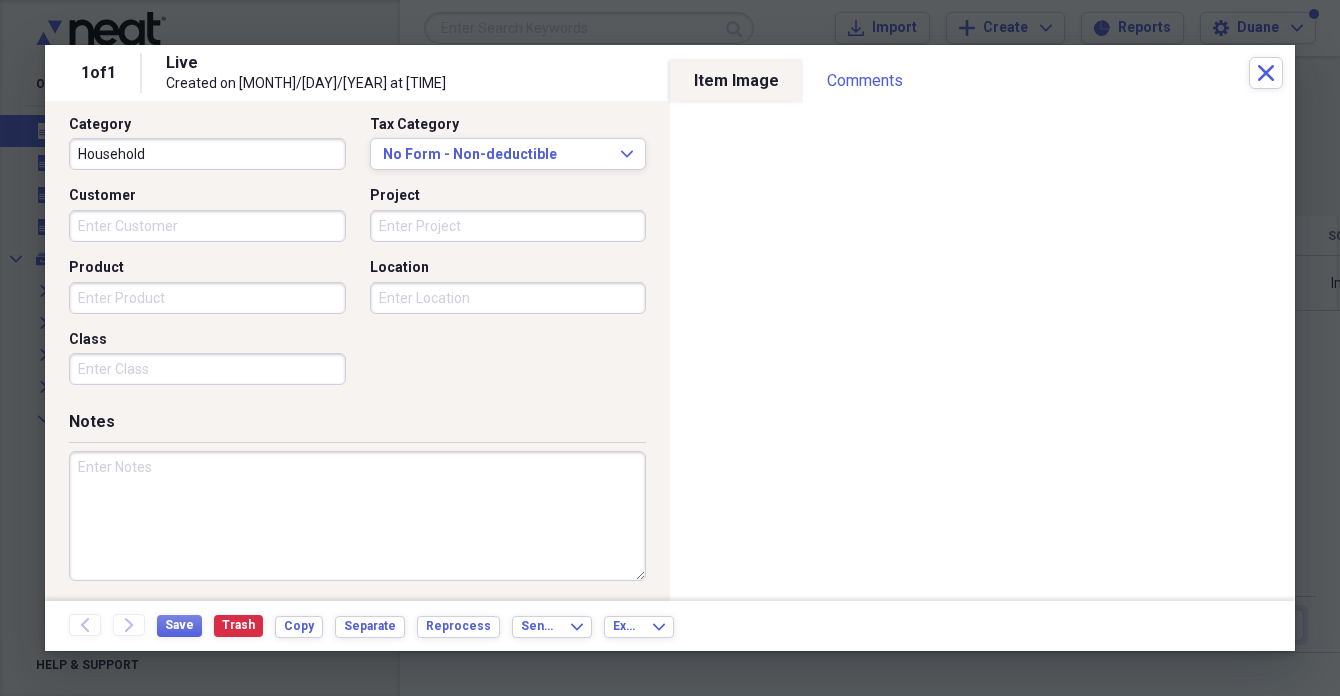 scroll, scrollTop: 514, scrollLeft: 0, axis: vertical 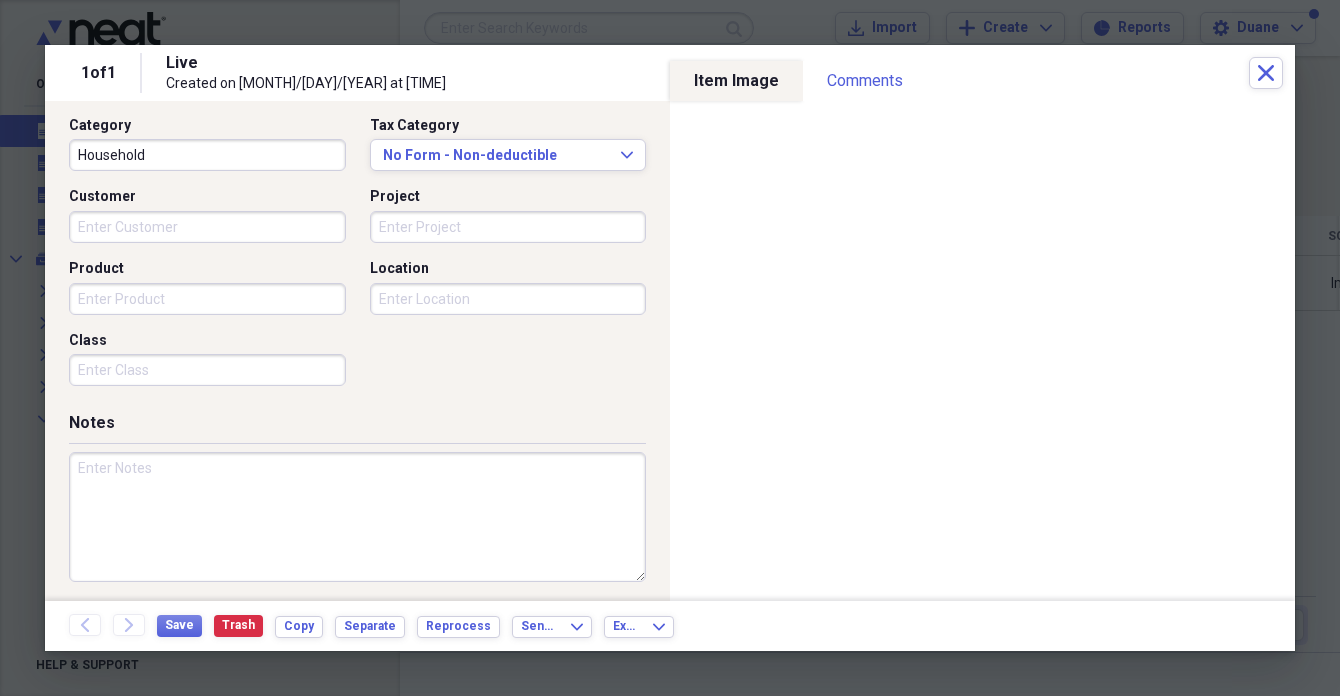 click at bounding box center [357, 517] 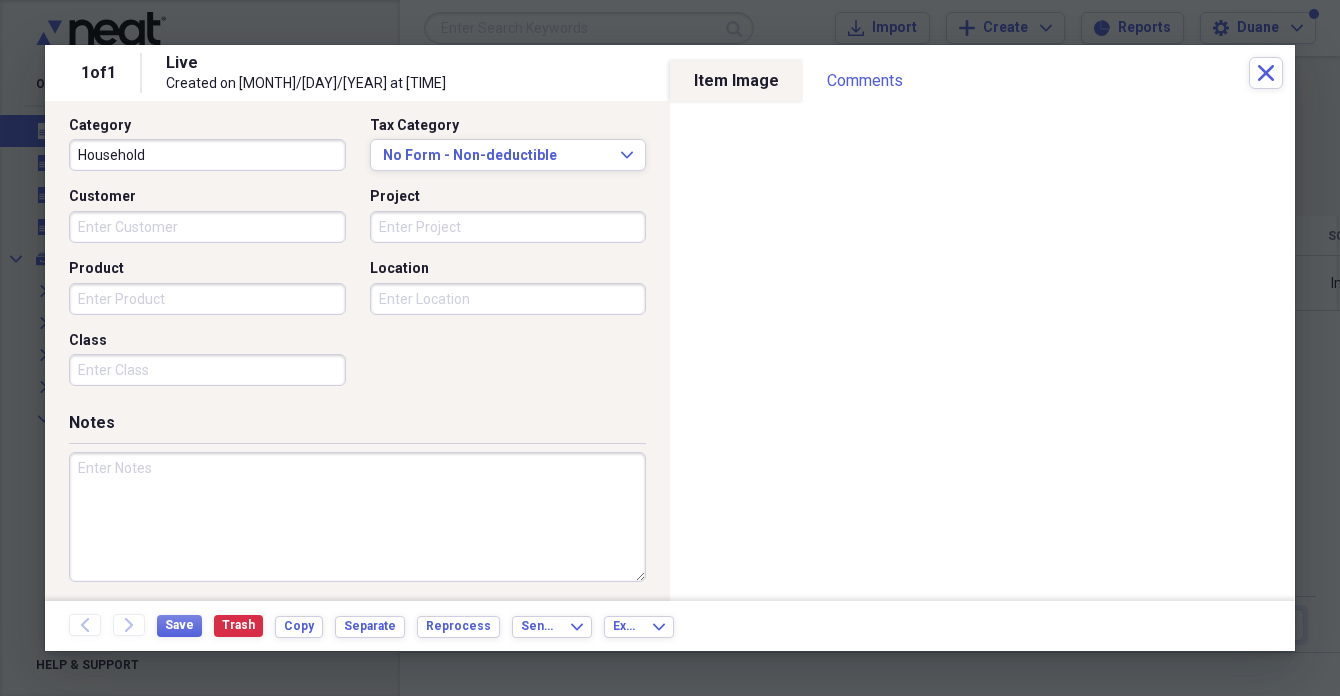 paste on "[DOCUMENT_TYPE] - [NAME]" 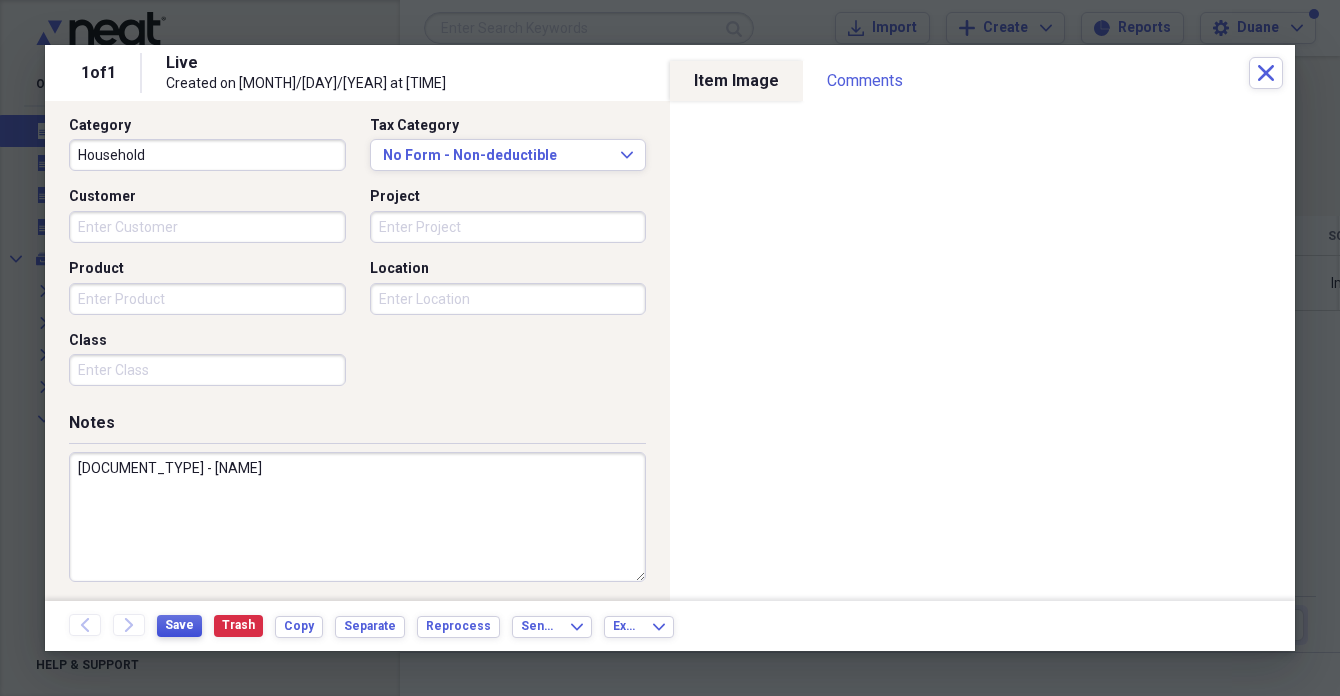 type on "[DOCUMENT_TYPE] - [NAME]" 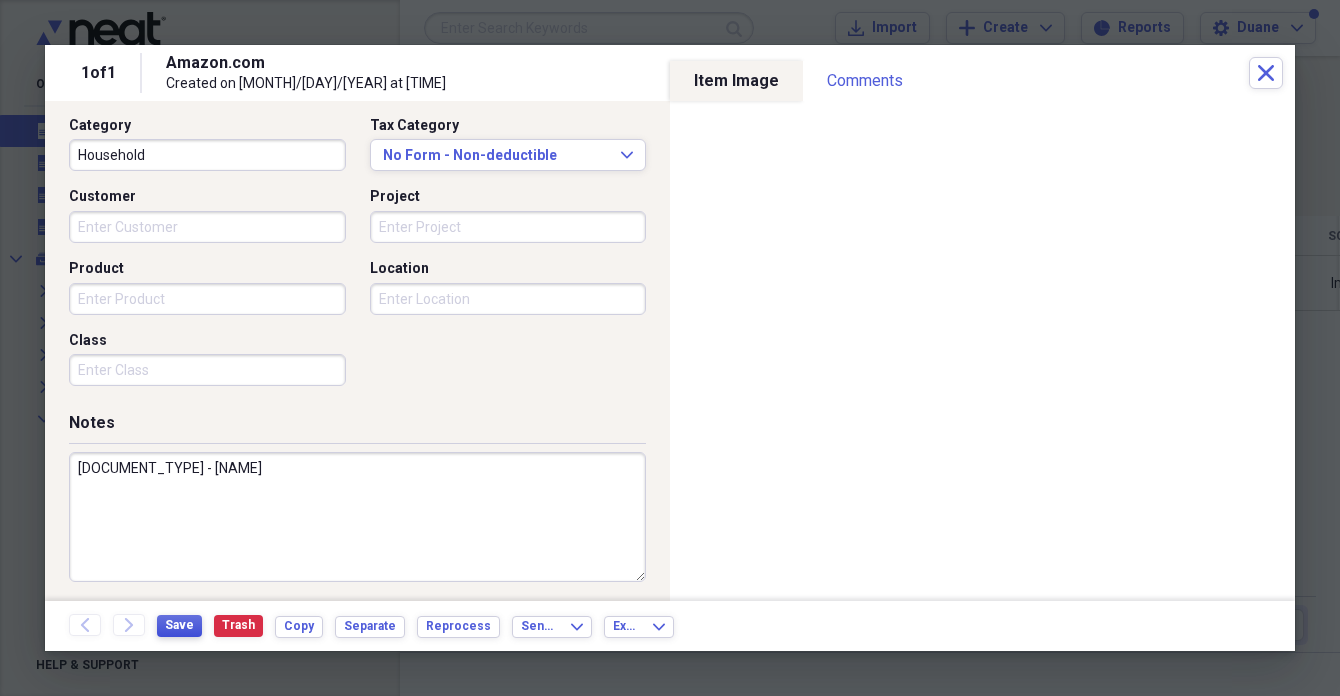 click on "Save" at bounding box center [179, 625] 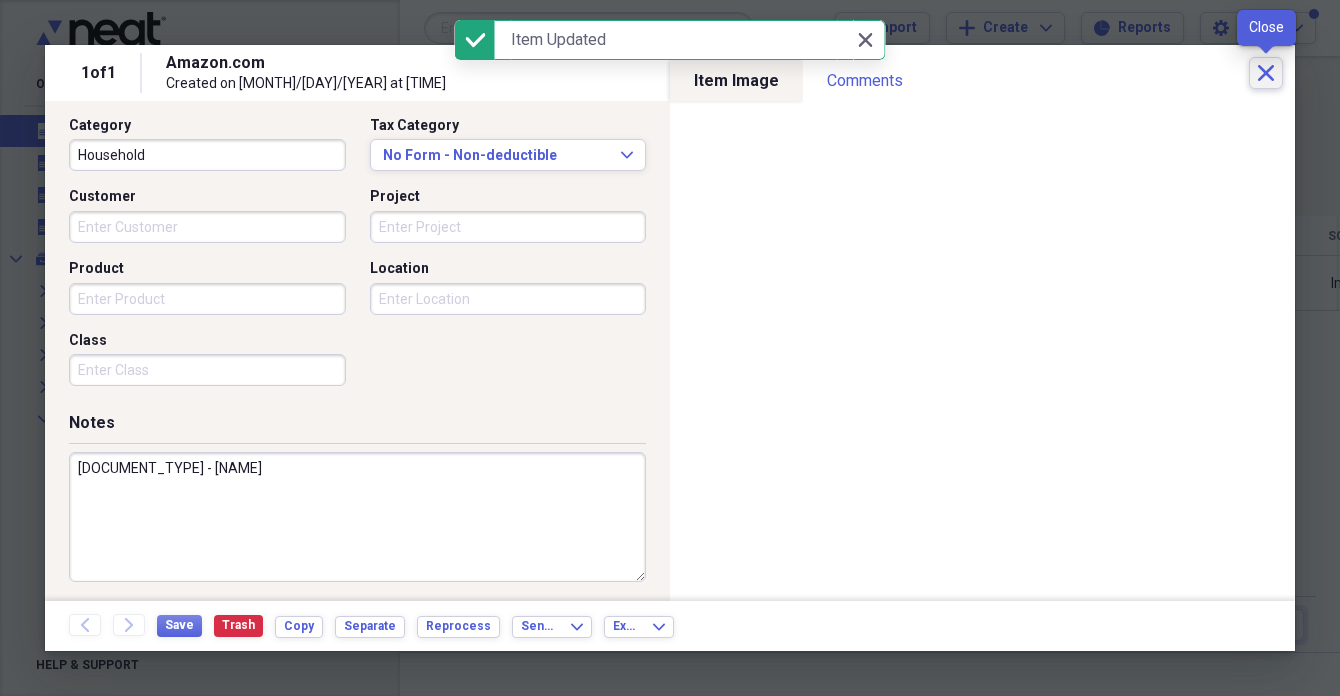 click on "Close" 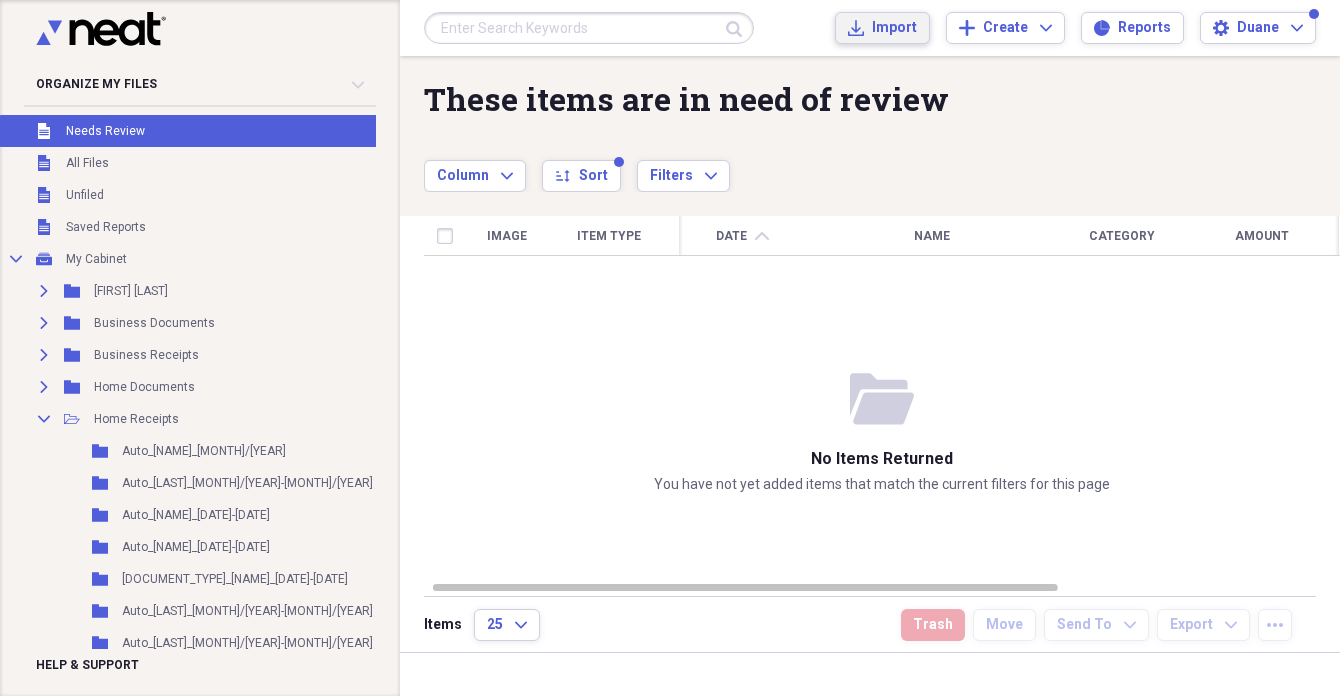 click on "Import" at bounding box center [894, 28] 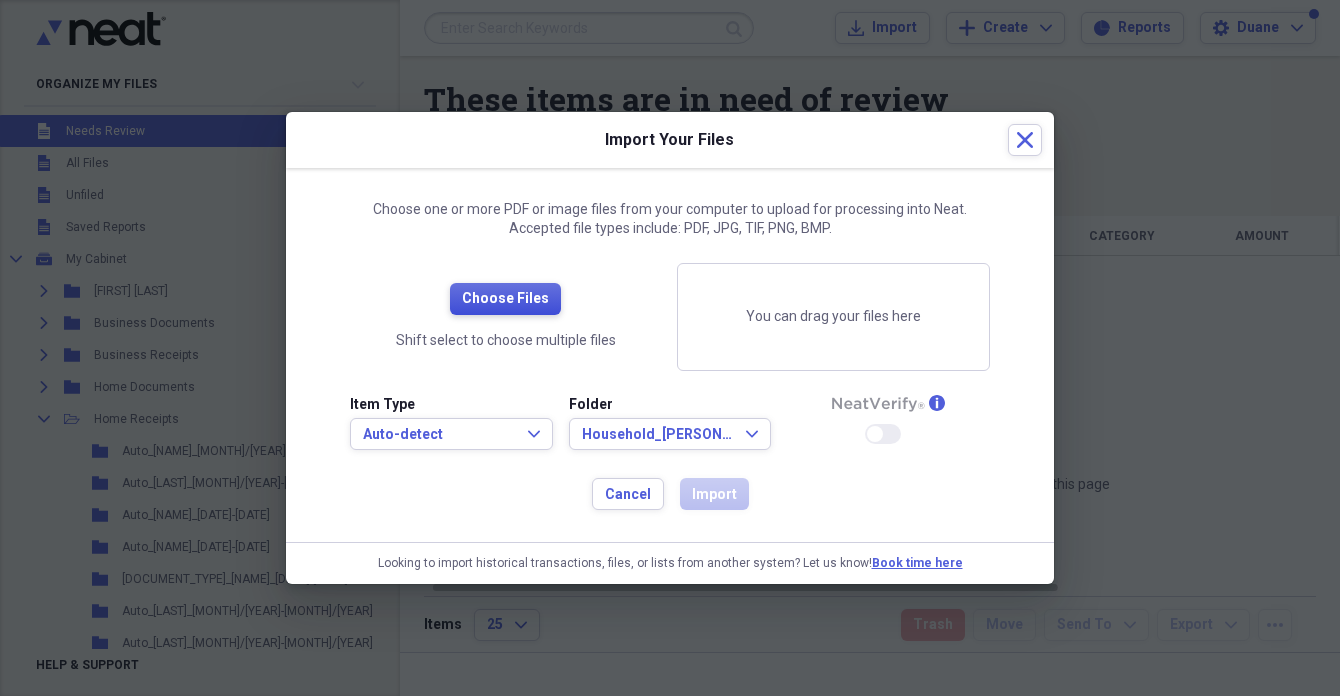 click on "Choose Files" at bounding box center (505, 299) 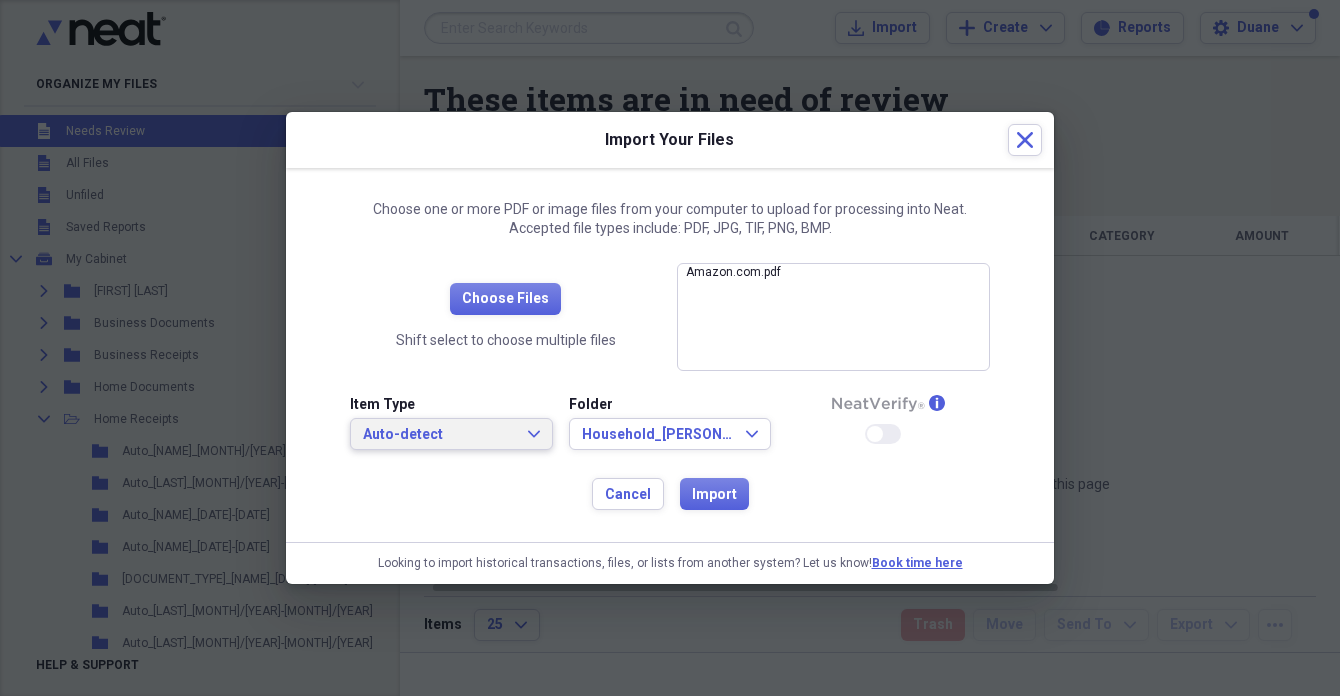 click on "Auto-detect" at bounding box center [439, 435] 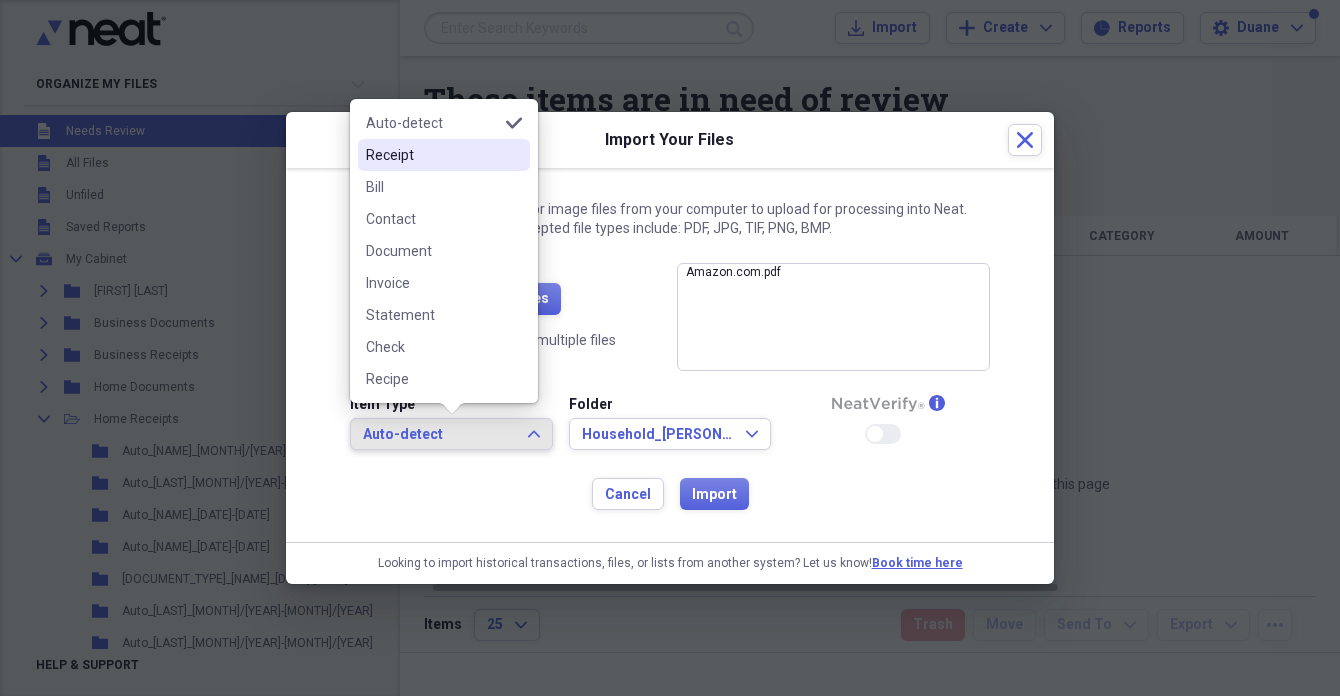 click on "Receipt" at bounding box center (444, 155) 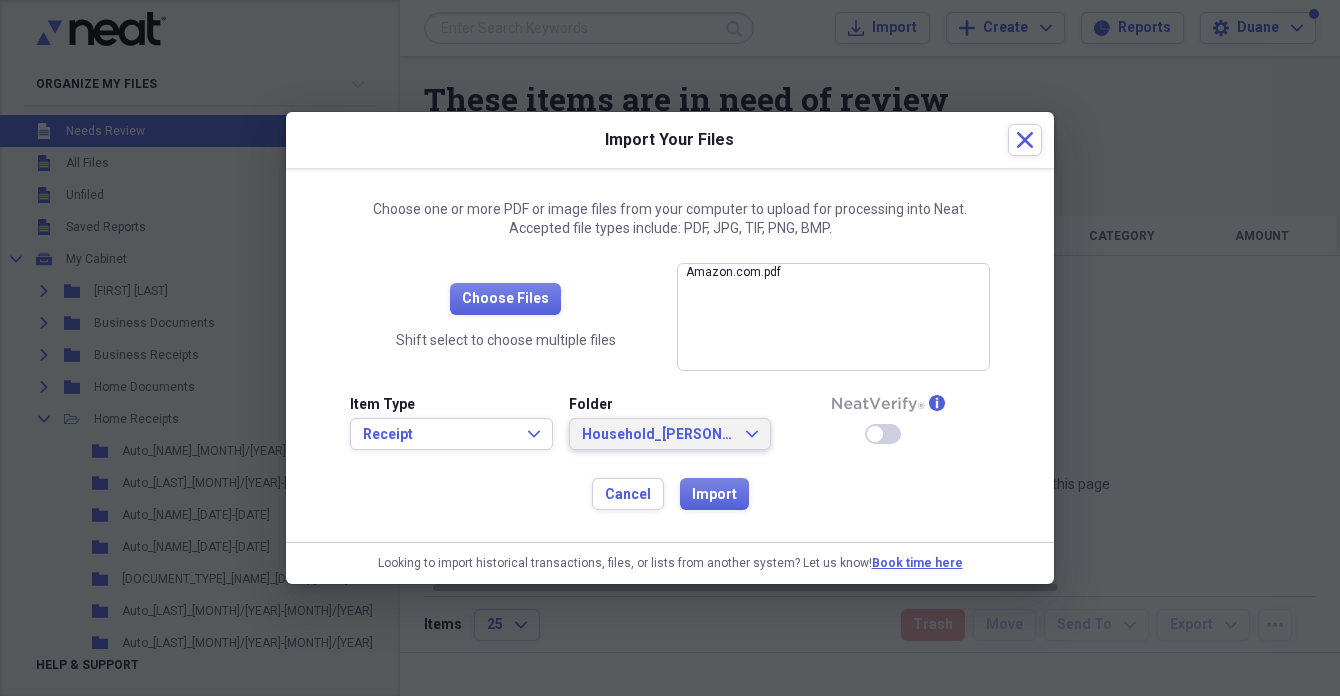 click on "Household_[PERSON]_[MONTH]/[YEAR]" at bounding box center [658, 435] 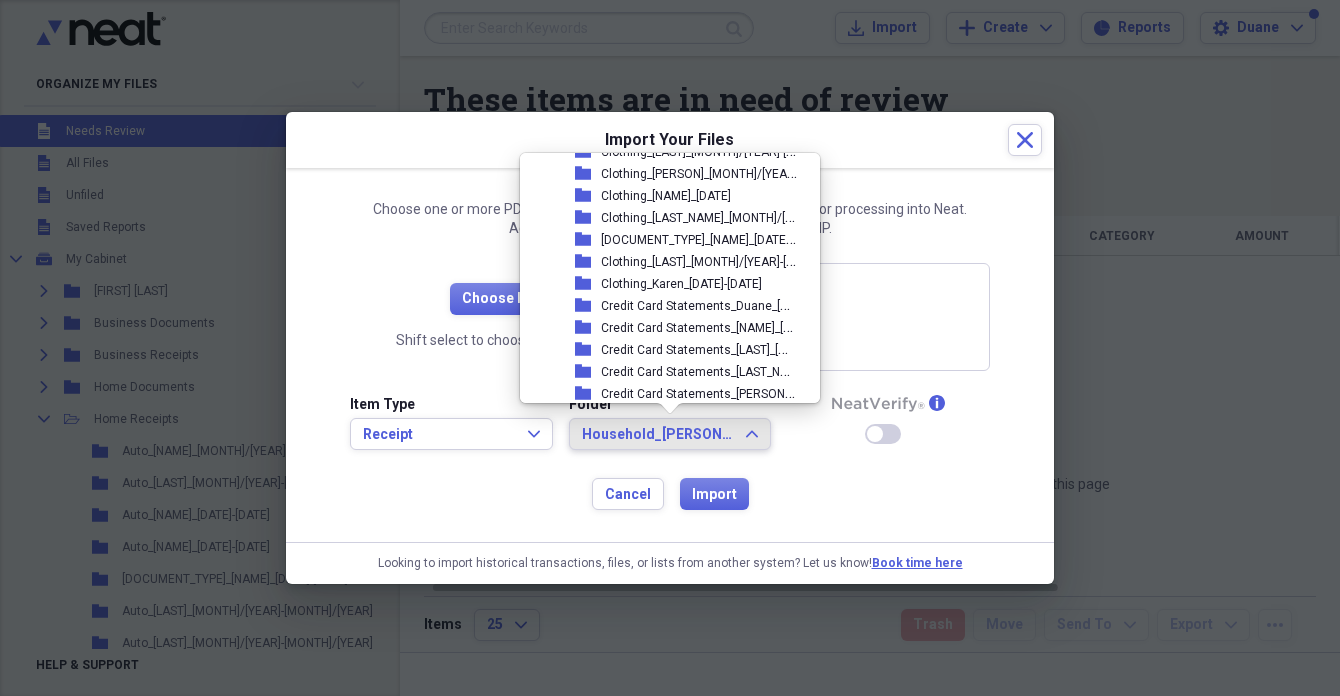 scroll, scrollTop: 2071, scrollLeft: 0, axis: vertical 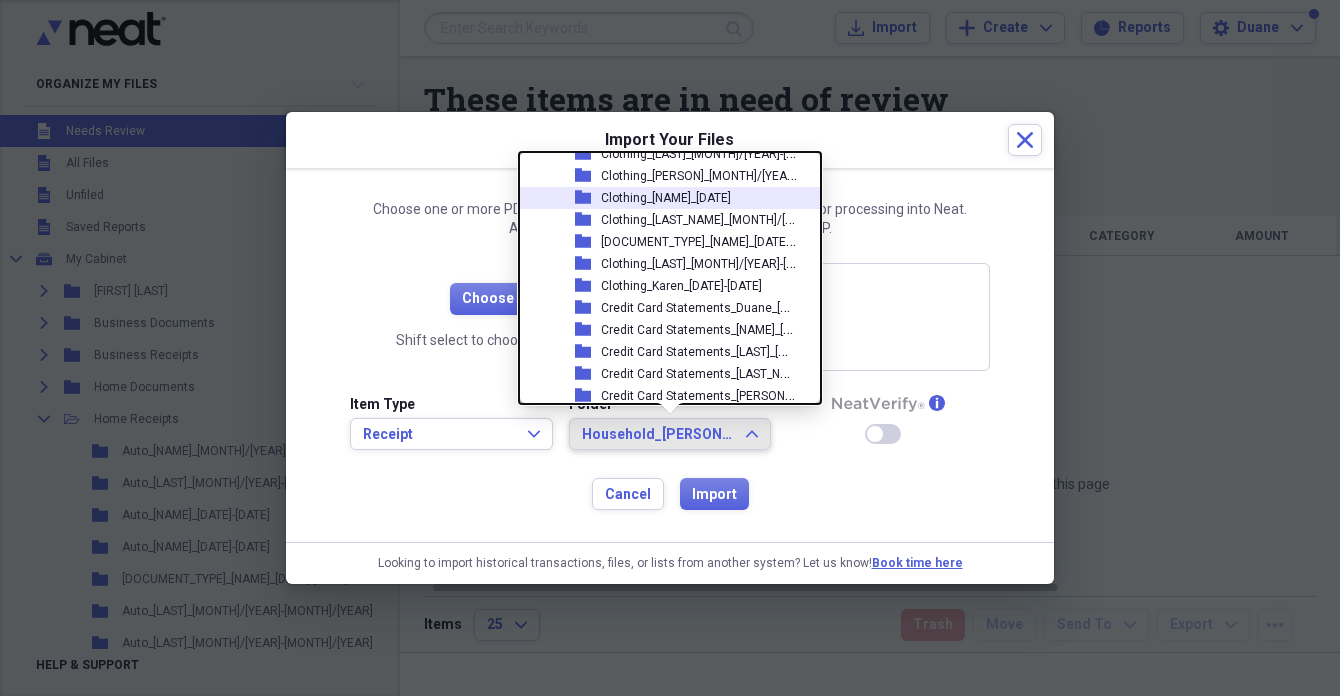 click on "Clothing_[NAME]_[DATE]" at bounding box center (666, 198) 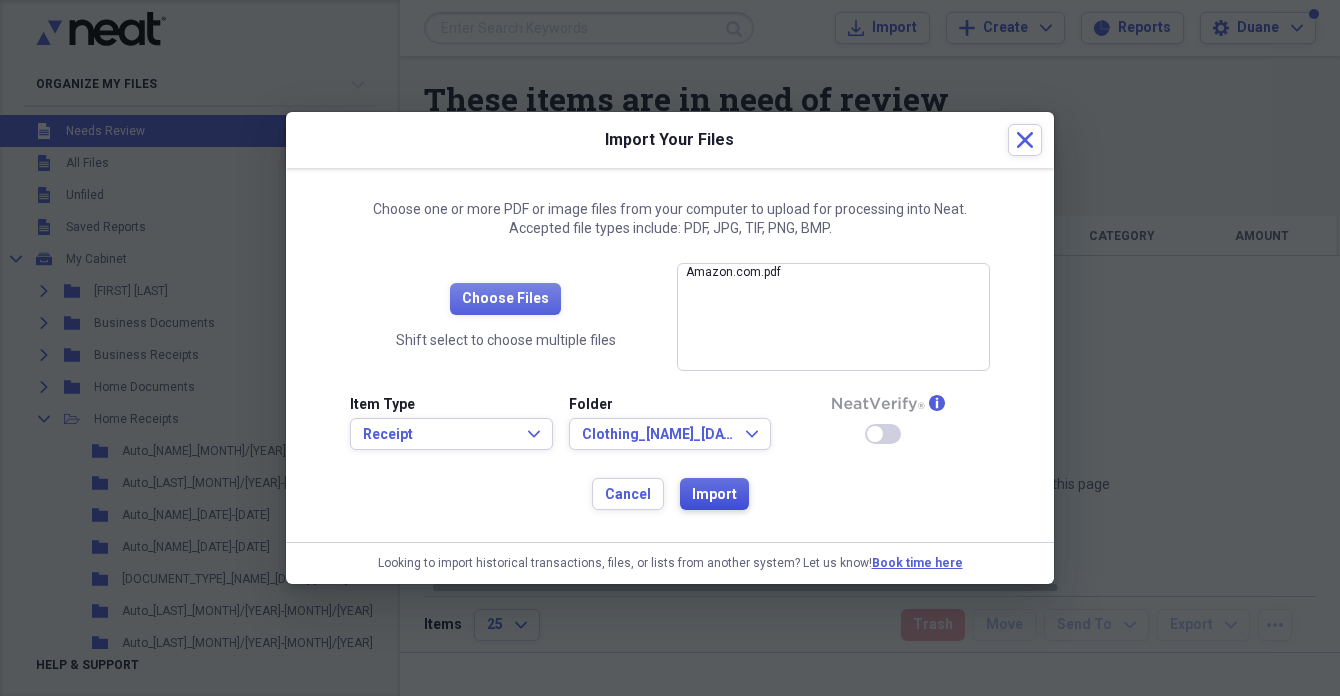 click on "Import" at bounding box center [714, 495] 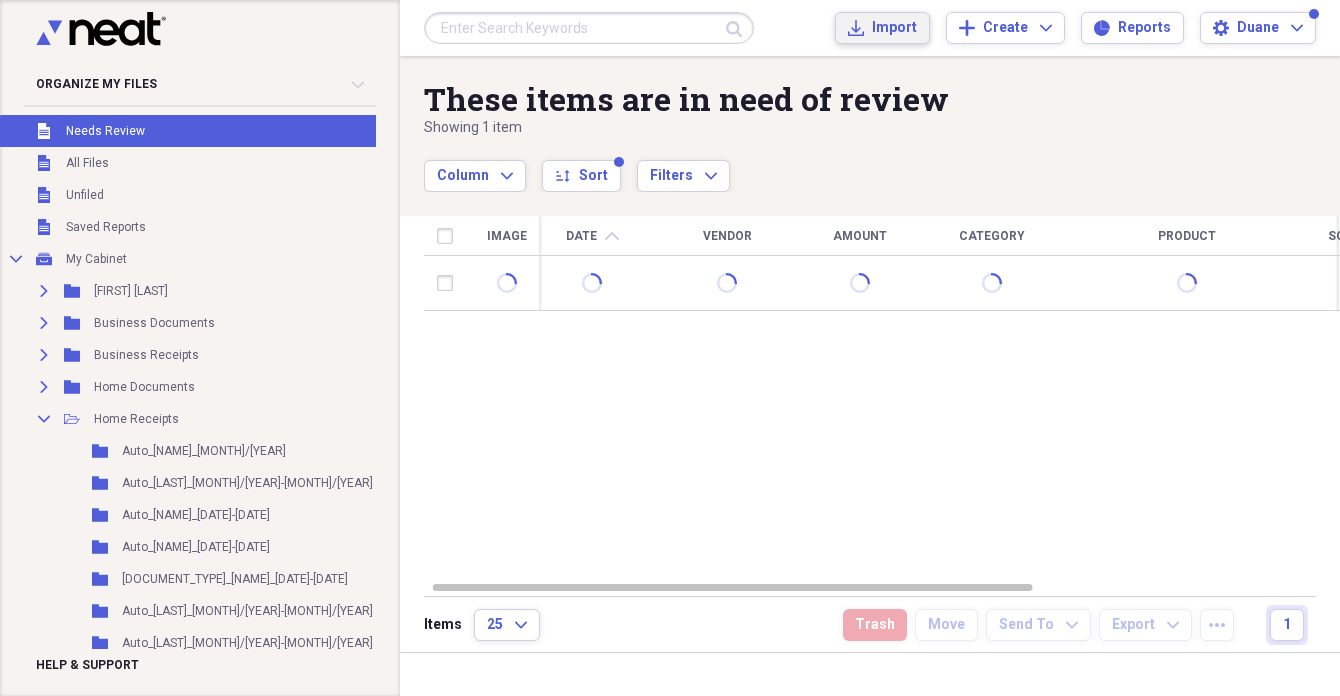 click on "Import" at bounding box center [894, 28] 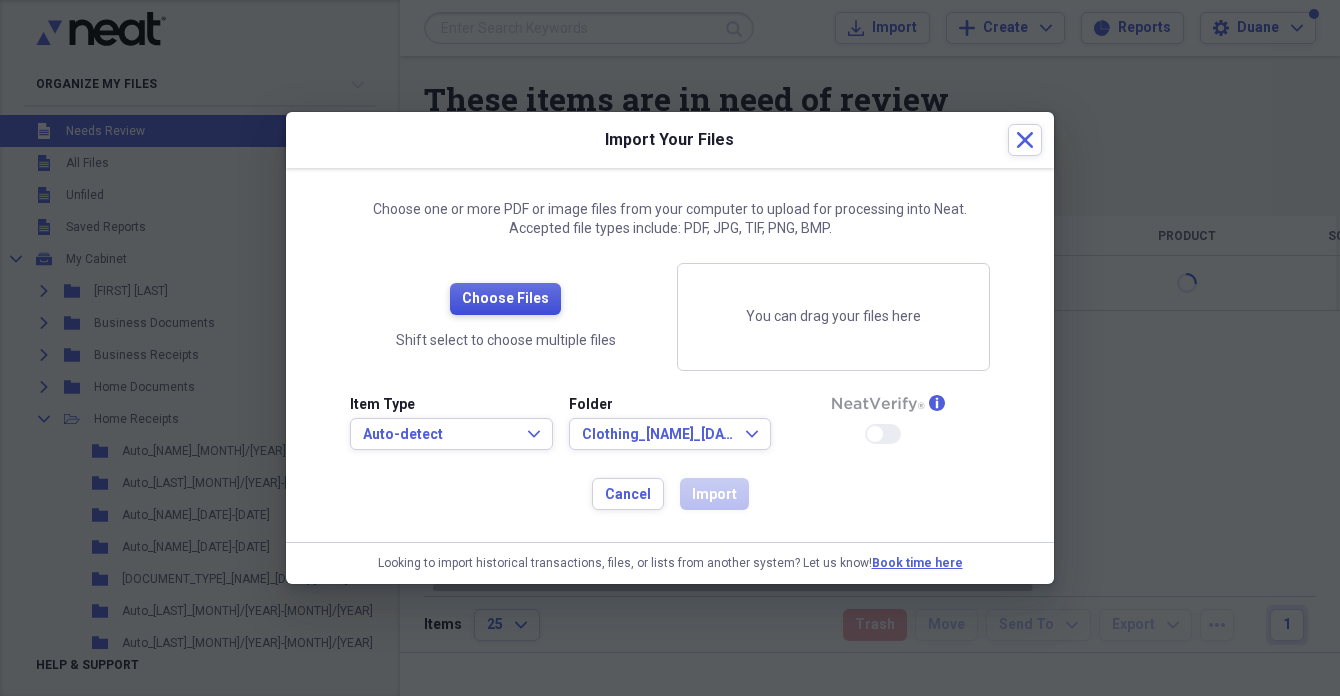 click on "Choose Files" at bounding box center (505, 299) 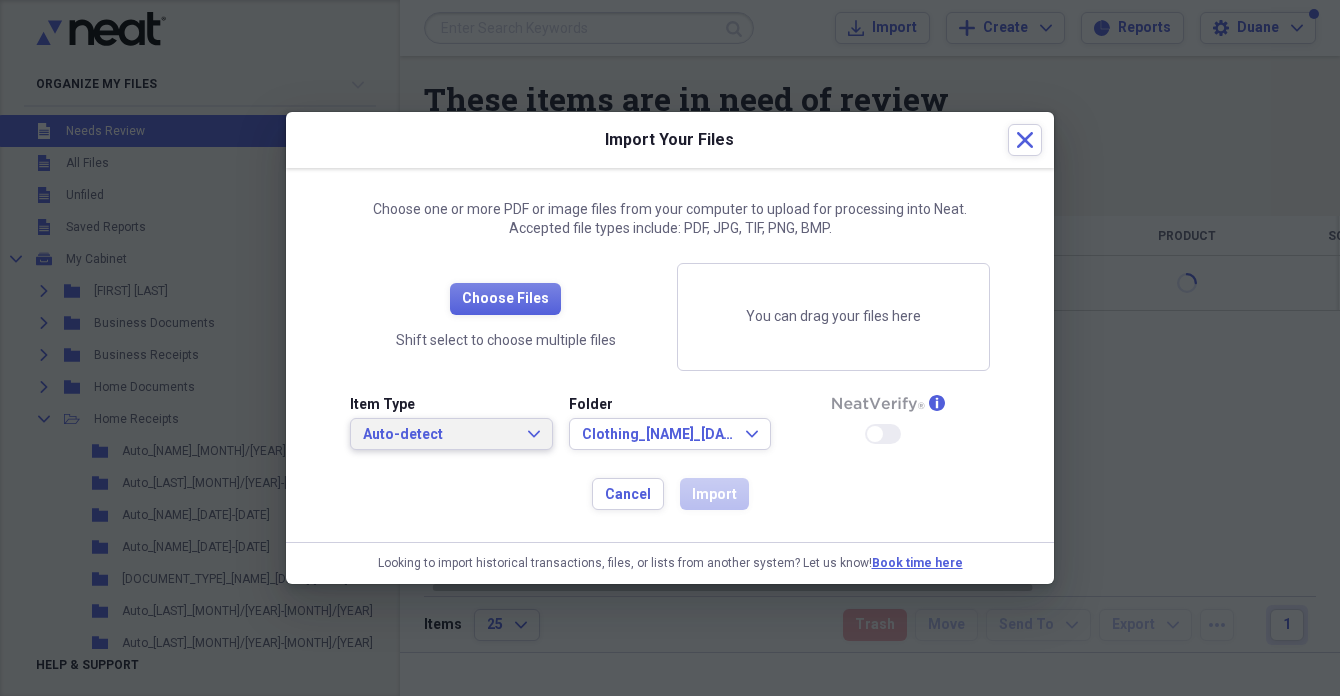 click on "Auto-detect" at bounding box center (439, 435) 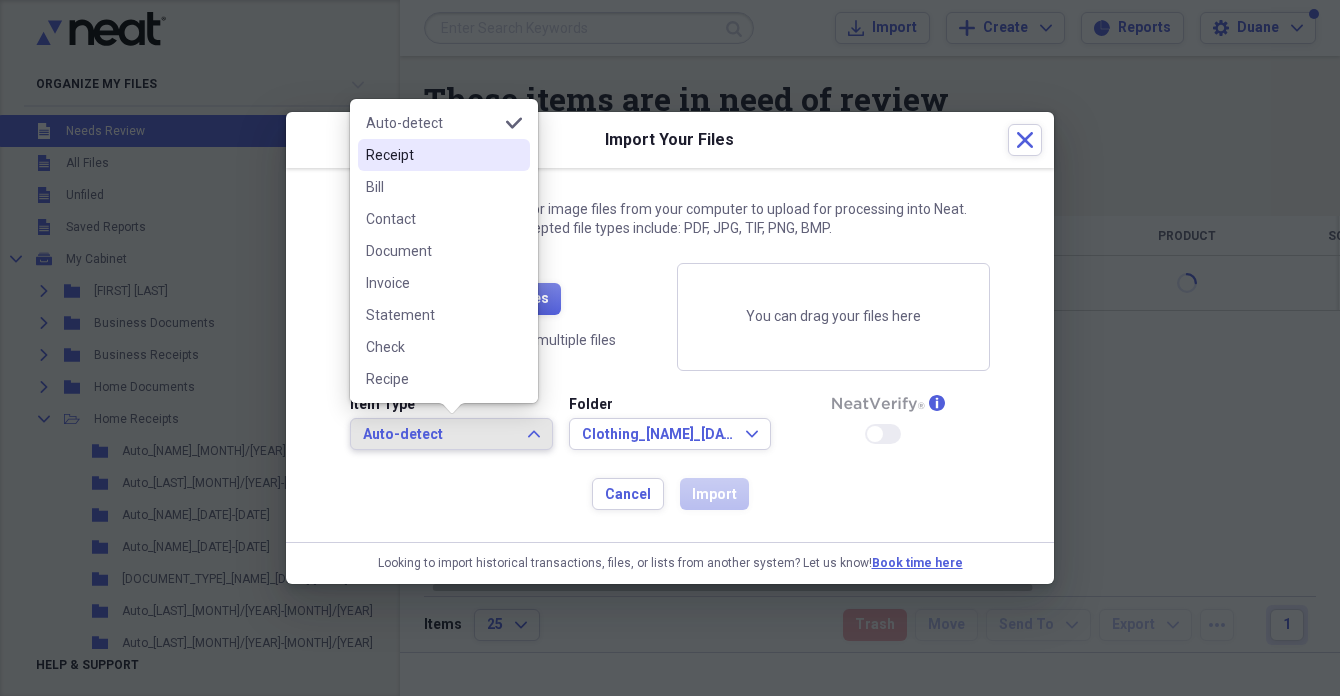 click on "Receipt" at bounding box center (432, 155) 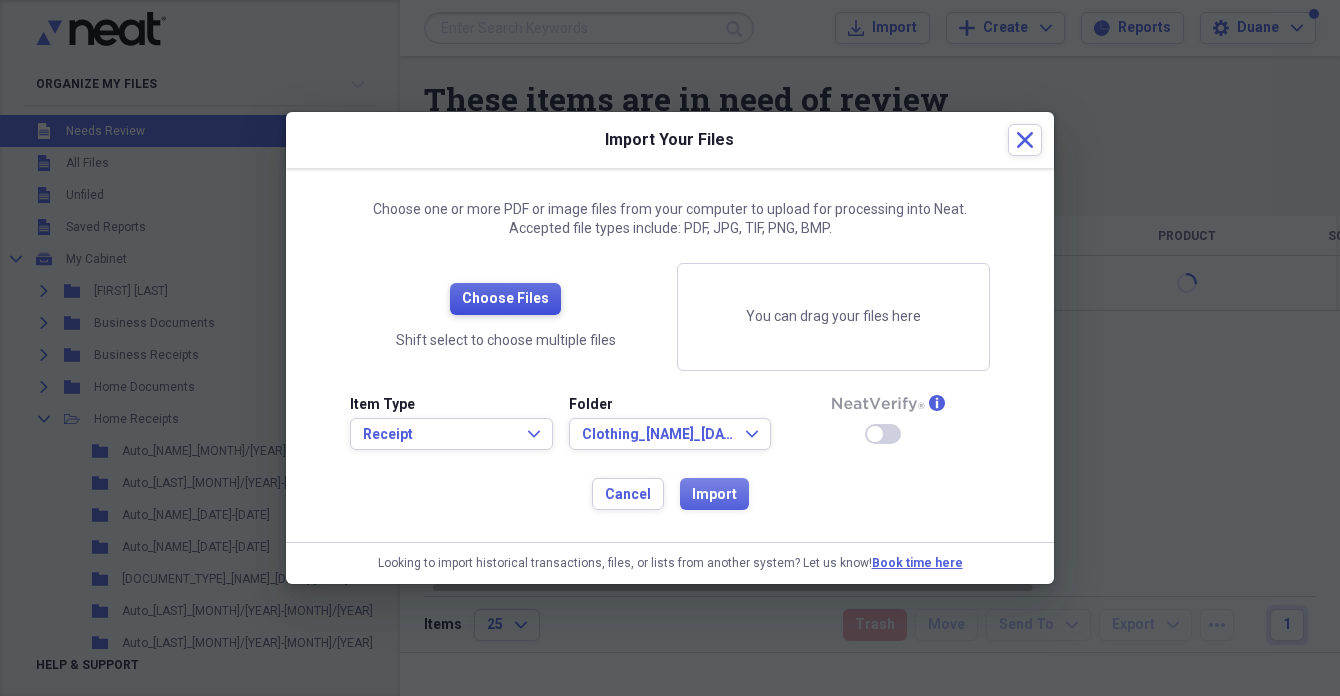 click on "Choose Files" at bounding box center (505, 299) 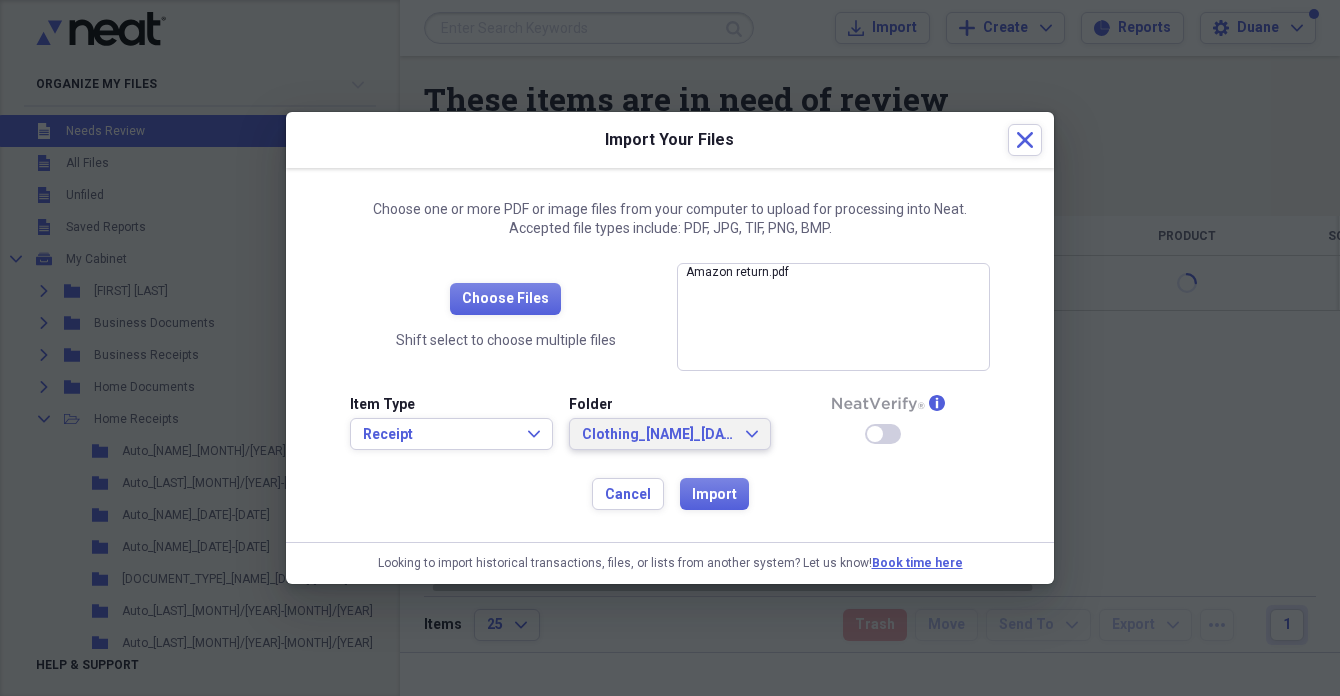 click on "Clothing_[NAME]_[DATE]" at bounding box center (658, 435) 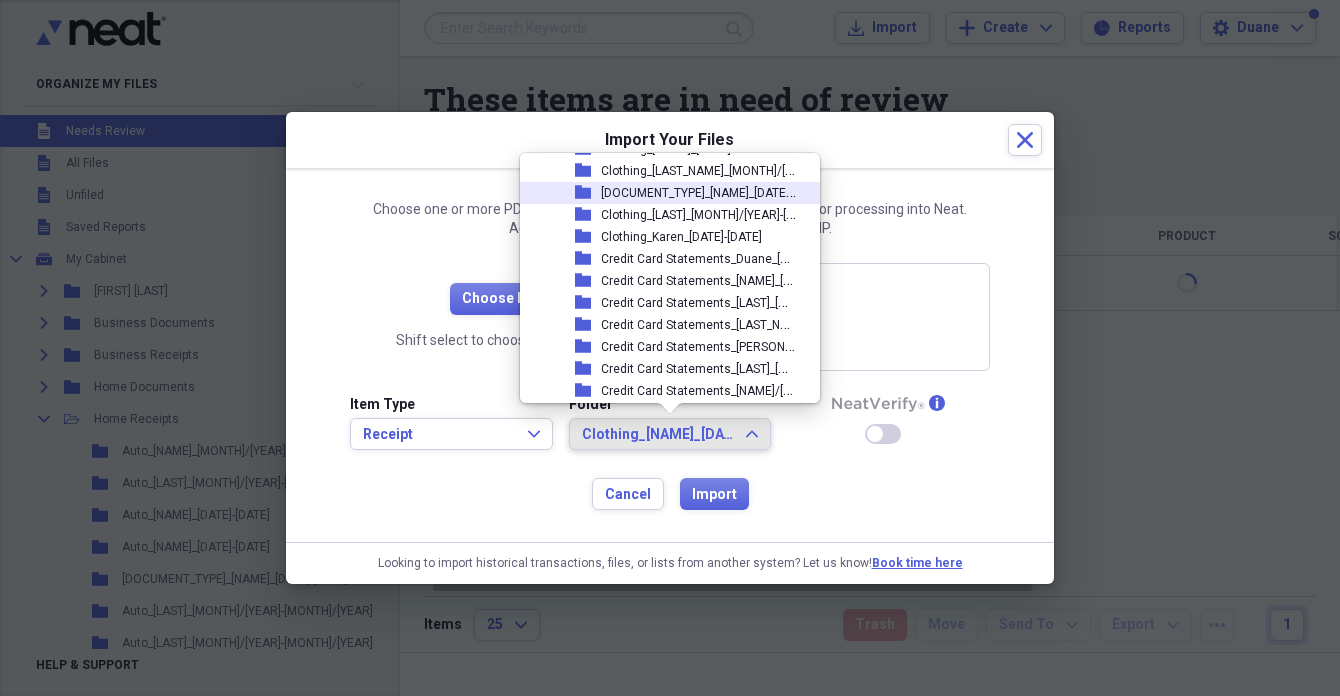 type 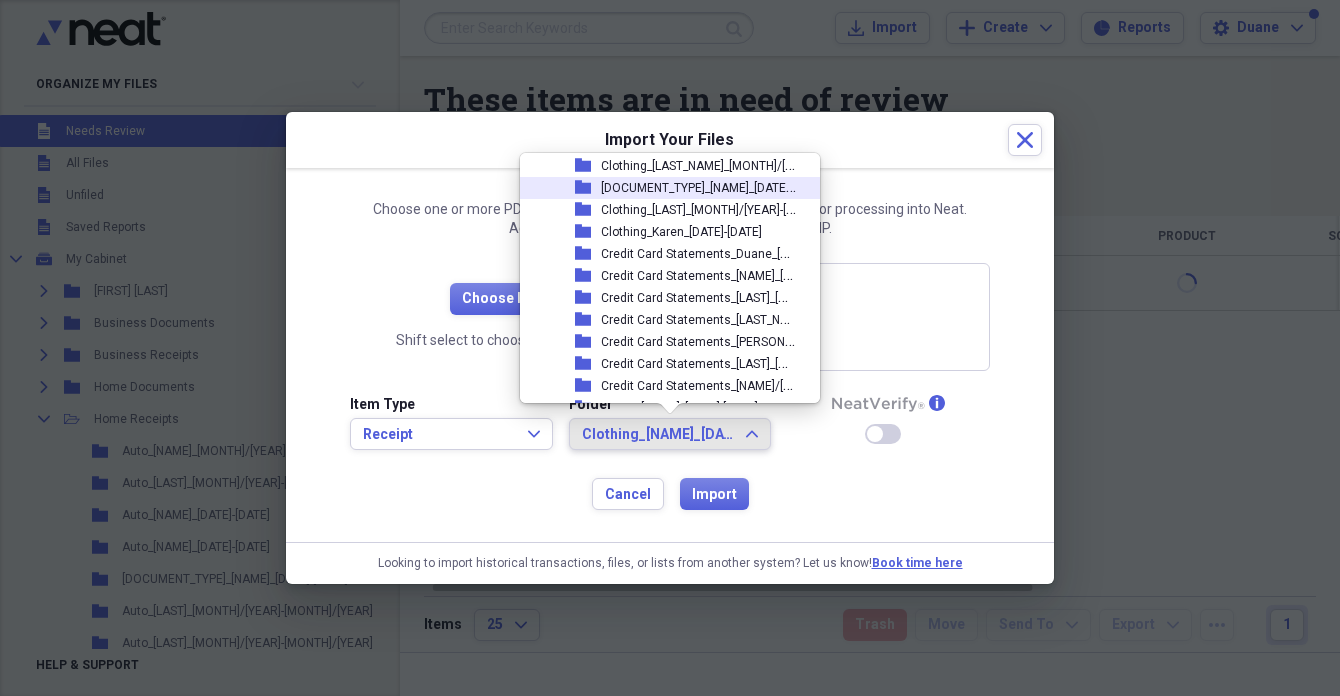 scroll, scrollTop: 2131, scrollLeft: 0, axis: vertical 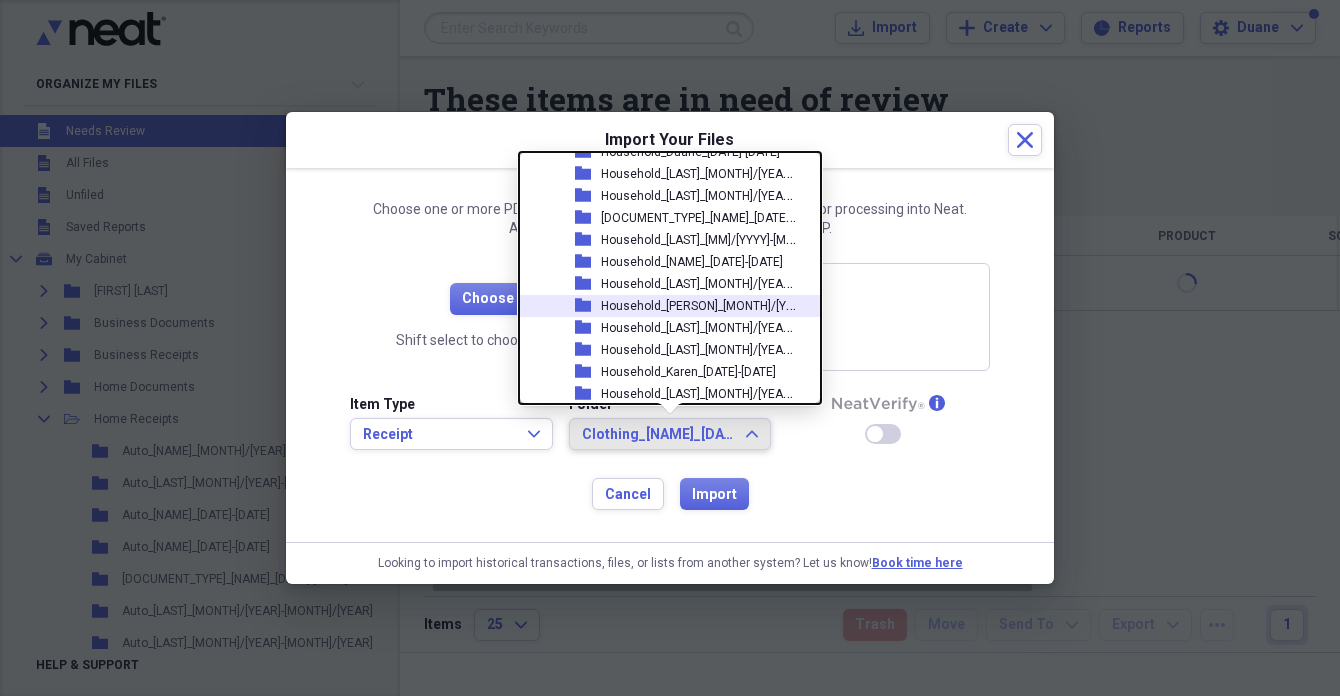click on "Household_[PERSON]_[MONTH]/[YEAR]" at bounding box center (706, 304) 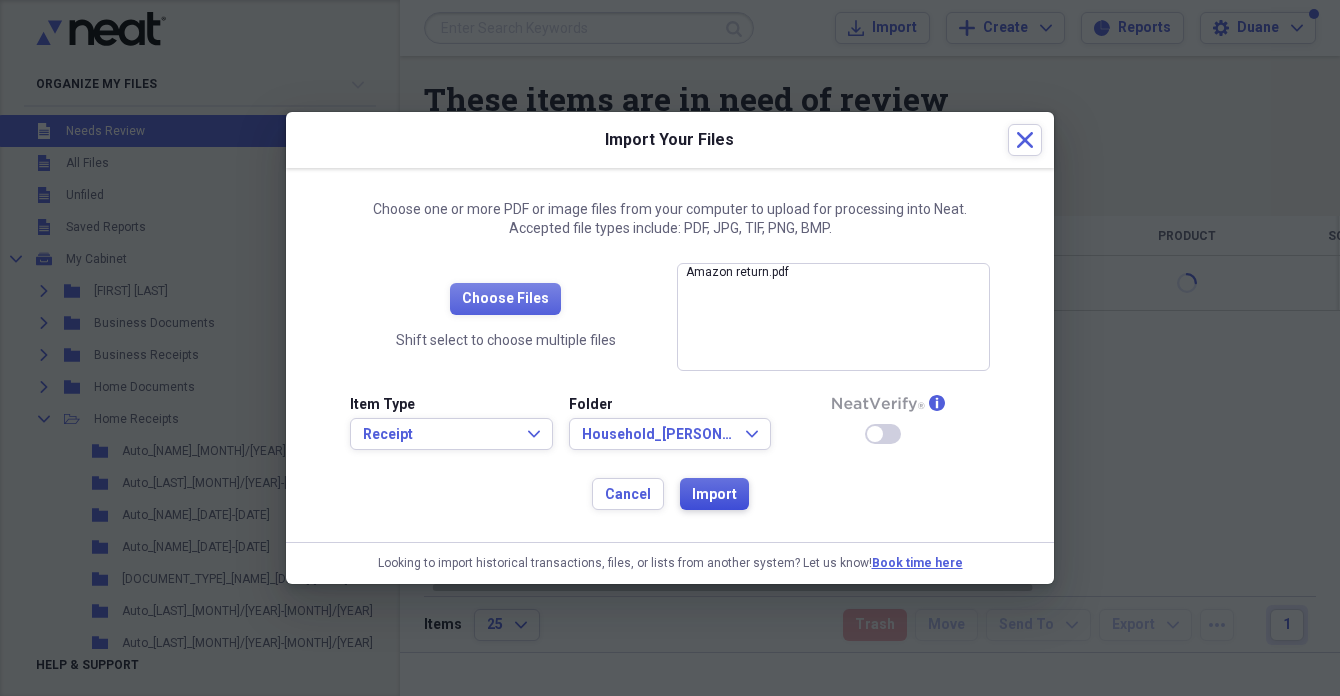 click on "Import" at bounding box center (714, 495) 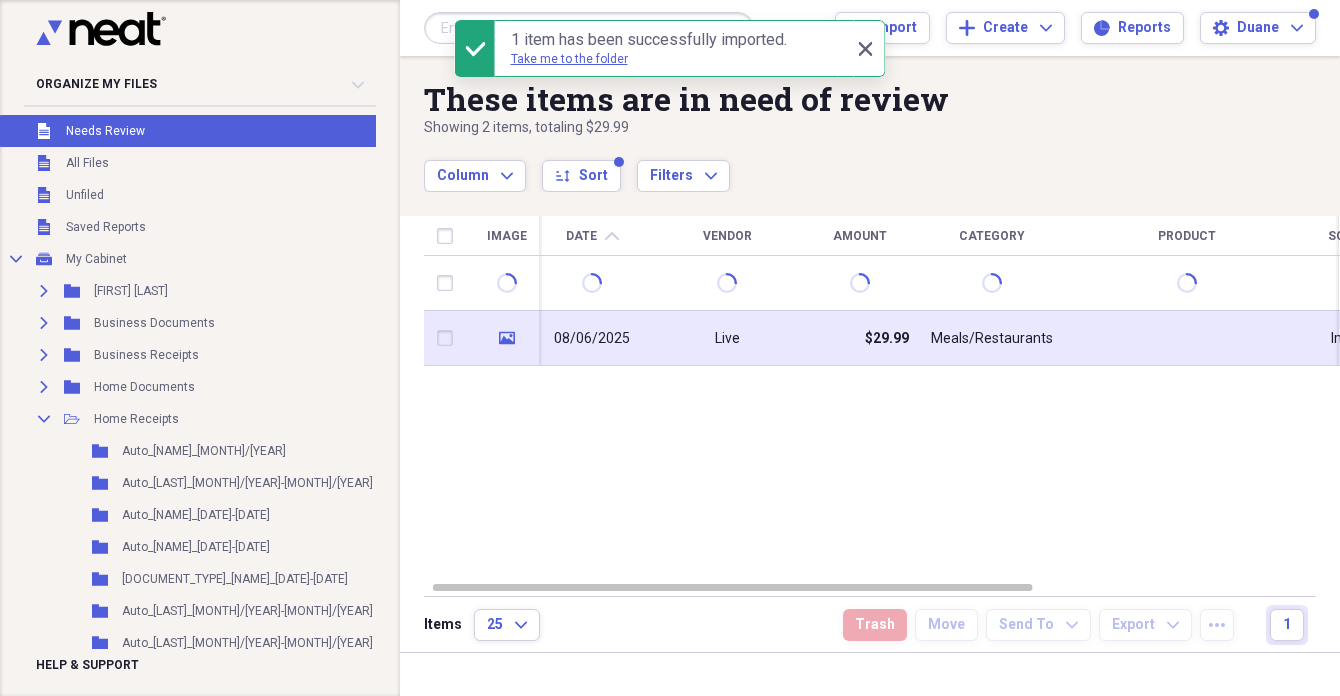 click on "Live" at bounding box center (727, 338) 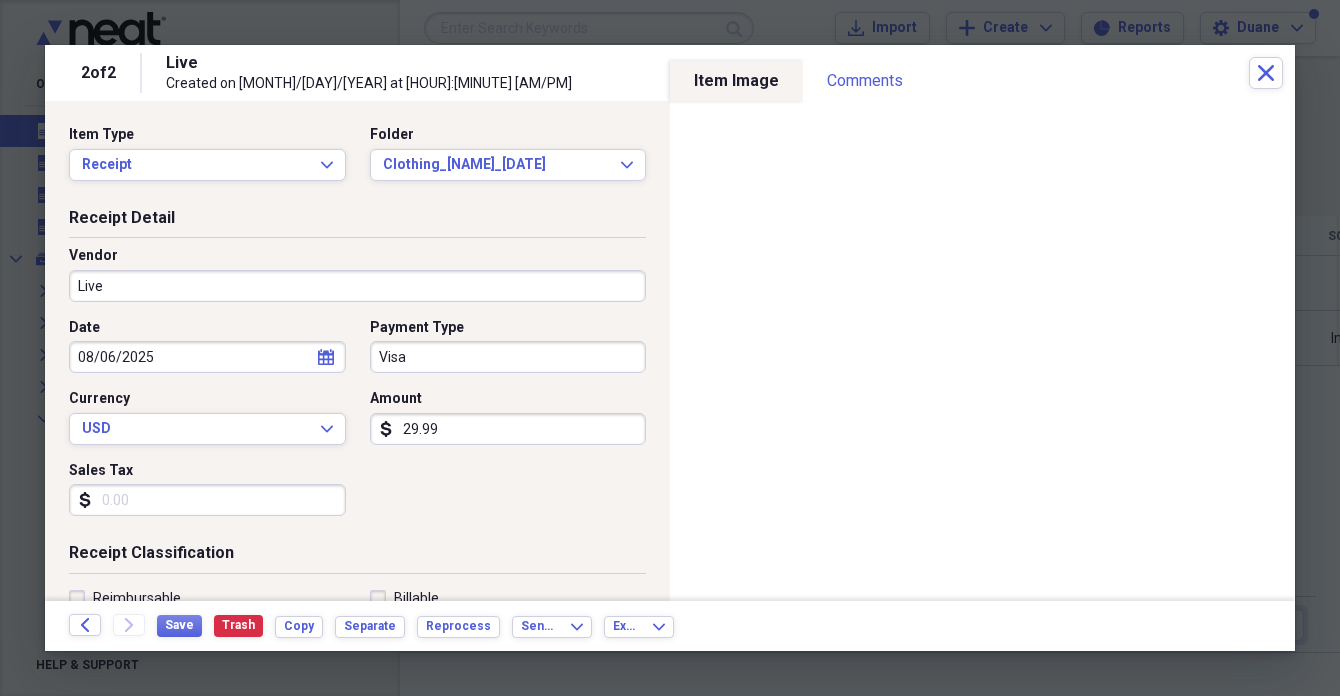 click on "Live" at bounding box center (357, 286) 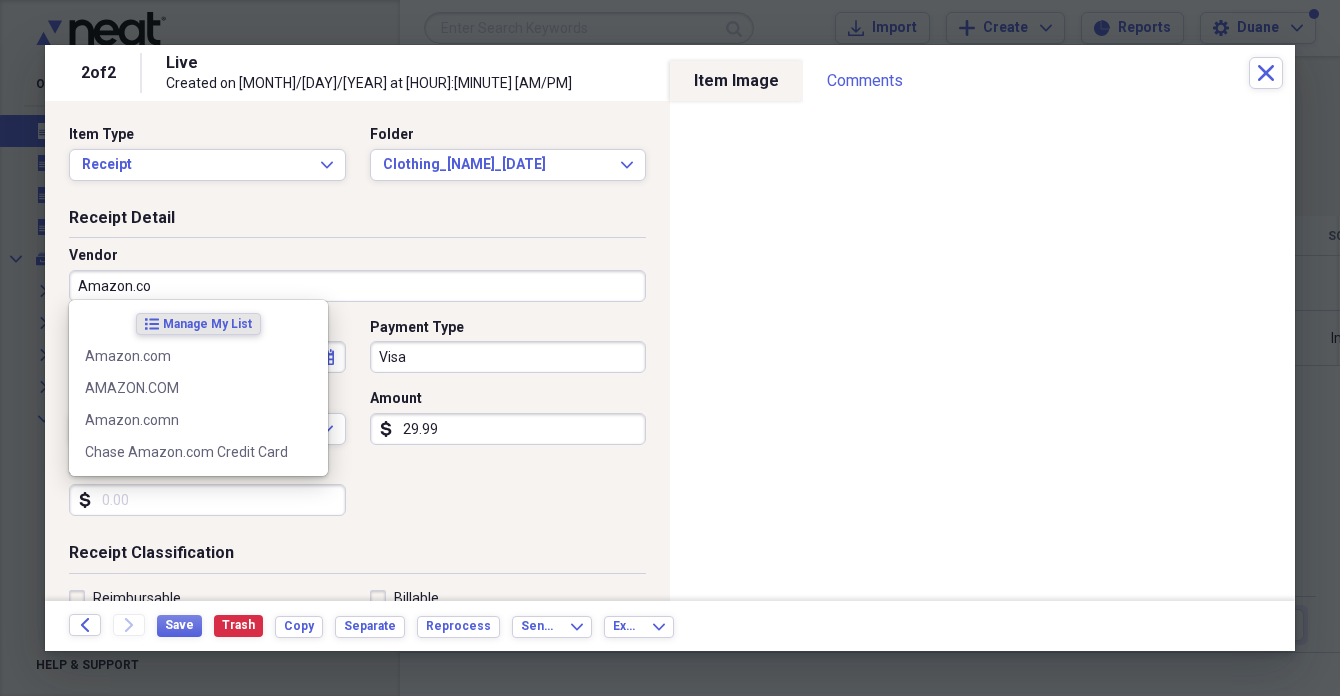 type on "Amazon.com" 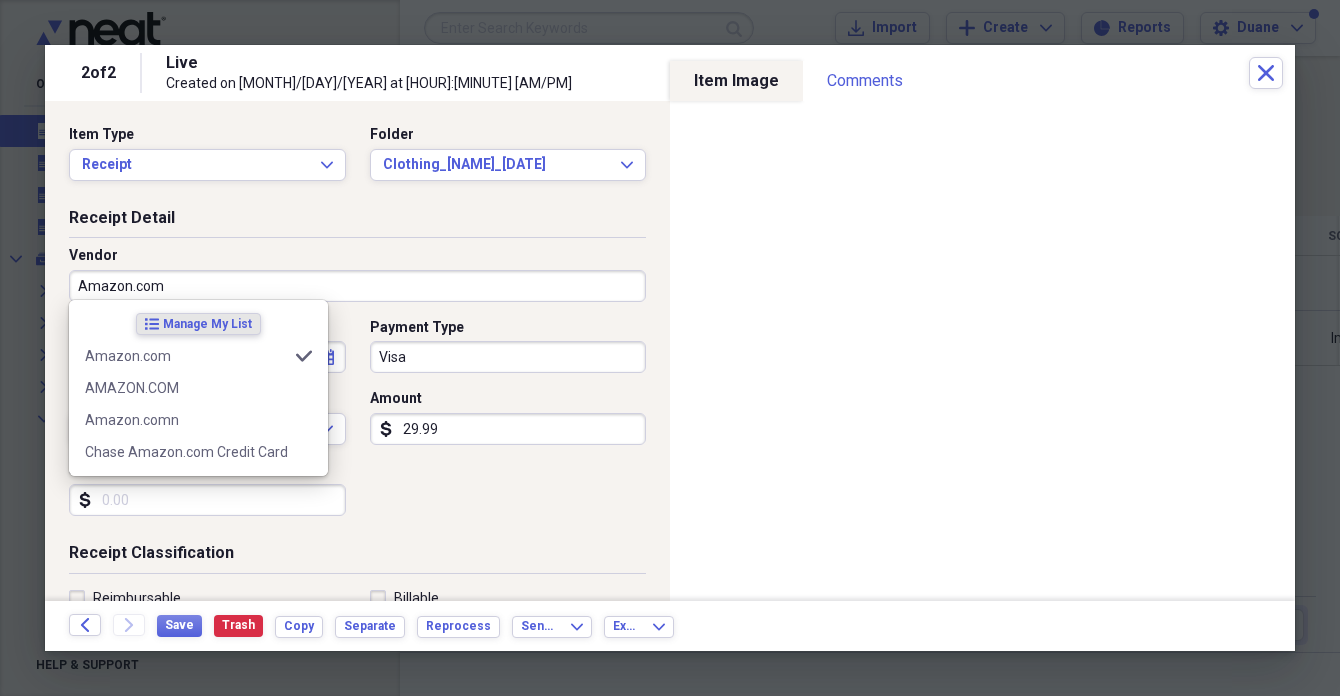type on "Household" 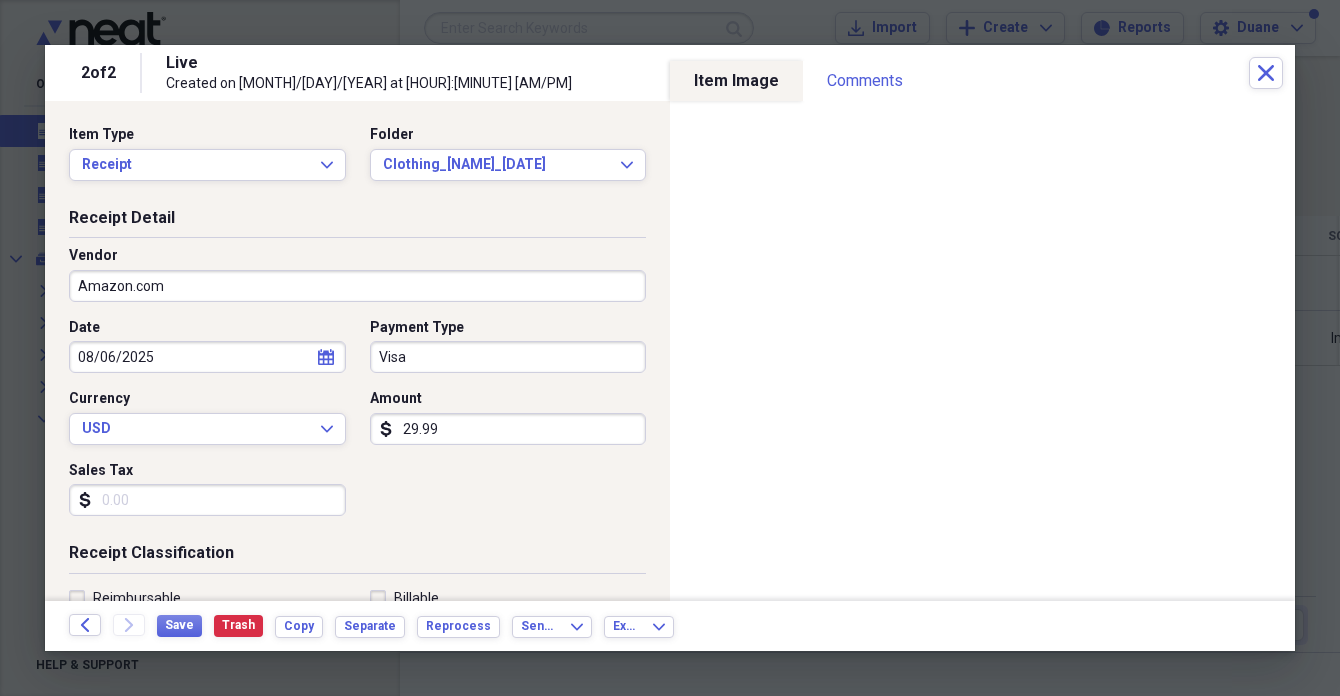 click on "29.99" at bounding box center [508, 429] 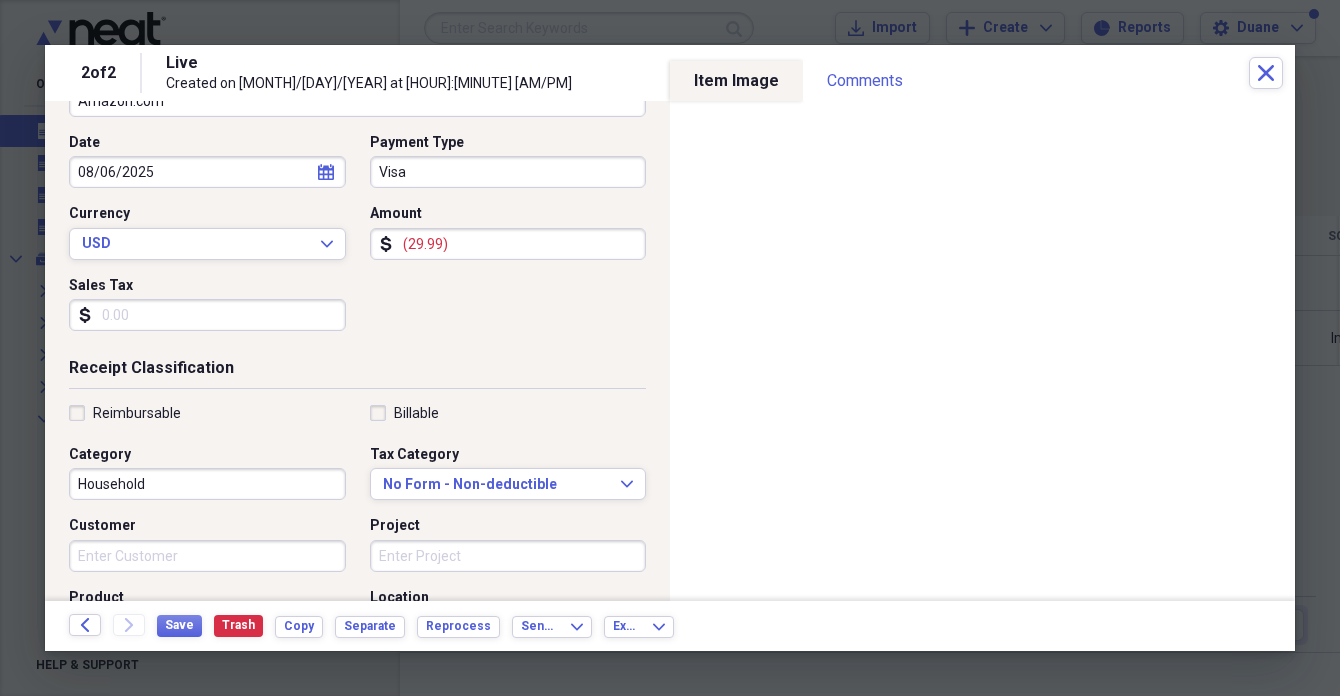 scroll, scrollTop: 202, scrollLeft: 0, axis: vertical 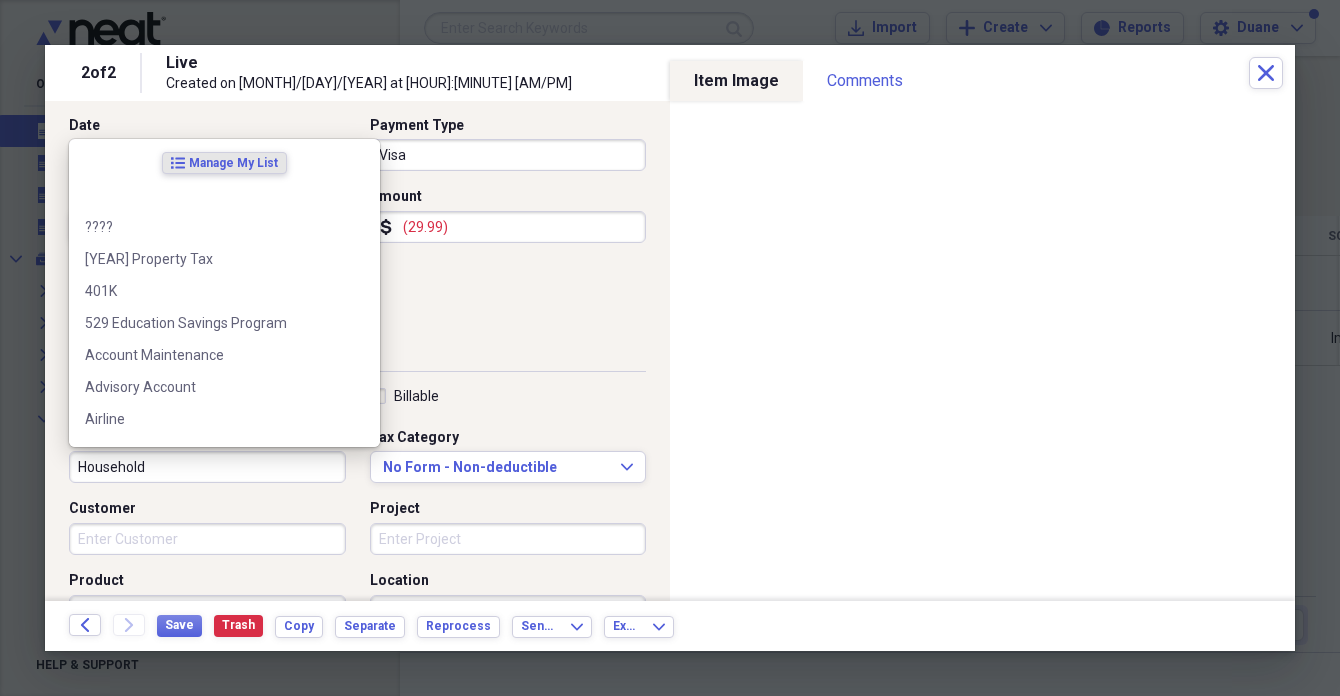 click on "Household" at bounding box center (207, 467) 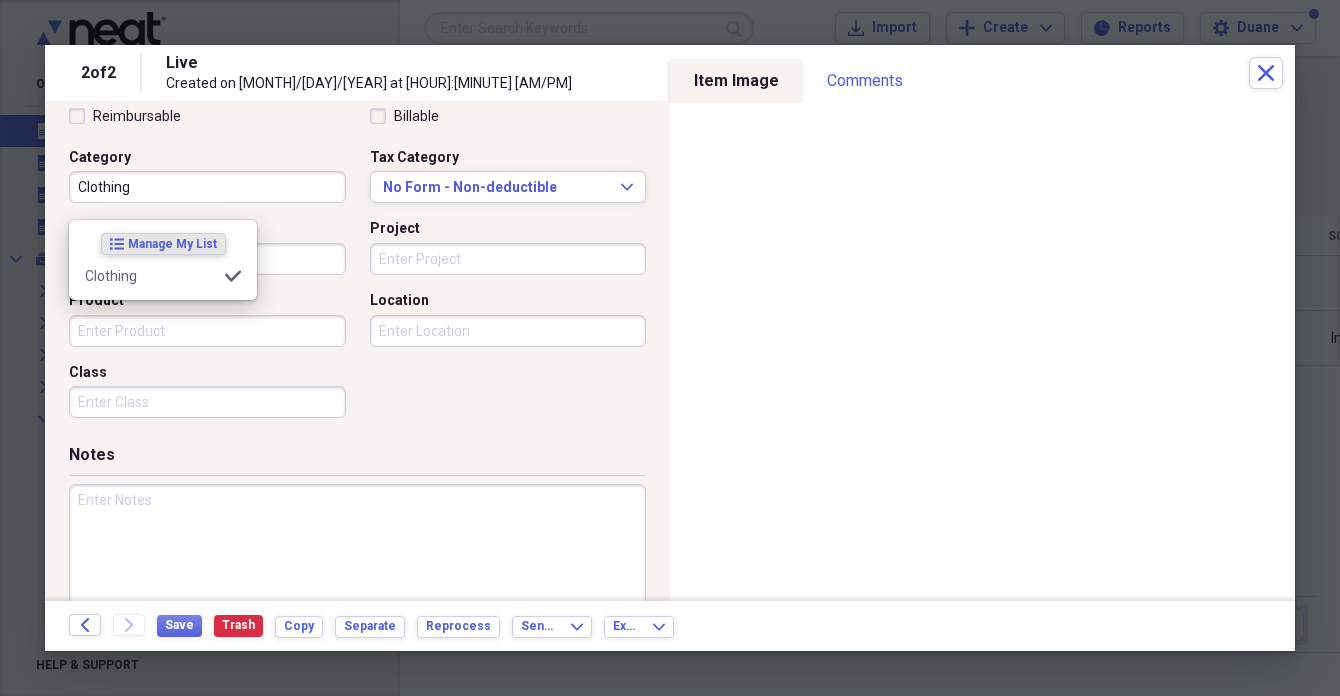 scroll, scrollTop: 485, scrollLeft: 0, axis: vertical 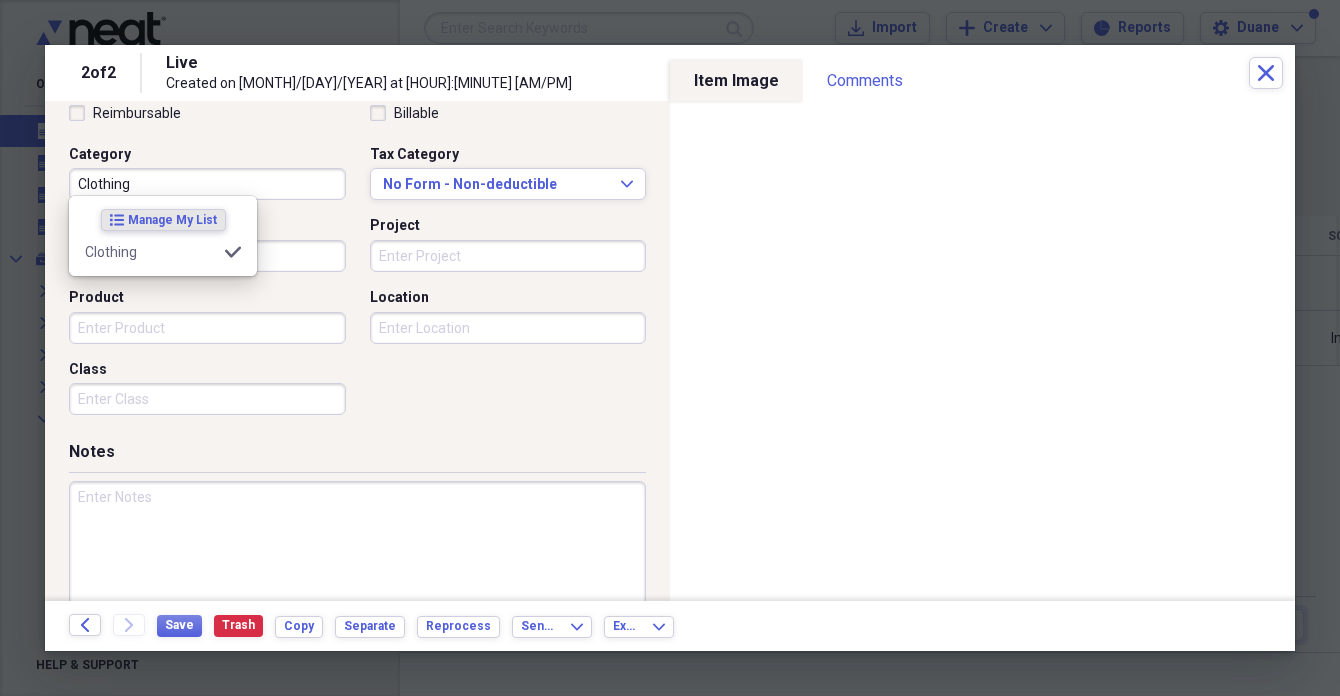 type on "Clothing" 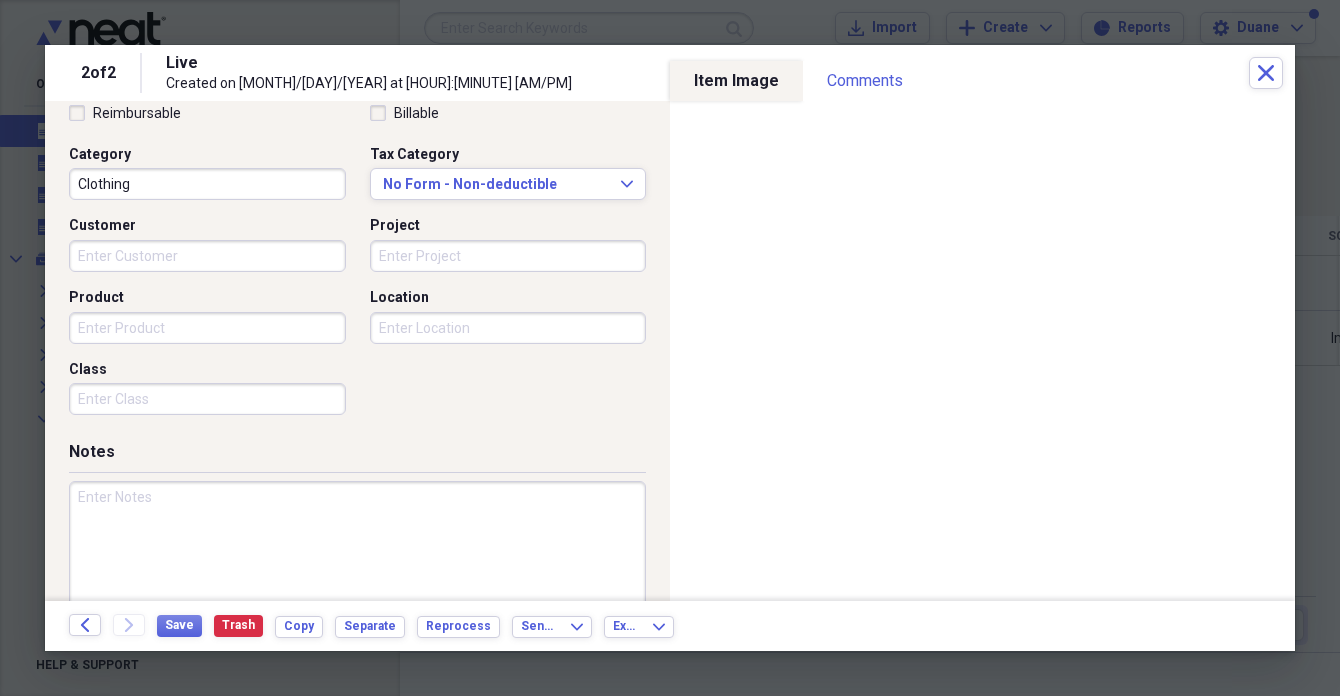 paste on "Return - qfmqkpi Womens Fashion Shiny Sequin Long Sleeve Cropped Suit Jacket" 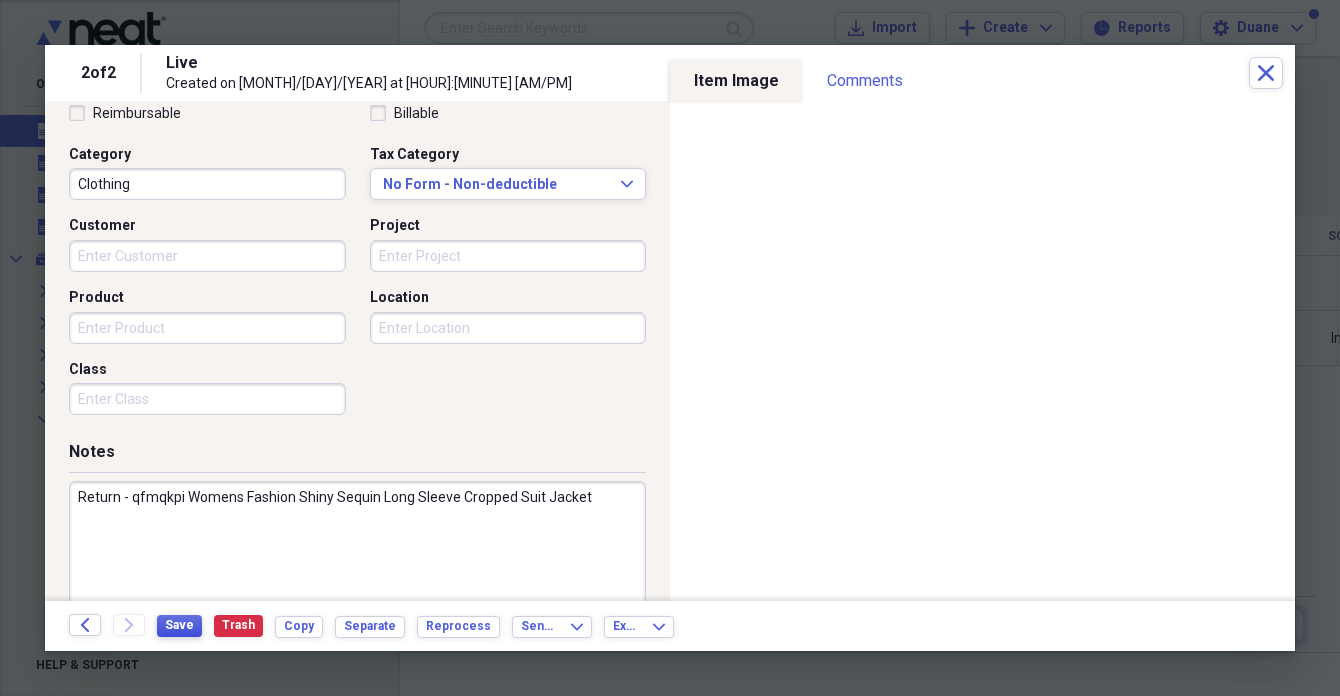 type on "Return - qfmqkpi Womens Fashion Shiny Sequin Long Sleeve Cropped Suit Jacket" 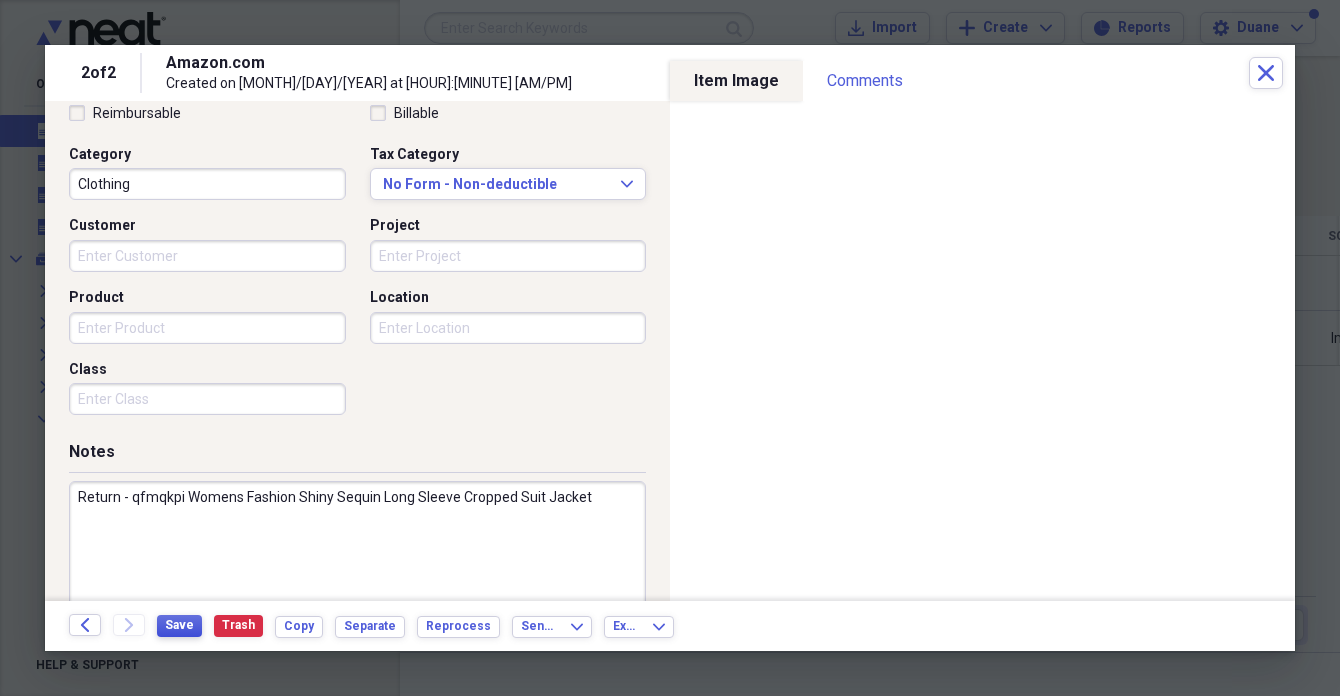 click on "Save" at bounding box center (179, 625) 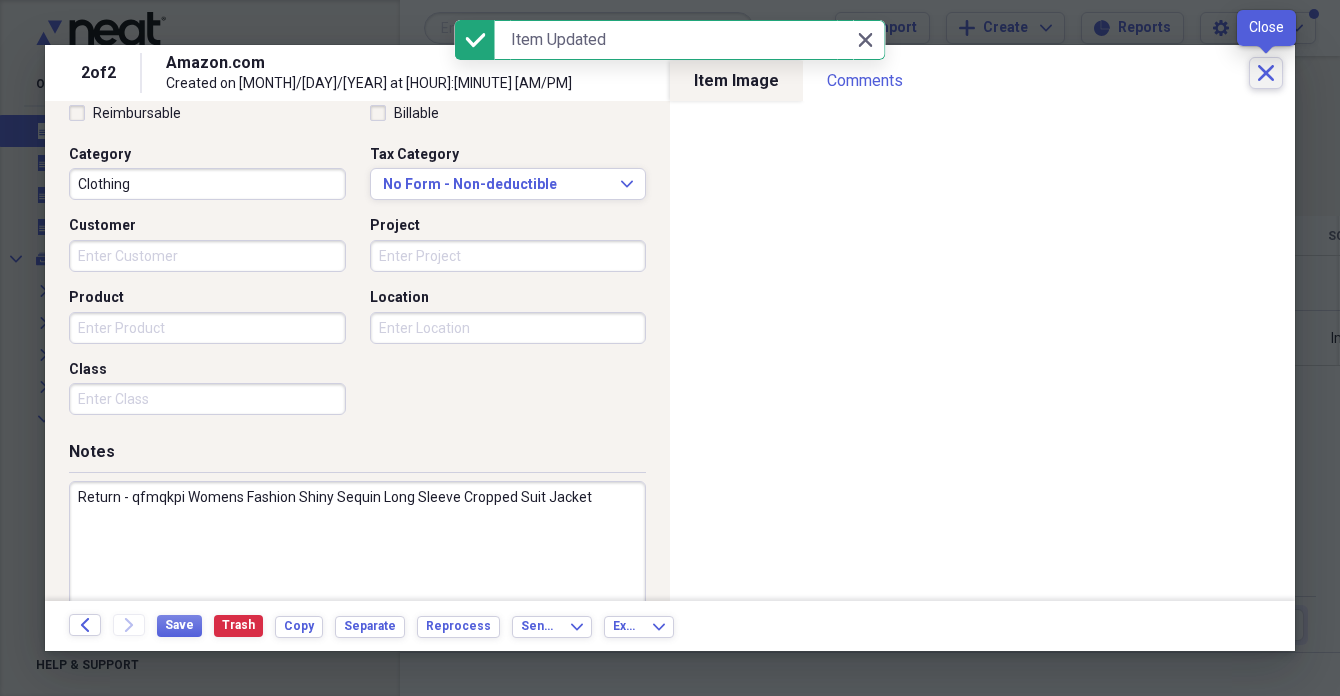 click on "Close" 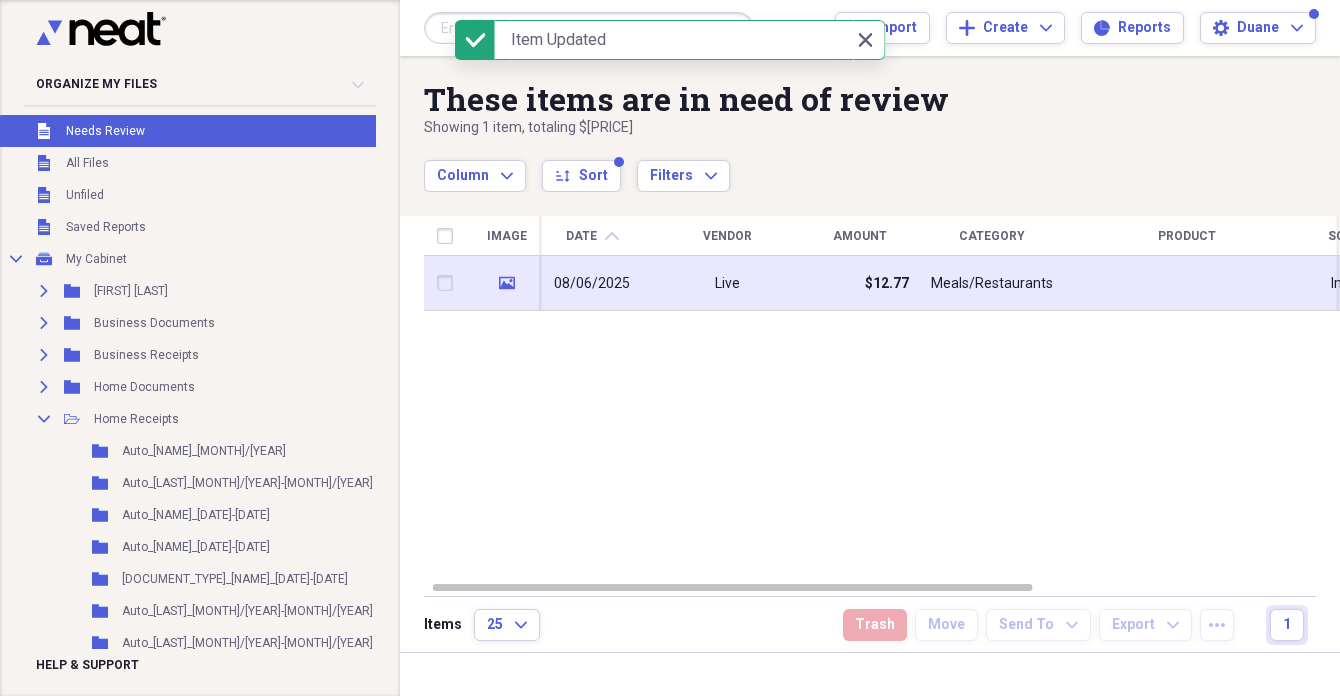 click on "Live" at bounding box center (727, 283) 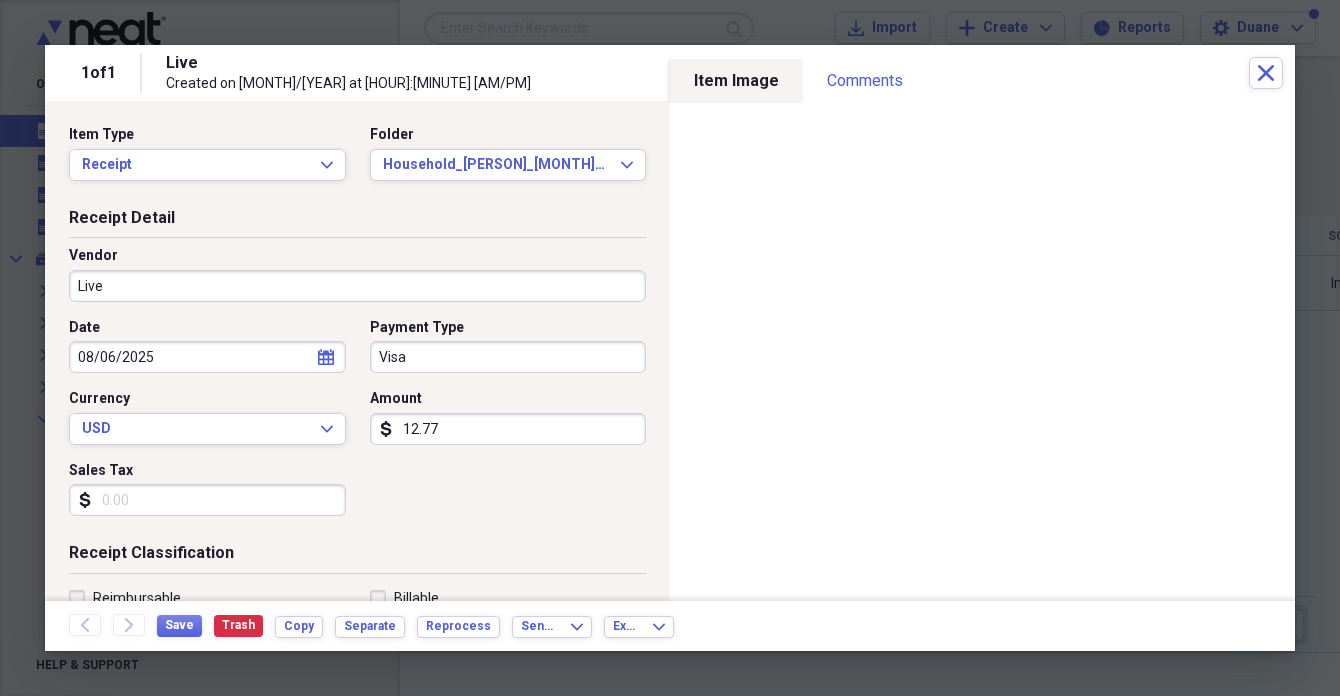 click on "Live" at bounding box center (357, 286) 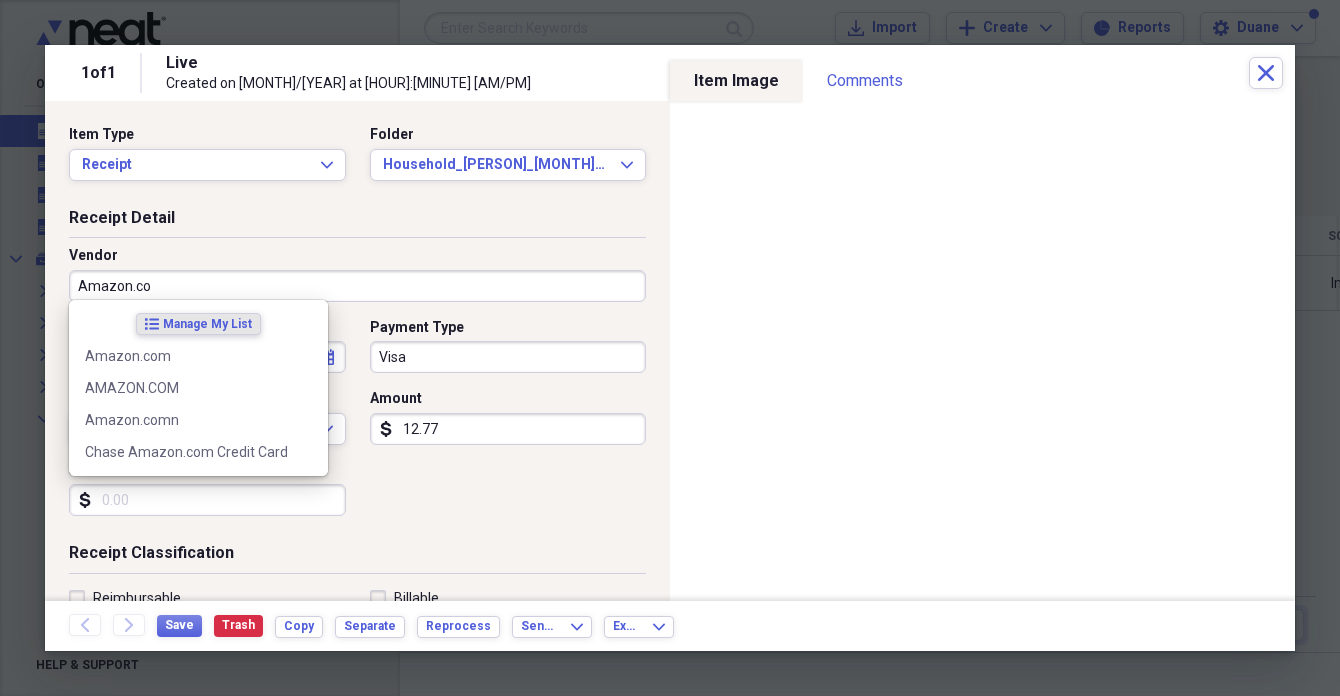 type on "Amazon.com" 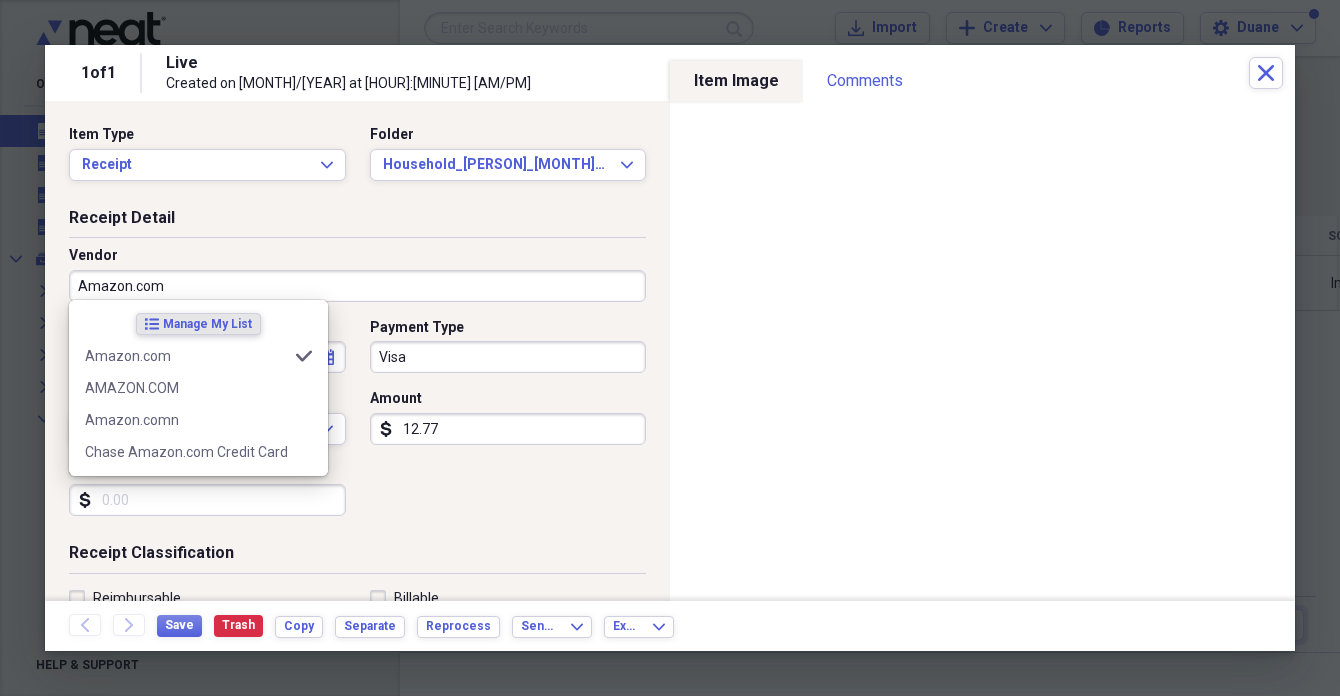 type on "Household" 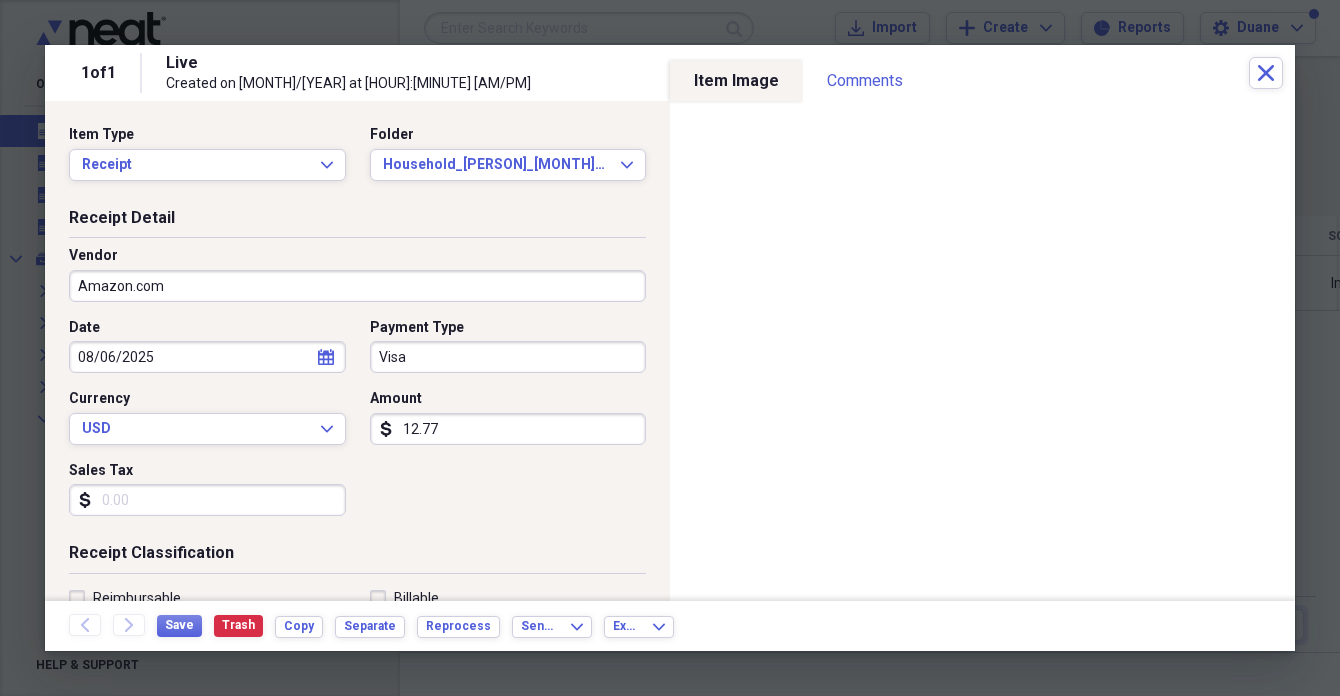 click on "12.77" at bounding box center (508, 429) 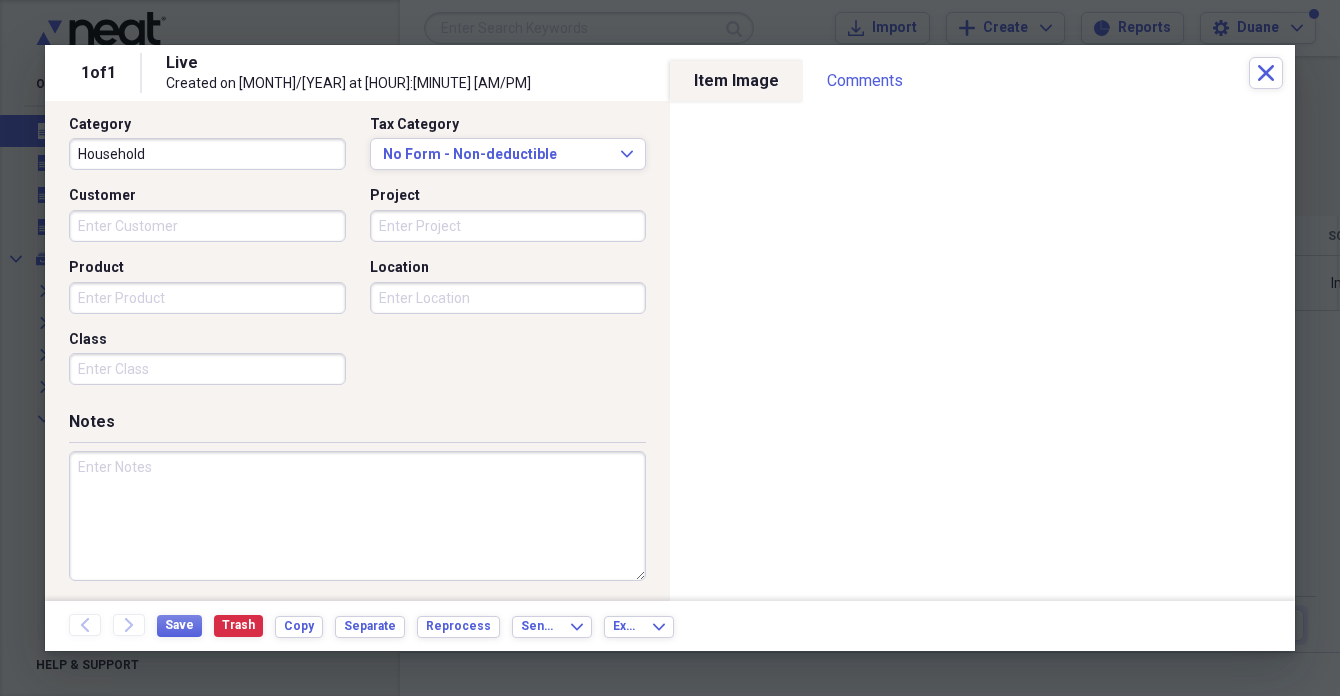 scroll, scrollTop: 514, scrollLeft: 0, axis: vertical 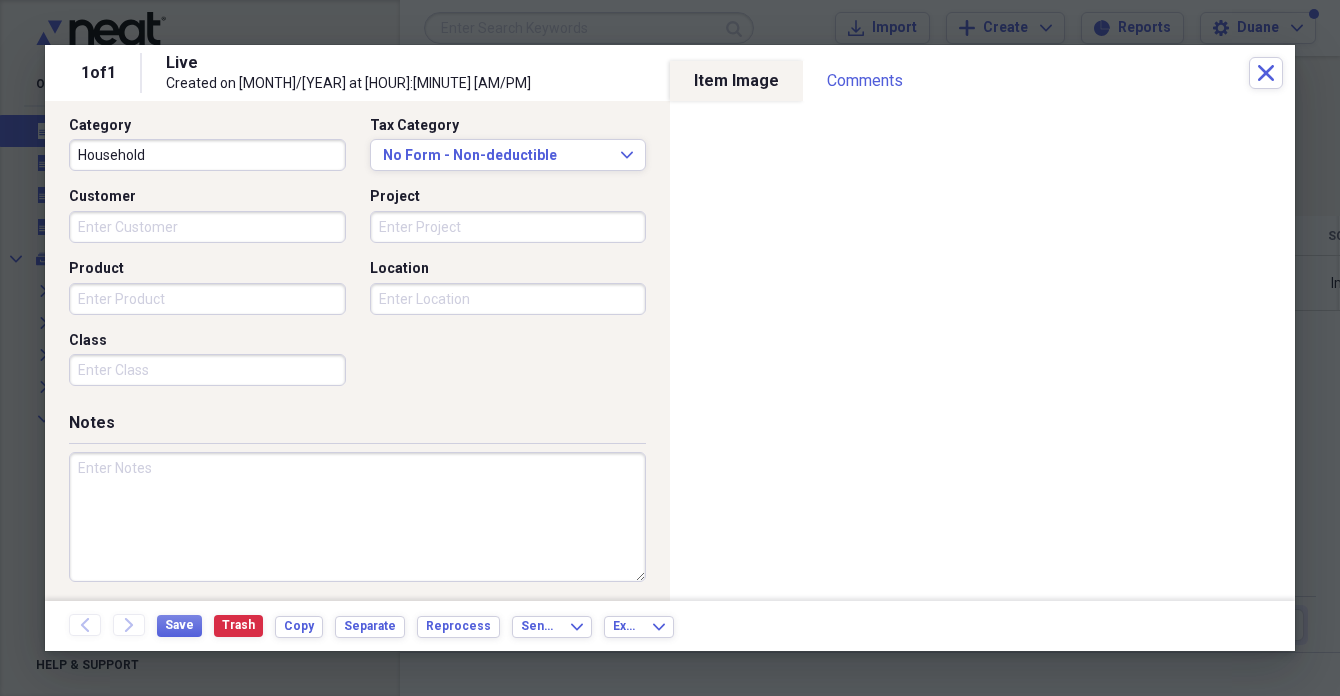 click at bounding box center [357, 517] 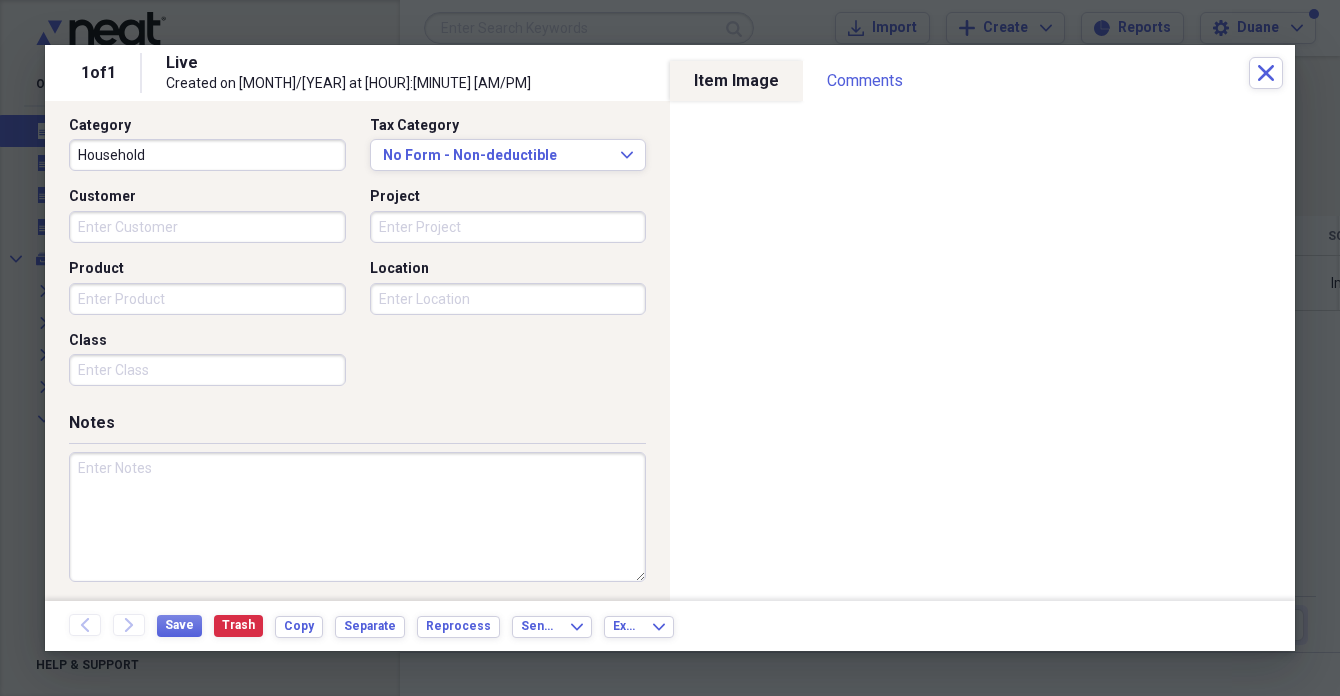 paste on "Return - 1pair [ITEM]" 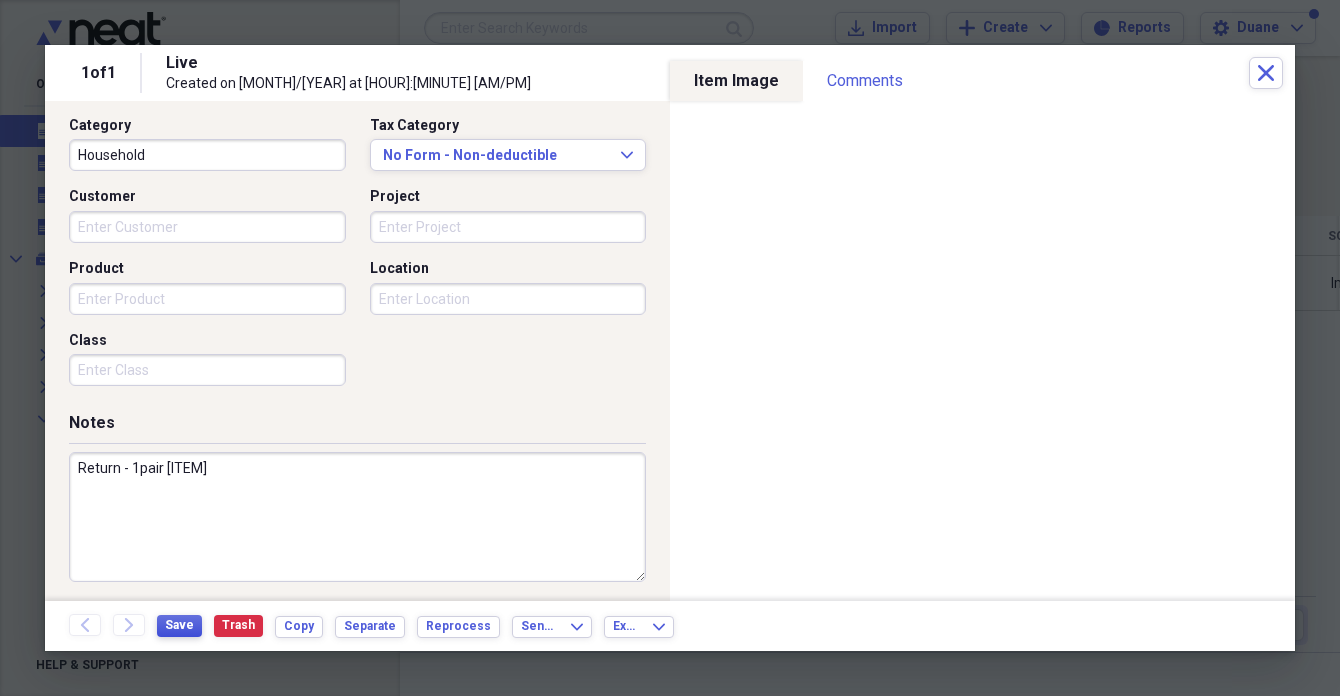 type on "Return - 1pair [ITEM]" 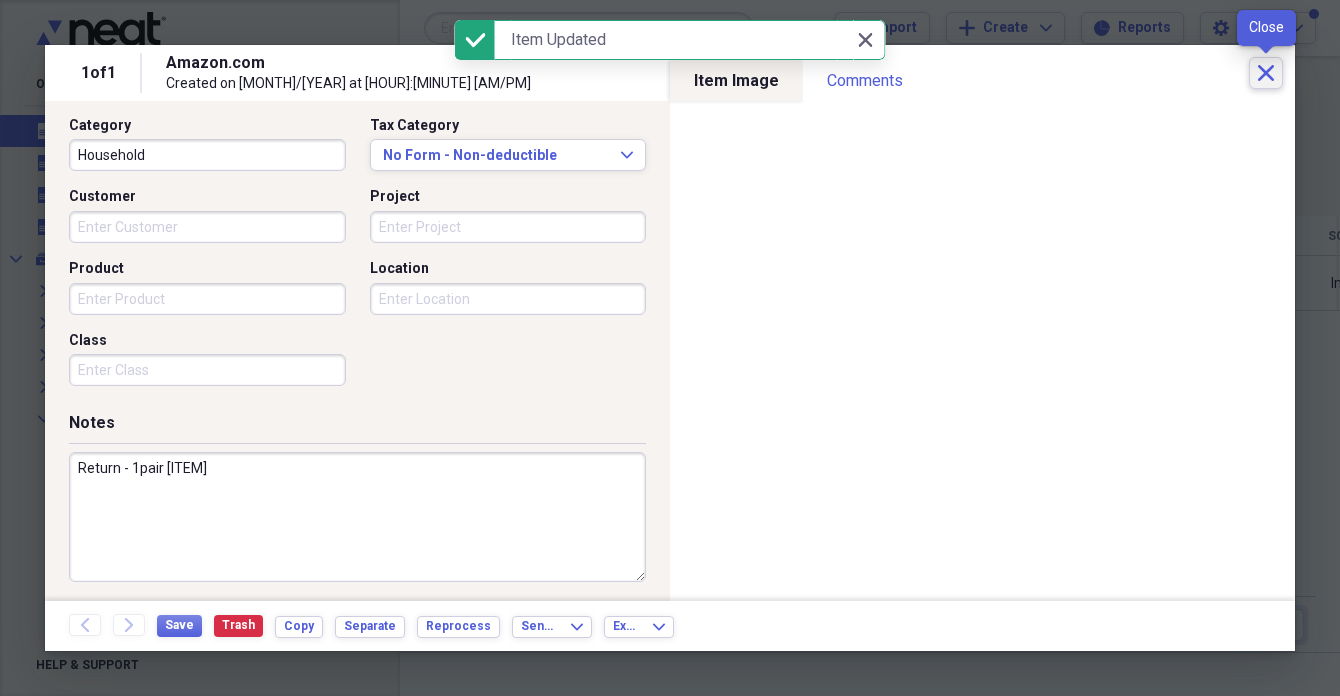 click on "Close" 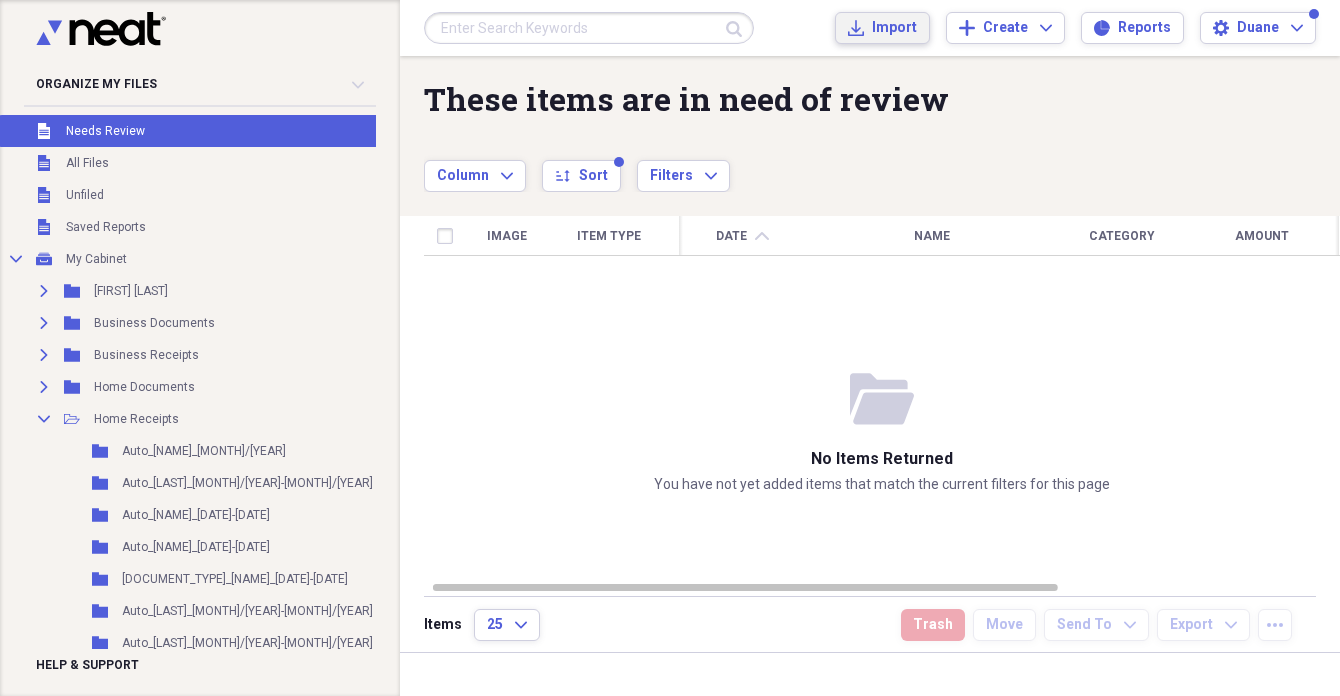 click on "Import" at bounding box center [894, 28] 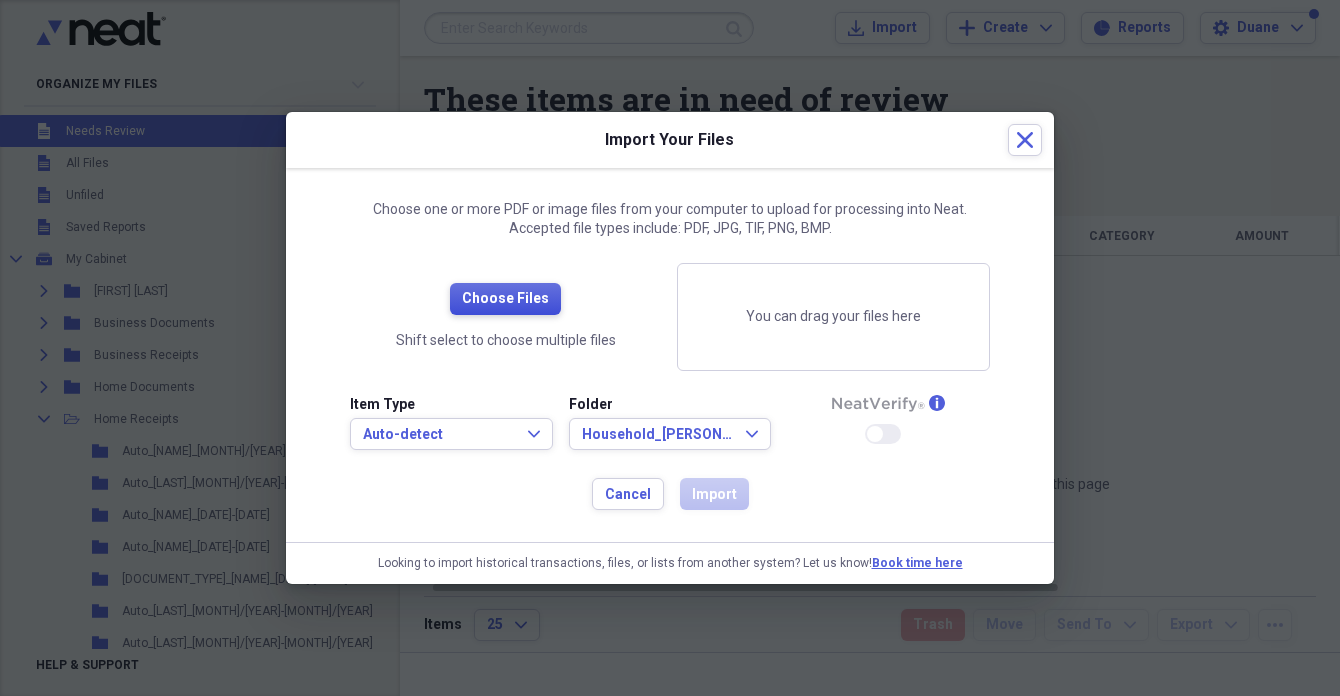click on "Choose Files" at bounding box center (505, 299) 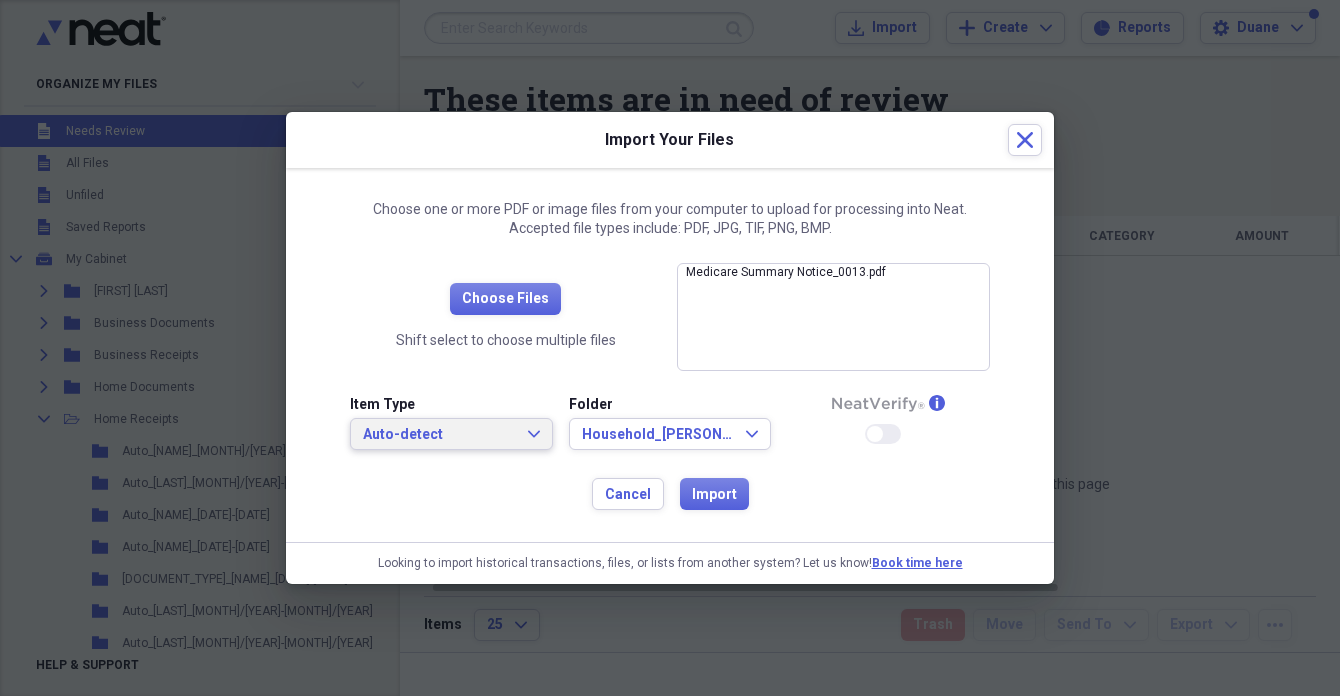 click on "Auto-detect" at bounding box center (439, 435) 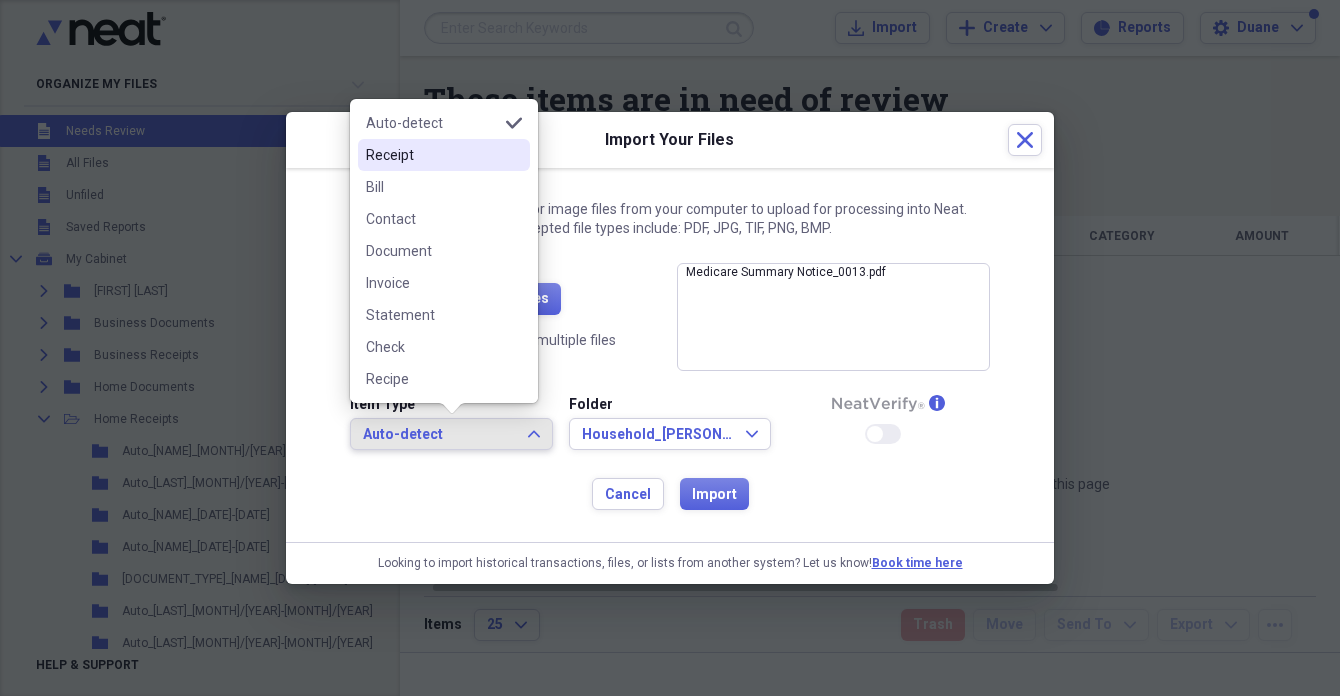 click on "Receipt" at bounding box center [432, 155] 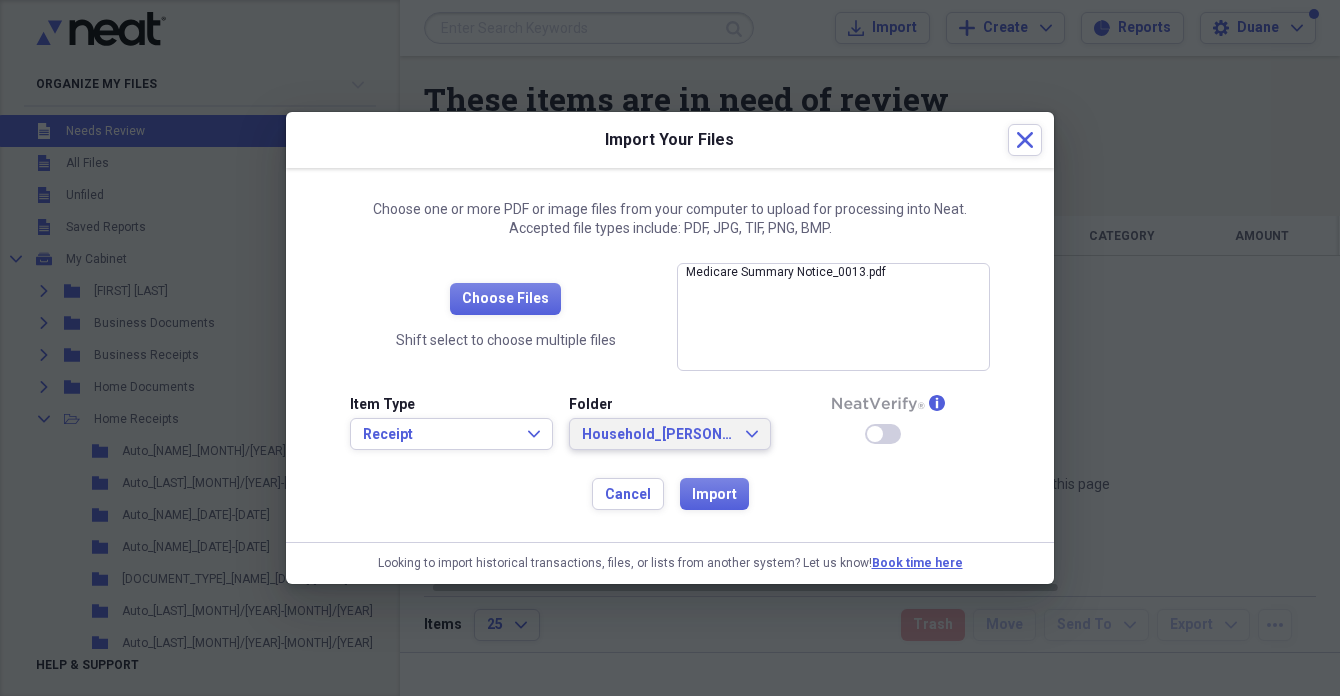 click on "Household_[PERSON]_[MONTH]/[YEAR]" at bounding box center [658, 435] 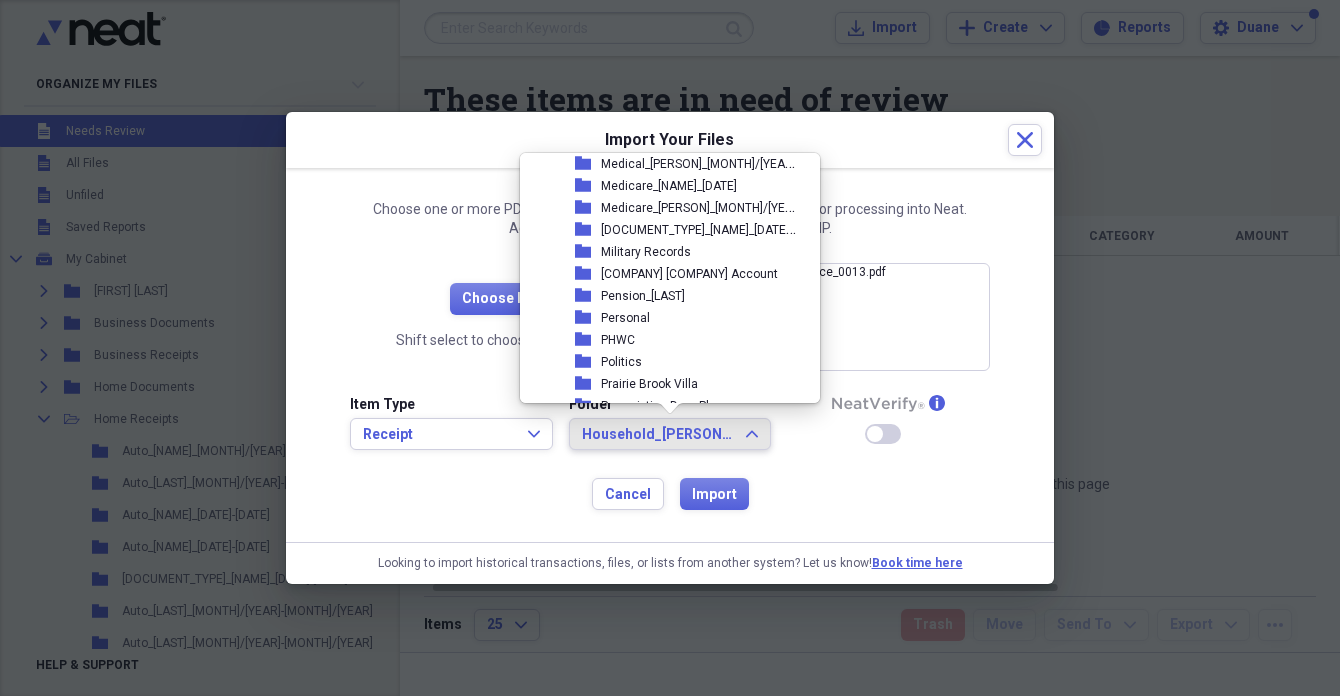 scroll, scrollTop: 735, scrollLeft: 0, axis: vertical 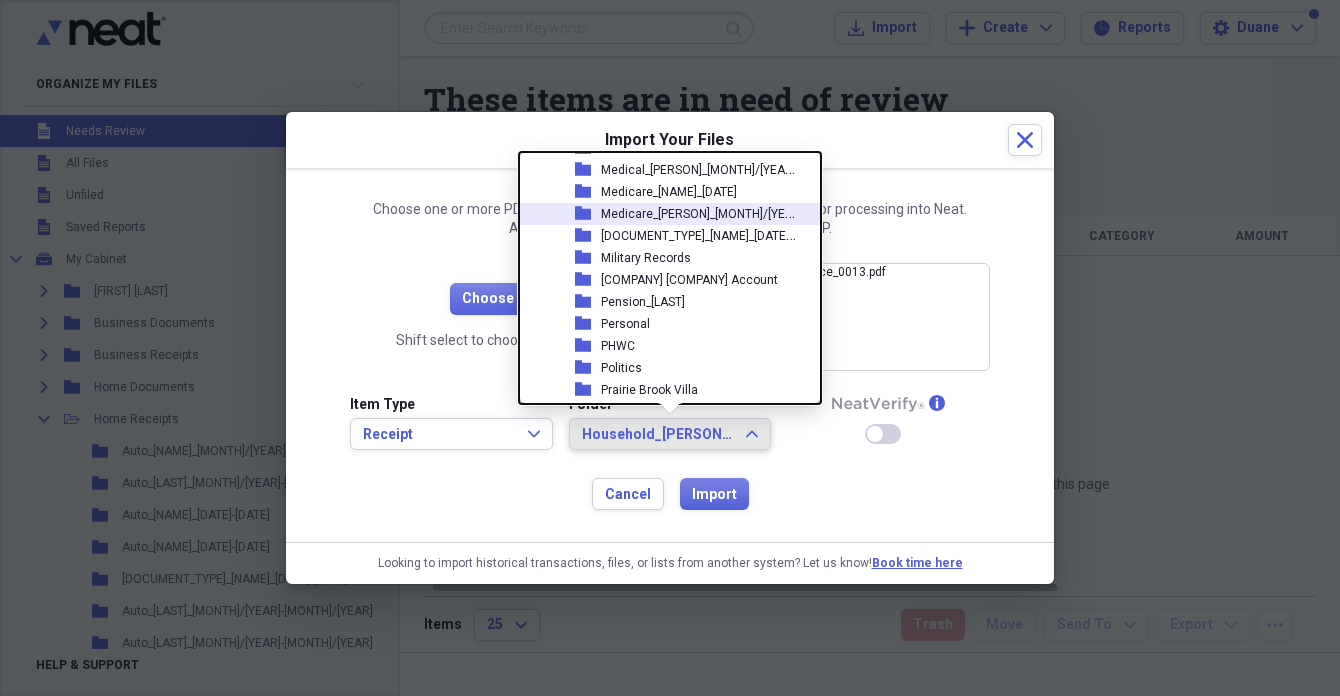 drag, startPoint x: 657, startPoint y: 217, endPoint x: 672, endPoint y: 246, distance: 32.649654 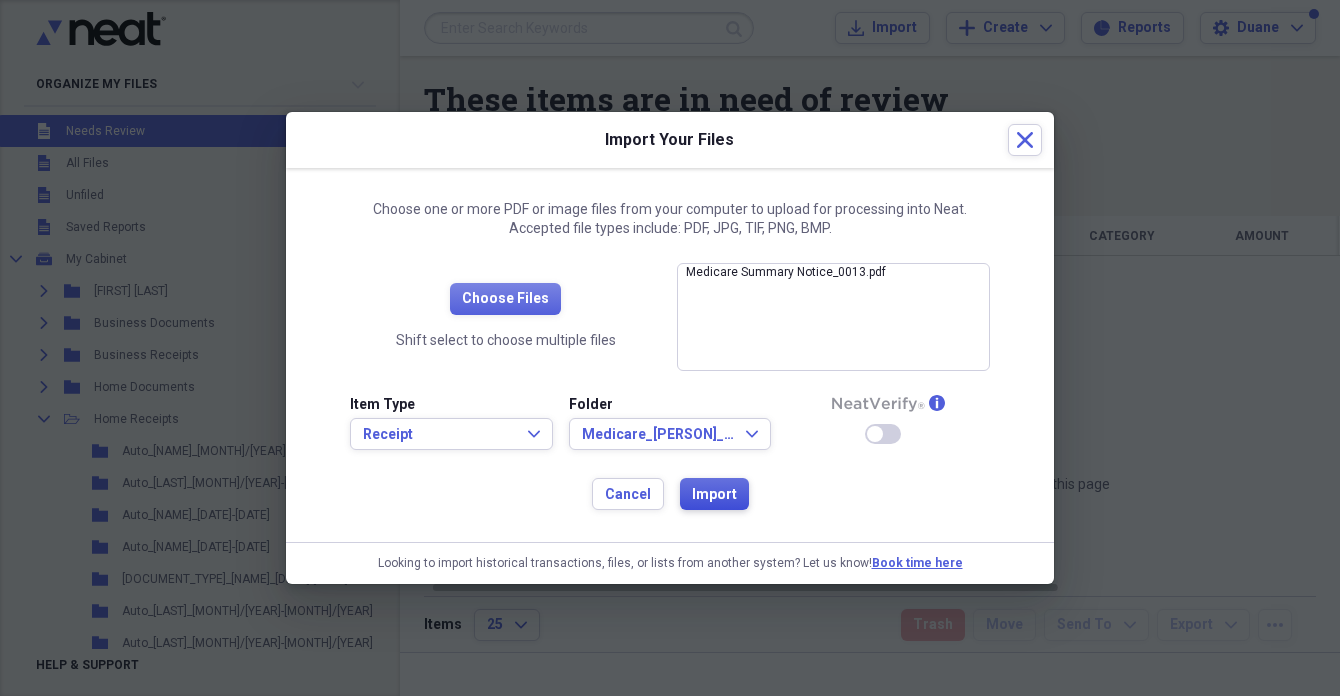 click on "Import" at bounding box center (714, 495) 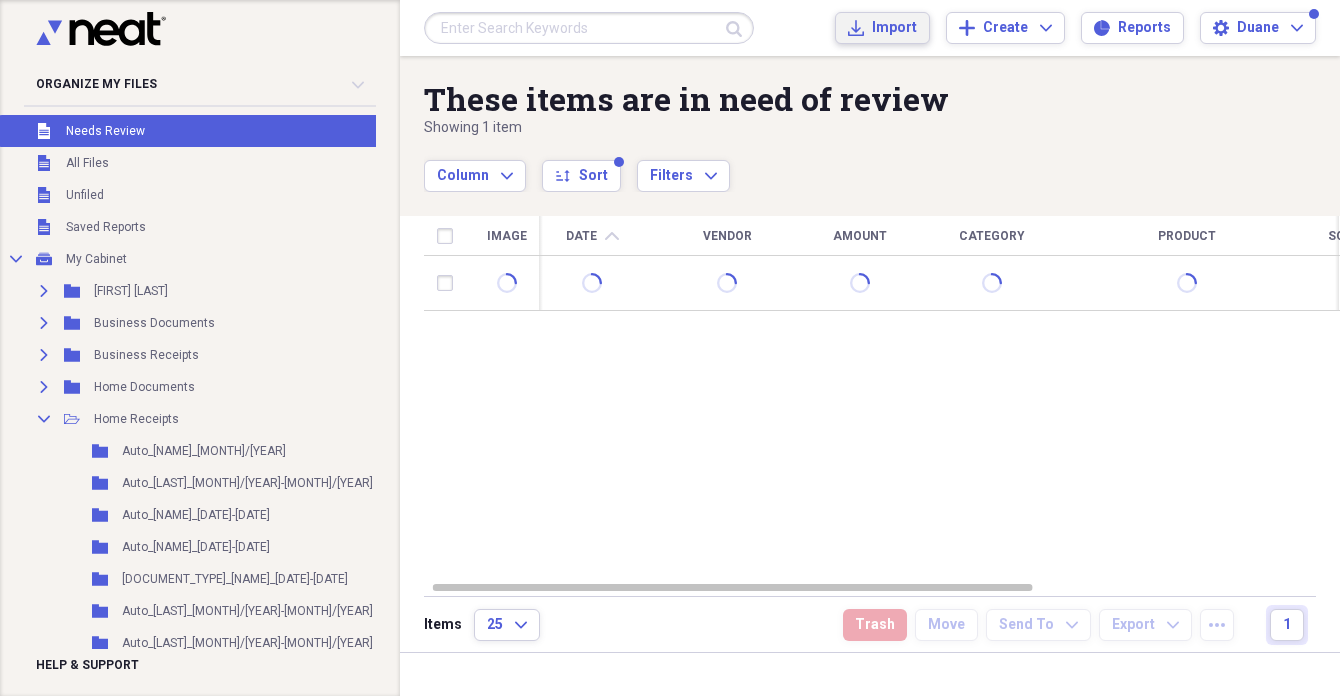 click on "Import" at bounding box center (894, 28) 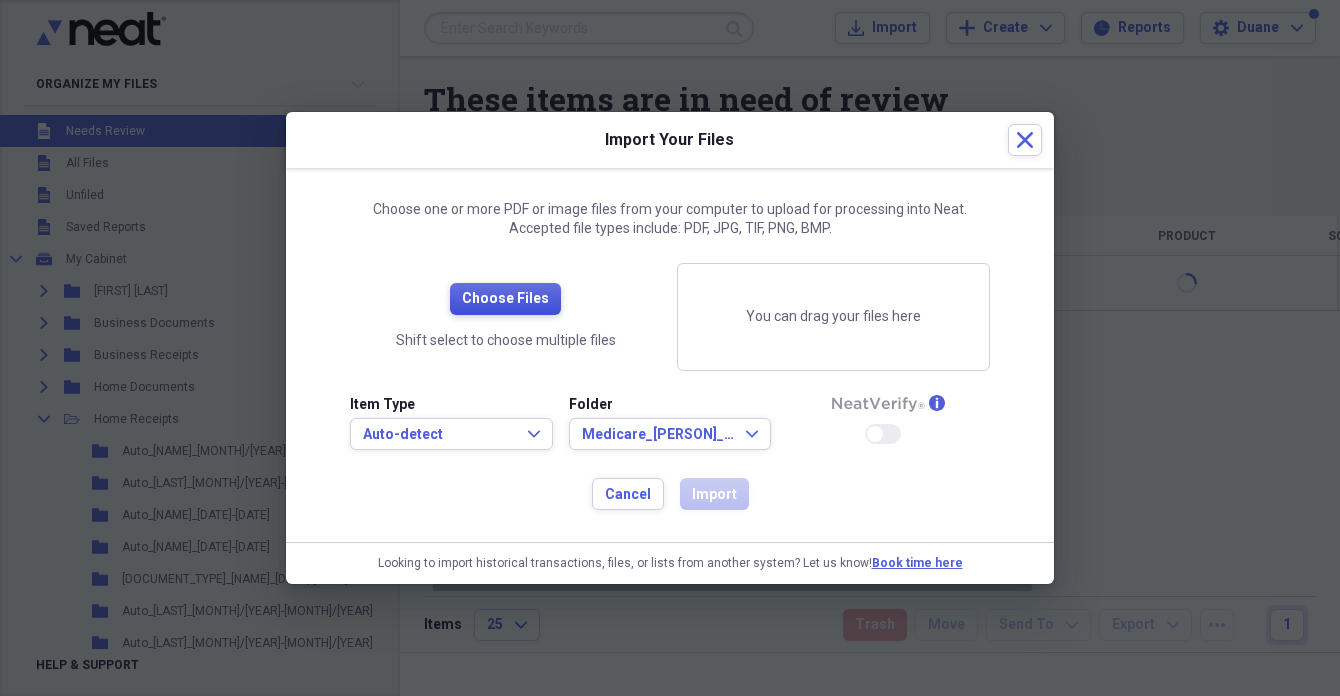 click on "Choose Files" at bounding box center [505, 299] 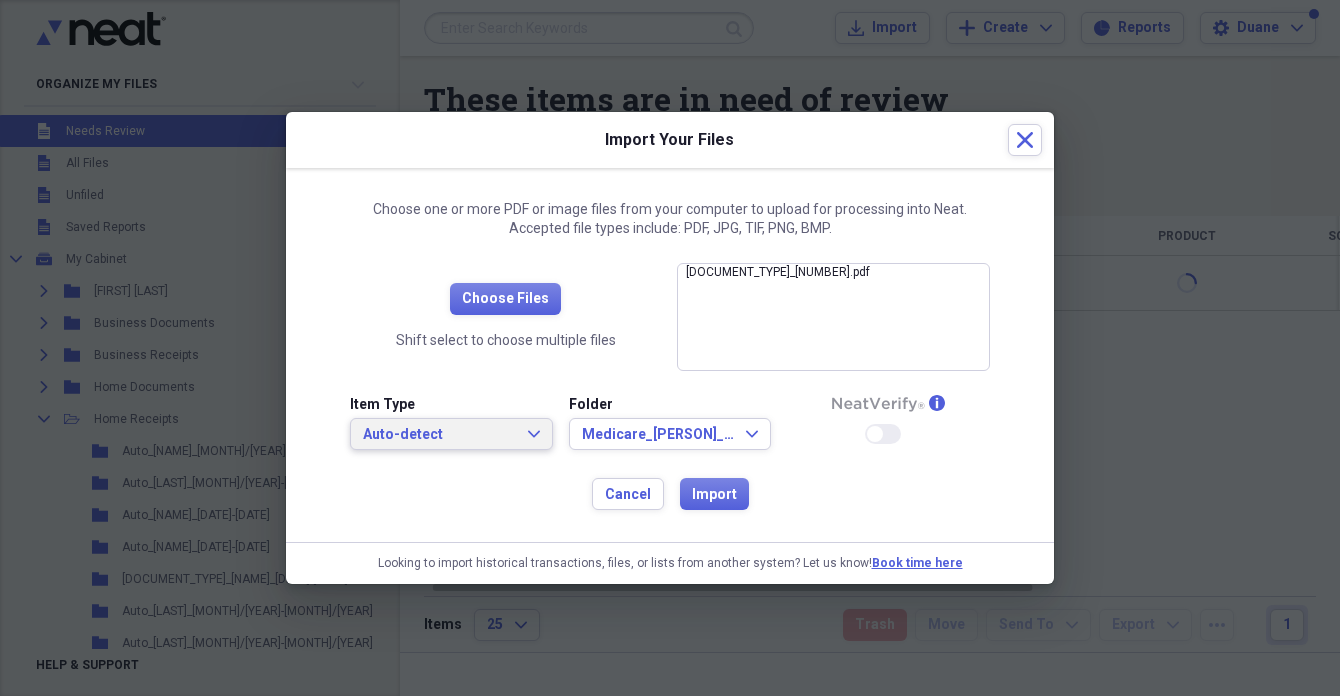 click on "Auto-detect" at bounding box center (439, 435) 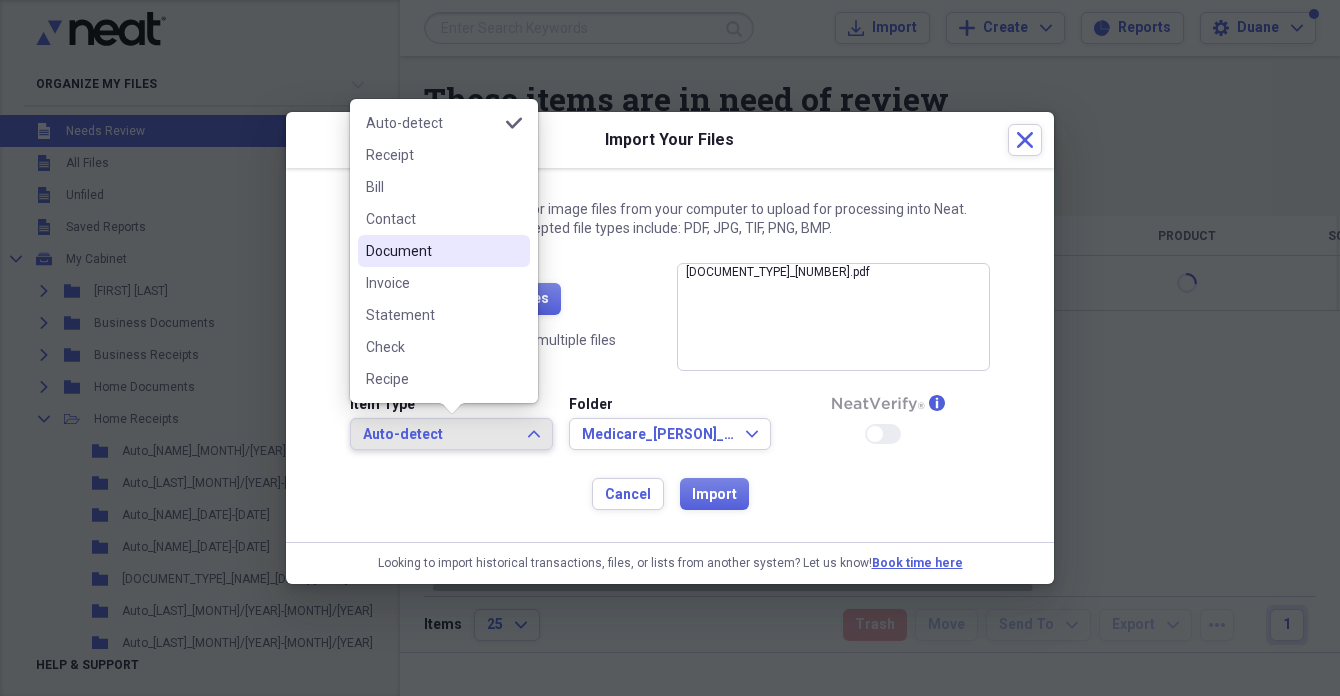 click on "Document" at bounding box center (432, 251) 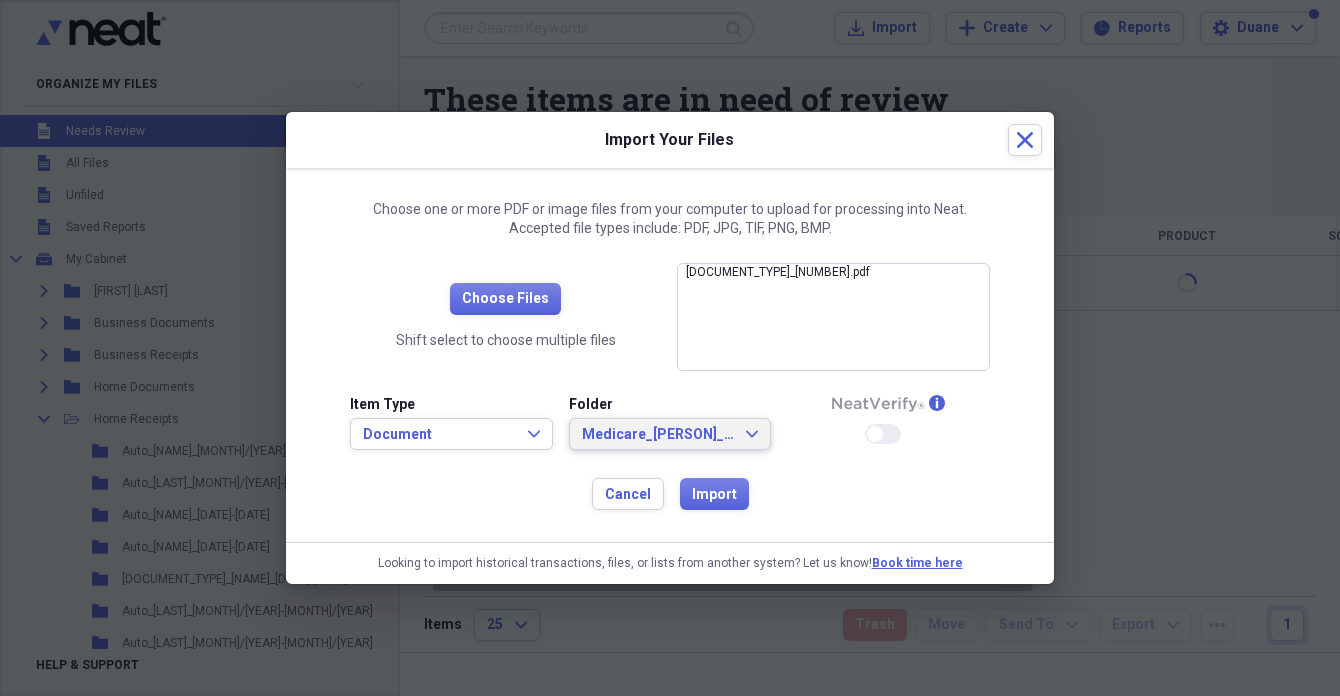 click on "Medicare_[PERSON]_[MONTH]/[YEAR]" at bounding box center [658, 435] 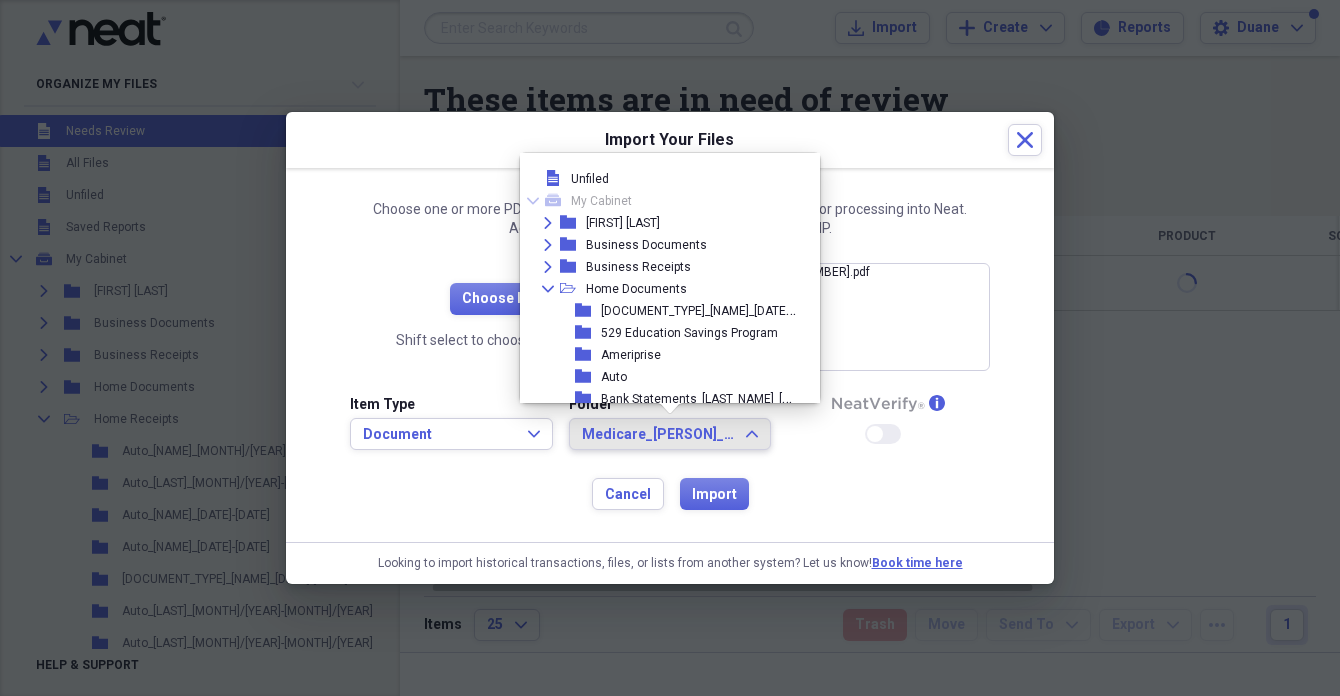 scroll, scrollTop: 671, scrollLeft: 0, axis: vertical 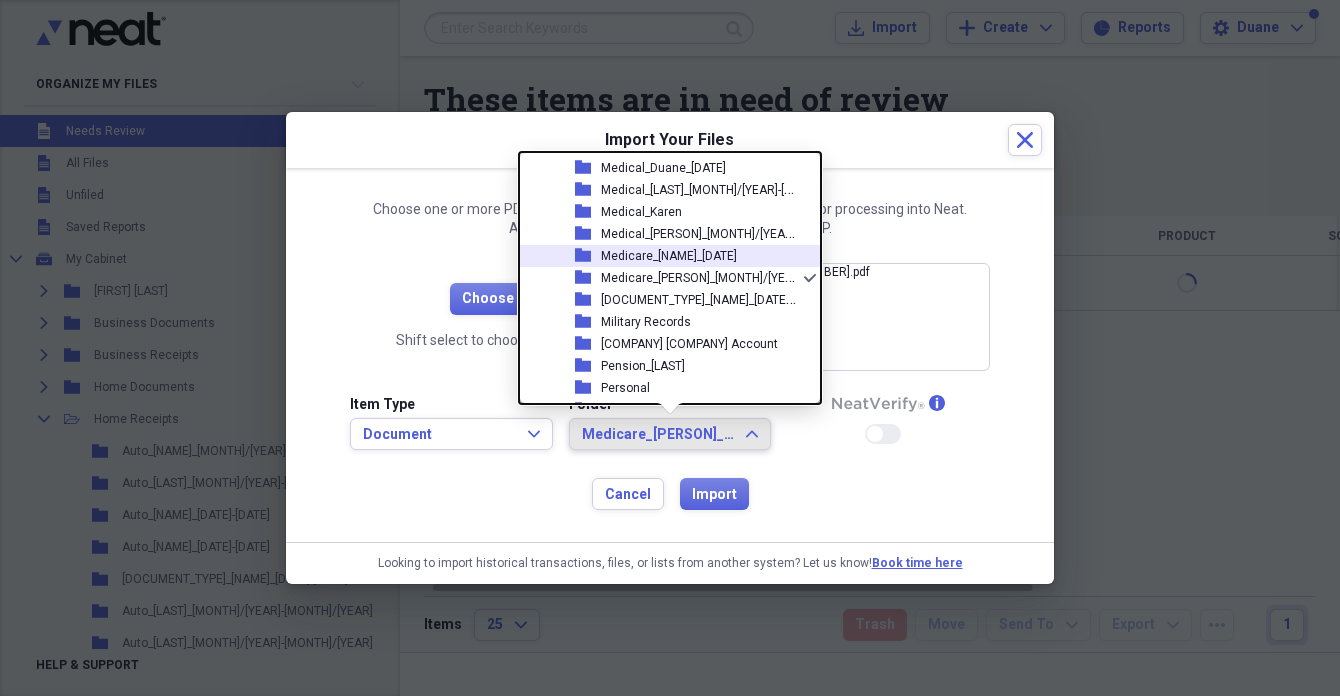 click on "Medicare_[NAME]_[DATE]" at bounding box center (669, 256) 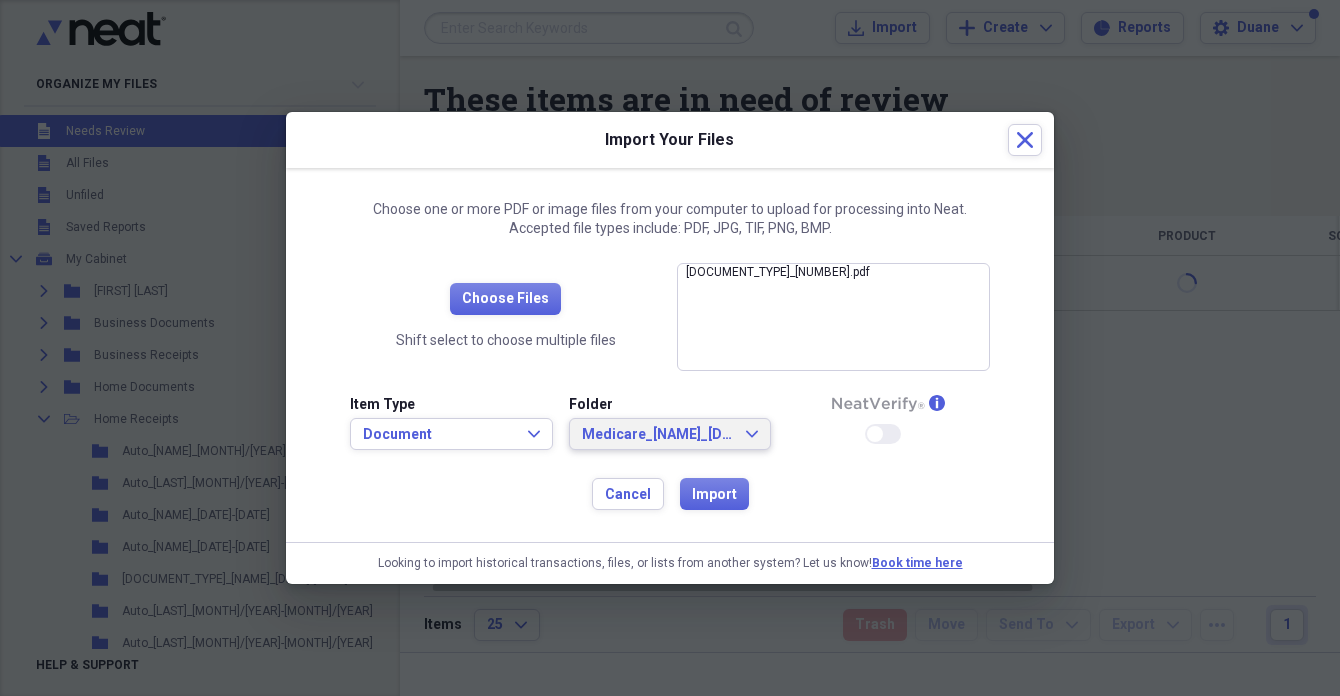click on "Medicare_[NAME]_[DATE]" at bounding box center (658, 435) 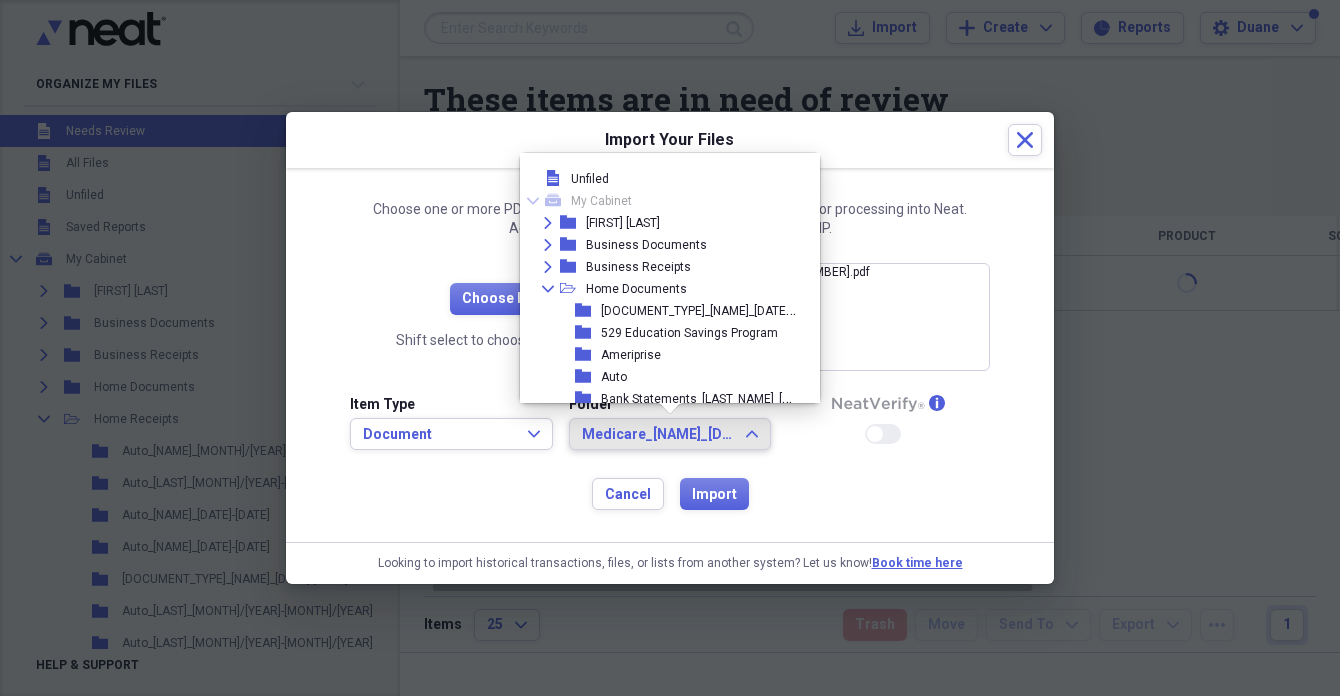 scroll, scrollTop: 649, scrollLeft: 0, axis: vertical 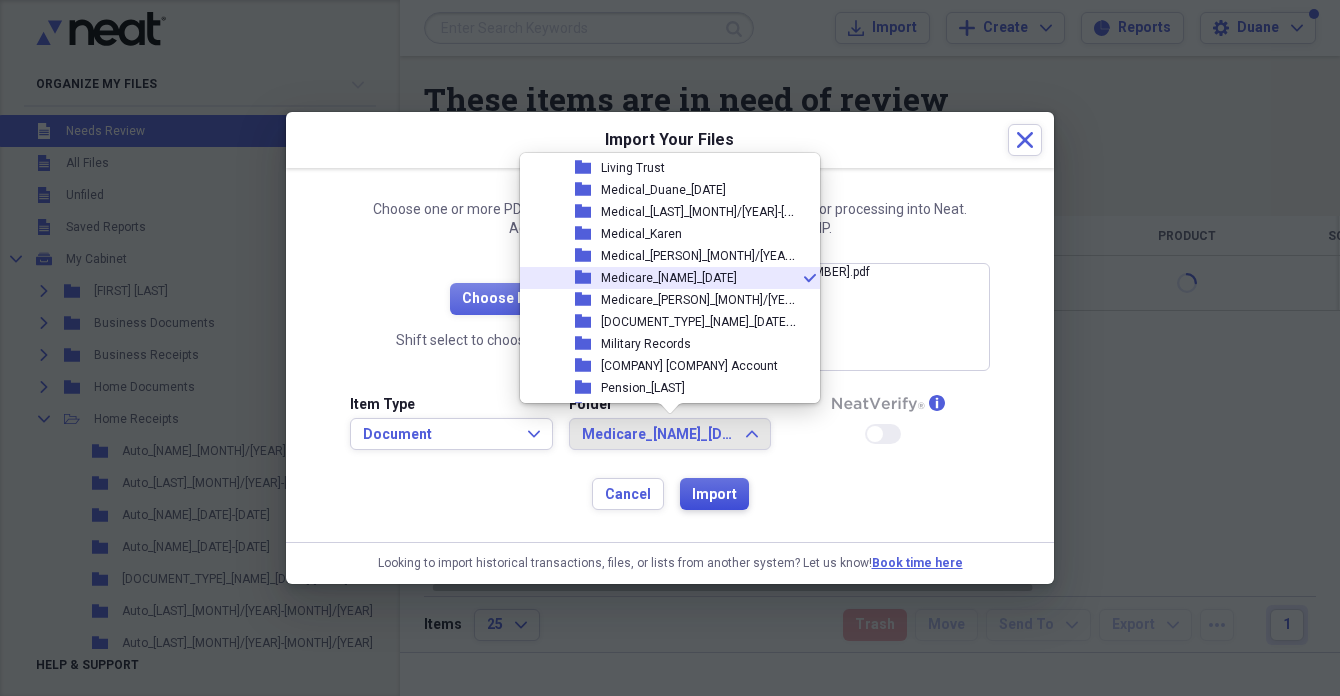 click on "Import" at bounding box center [714, 495] 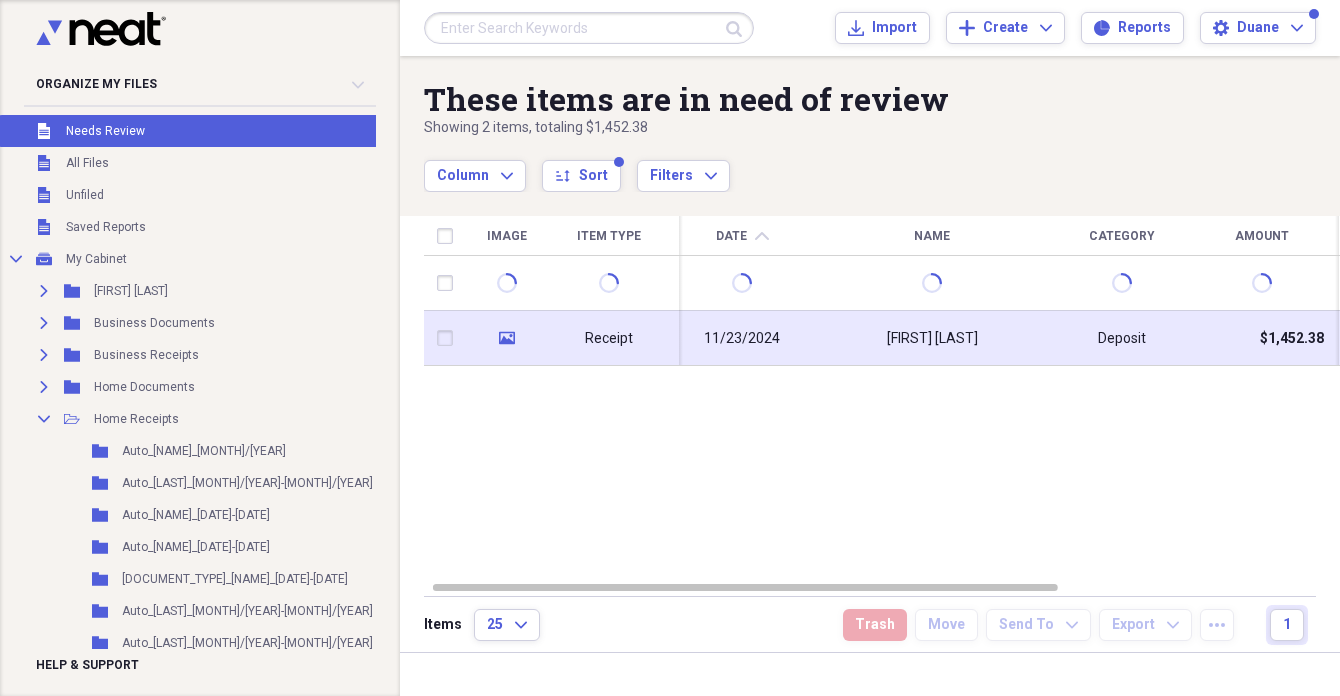 click on "11/23/2024" at bounding box center [742, 339] 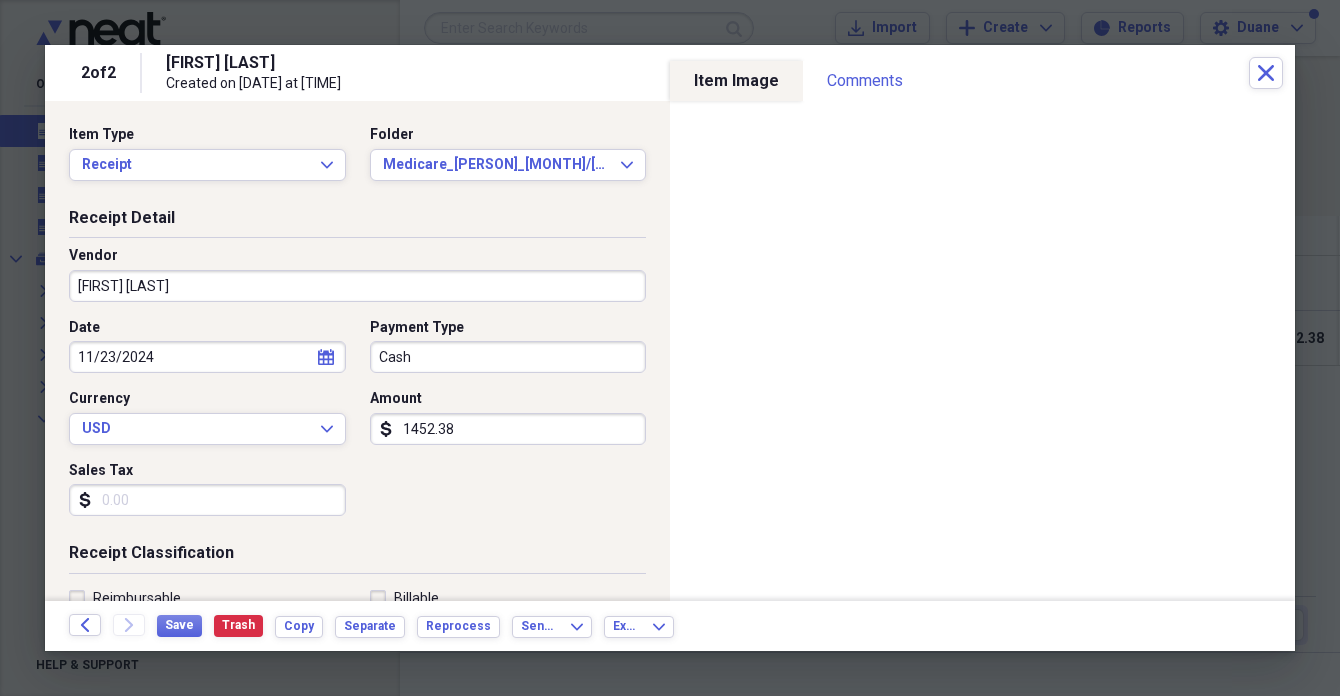 click on "[FIRST] [LAST]" at bounding box center (357, 286) 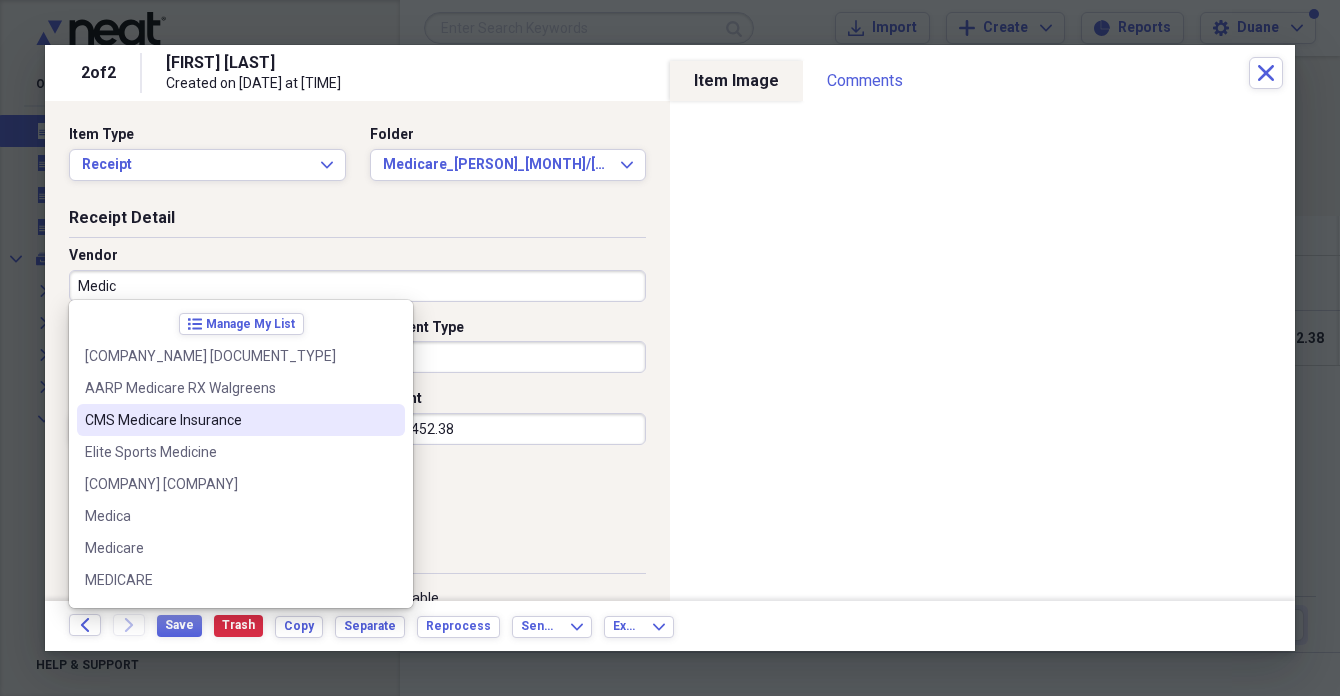 type on "Medica" 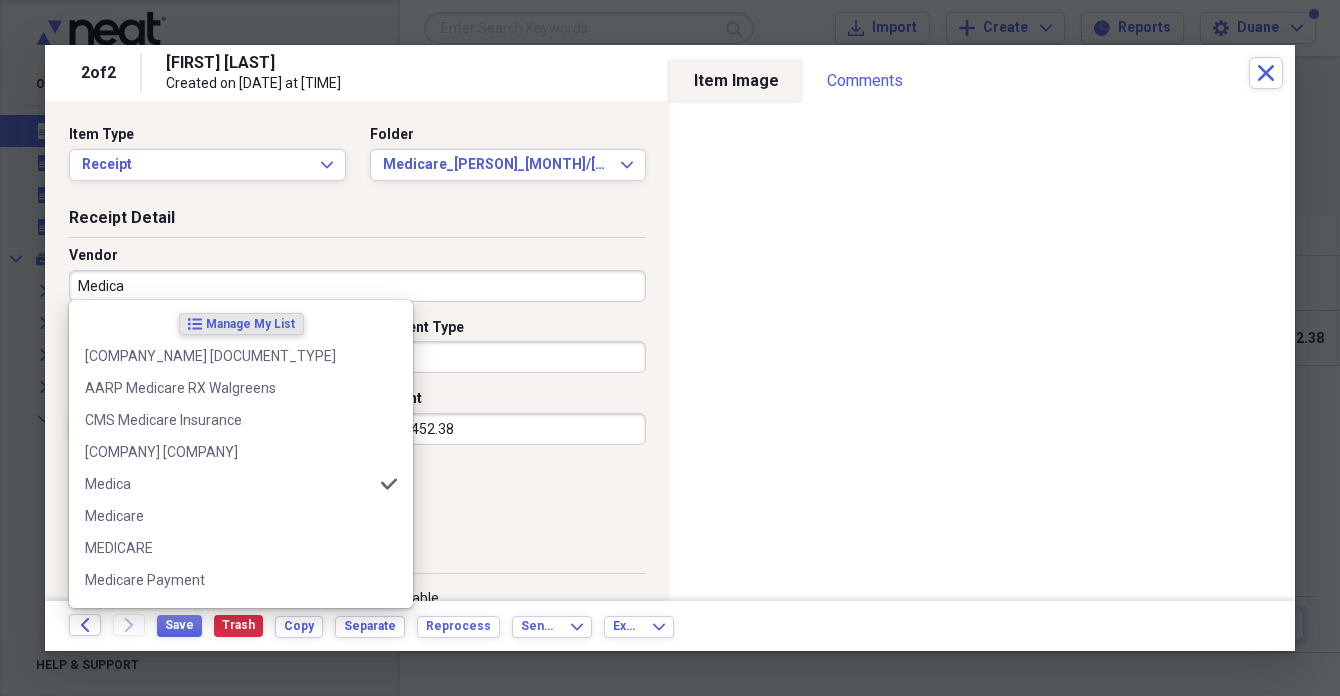 type on "Medical:Insurance" 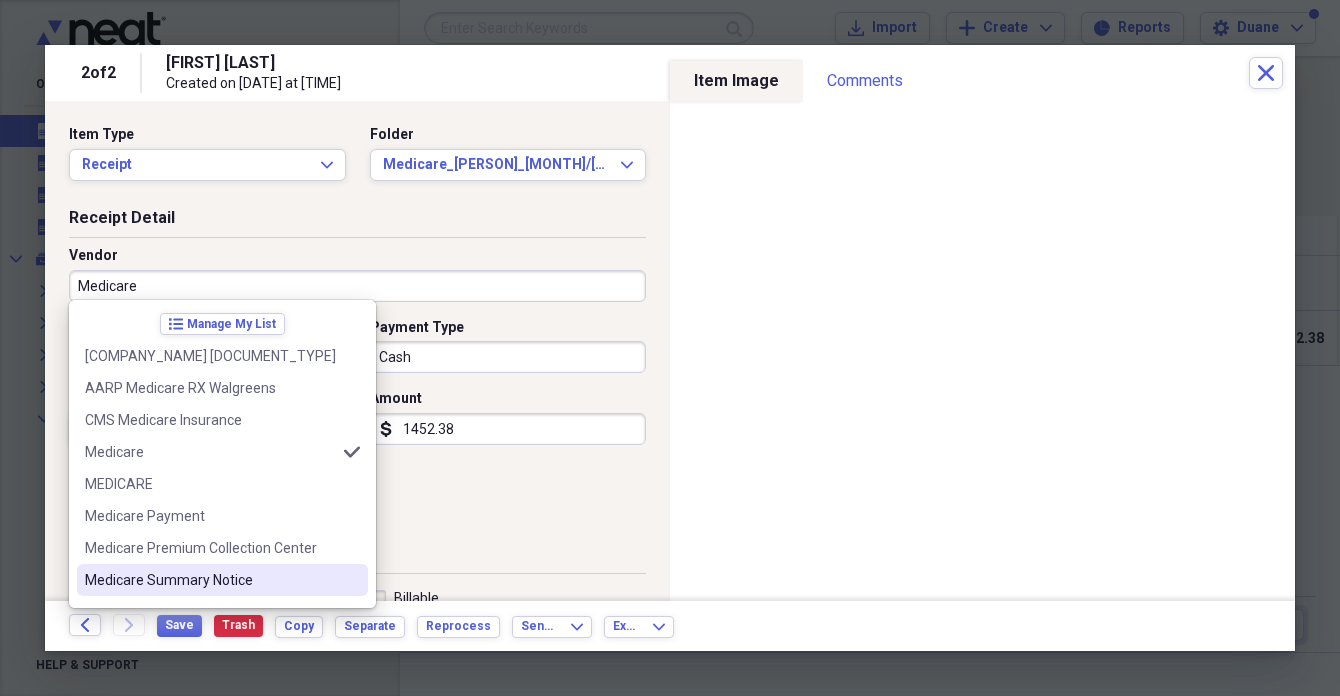 click on "Medicare Summary Notice" at bounding box center (210, 580) 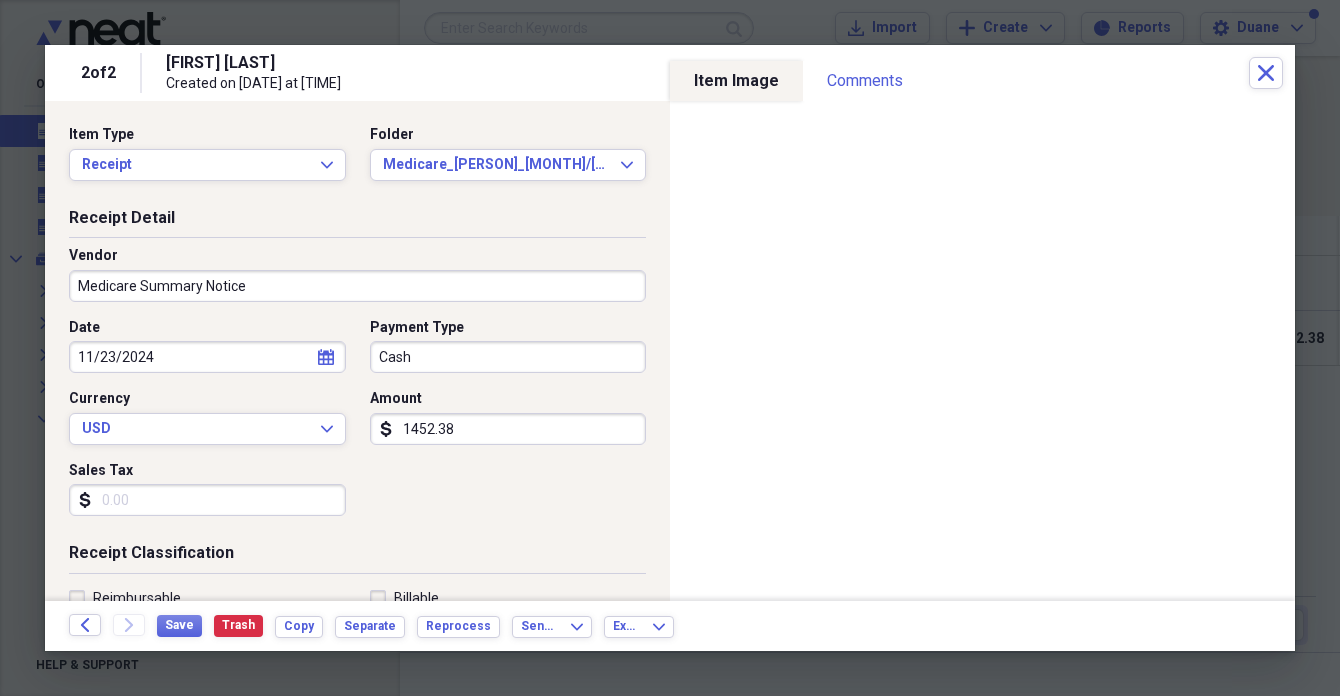 click on "calendar" 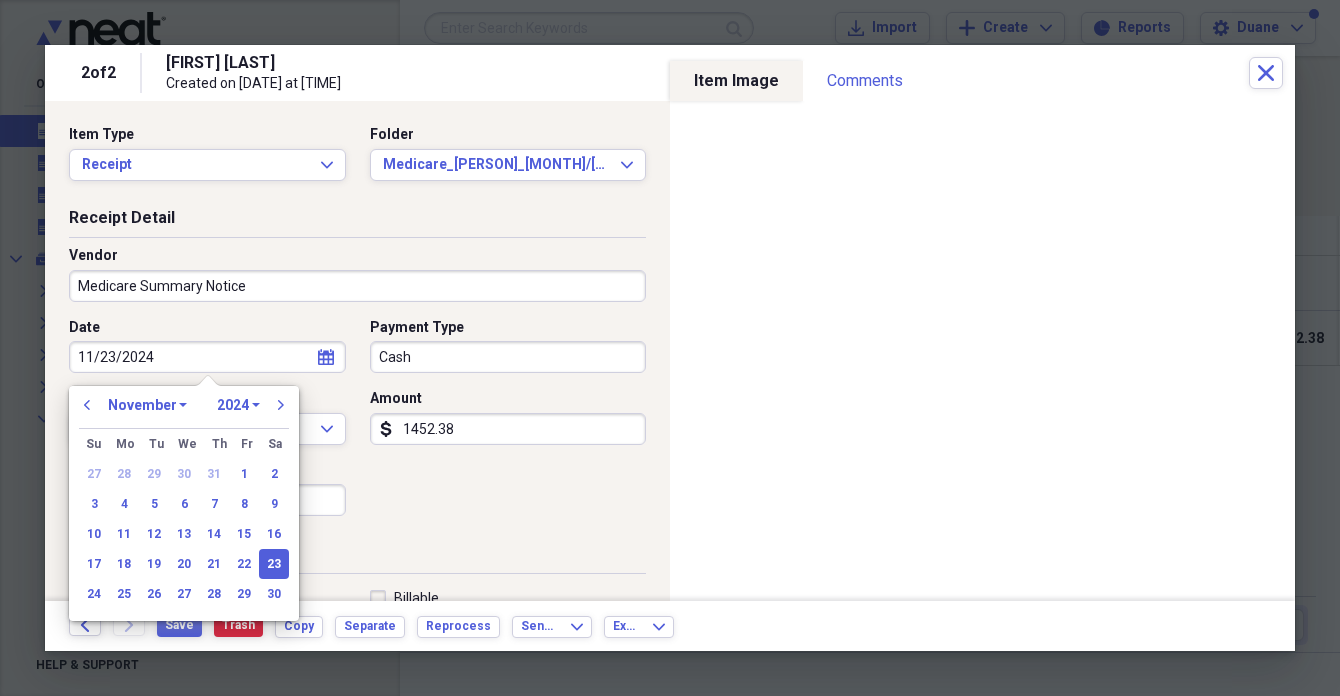 select on "2025" 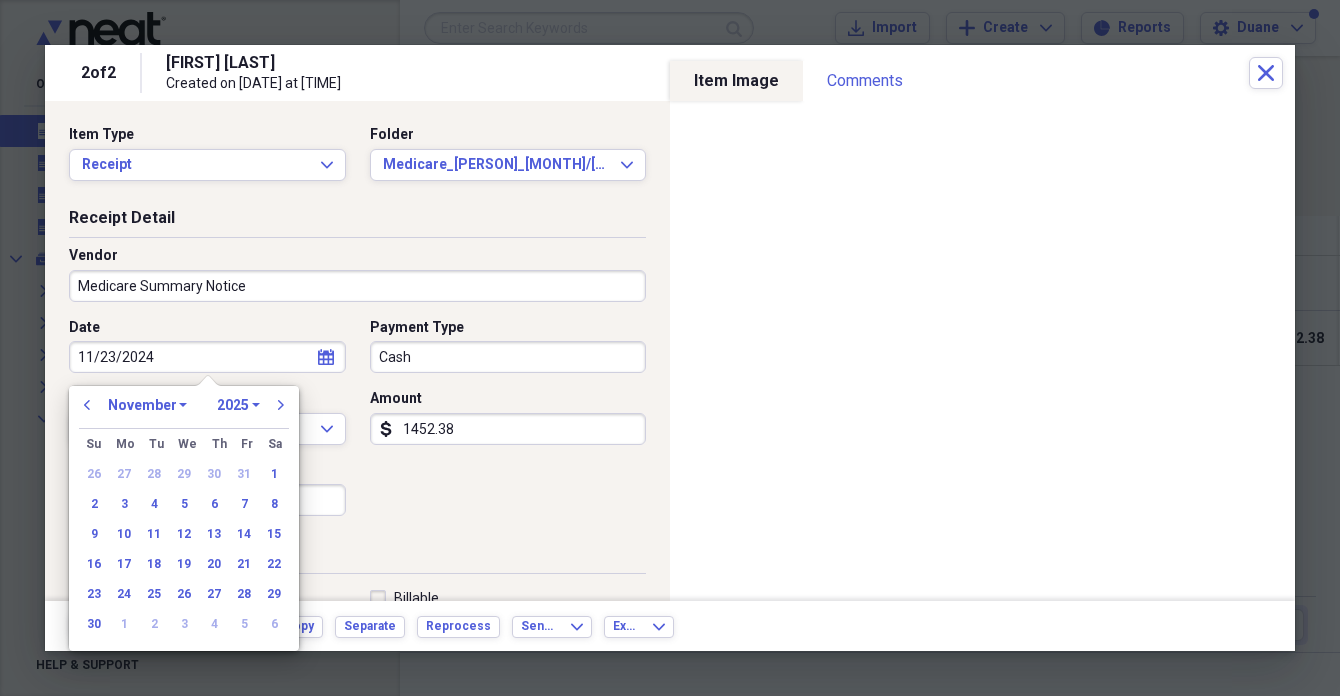 click on "January February March April May June July August September October November December" at bounding box center (147, 405) 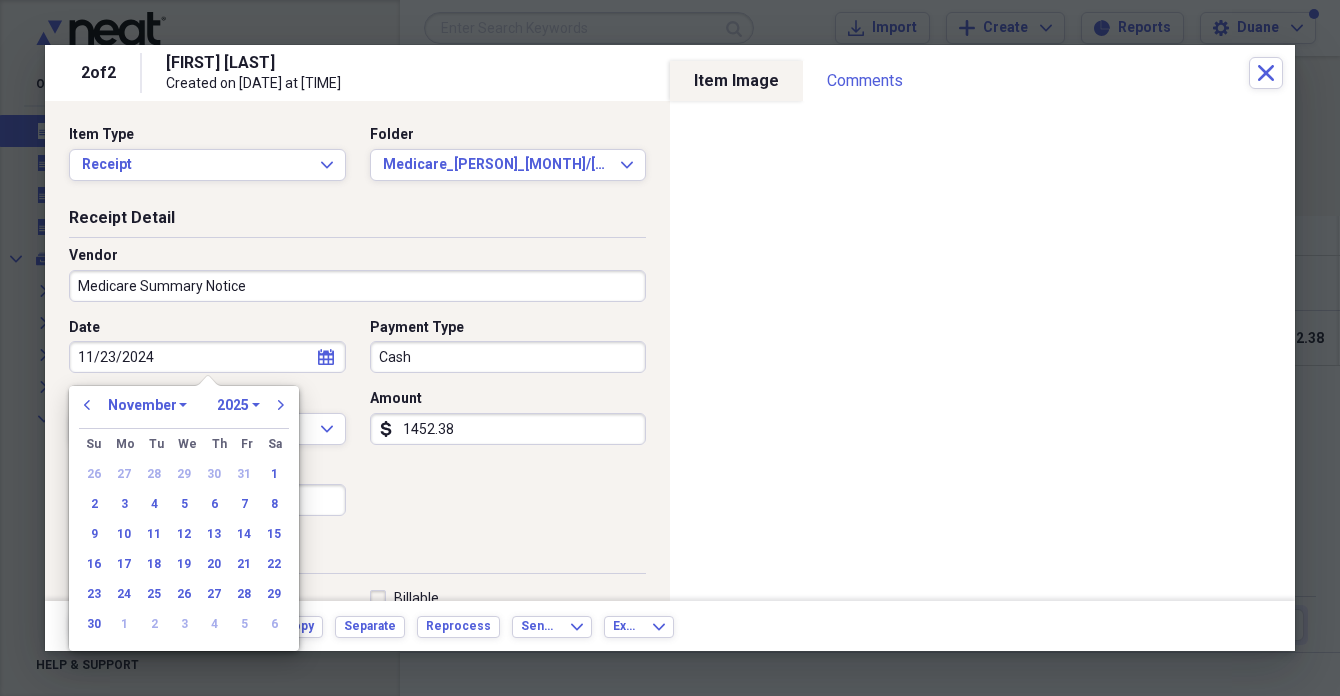 select on "6" 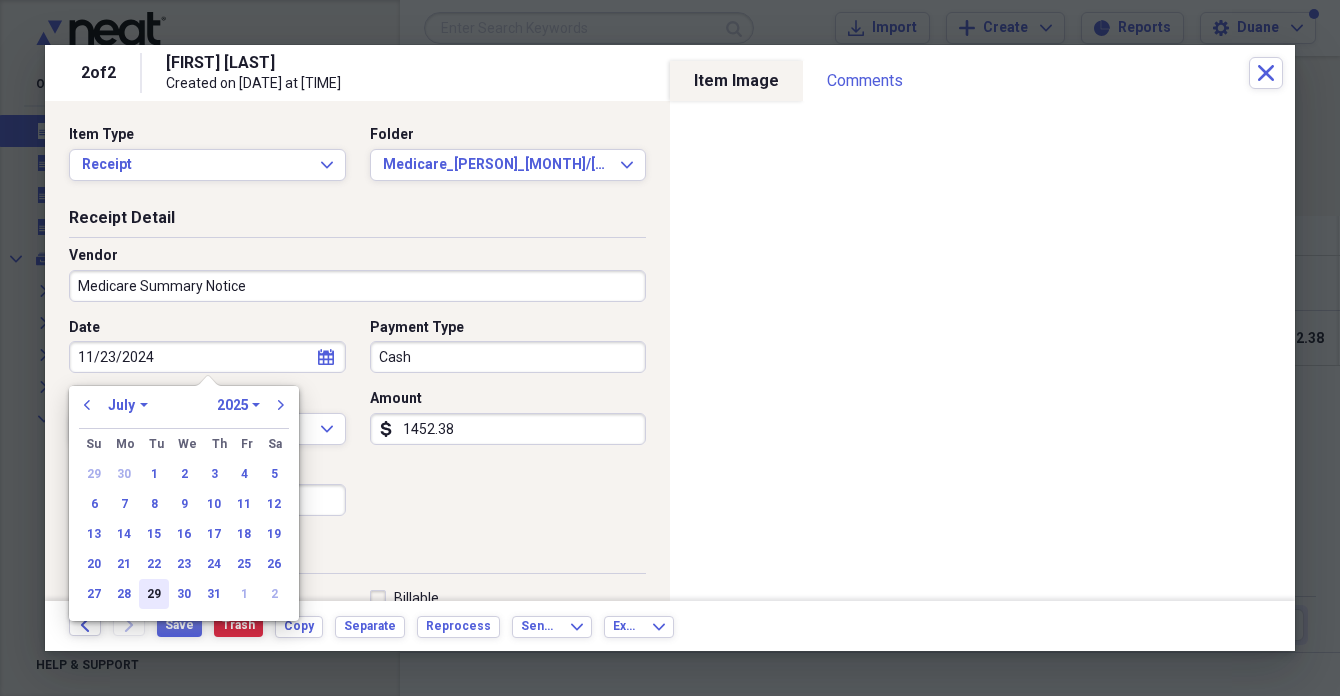 click on "29" at bounding box center [154, 594] 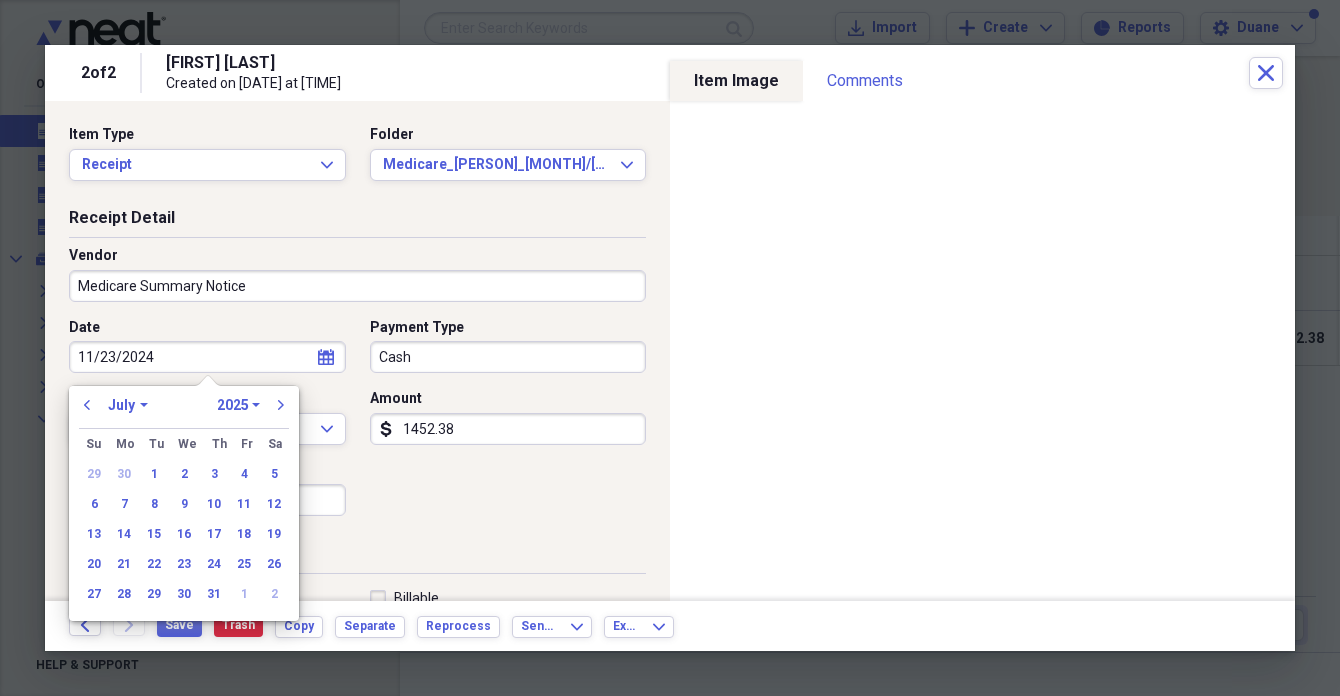 type on "07/29/2025" 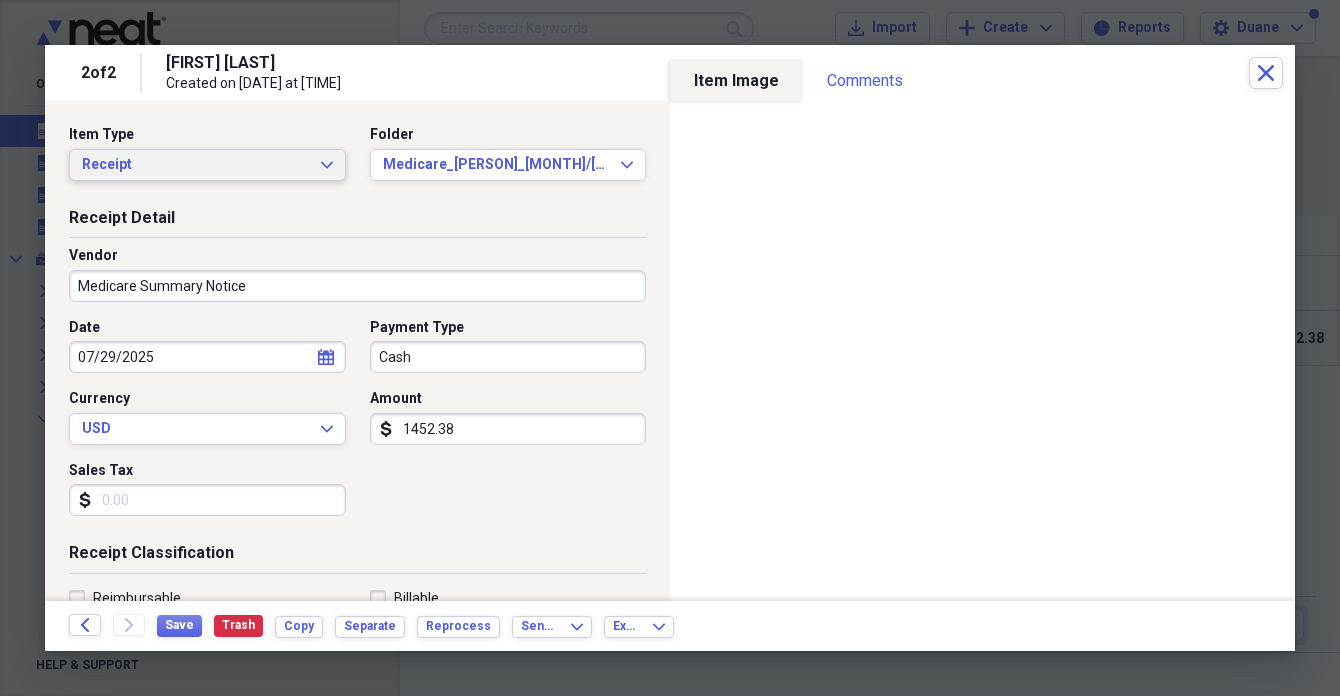 click on "Expand" 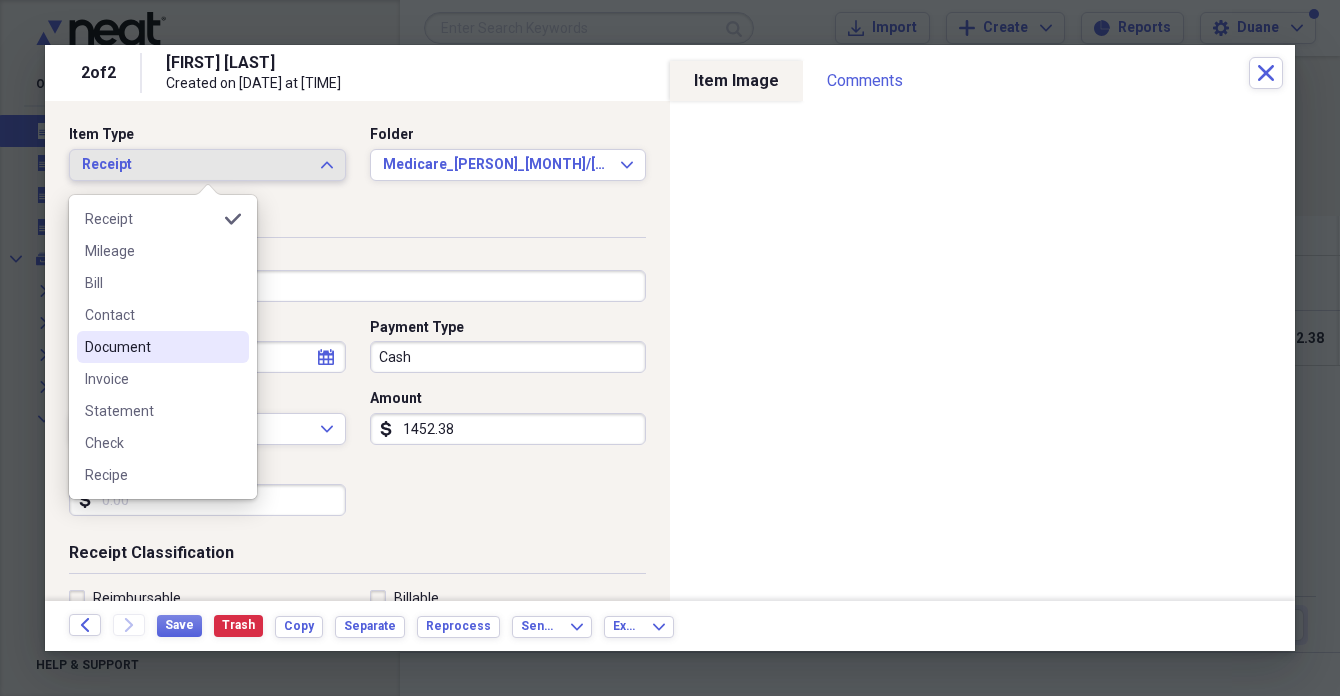 click on "Document" at bounding box center [151, 347] 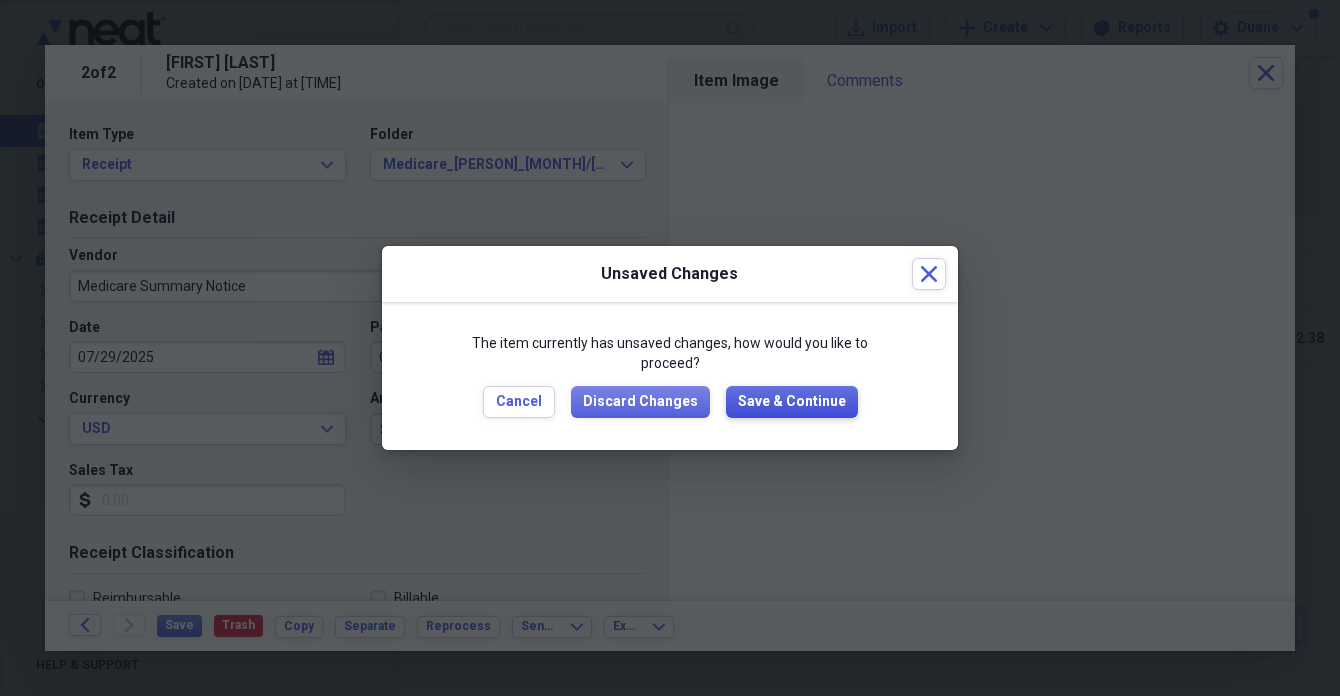 click on "Save & Continue" at bounding box center [792, 402] 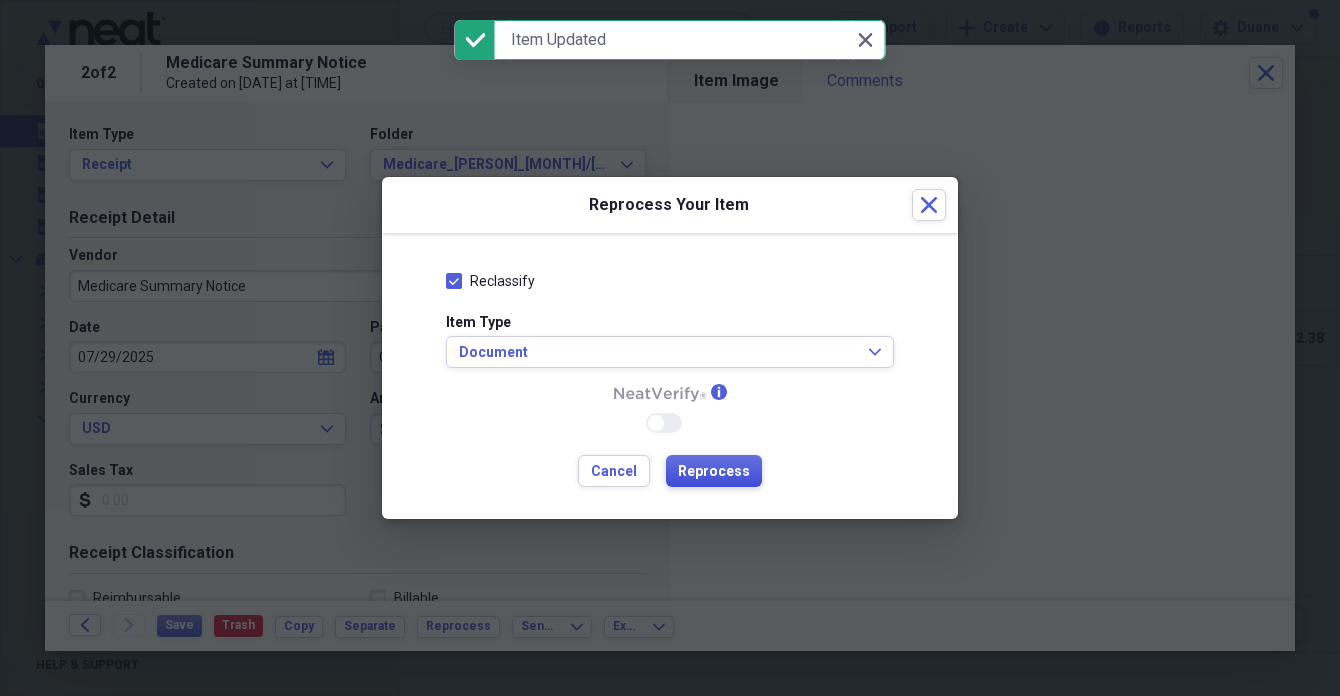 click on "Reprocess" at bounding box center [714, 472] 